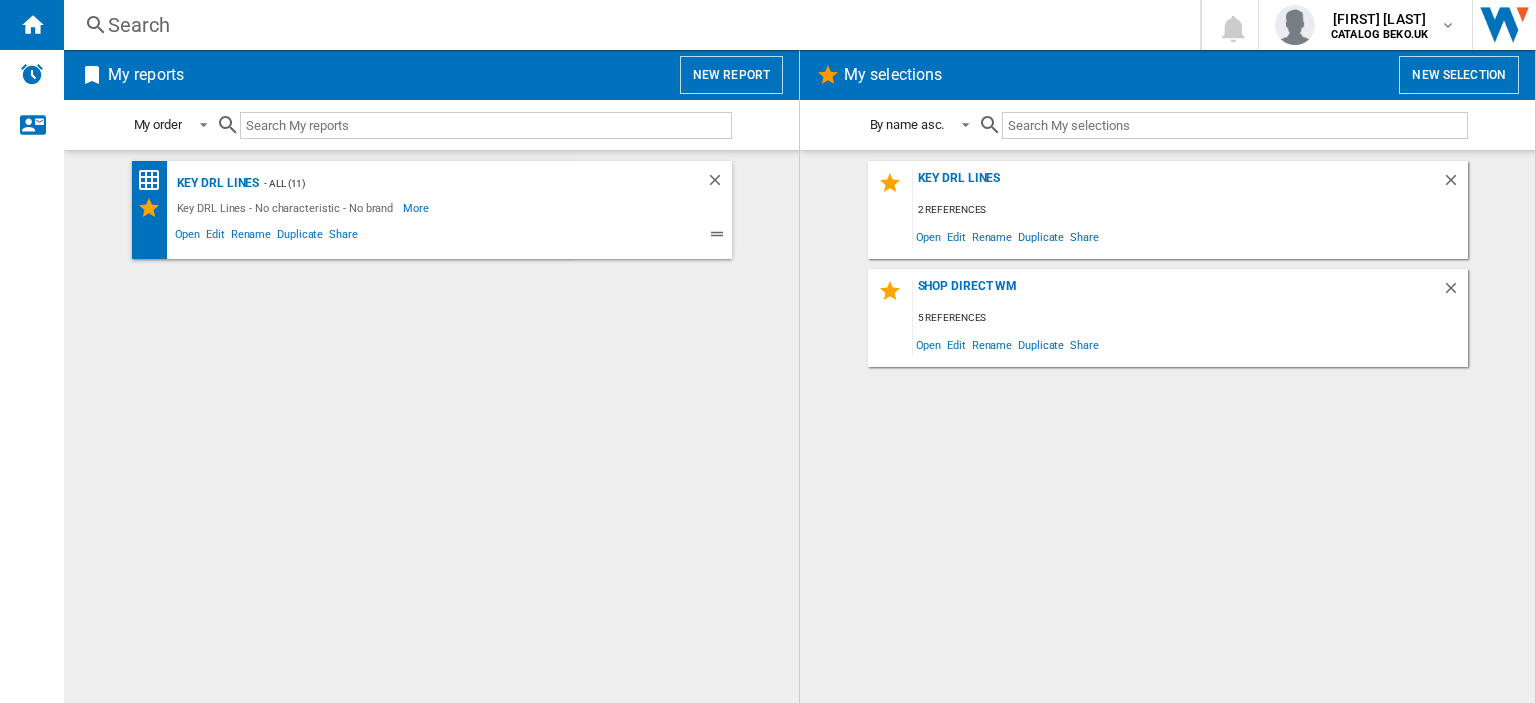 scroll, scrollTop: 0, scrollLeft: 0, axis: both 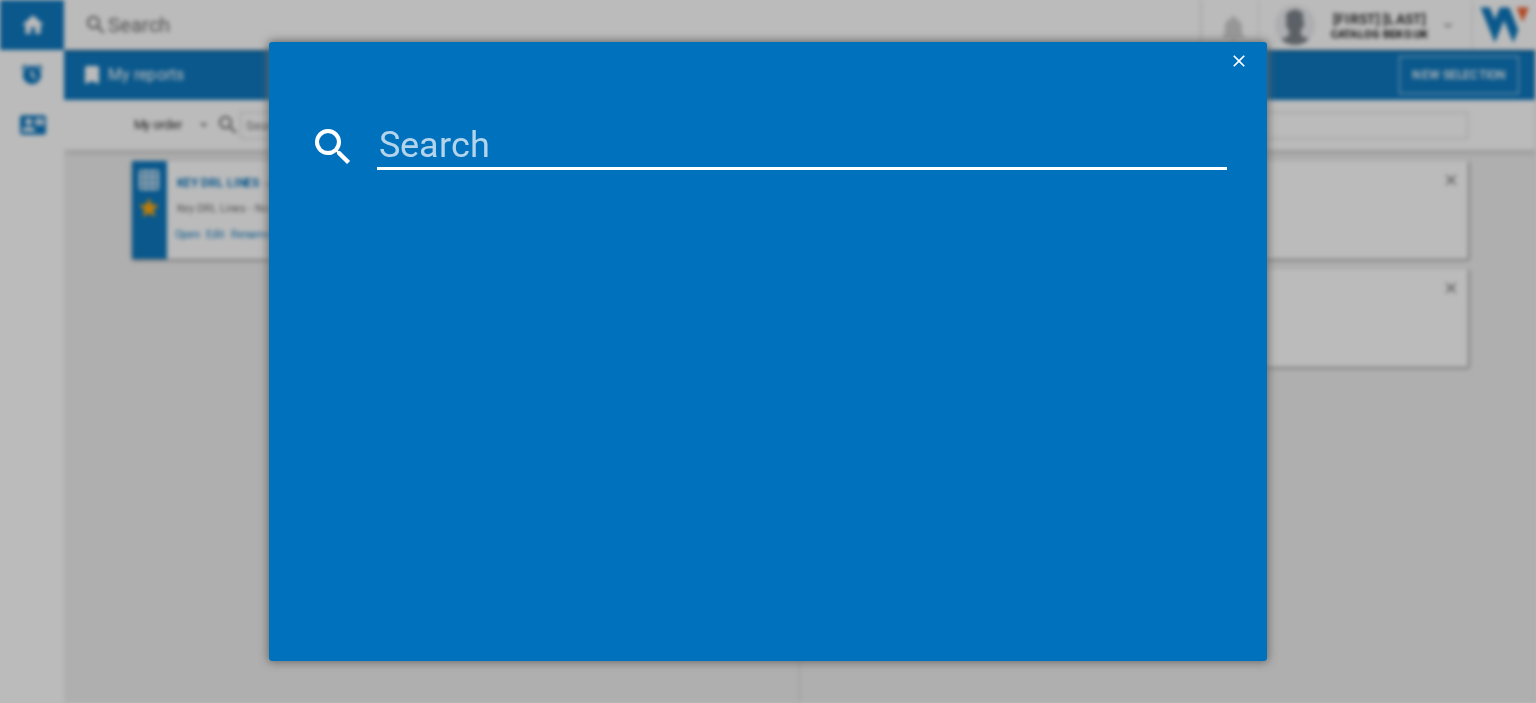 paste on "BDFN26440W_WH" 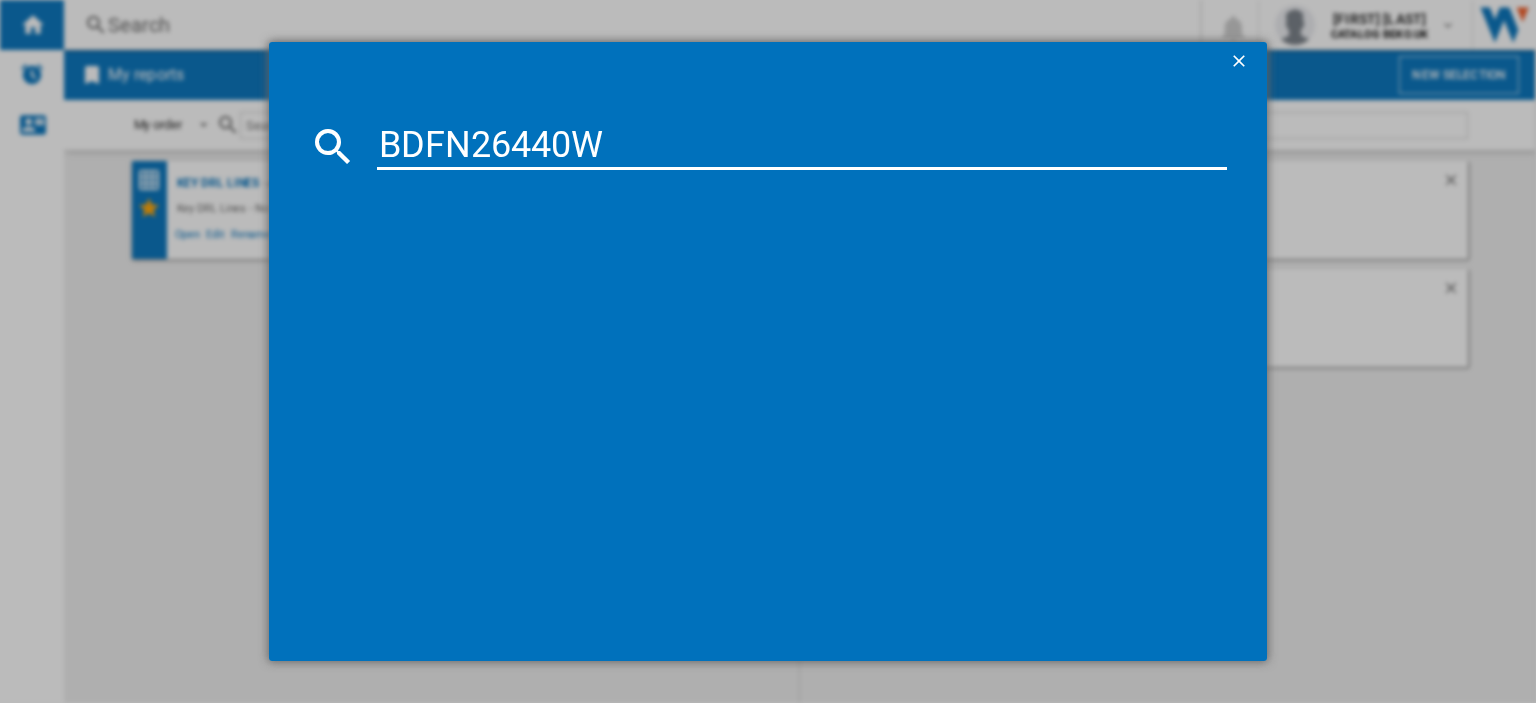 type on "BDFN26440W" 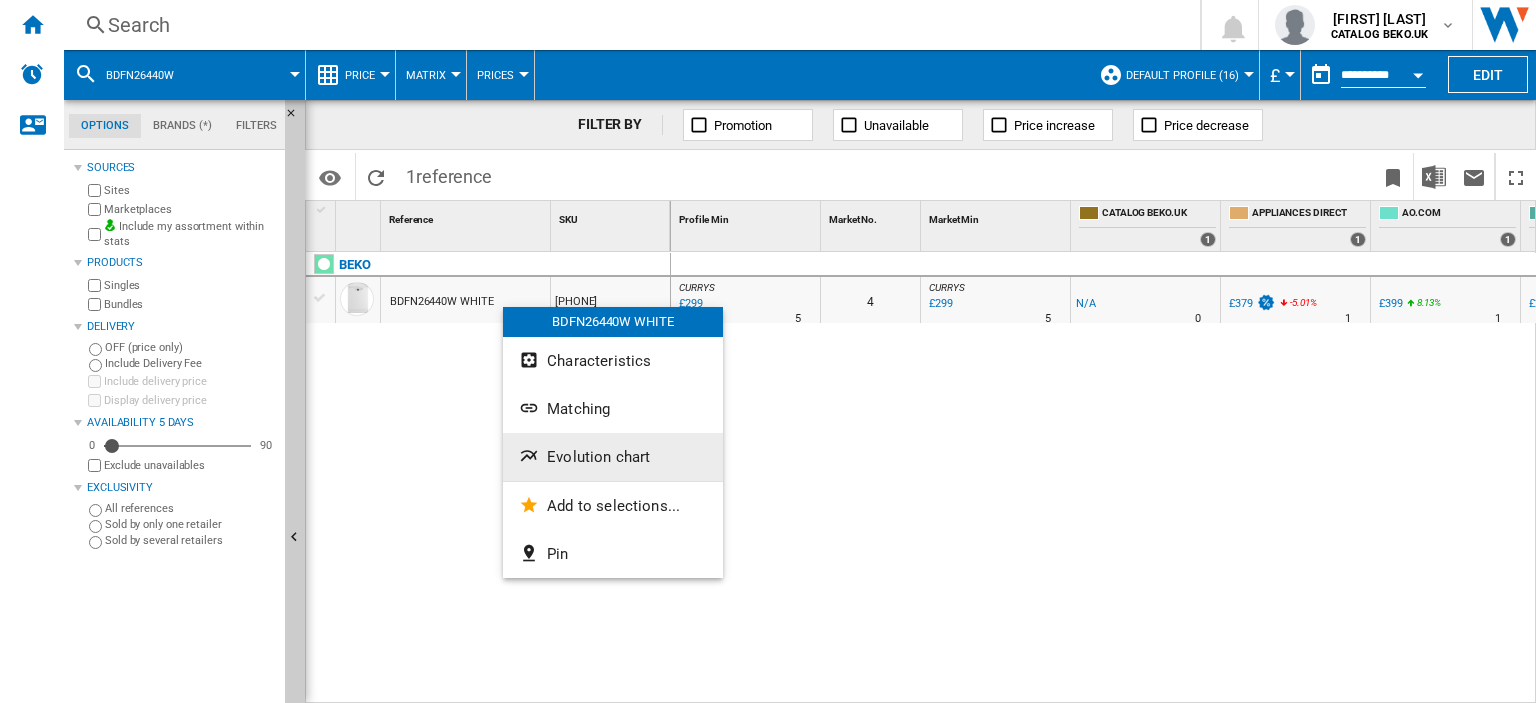 click on "Evolution chart" at bounding box center [598, 457] 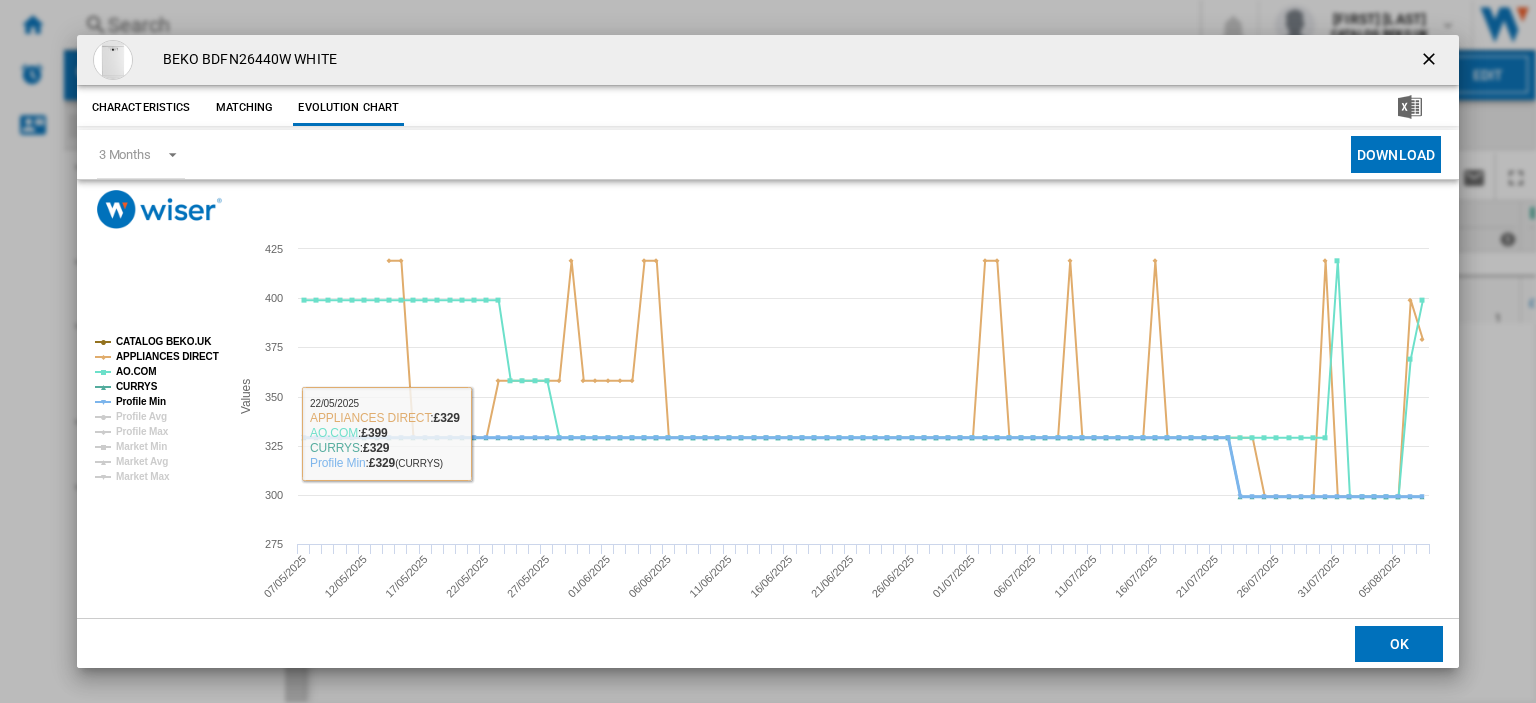 click on "Profile Min" 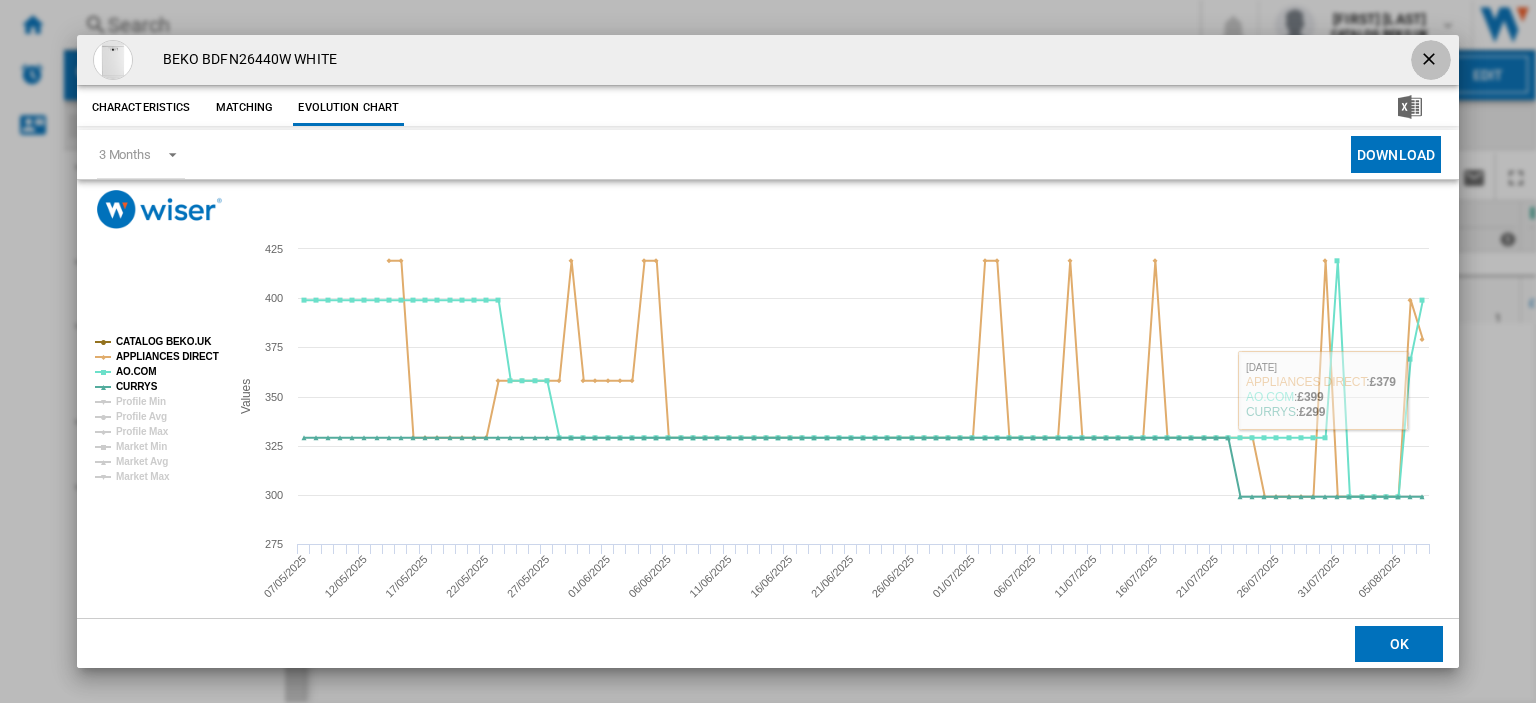click at bounding box center [1431, 61] 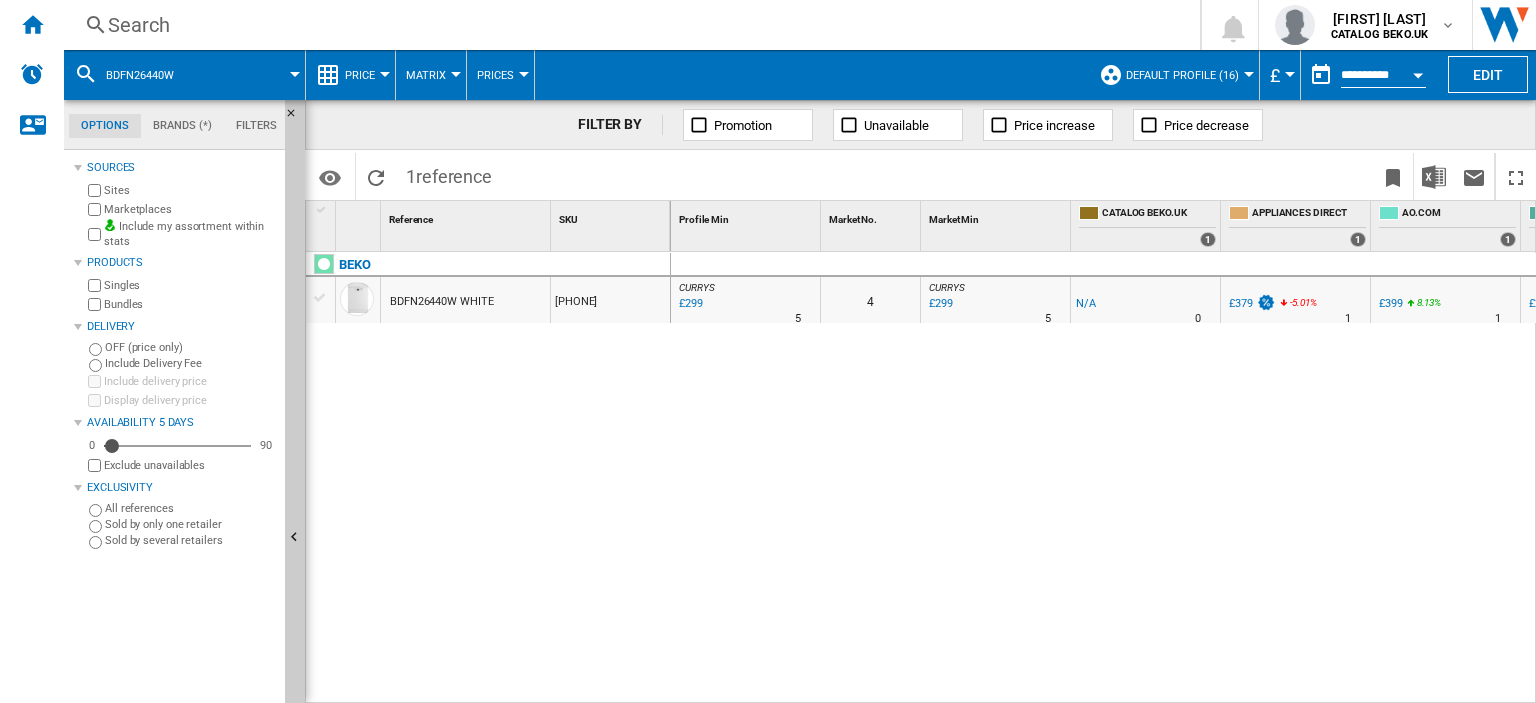 click on "£299" at bounding box center [689, 304] 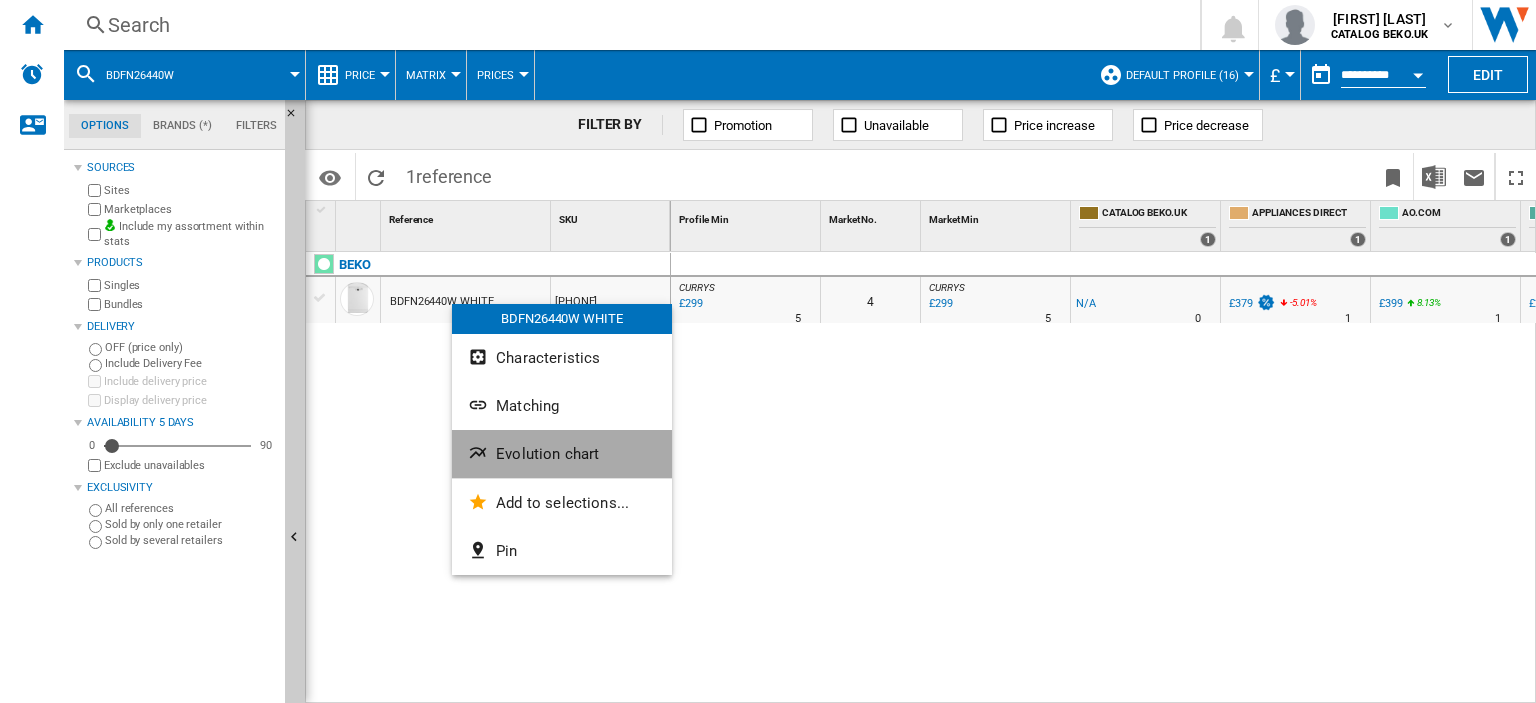 click on "Evolution chart" at bounding box center (562, 454) 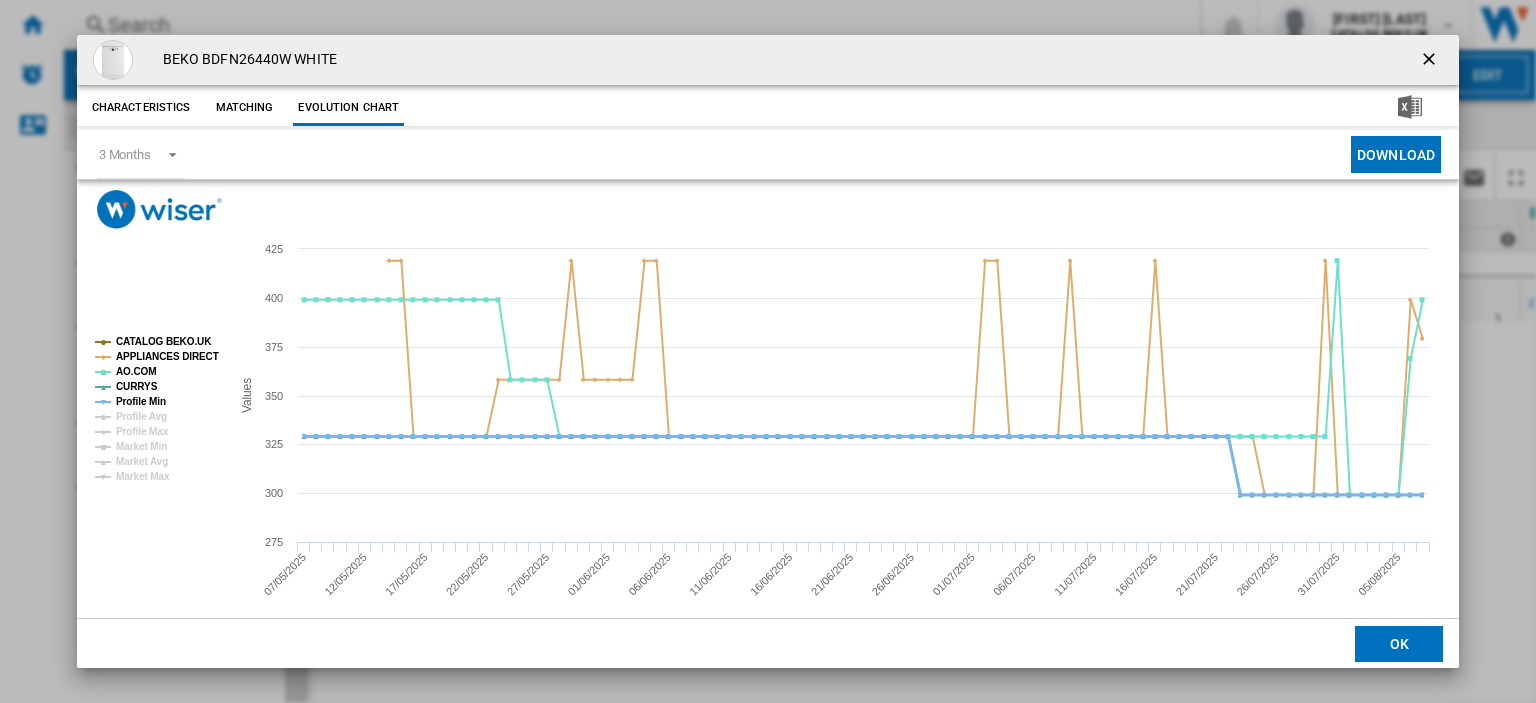 click on "Profile Min" 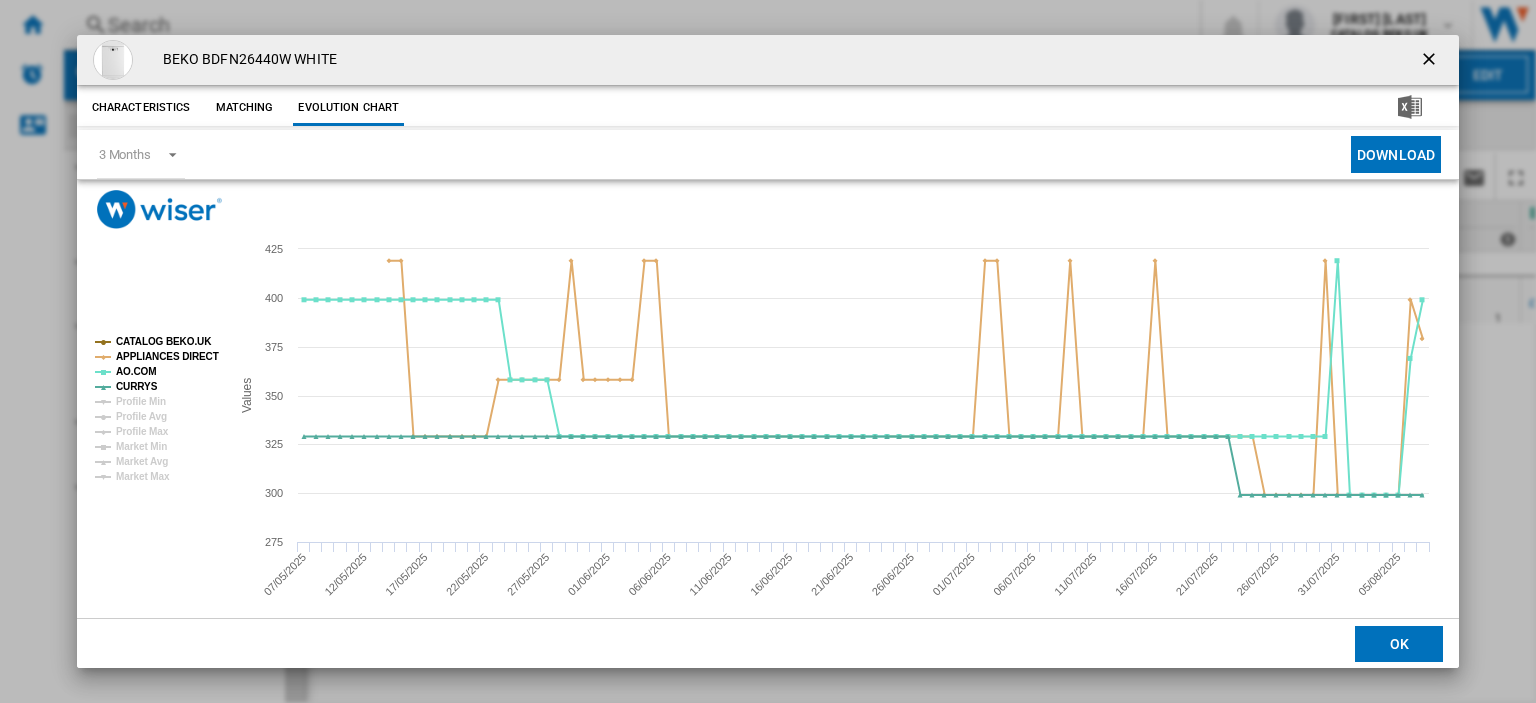 click at bounding box center (1431, 61) 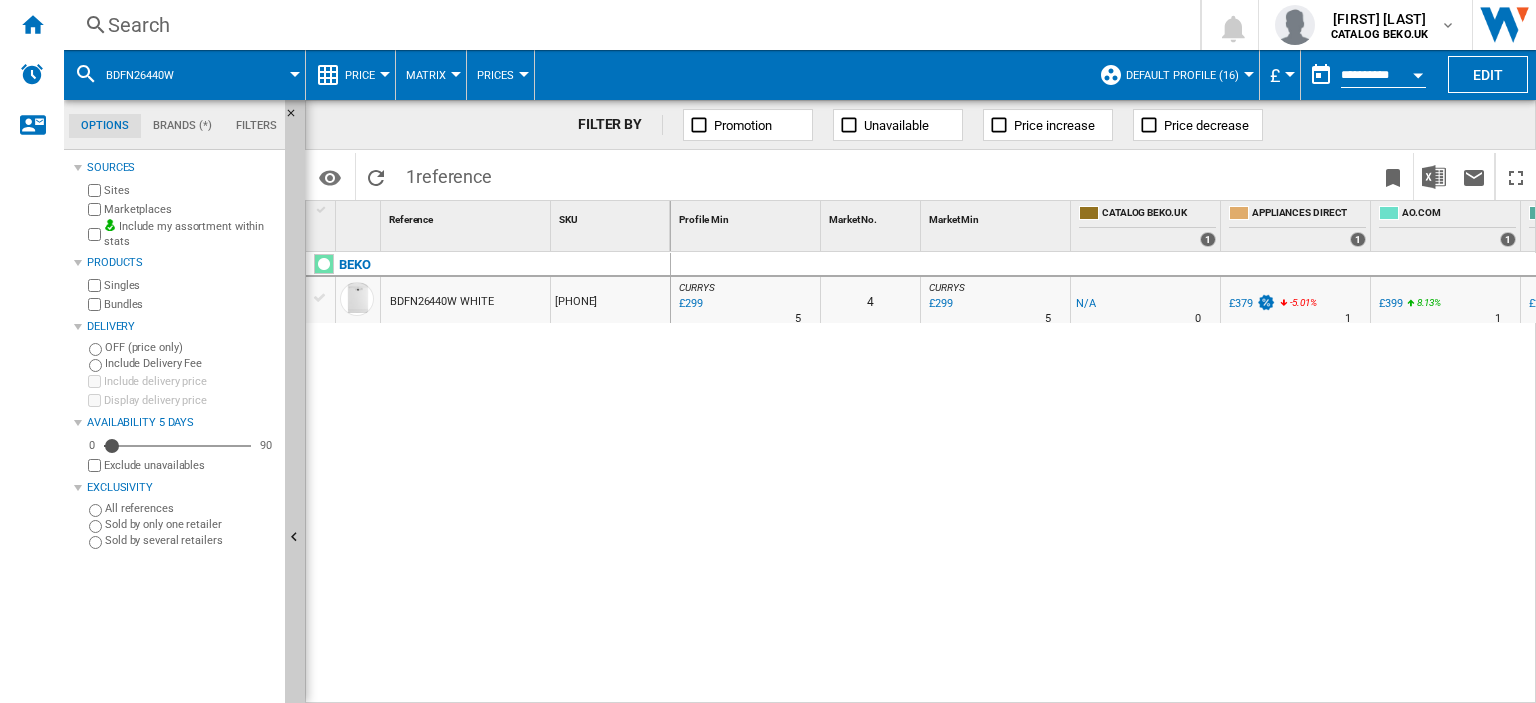 click on "Search" at bounding box center (628, 25) 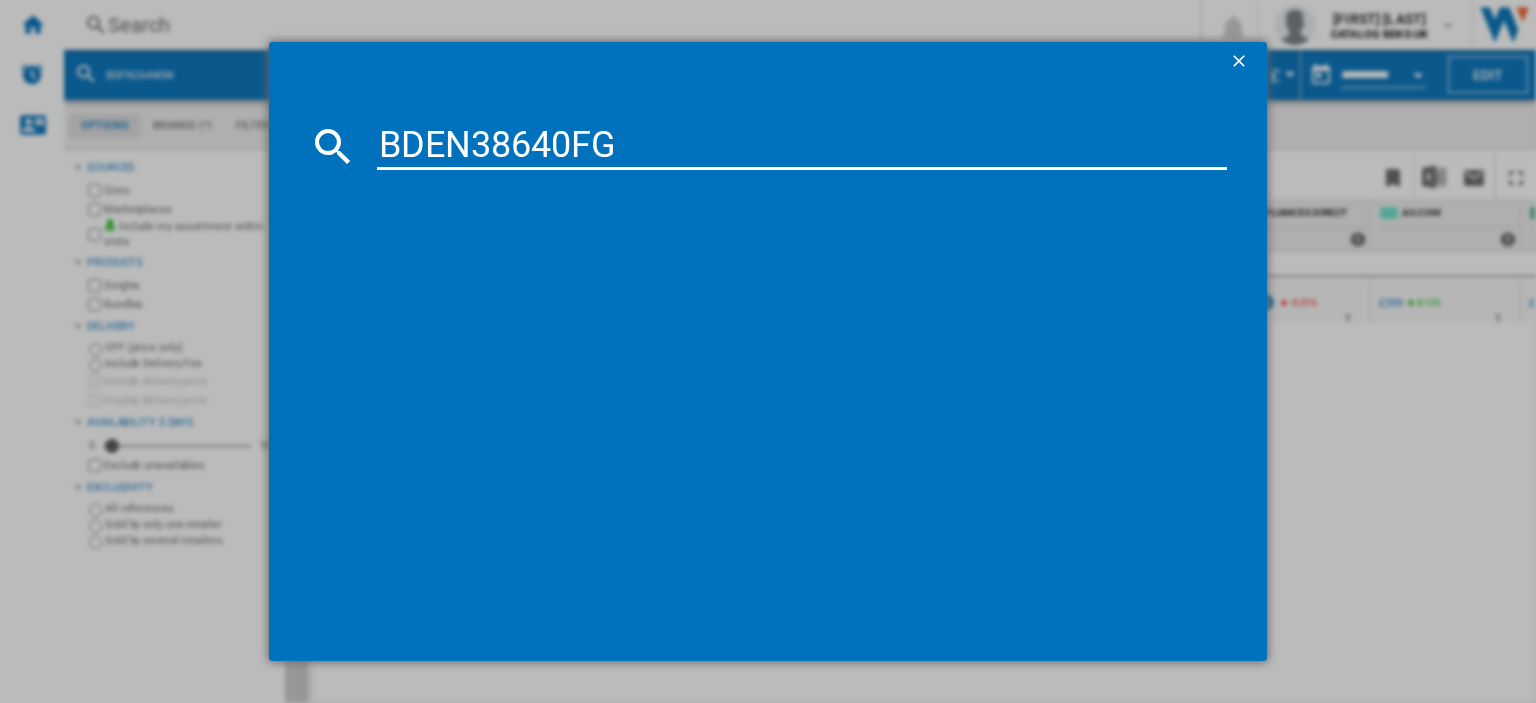 type on "BDEN38640FG" 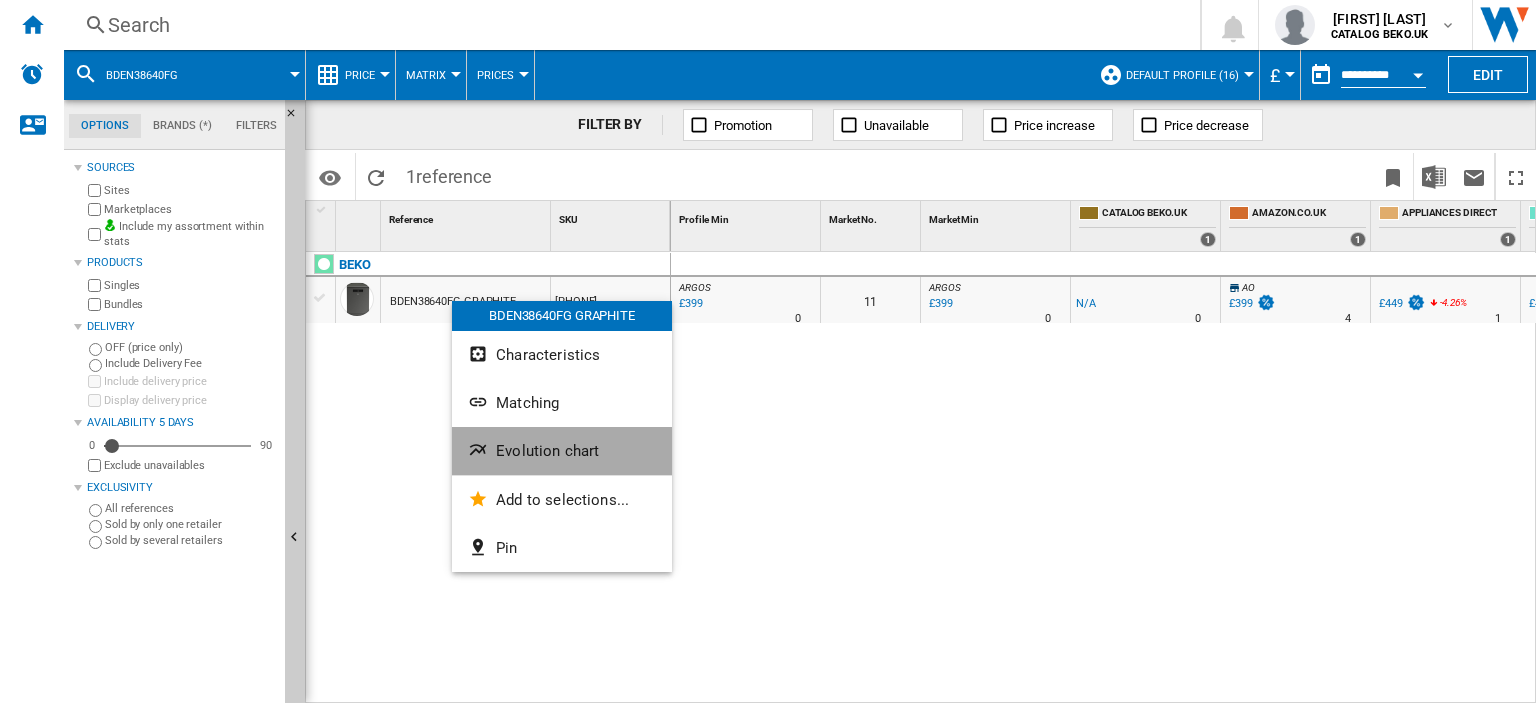 click on "Evolution chart" at bounding box center (547, 451) 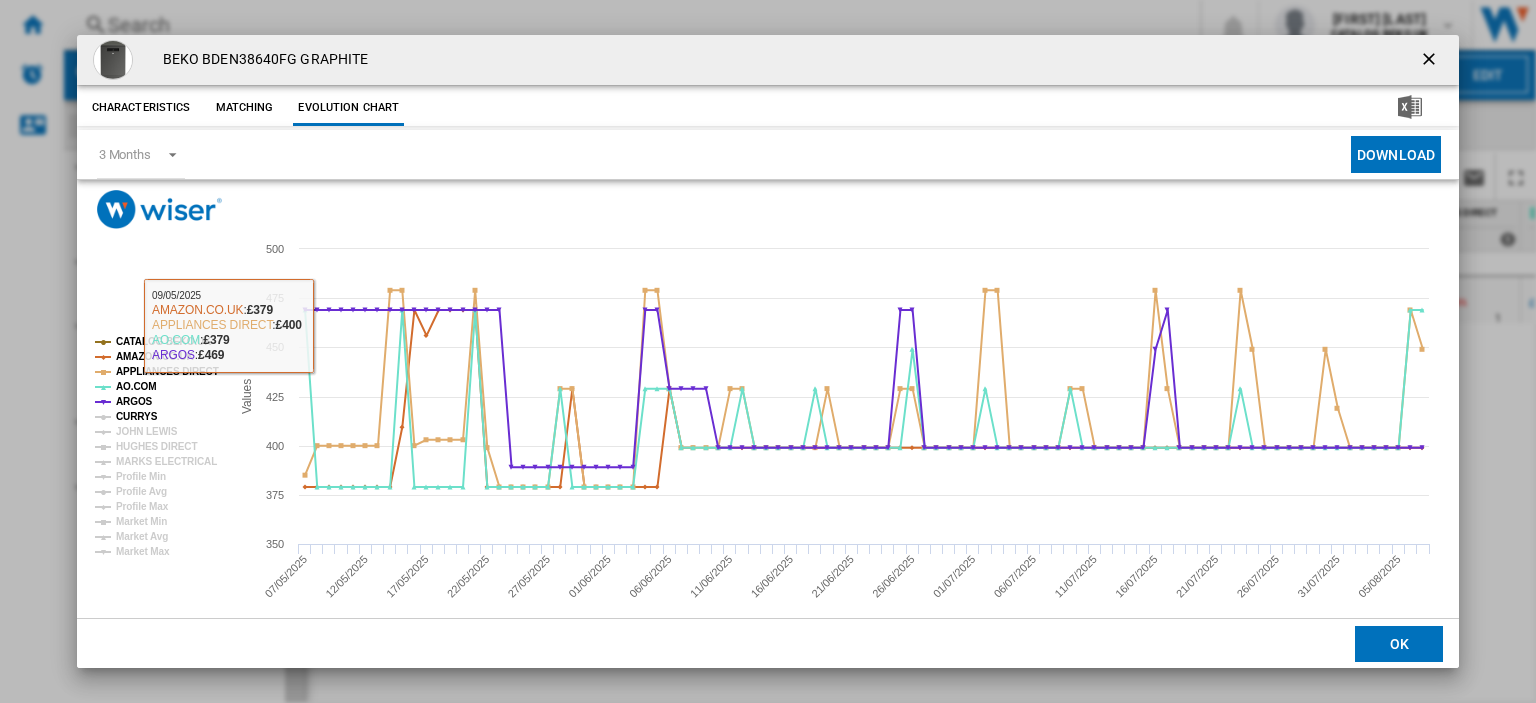 click on "CURRYS" 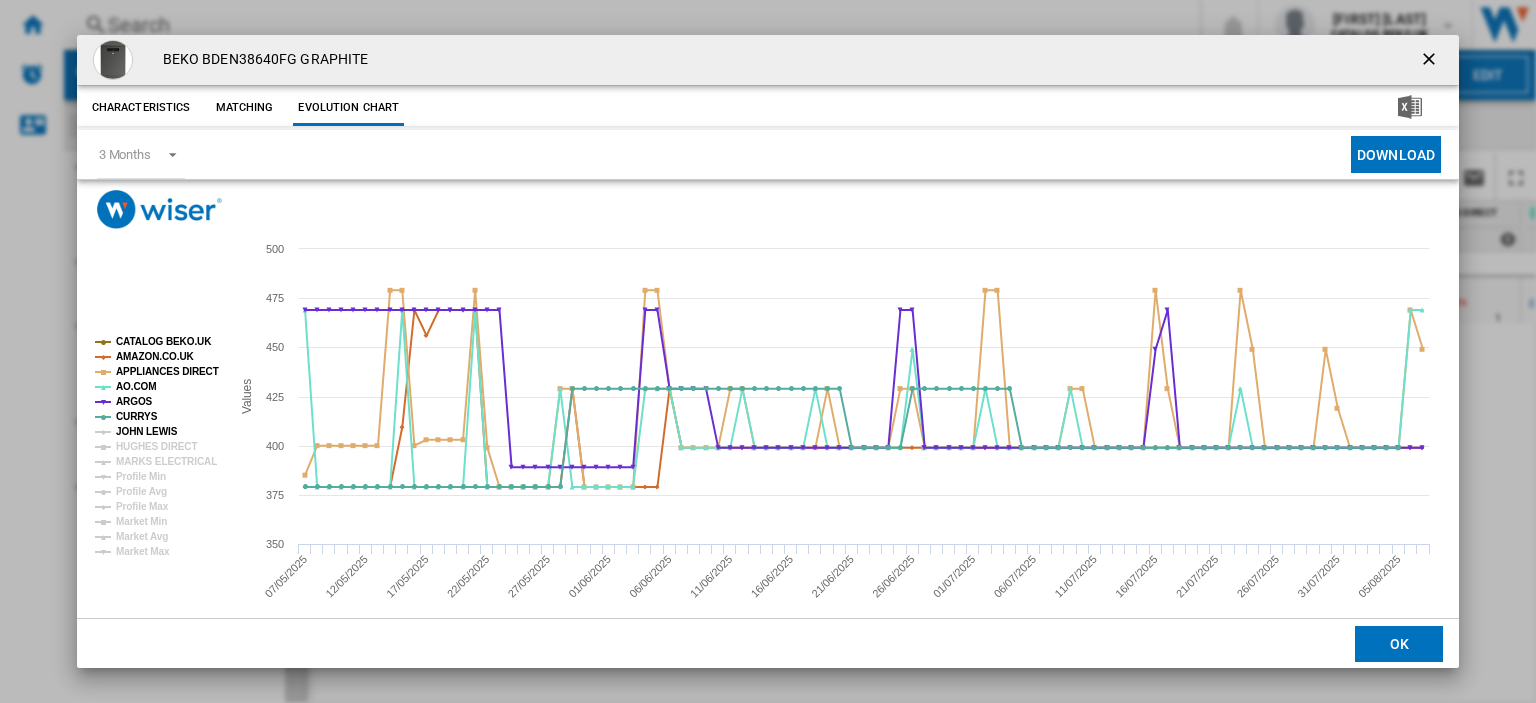 click on "JOHN LEWIS" 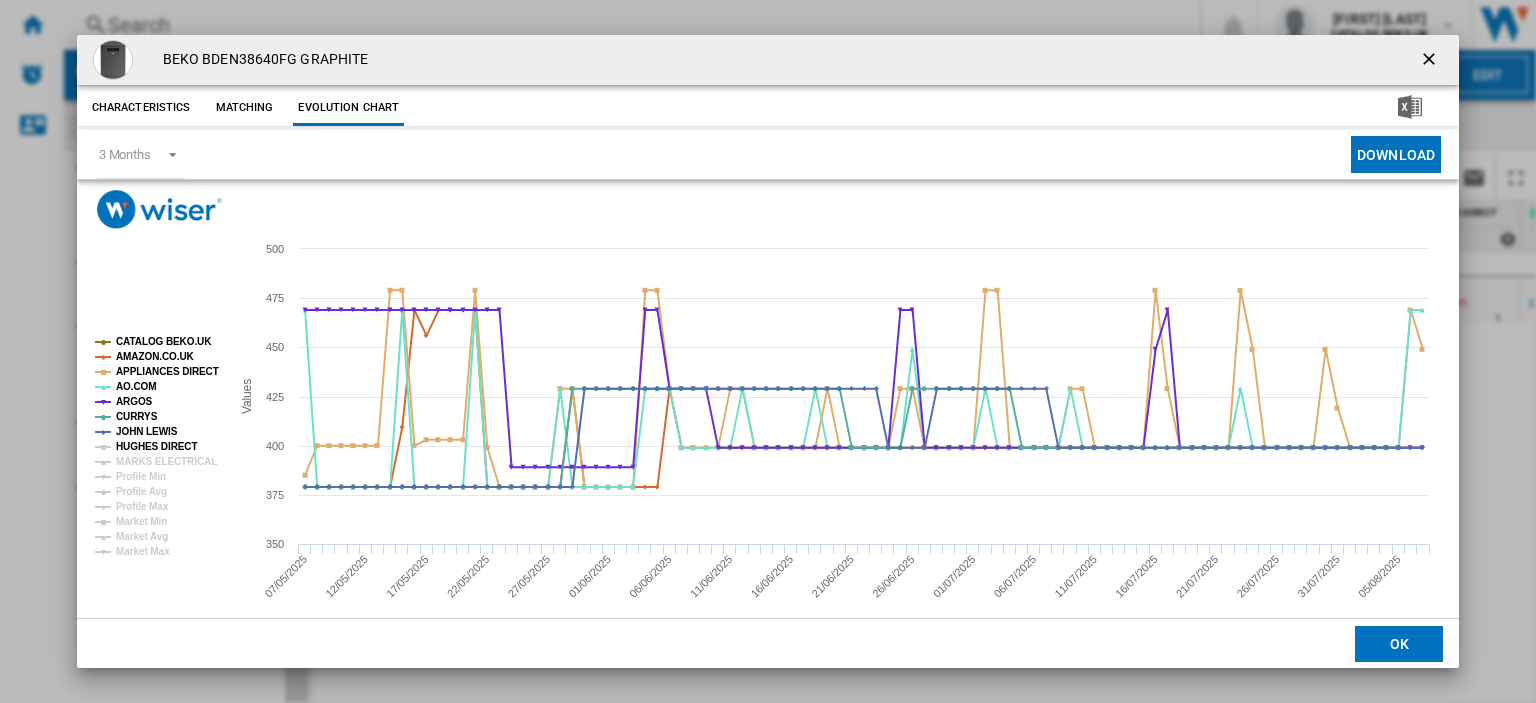 click on "HUGHES DIRECT" 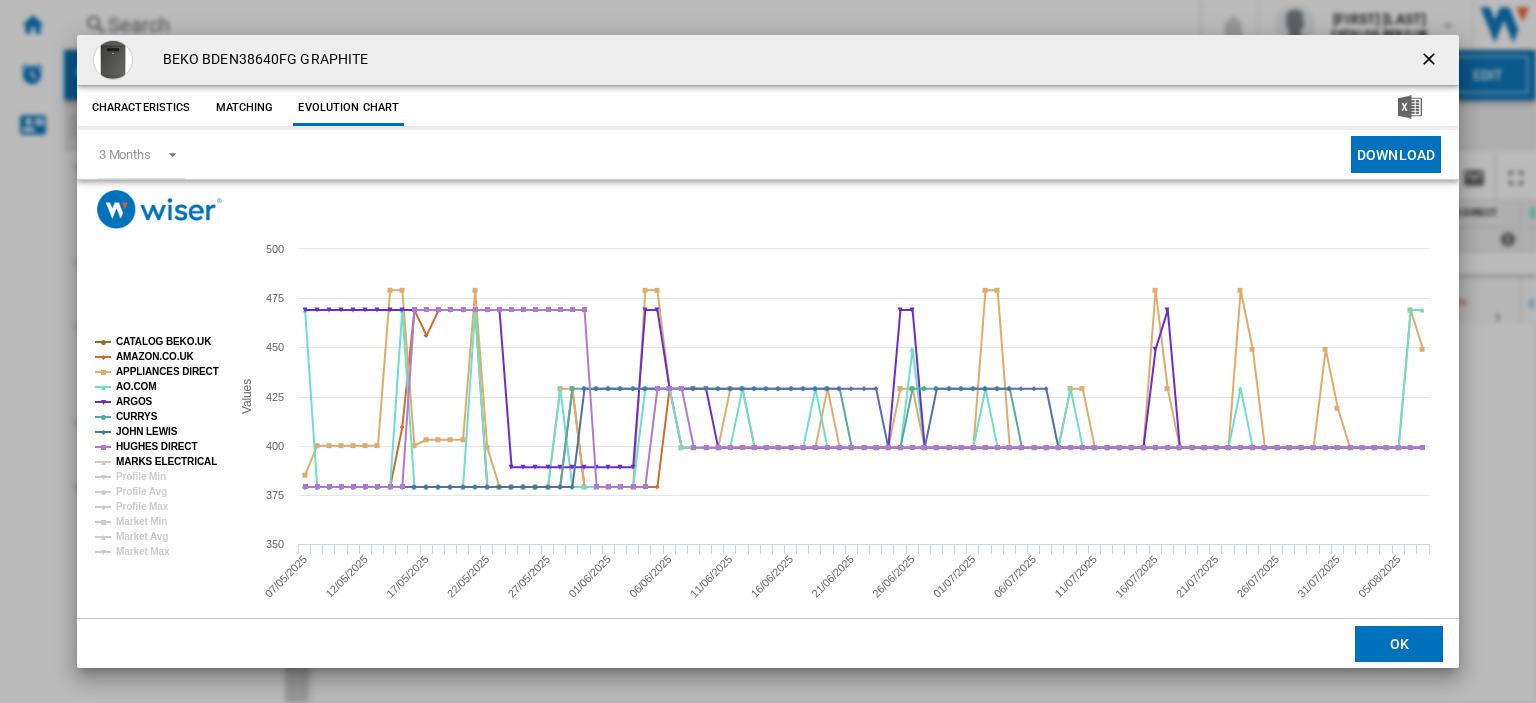 click on "MARKS ELECTRICAL" 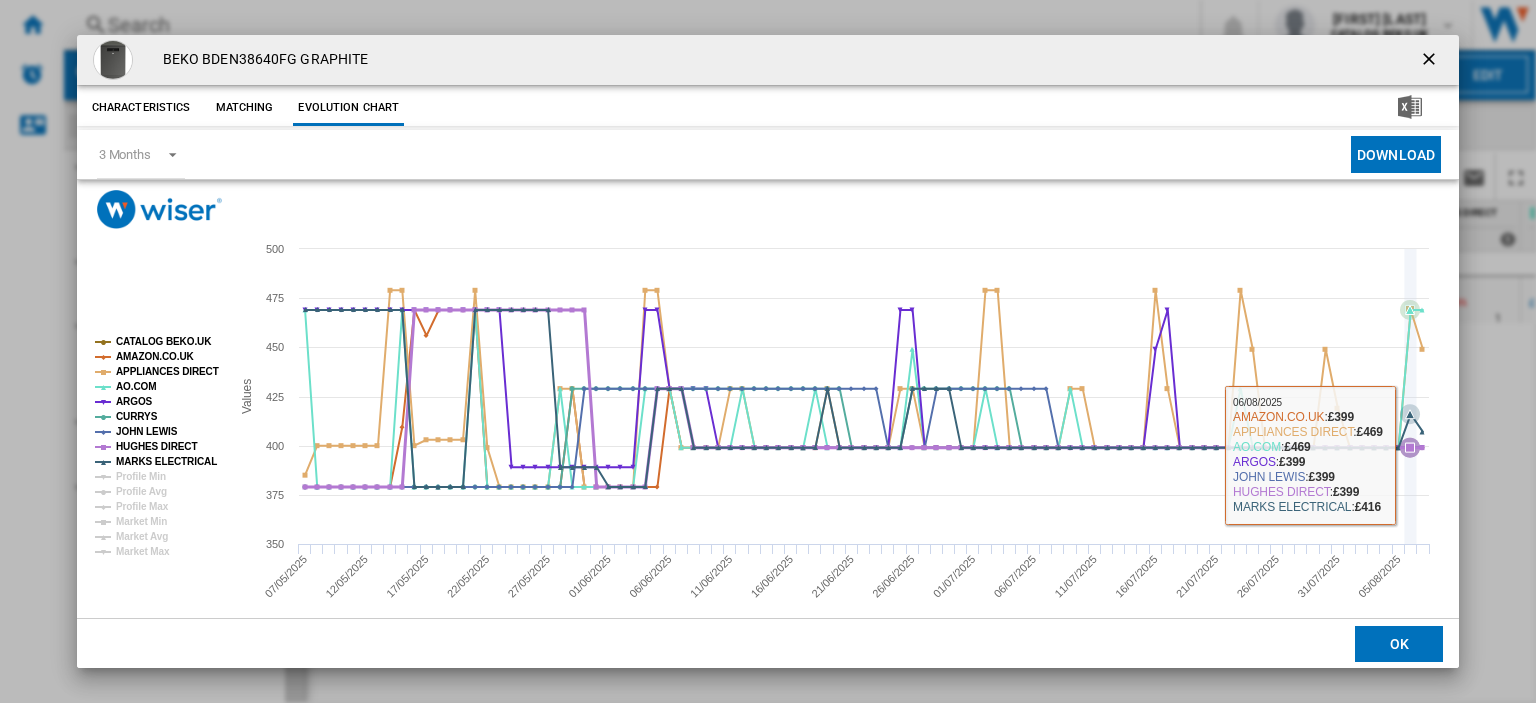 type 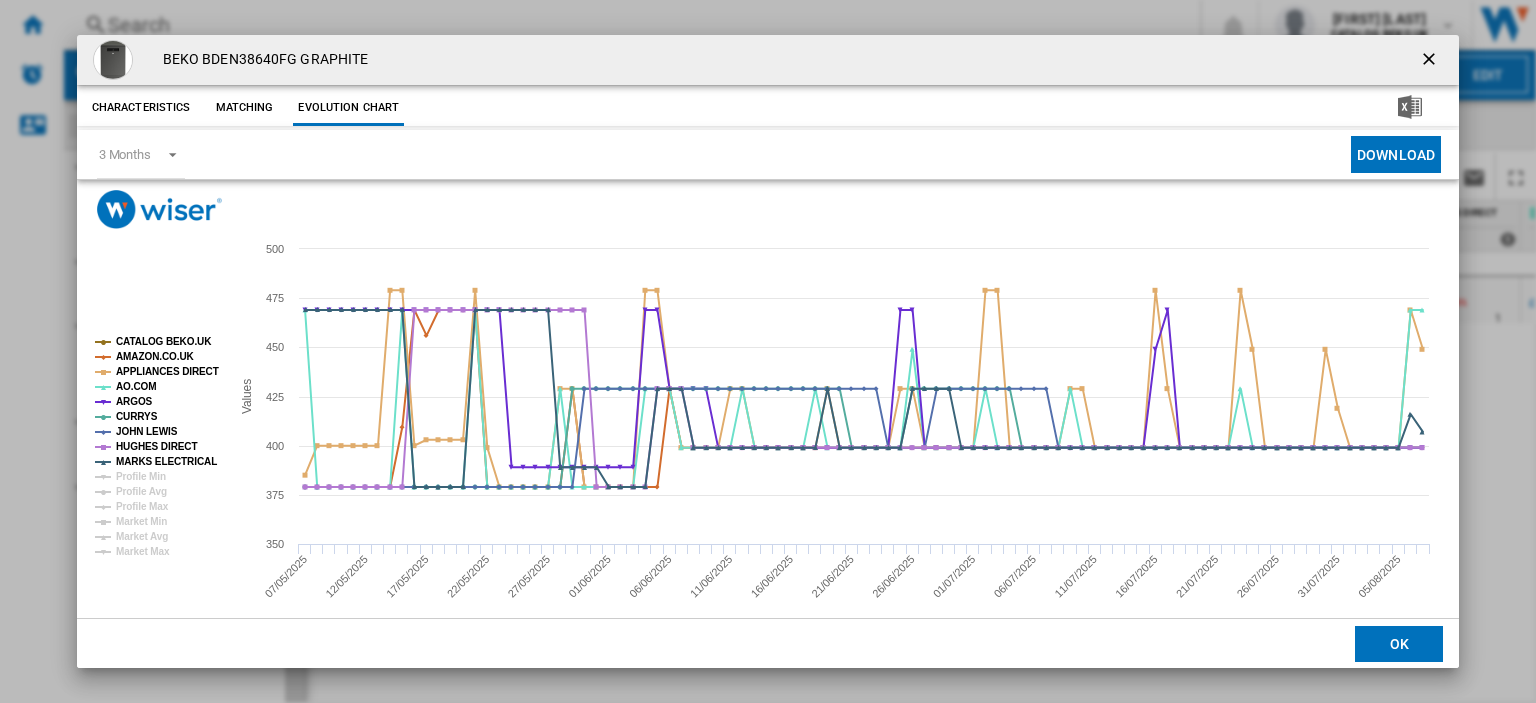 click at bounding box center [1431, 61] 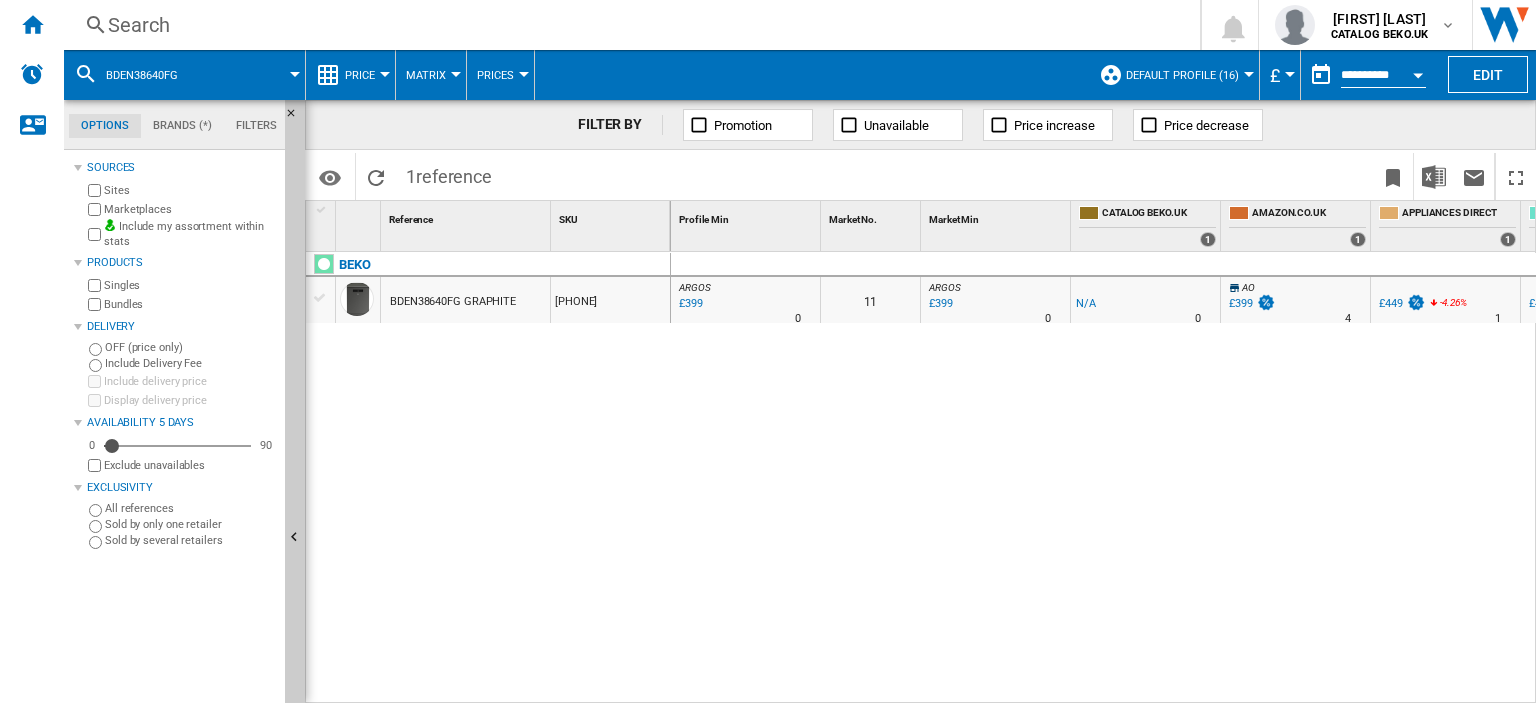 click on "Search" at bounding box center [628, 25] 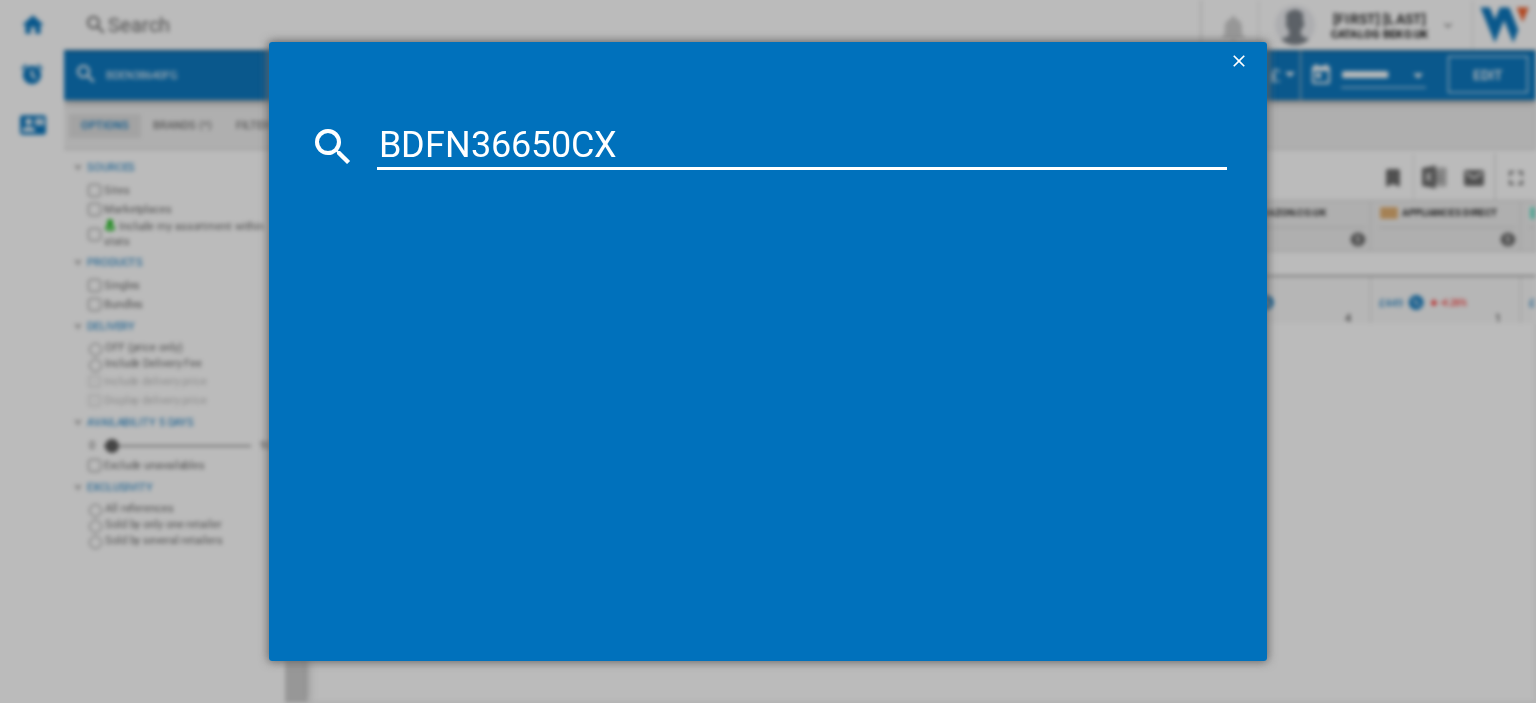 type on "BDFN36650CX" 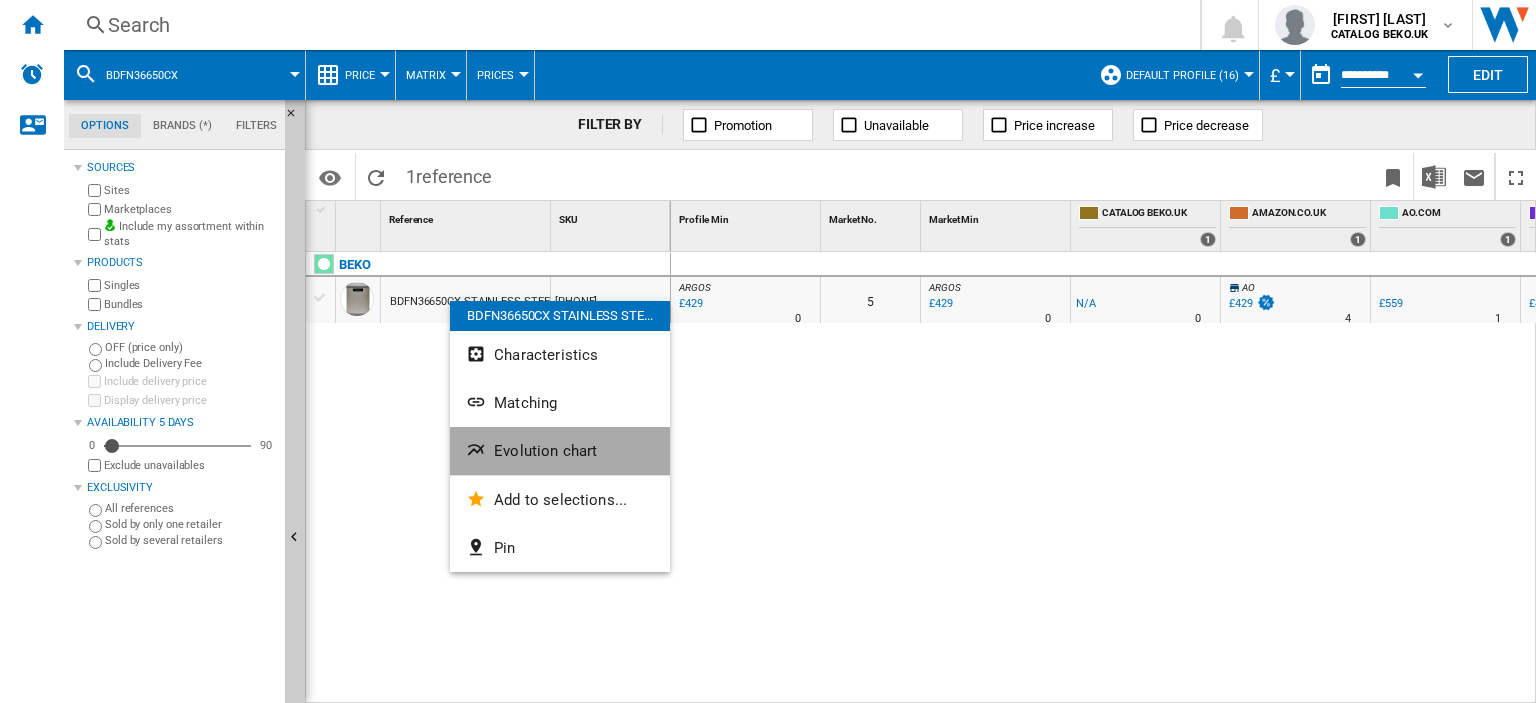 click on "Evolution chart" at bounding box center [545, 451] 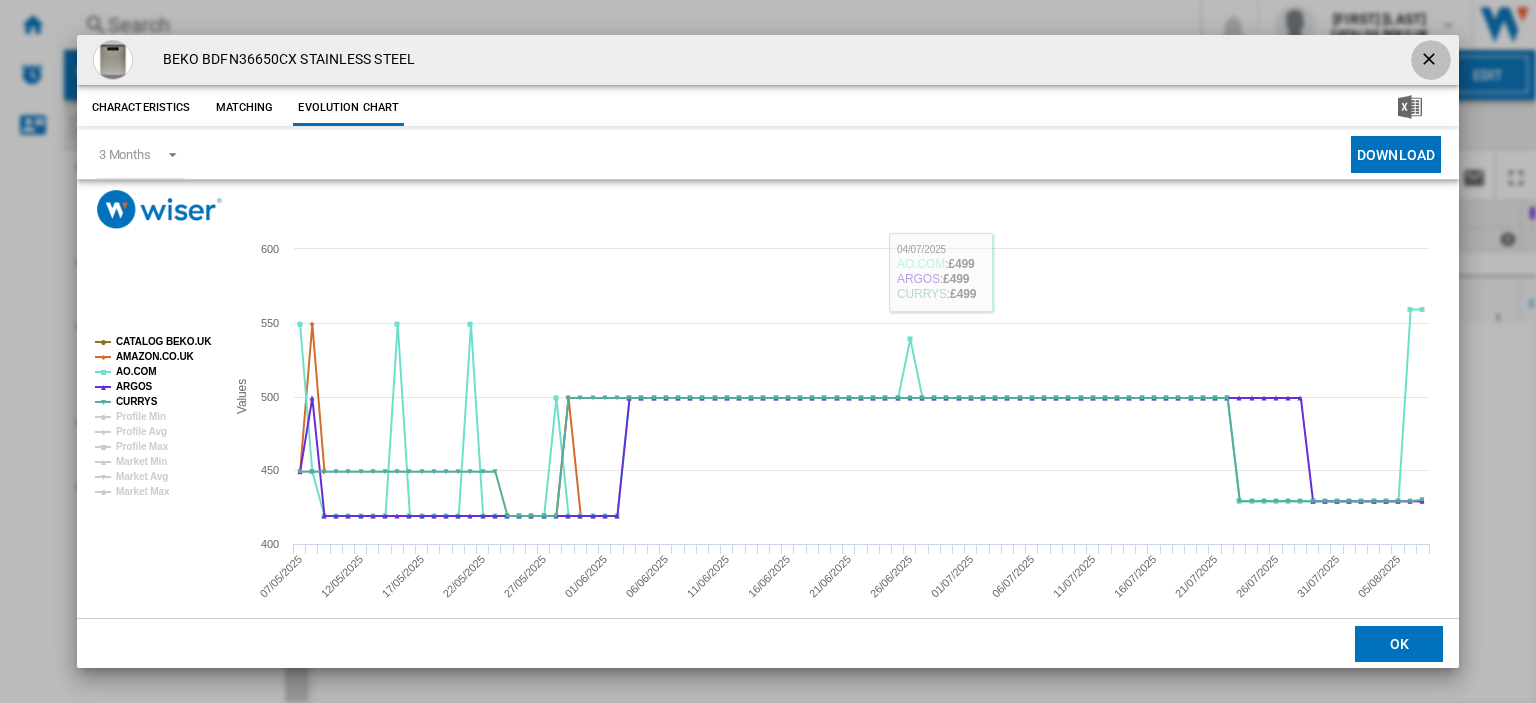 click at bounding box center [1431, 61] 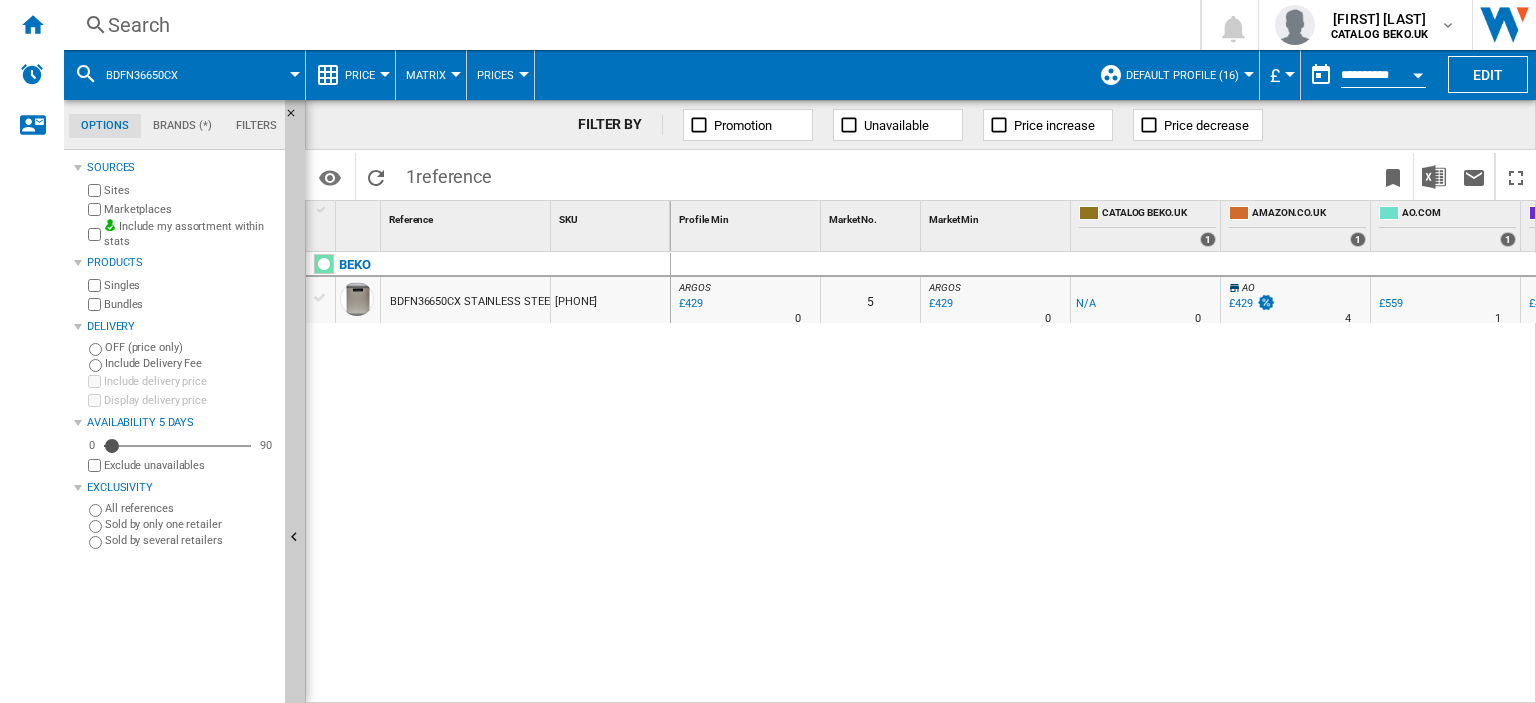 click on "Search" at bounding box center [628, 25] 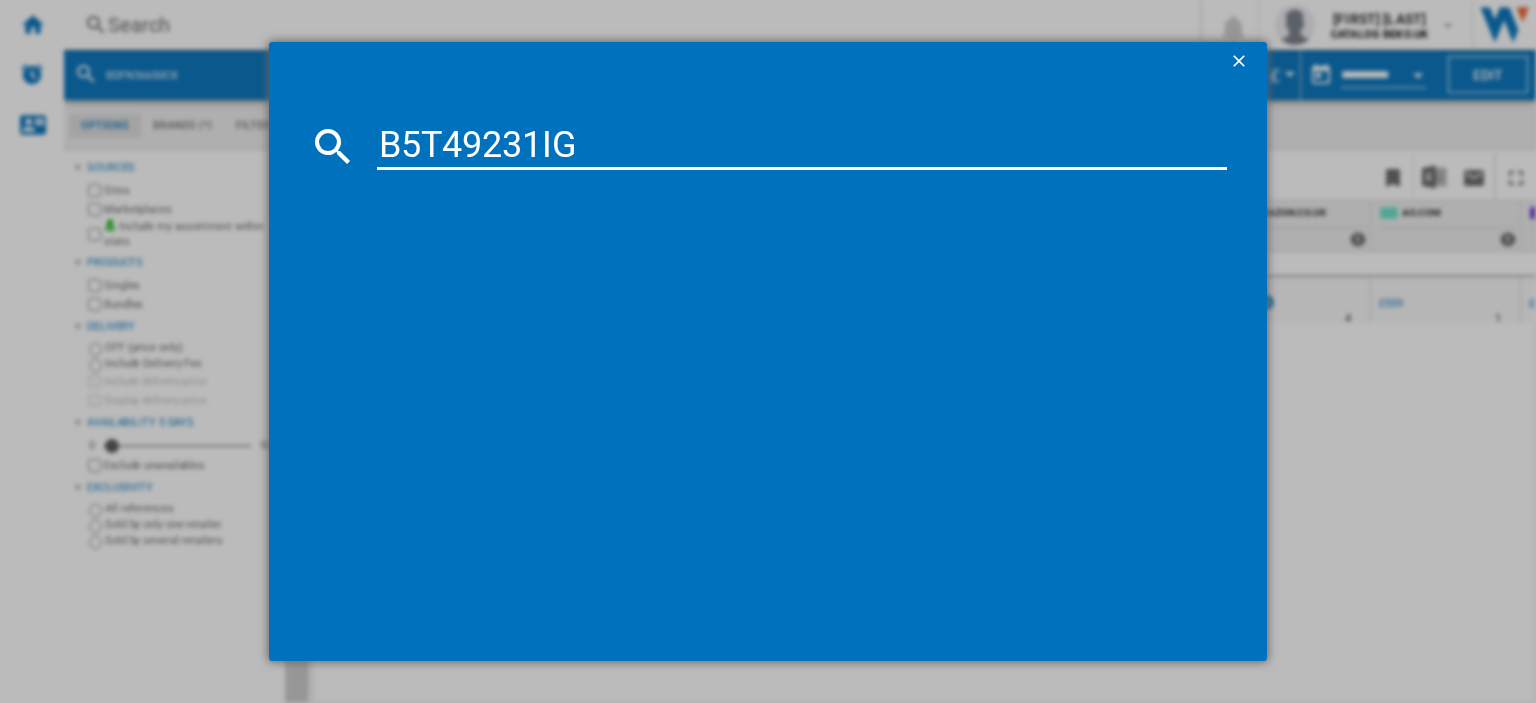 type on "B5T49231IG" 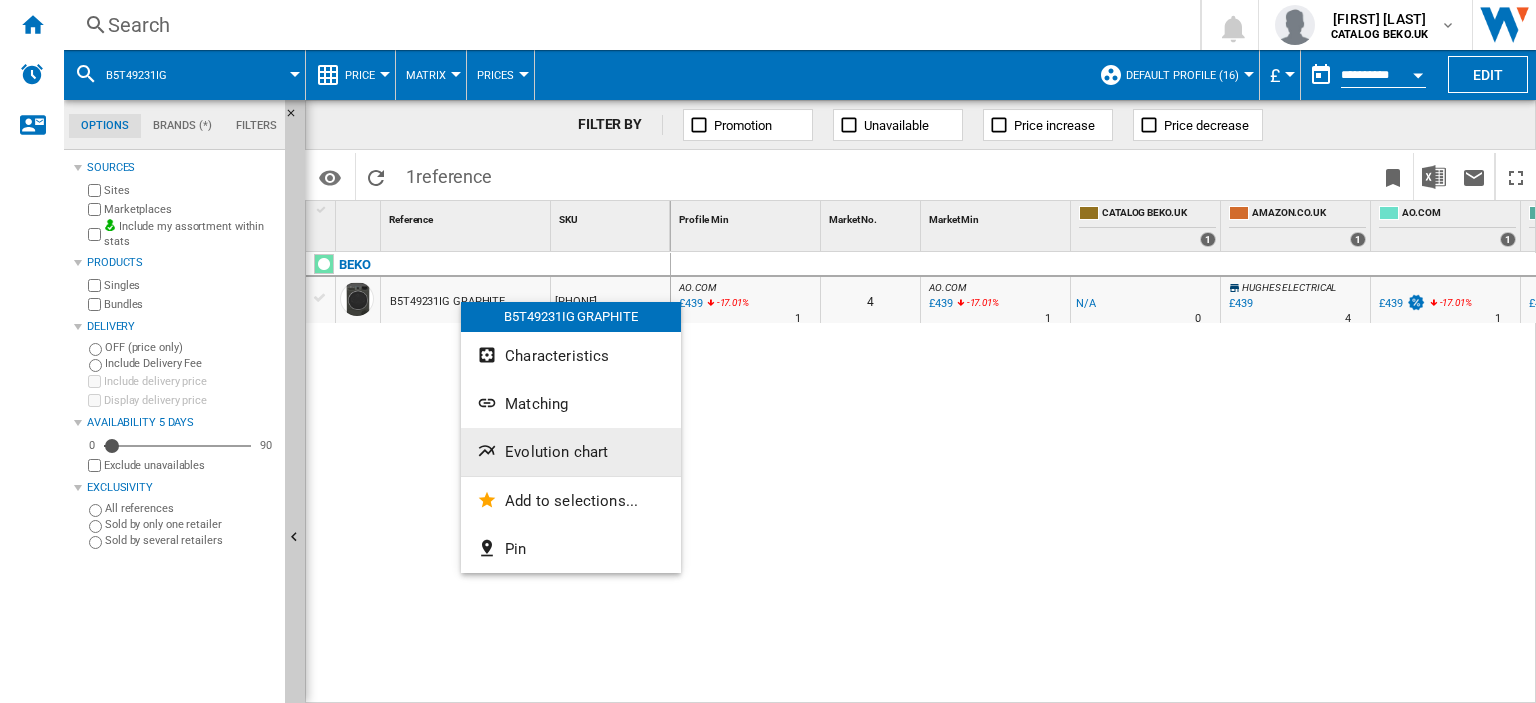 click on "Evolution chart" at bounding box center (556, 452) 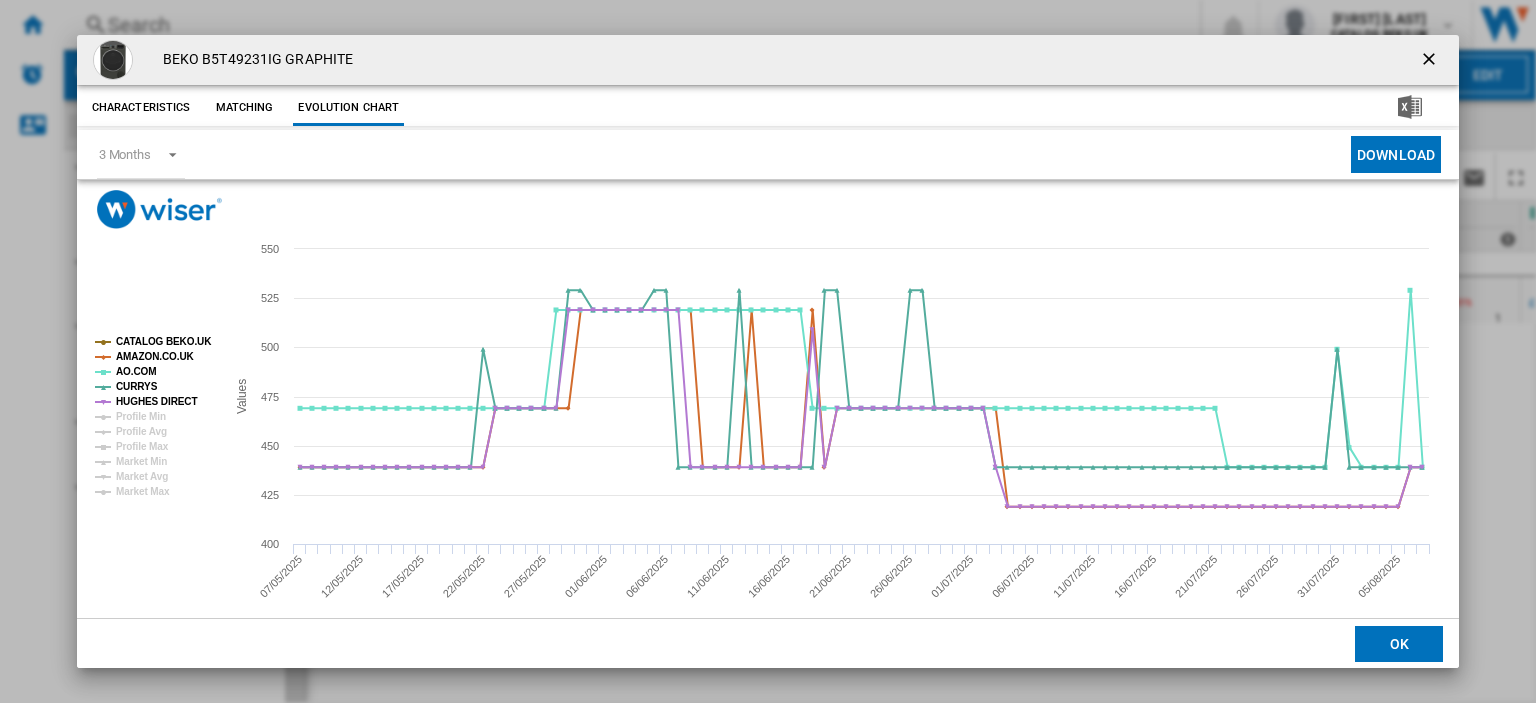 click at bounding box center [1431, 61] 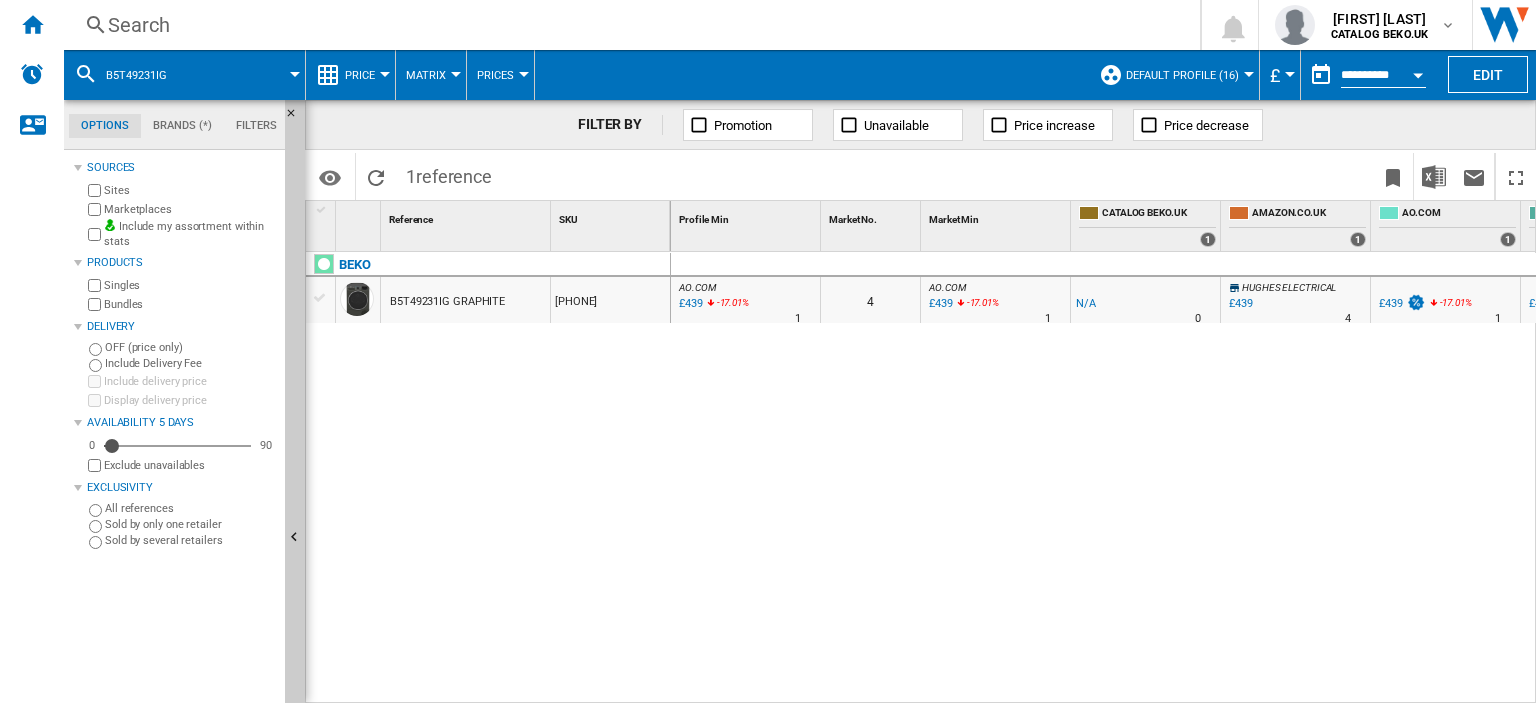 click on "Search" at bounding box center (628, 25) 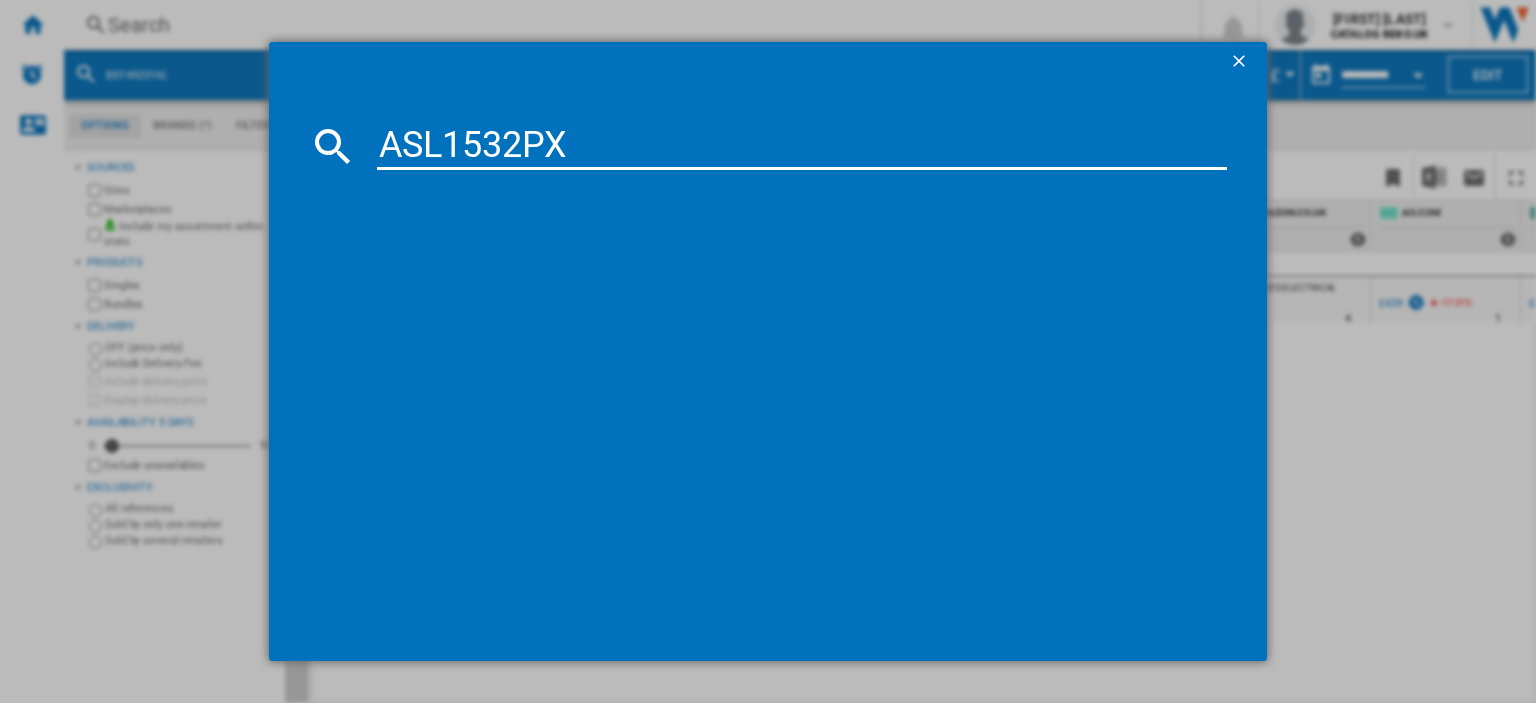 type on "ASL1532PX" 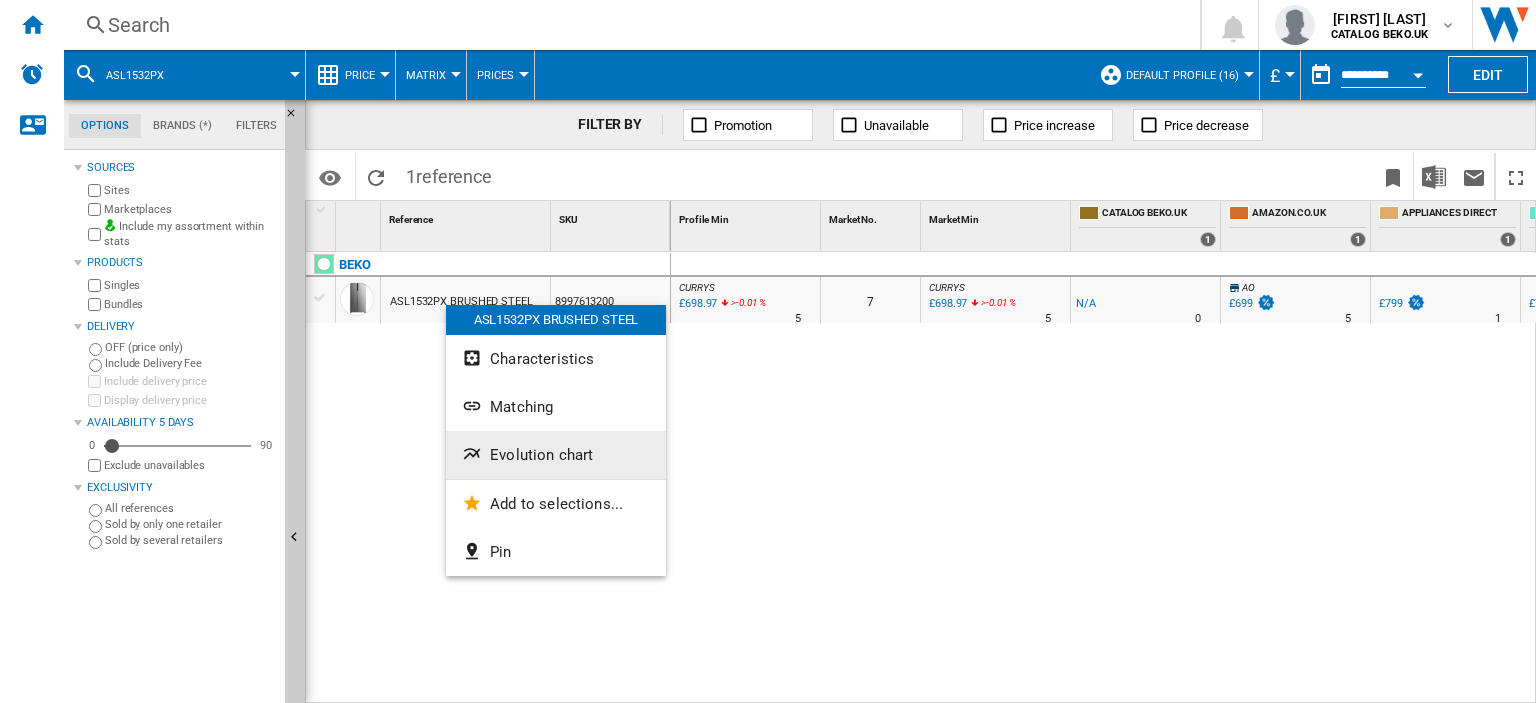 click on "Evolution chart" at bounding box center [541, 455] 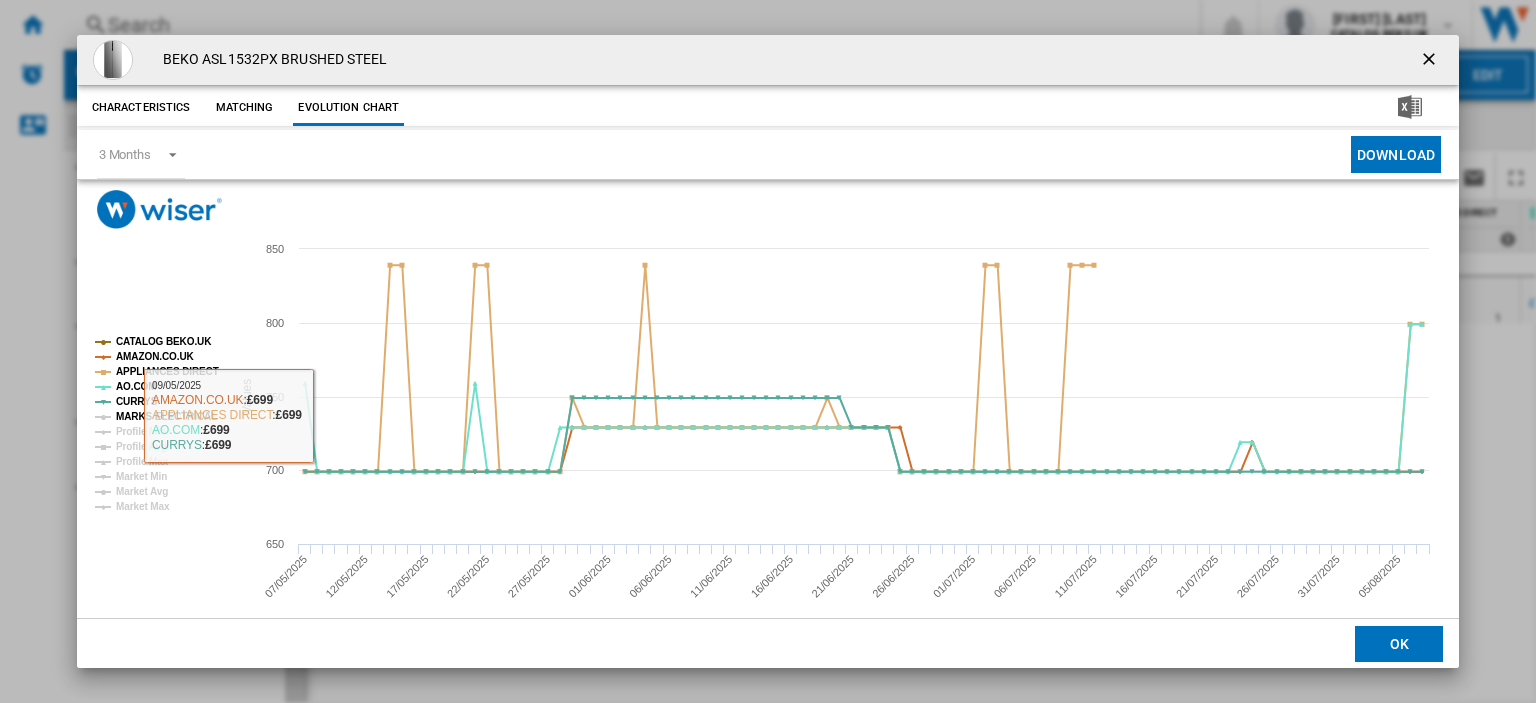 click on "MARKS ELECTRICAL" 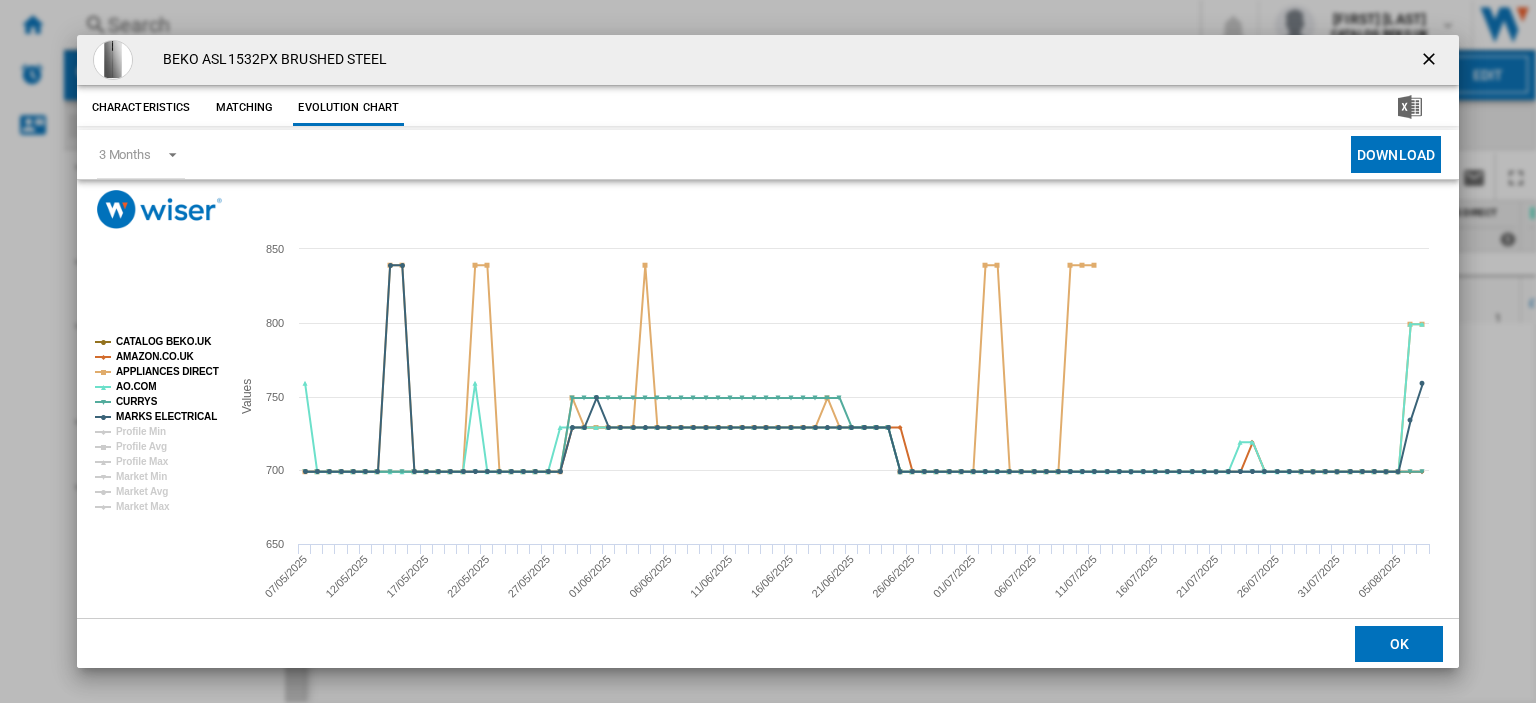 click at bounding box center [1431, 61] 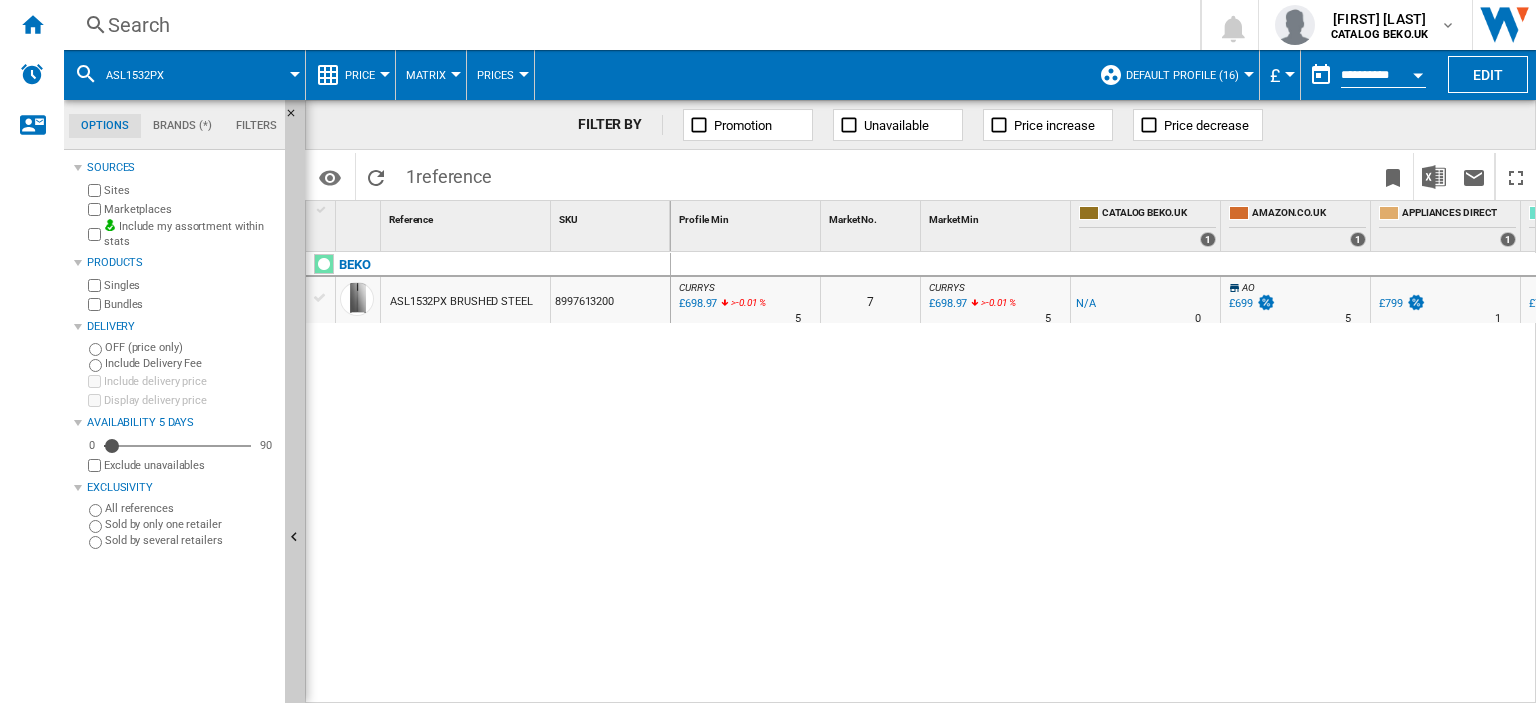 click on "Search" at bounding box center (628, 25) 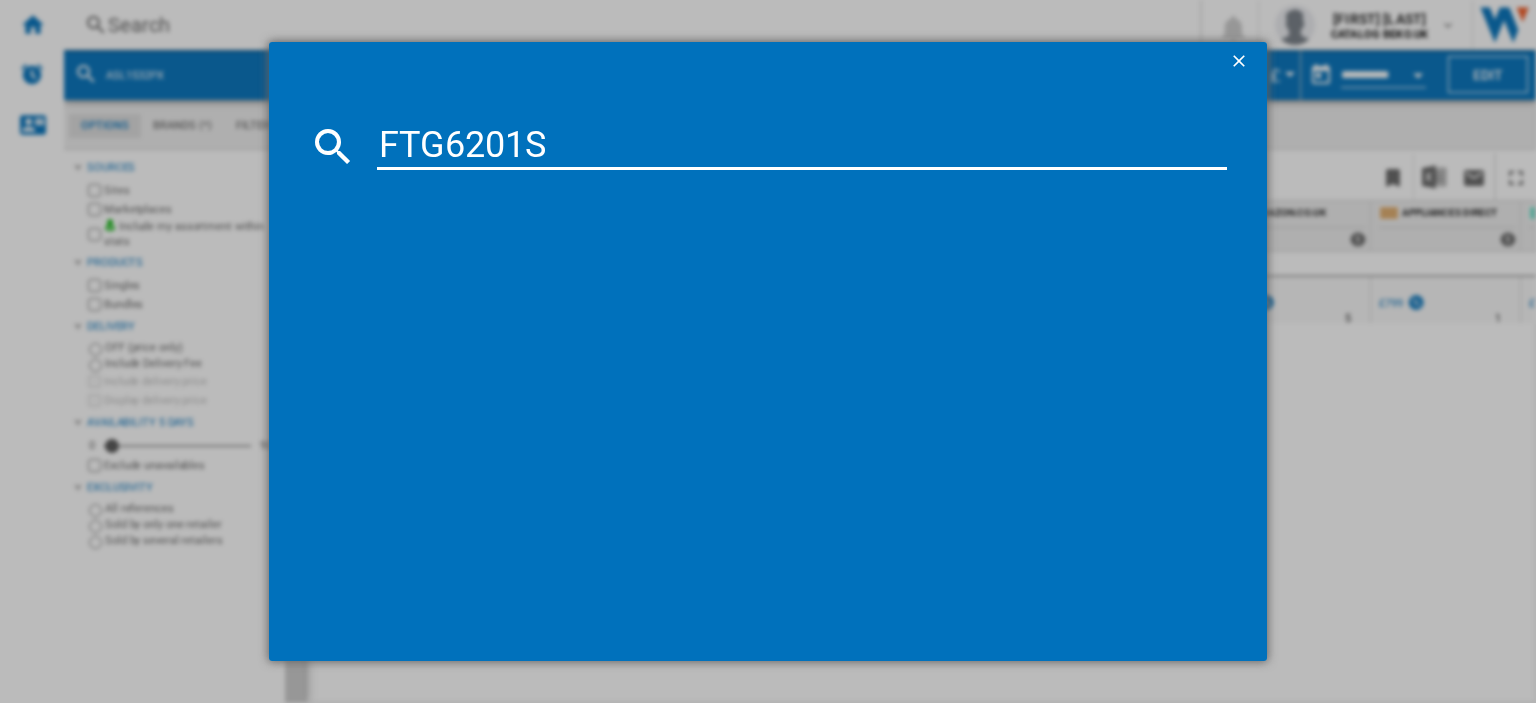 type on "FTG6201S" 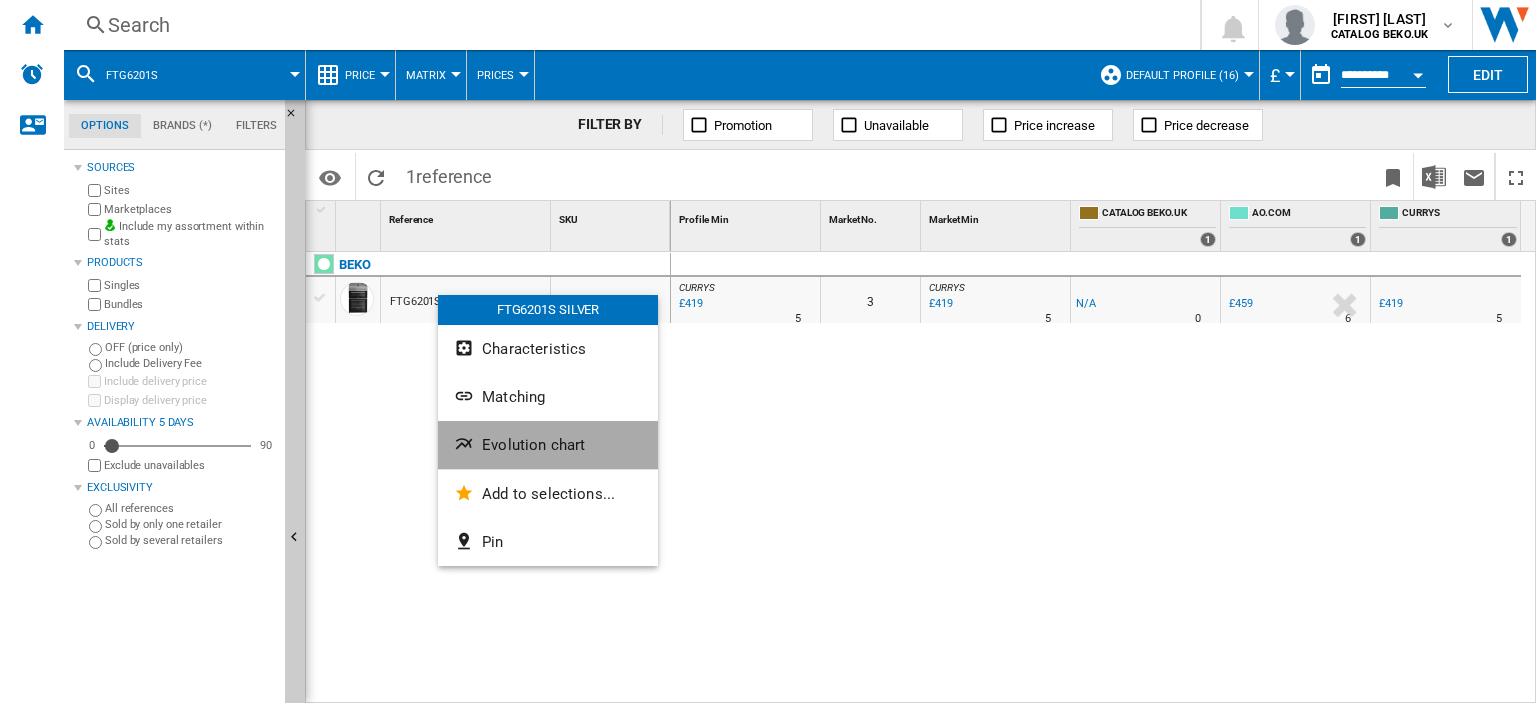 click on "Evolution chart" at bounding box center (533, 445) 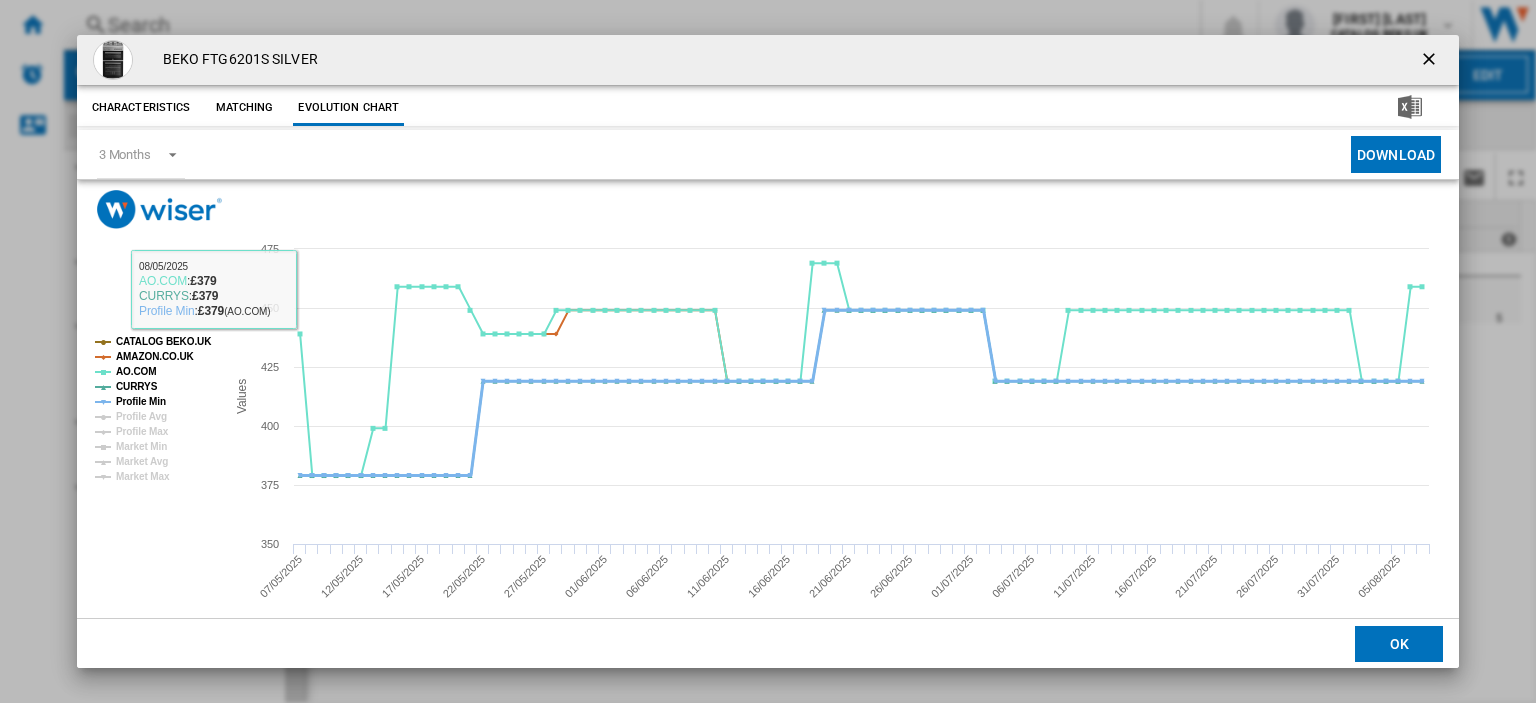 click on "Profile Min" 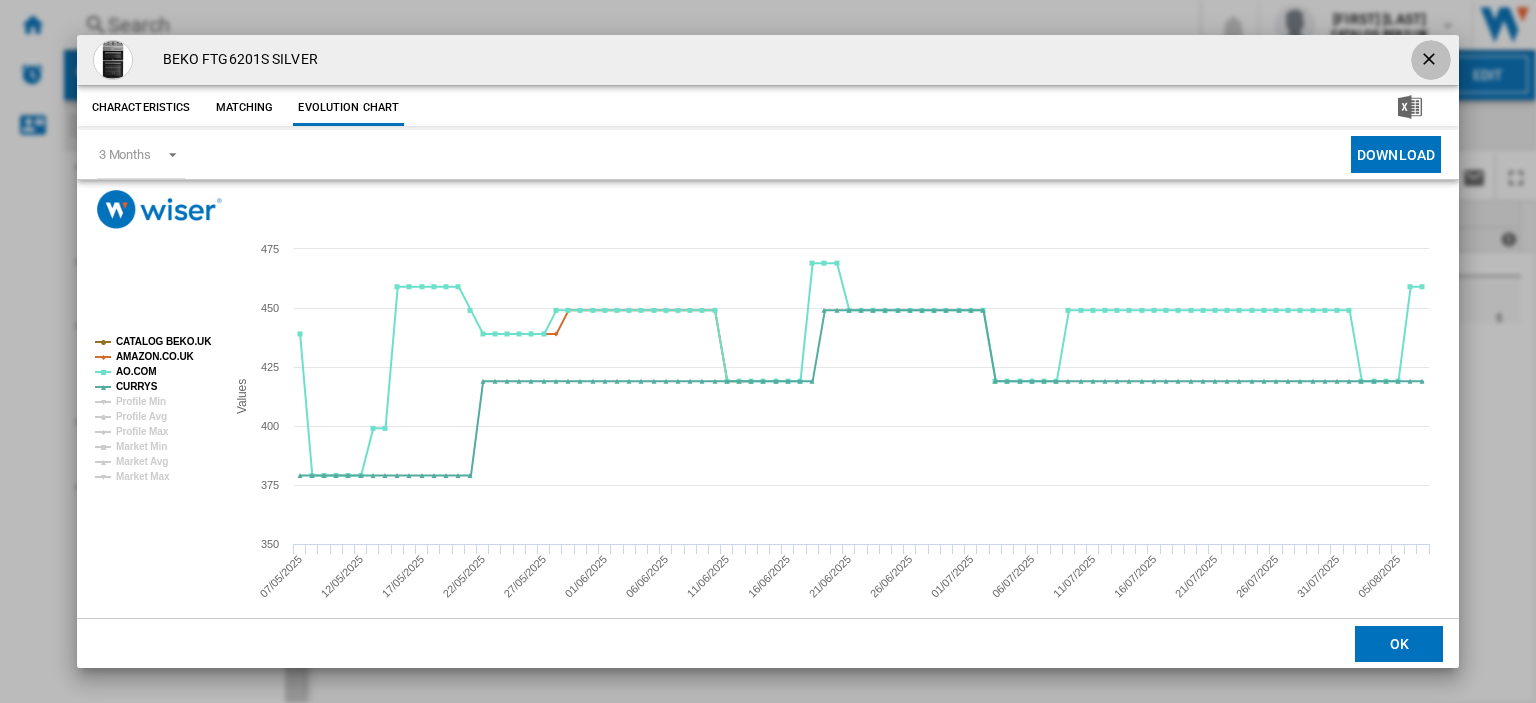 click at bounding box center (1431, 61) 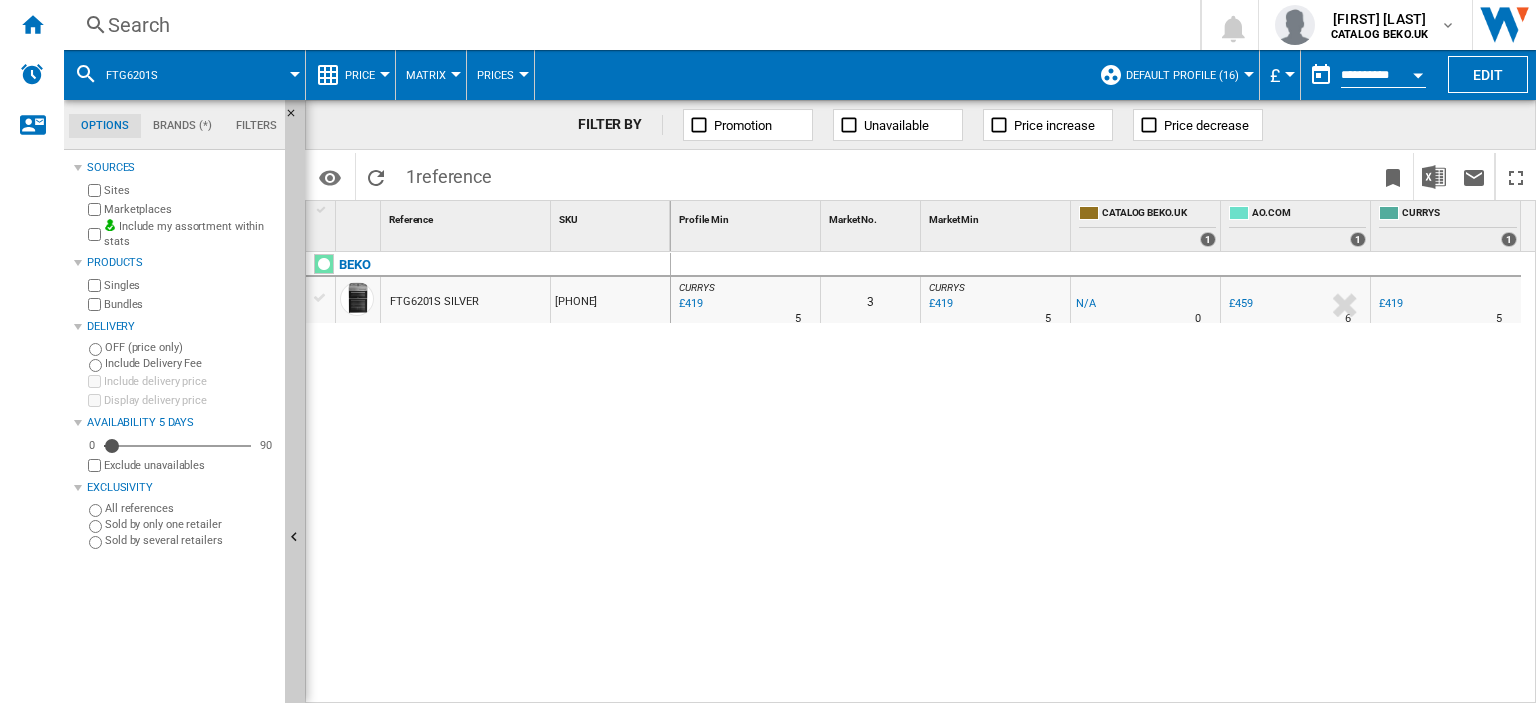 click on "Search" at bounding box center [628, 25] 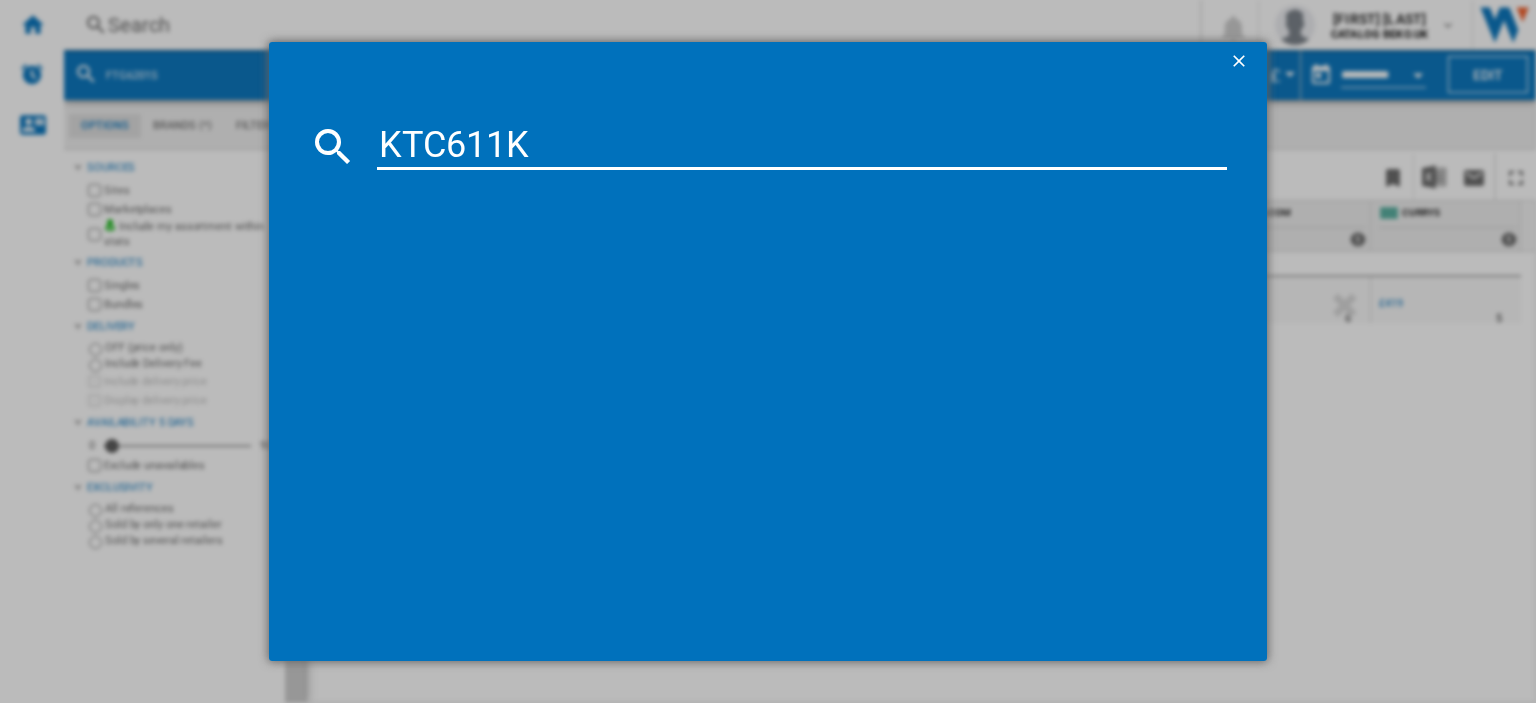type on "KTC611K" 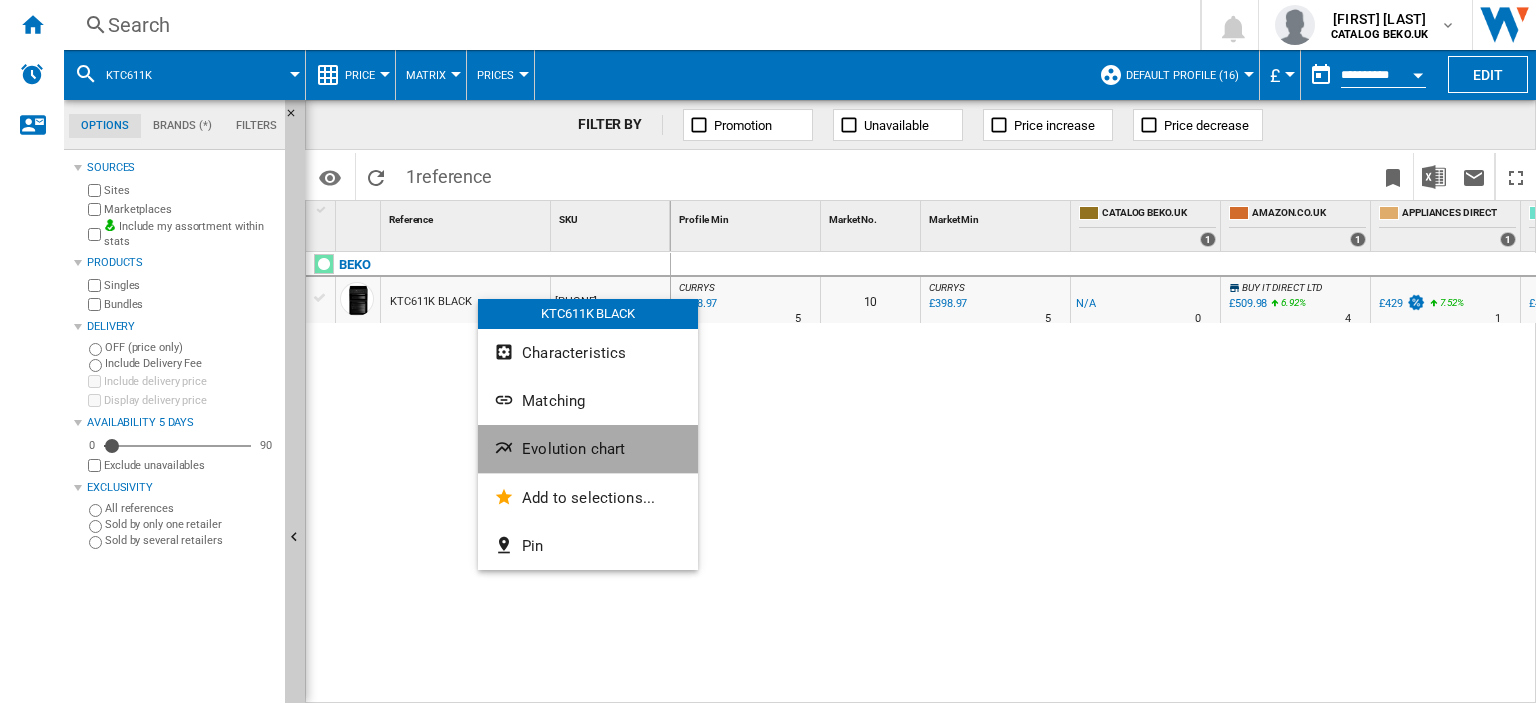 click on "Evolution chart" at bounding box center [573, 449] 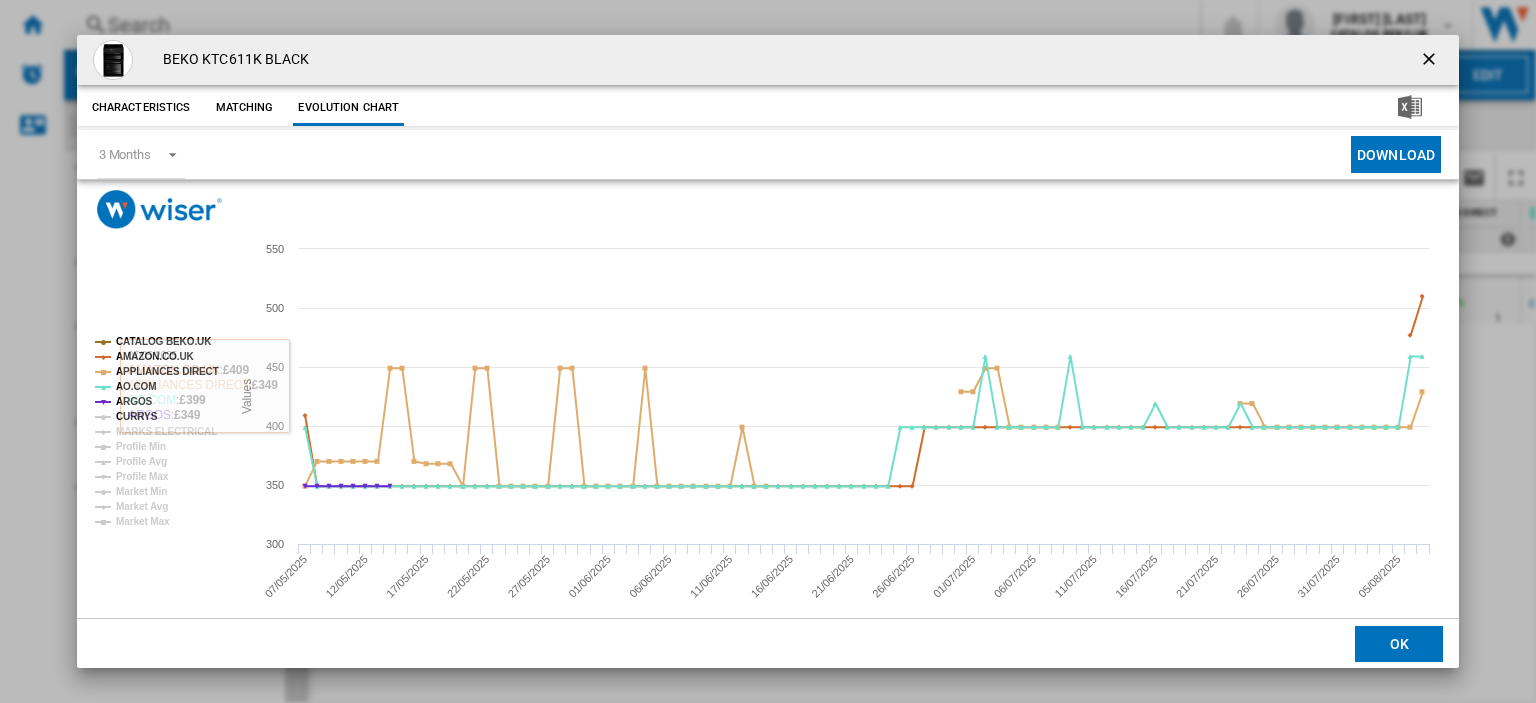click on "CURRYS" 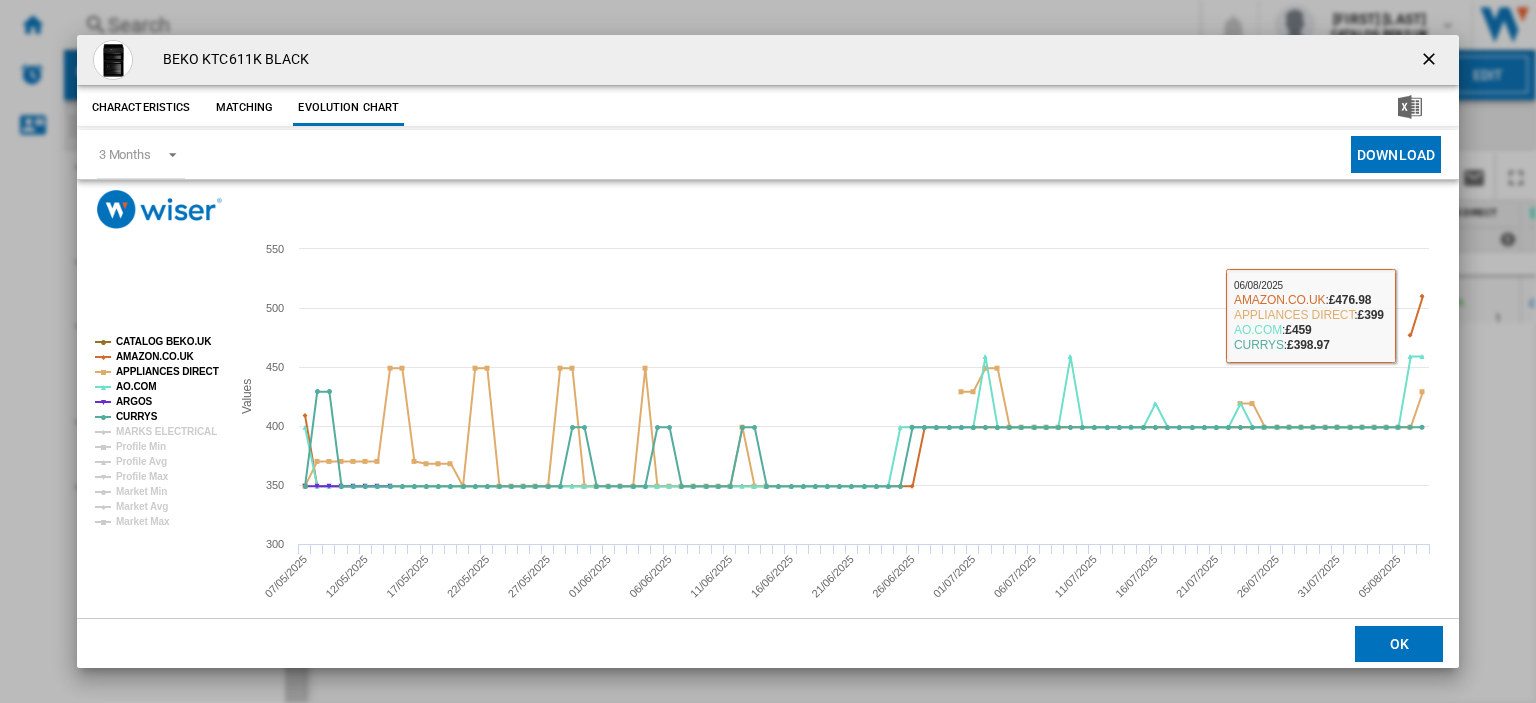 click at bounding box center (1431, 61) 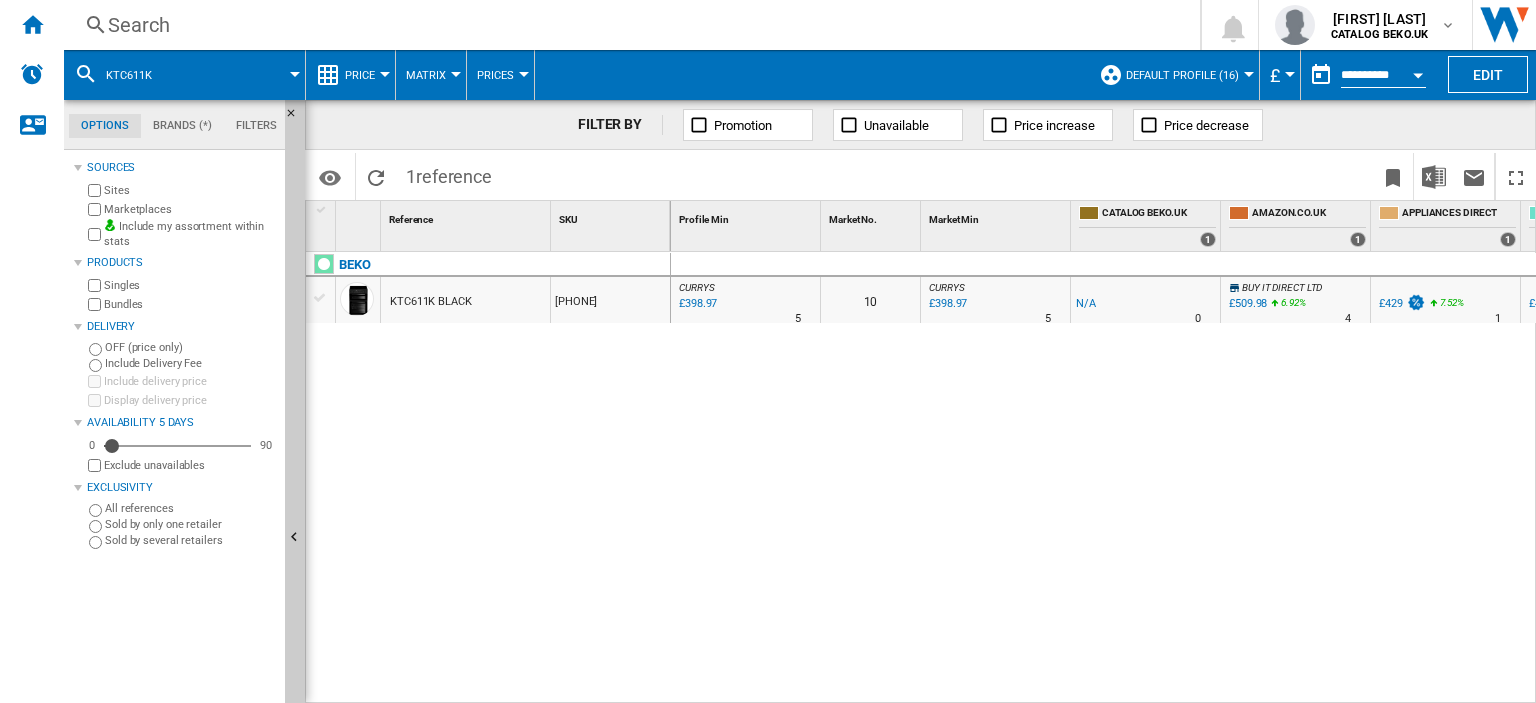 click on "£398.97" at bounding box center (946, 304) 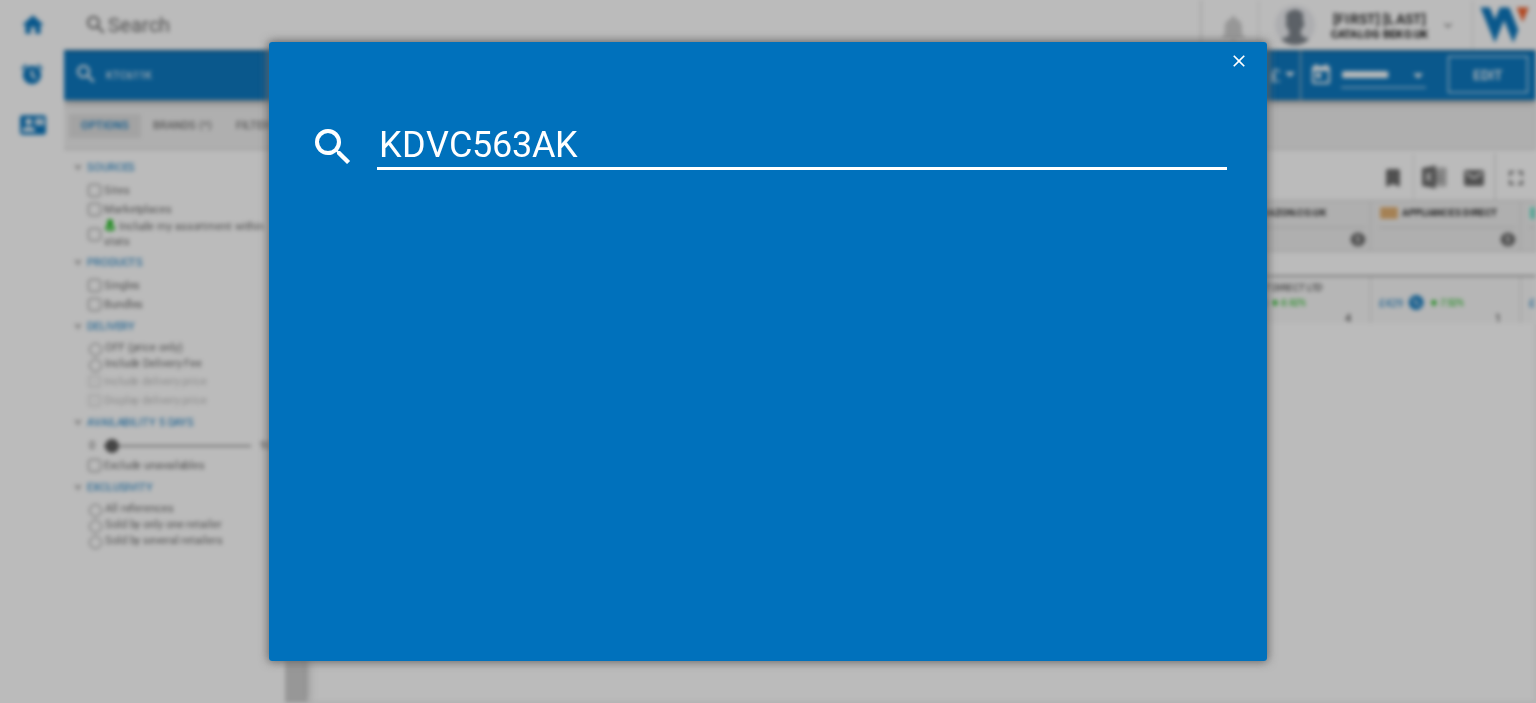 type on "KDVC563AK" 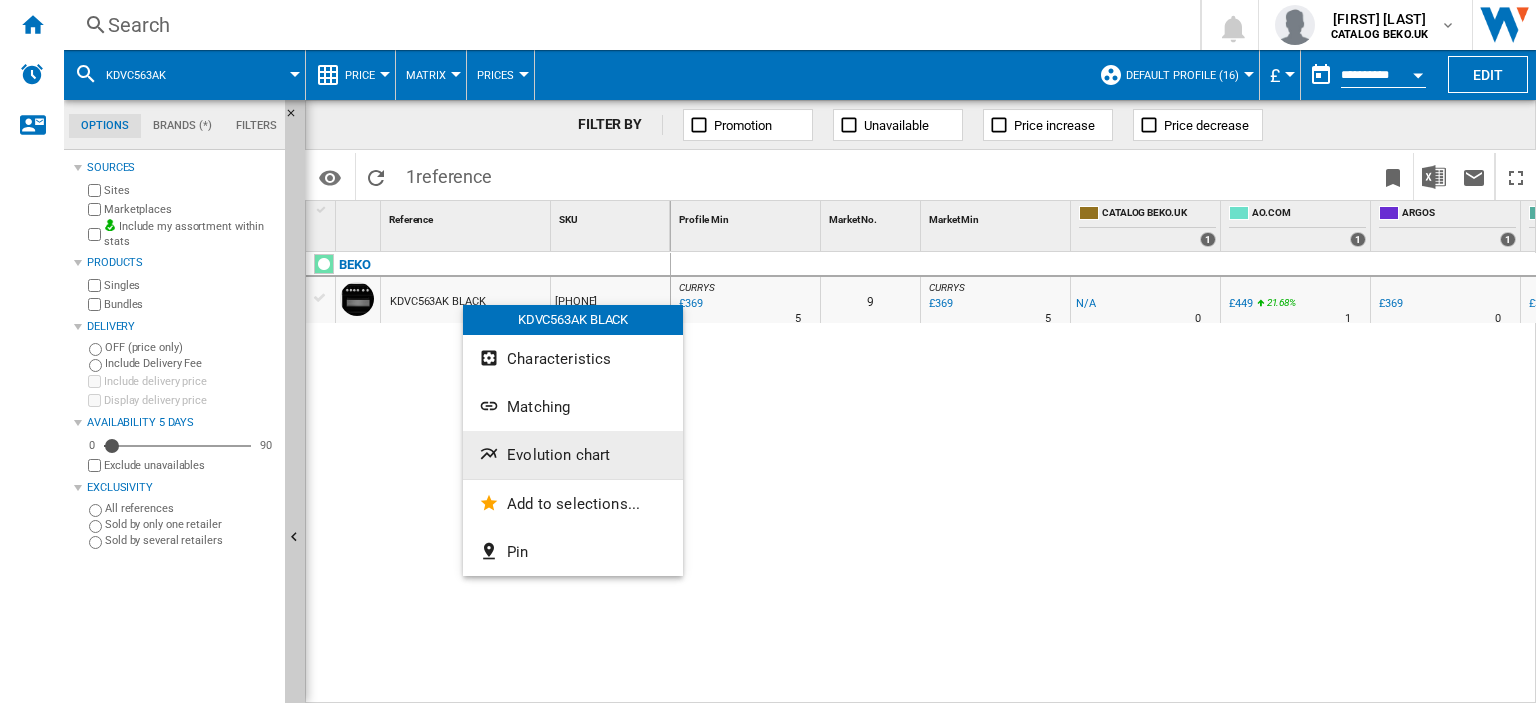 click on "Evolution chart" at bounding box center [558, 455] 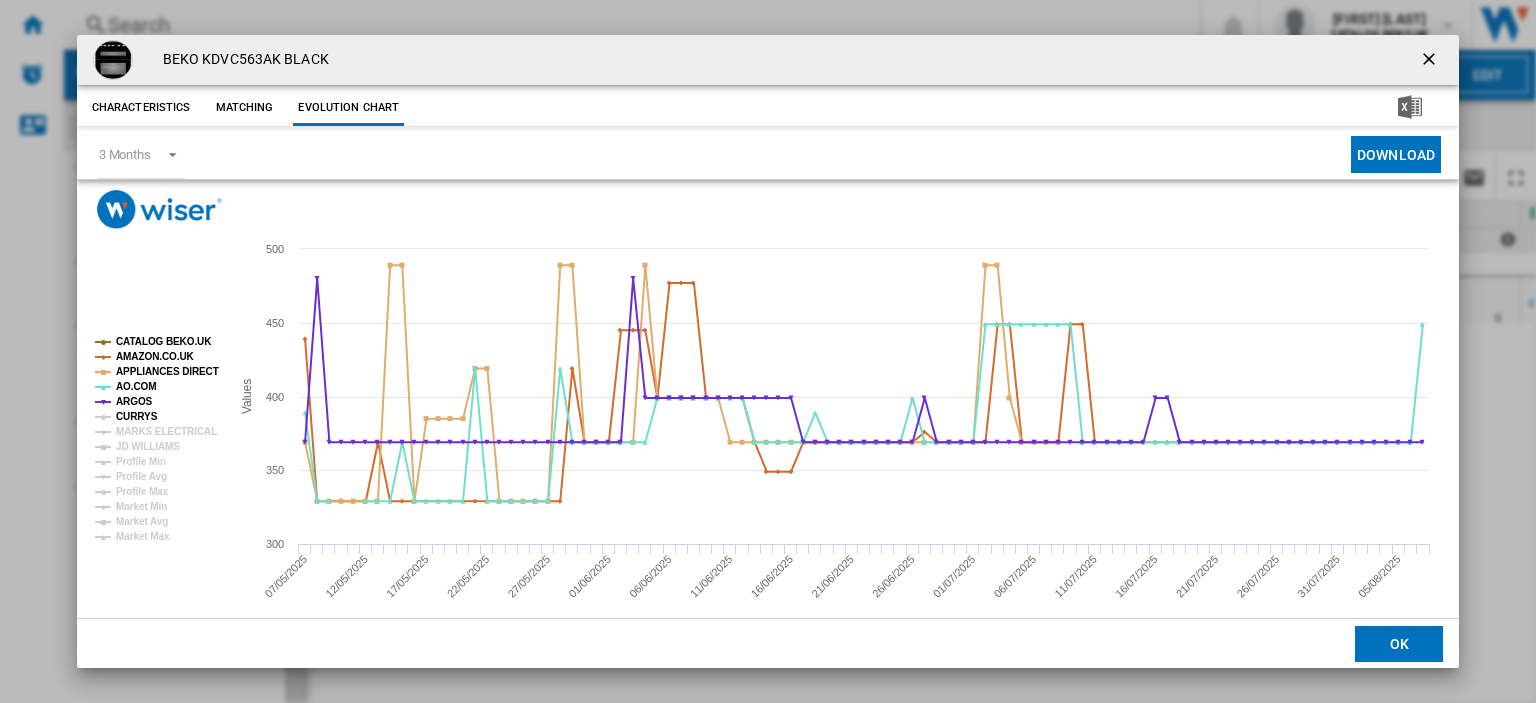 click on "CURRYS" 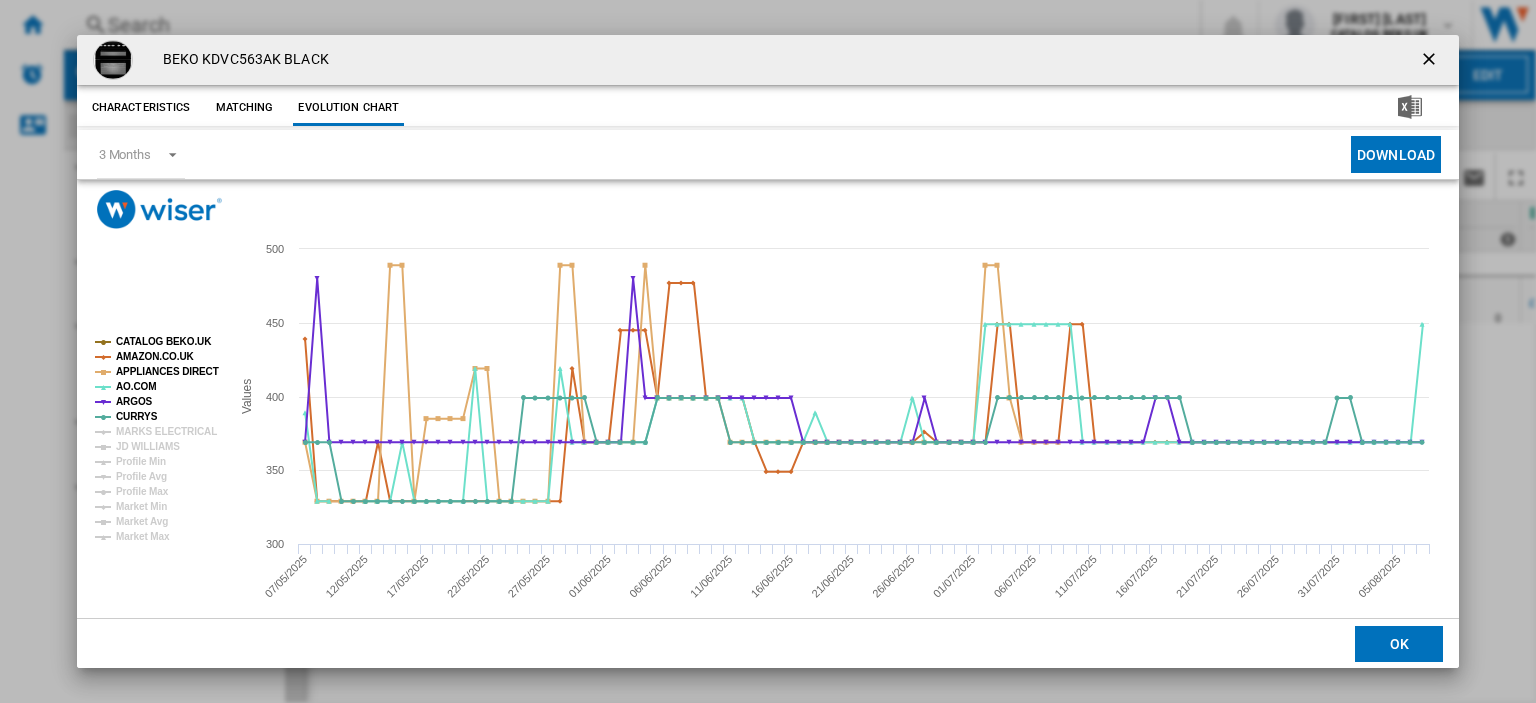 click at bounding box center [1431, 61] 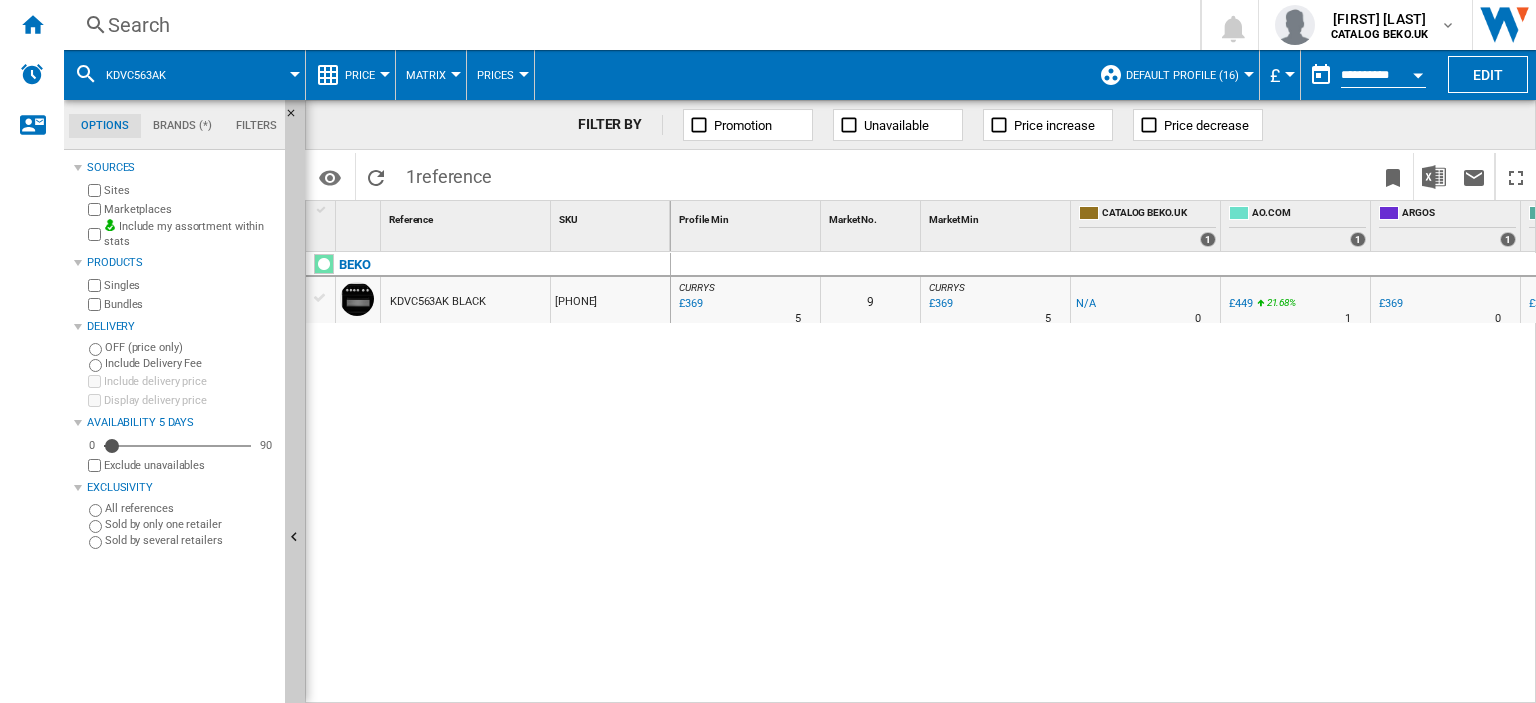 click on "Search" at bounding box center (628, 25) 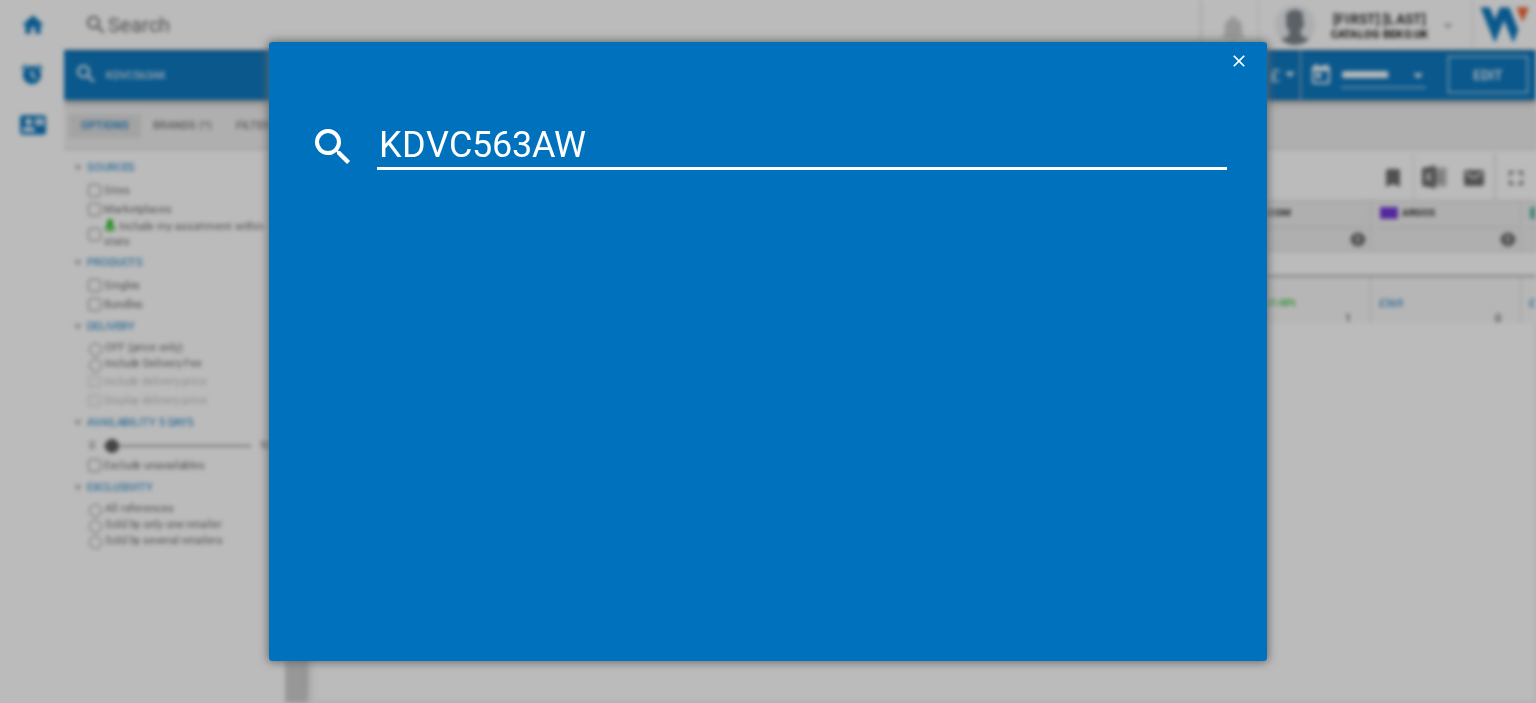 type on "KDVC563AW" 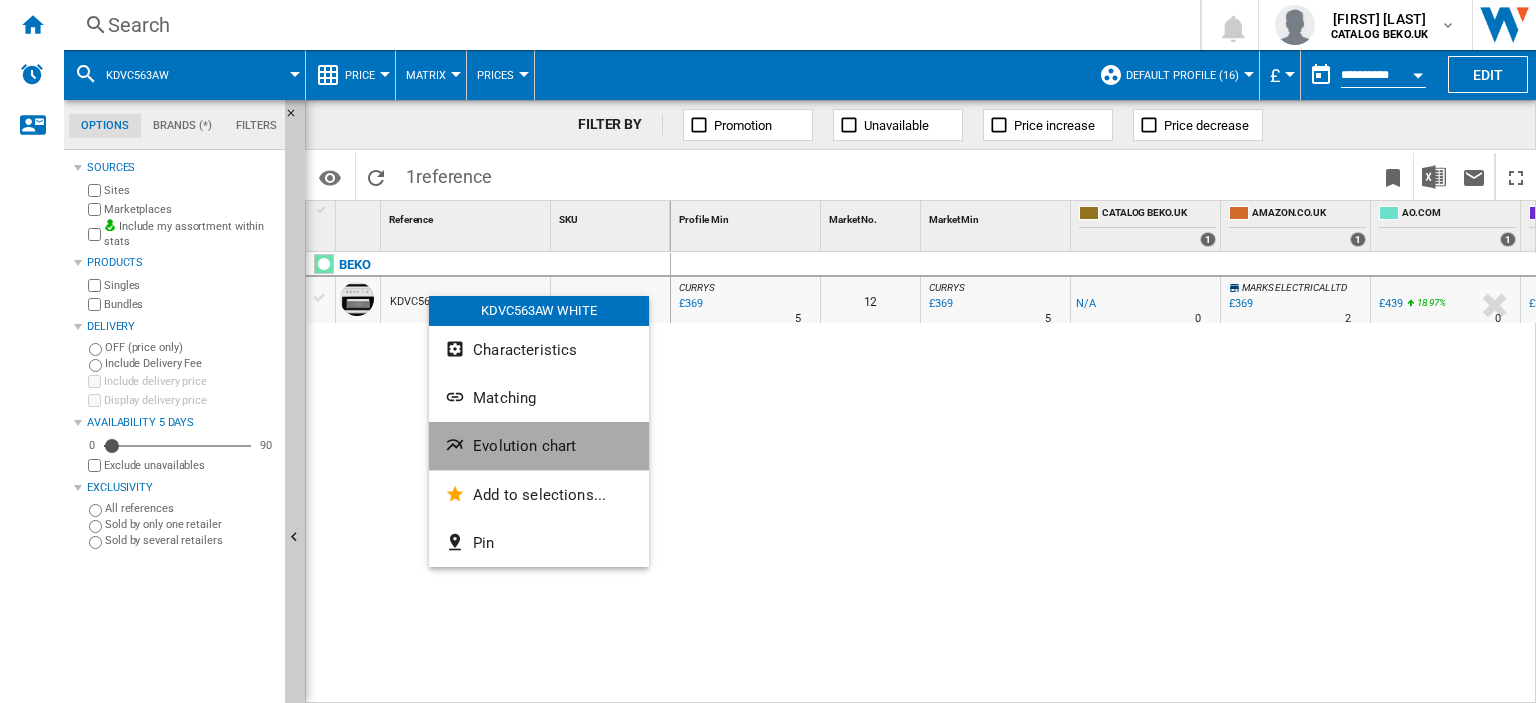 click on "Evolution chart" at bounding box center [524, 446] 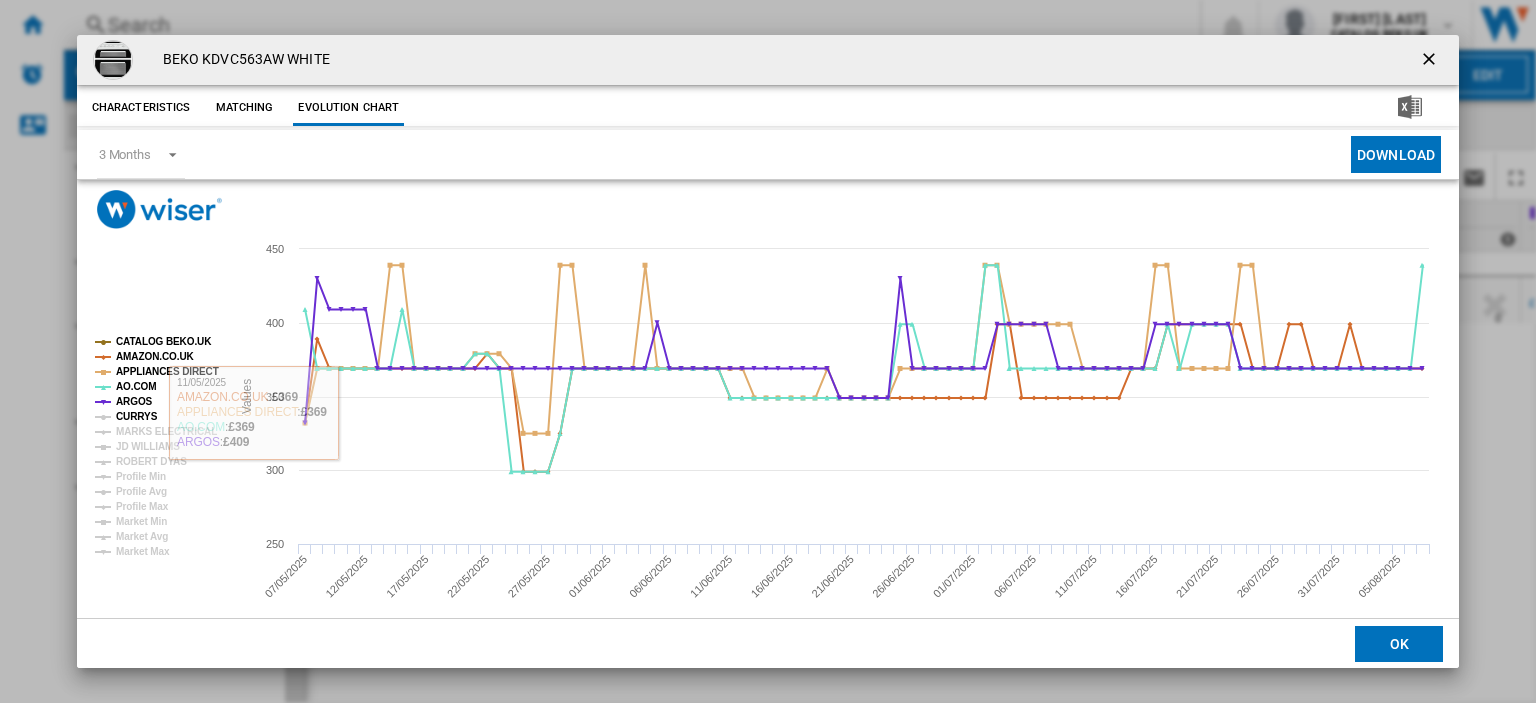 click on "CURRYS" 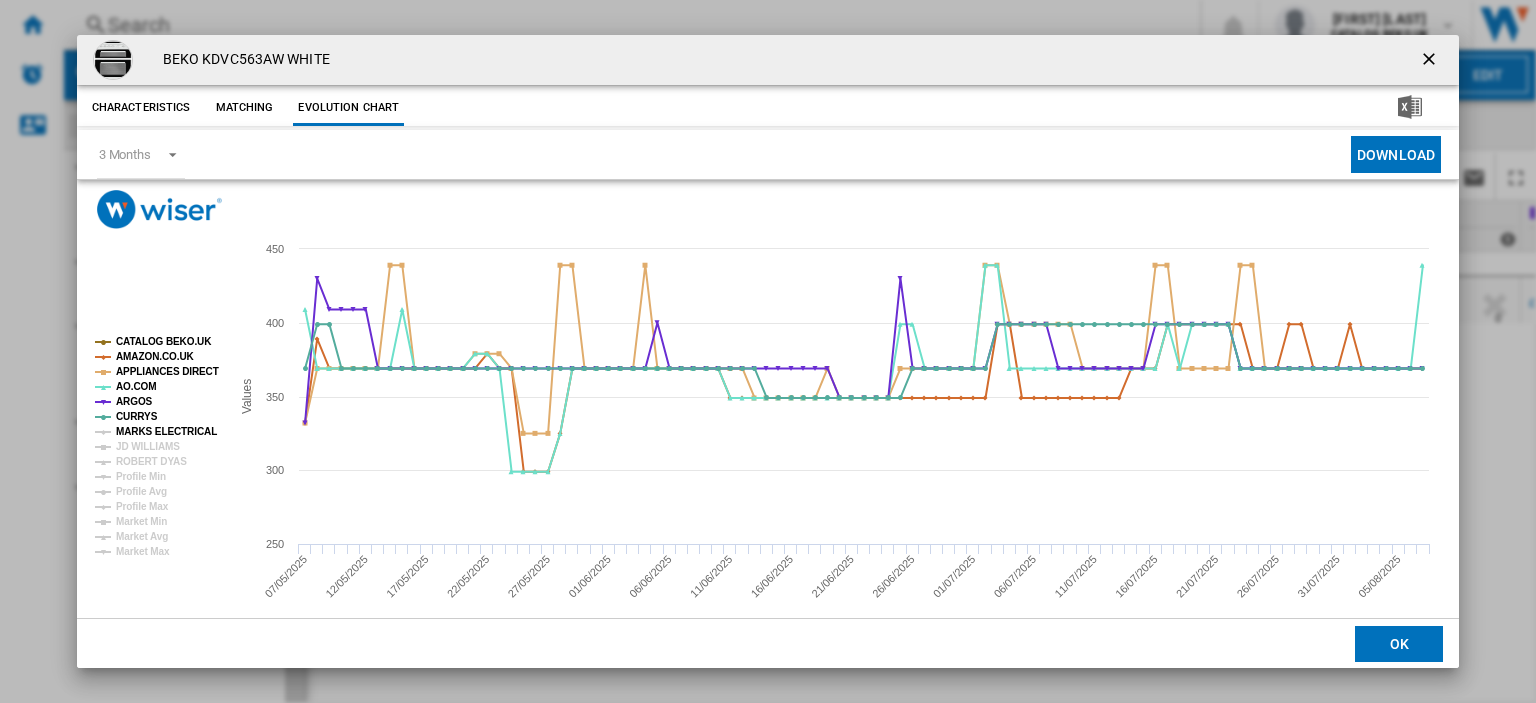 click on "MARKS ELECTRICAL" 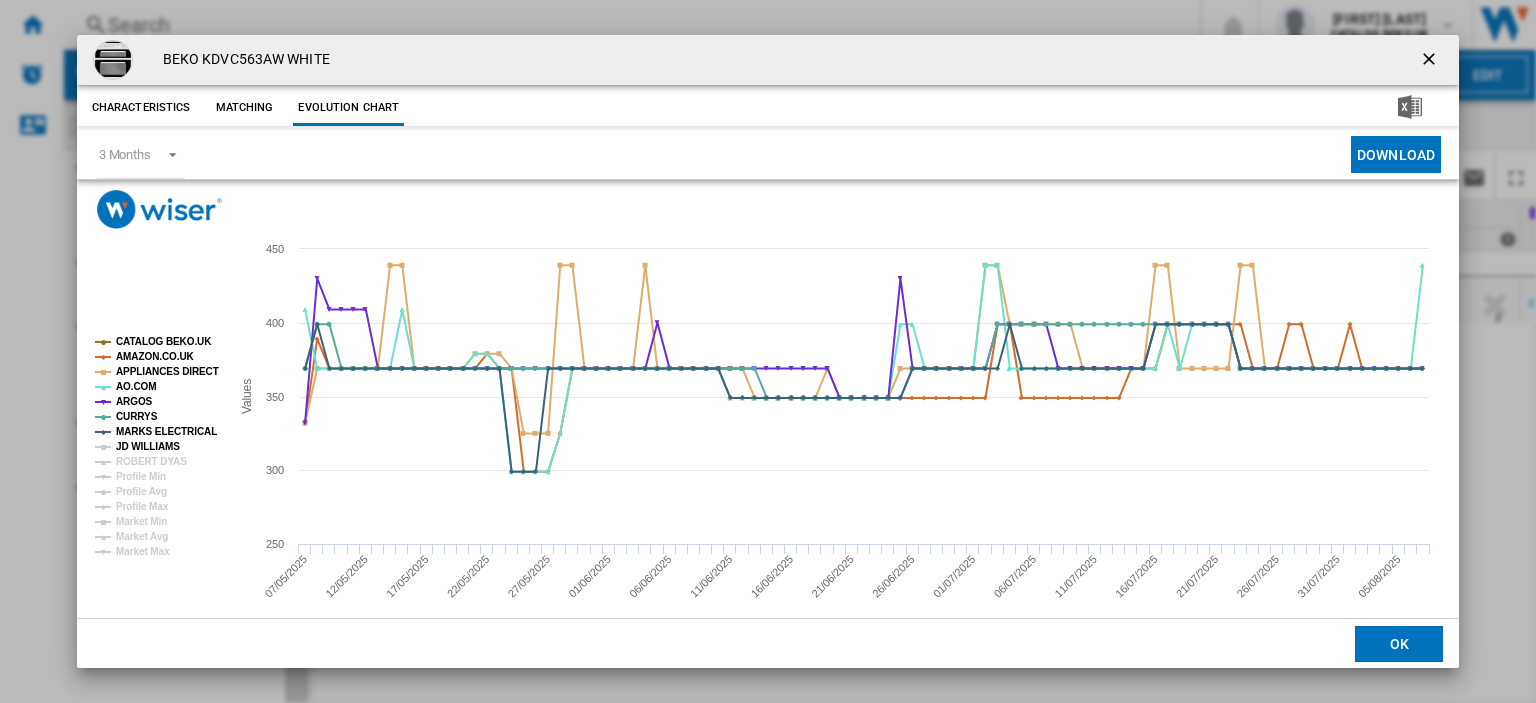 click on "JD WILLIAMS" 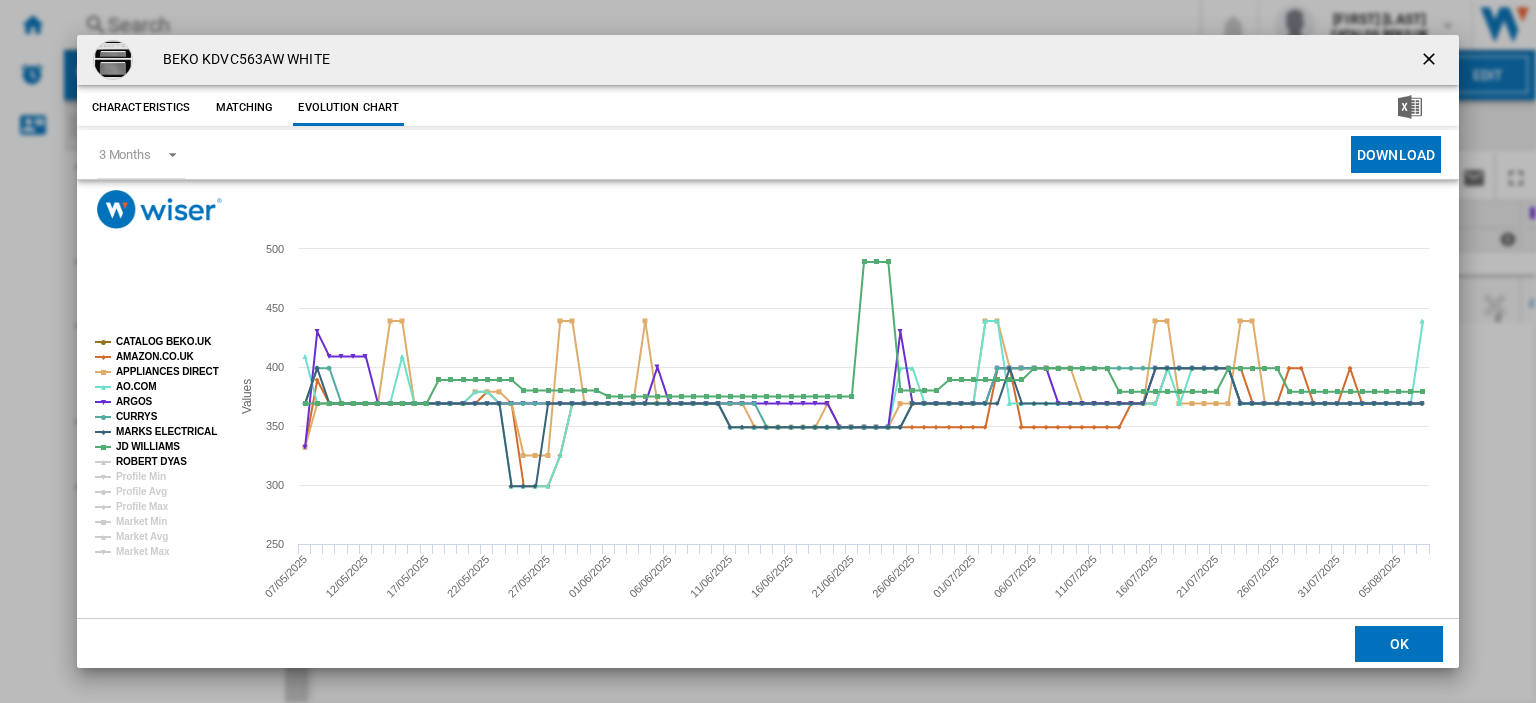 click on "ROBERT DYAS" 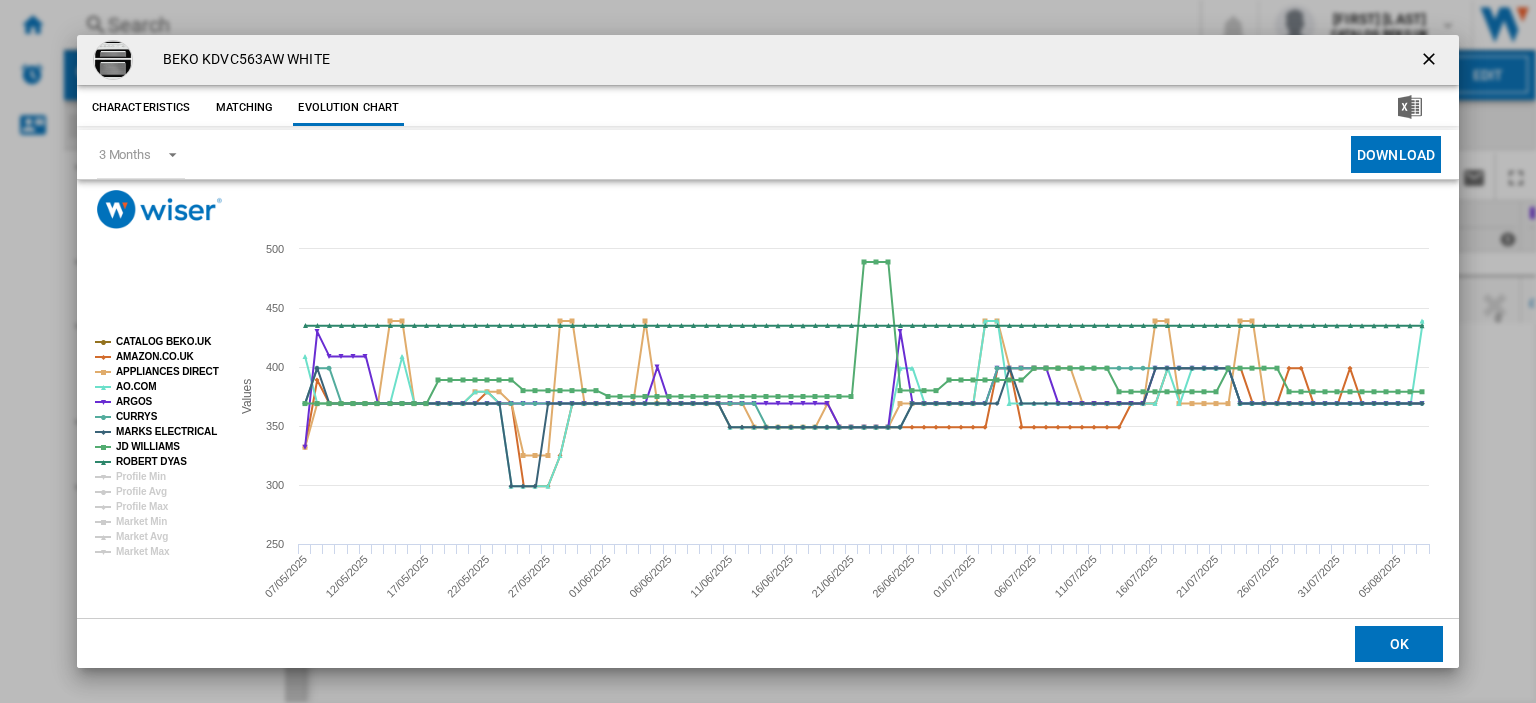 click at bounding box center (1431, 61) 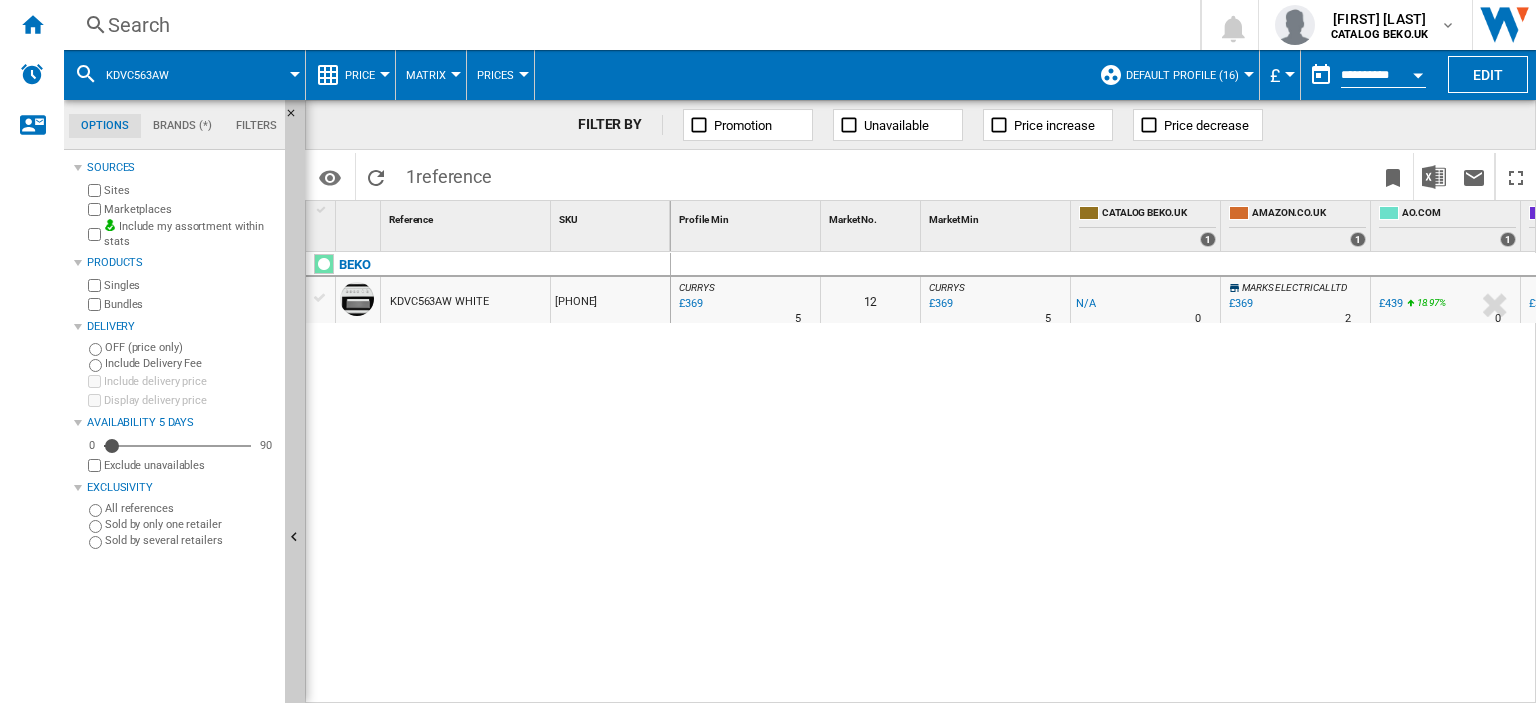 click on "Search" at bounding box center (628, 25) 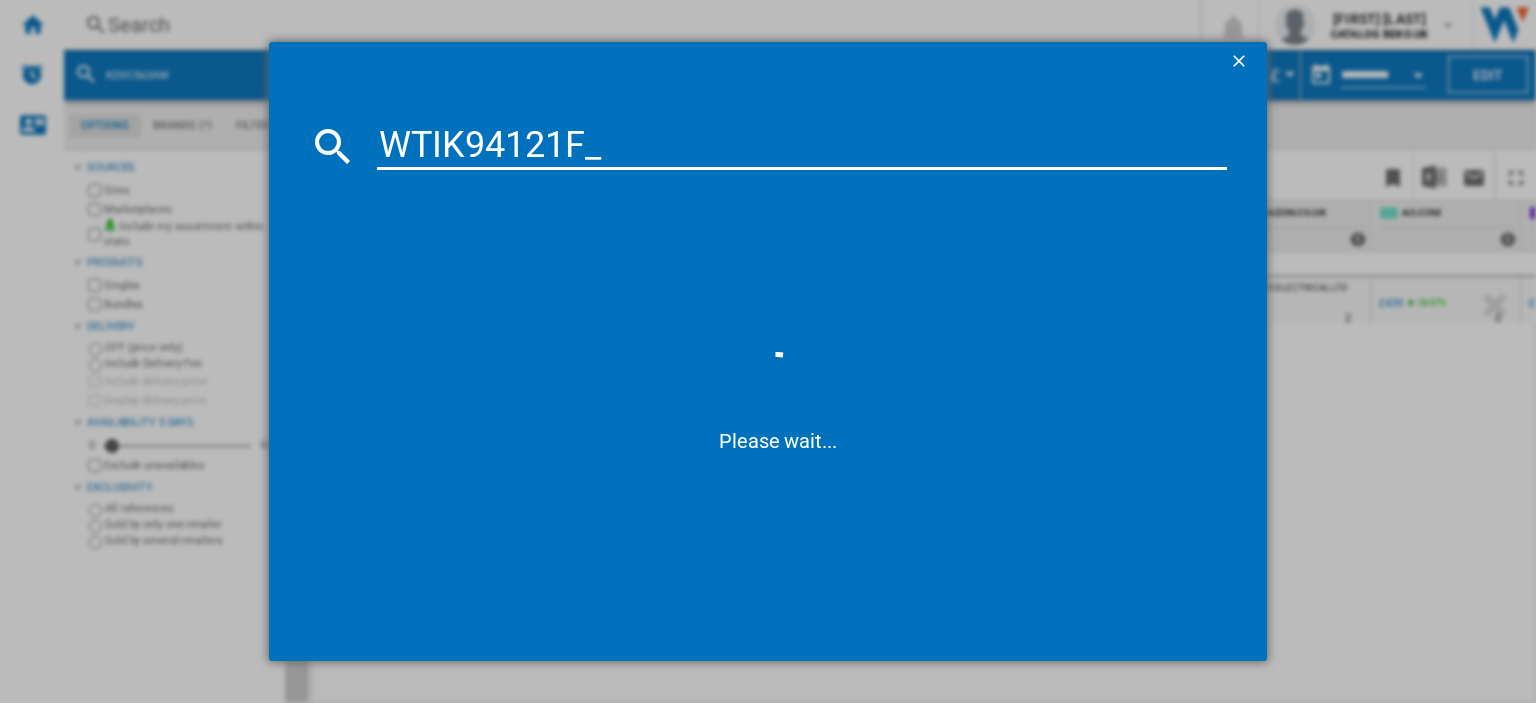 type on "WTIK94121F" 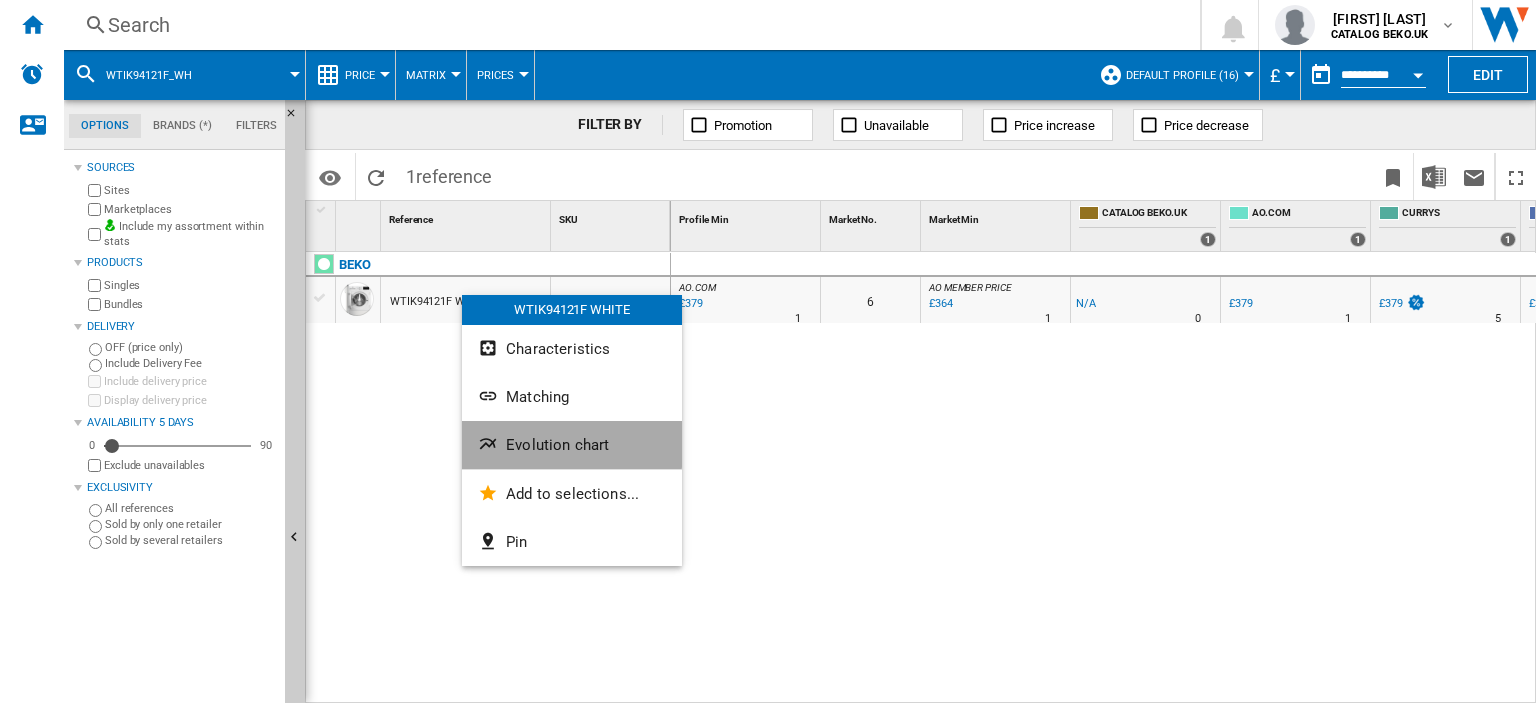 click on "Evolution chart" at bounding box center (557, 445) 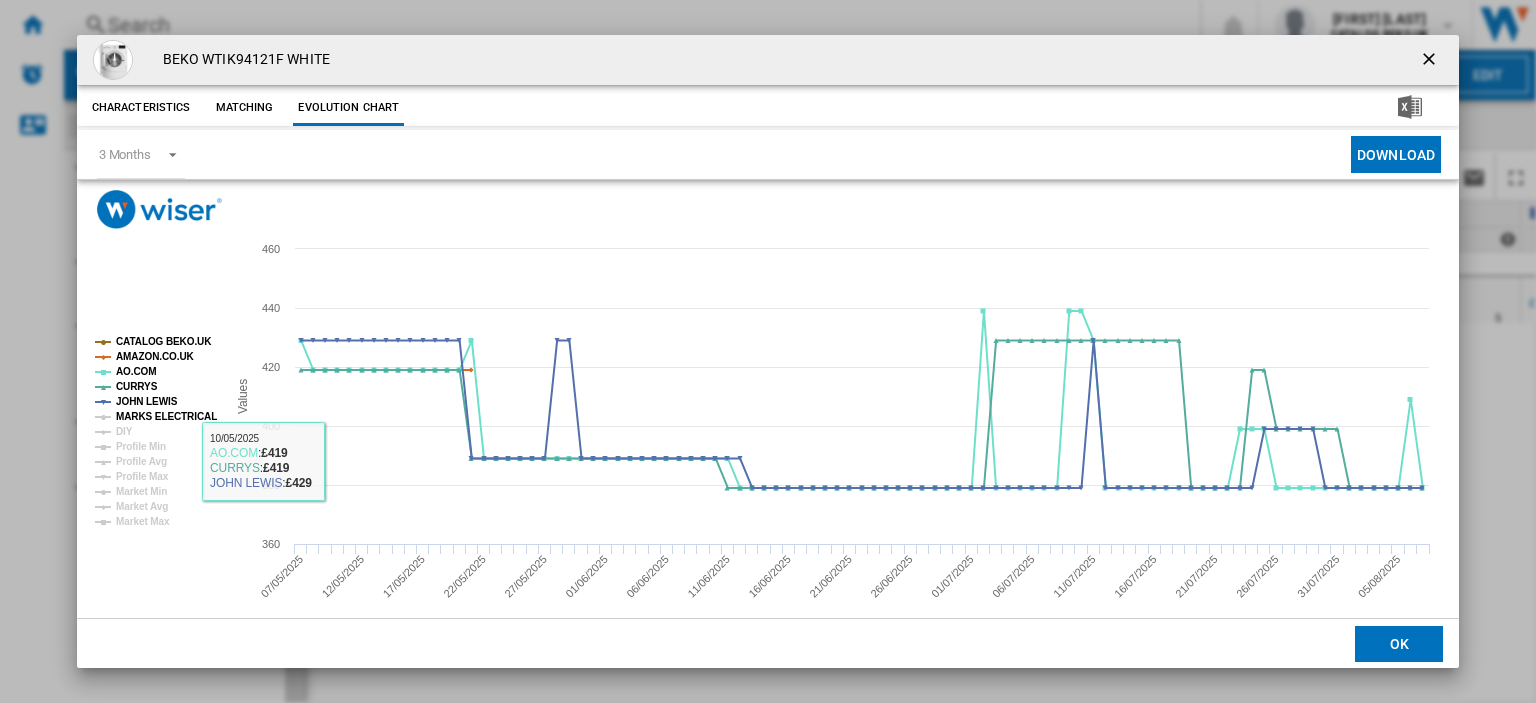 click on "MARKS ELECTRICAL" 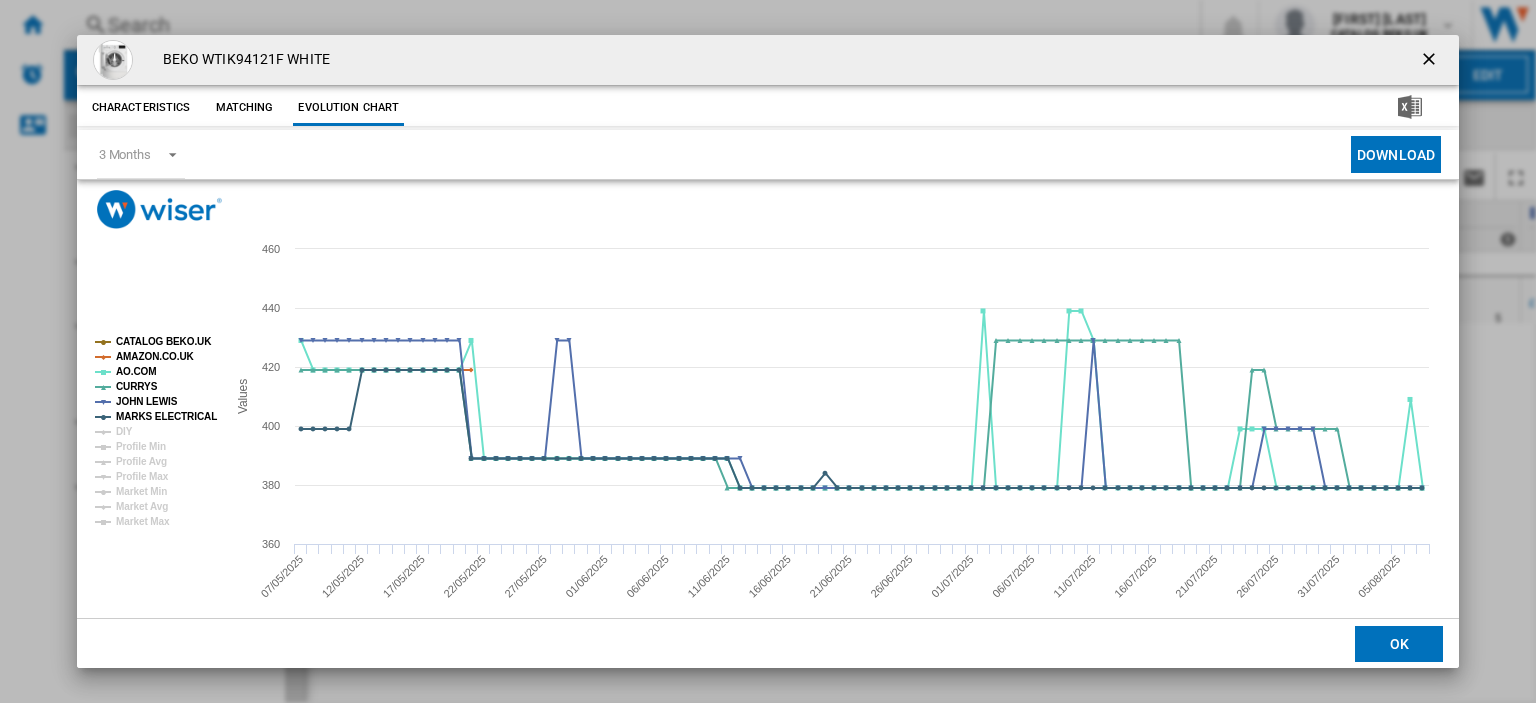 click at bounding box center (1431, 61) 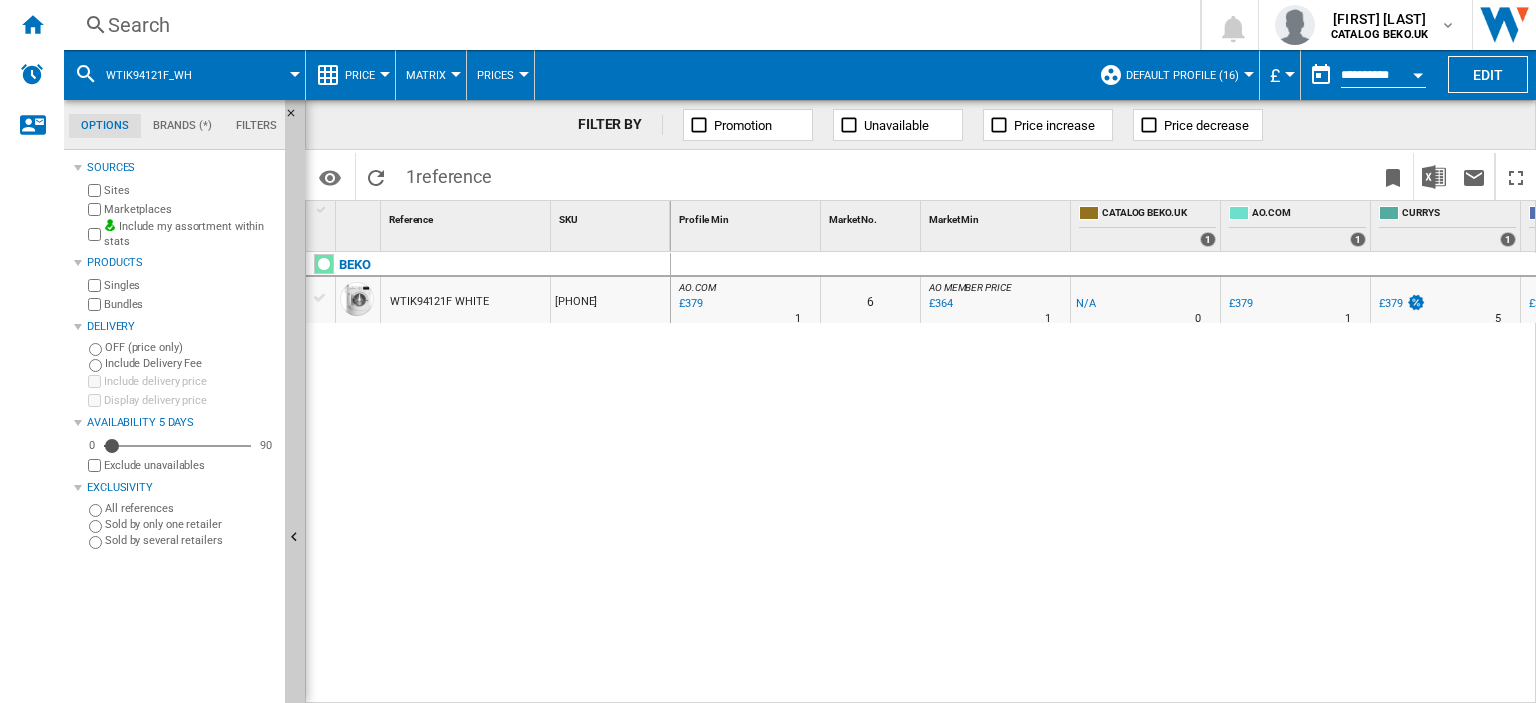 click on "Search" at bounding box center (628, 25) 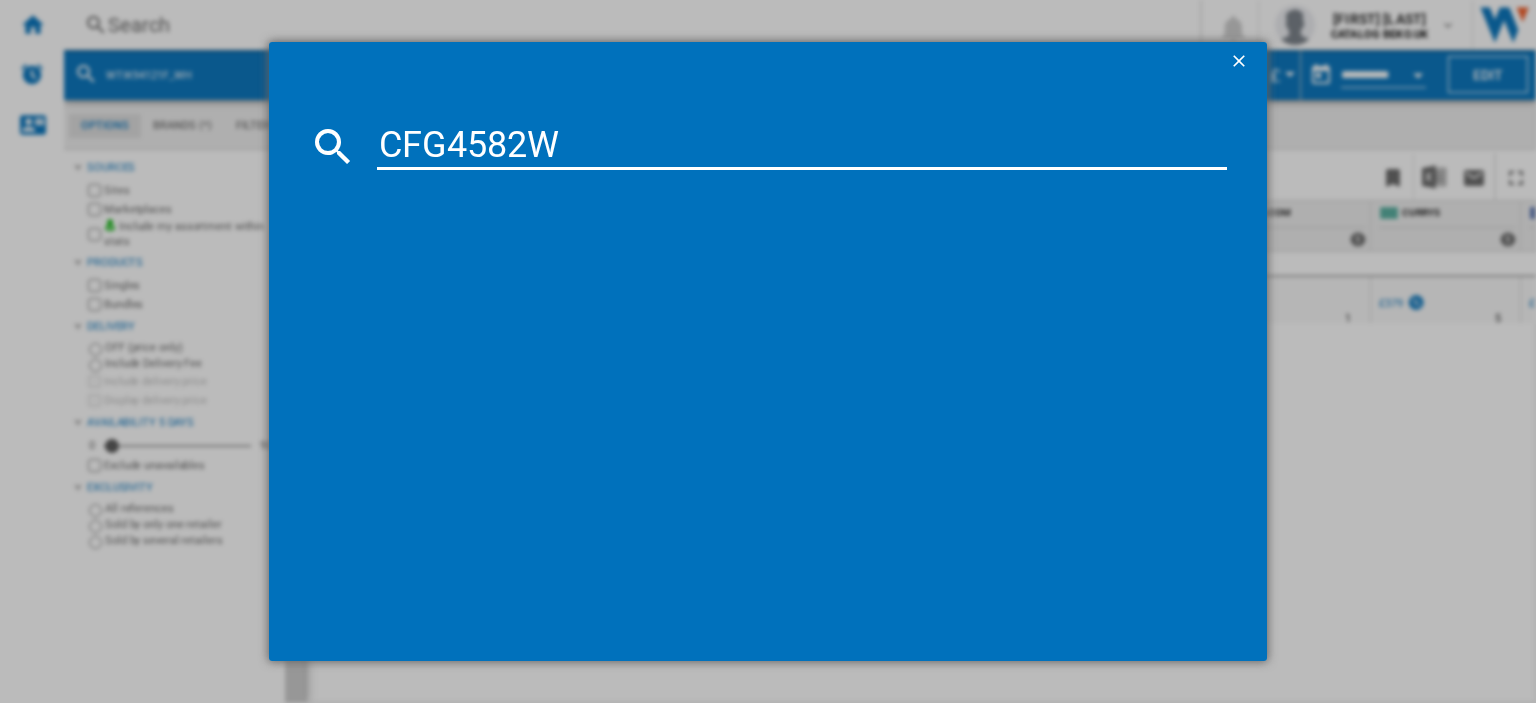 type on "CFG4582W" 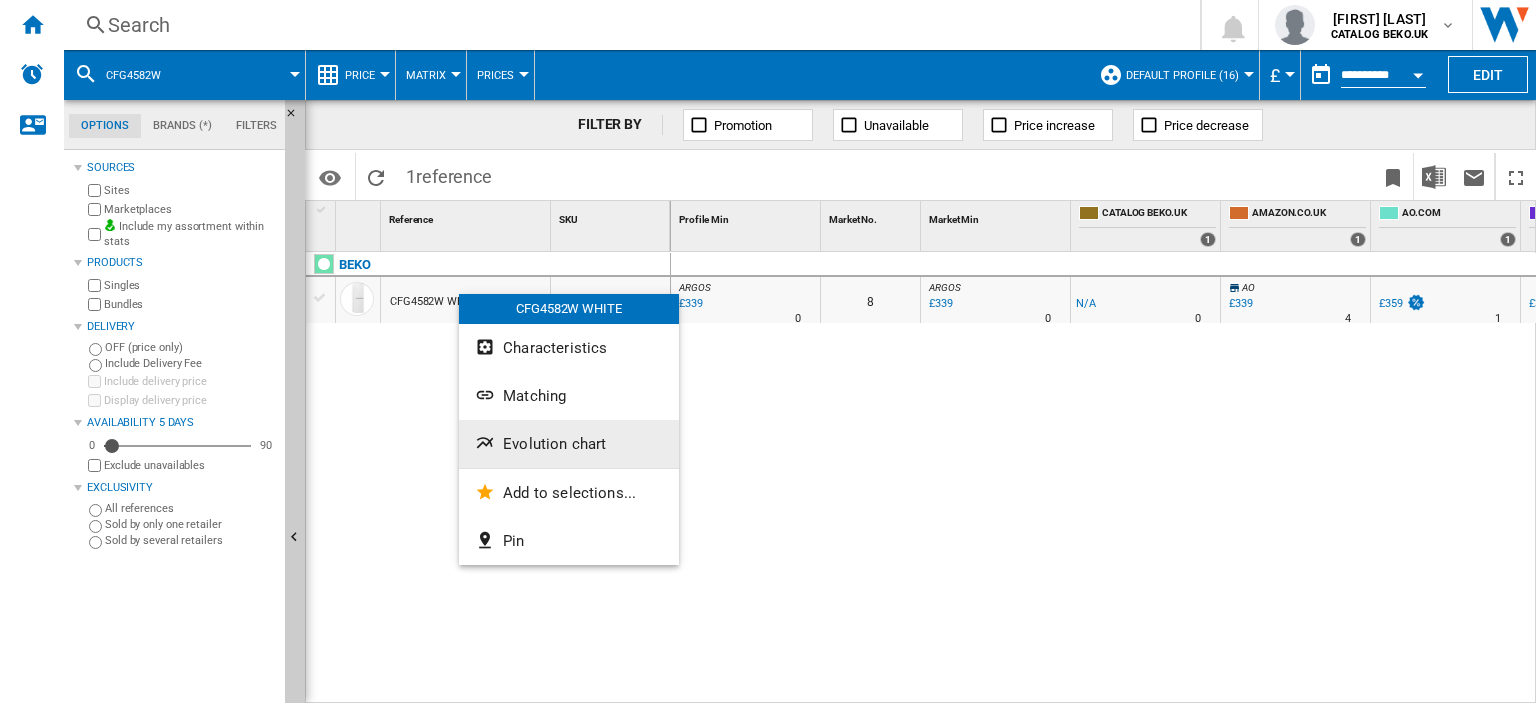 click on "Evolution chart" at bounding box center [554, 444] 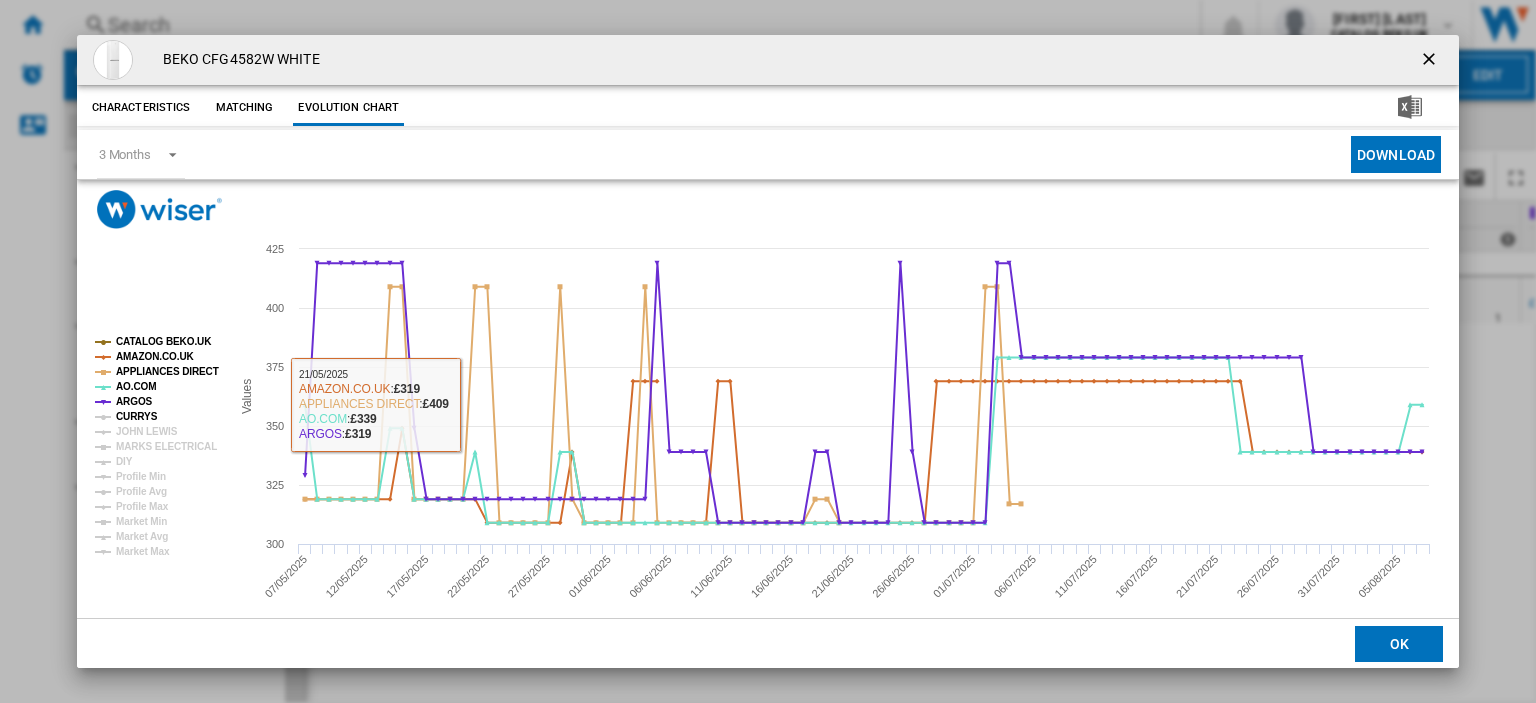 click on "CURRYS" 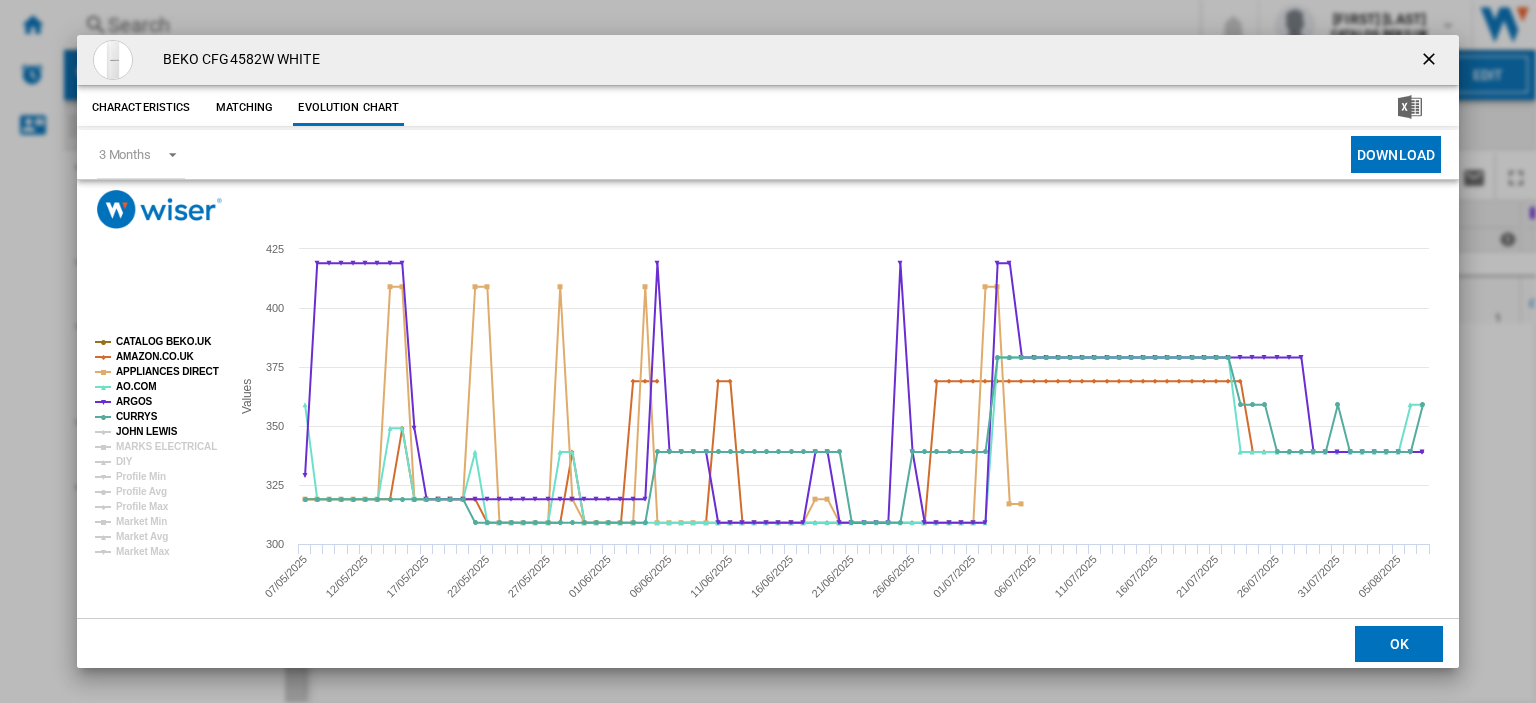 click on "JOHN LEWIS" 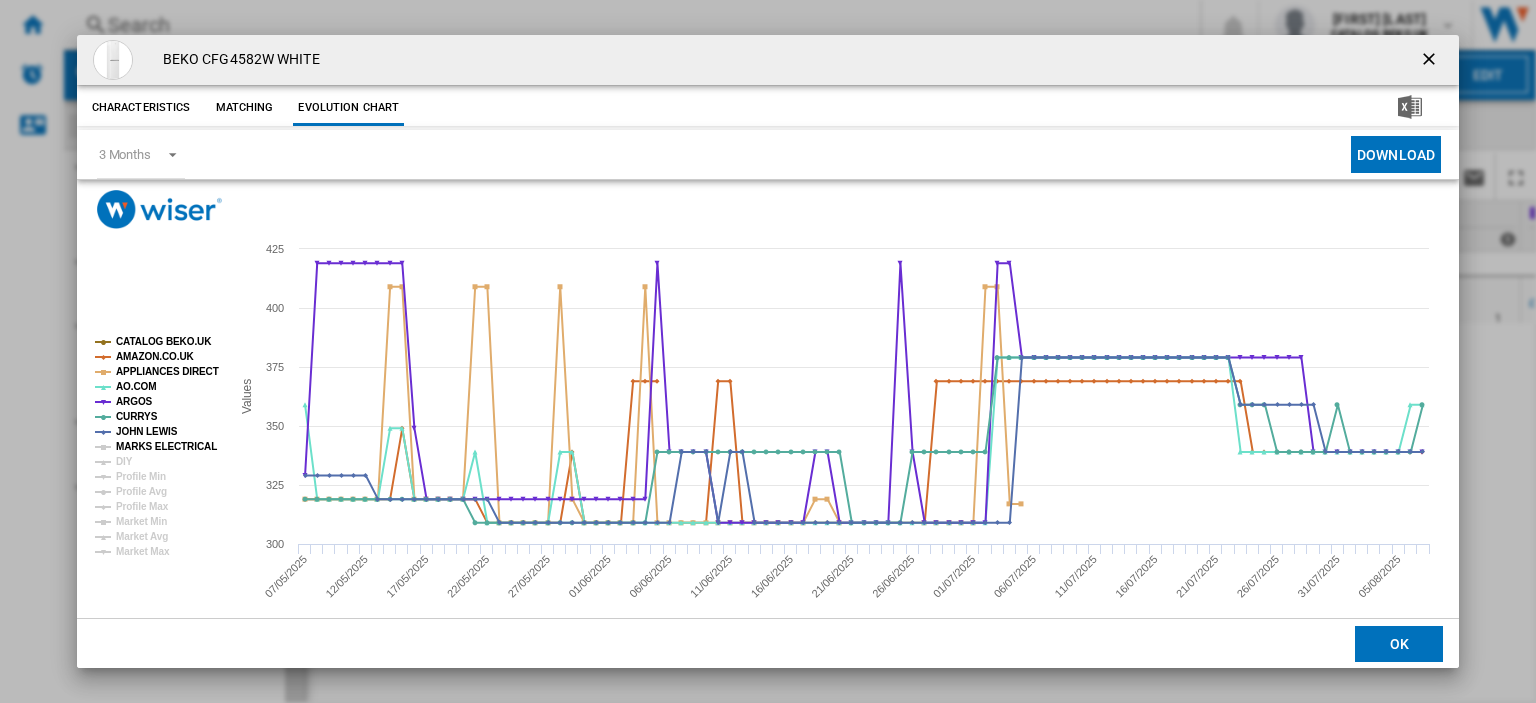 click on "MARKS ELECTRICAL" 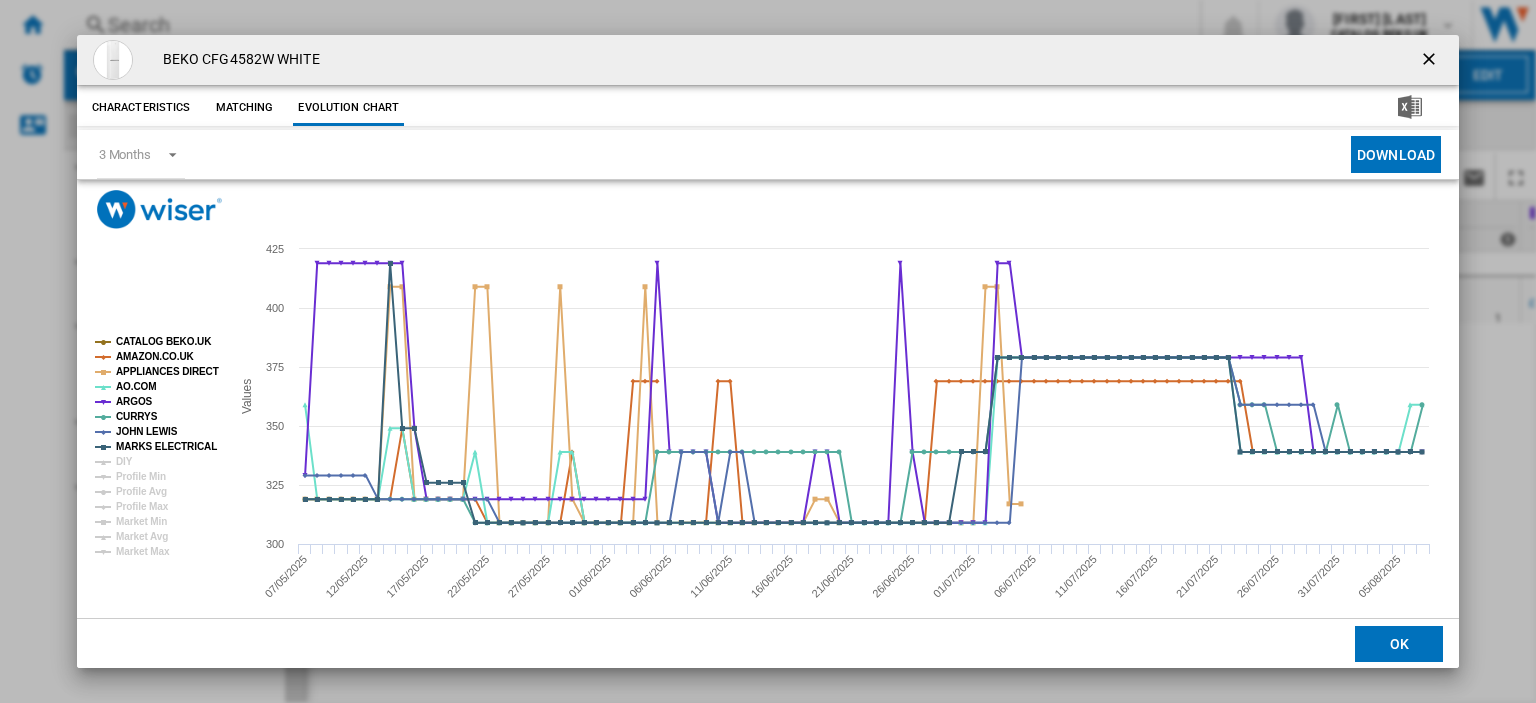 click at bounding box center (1431, 61) 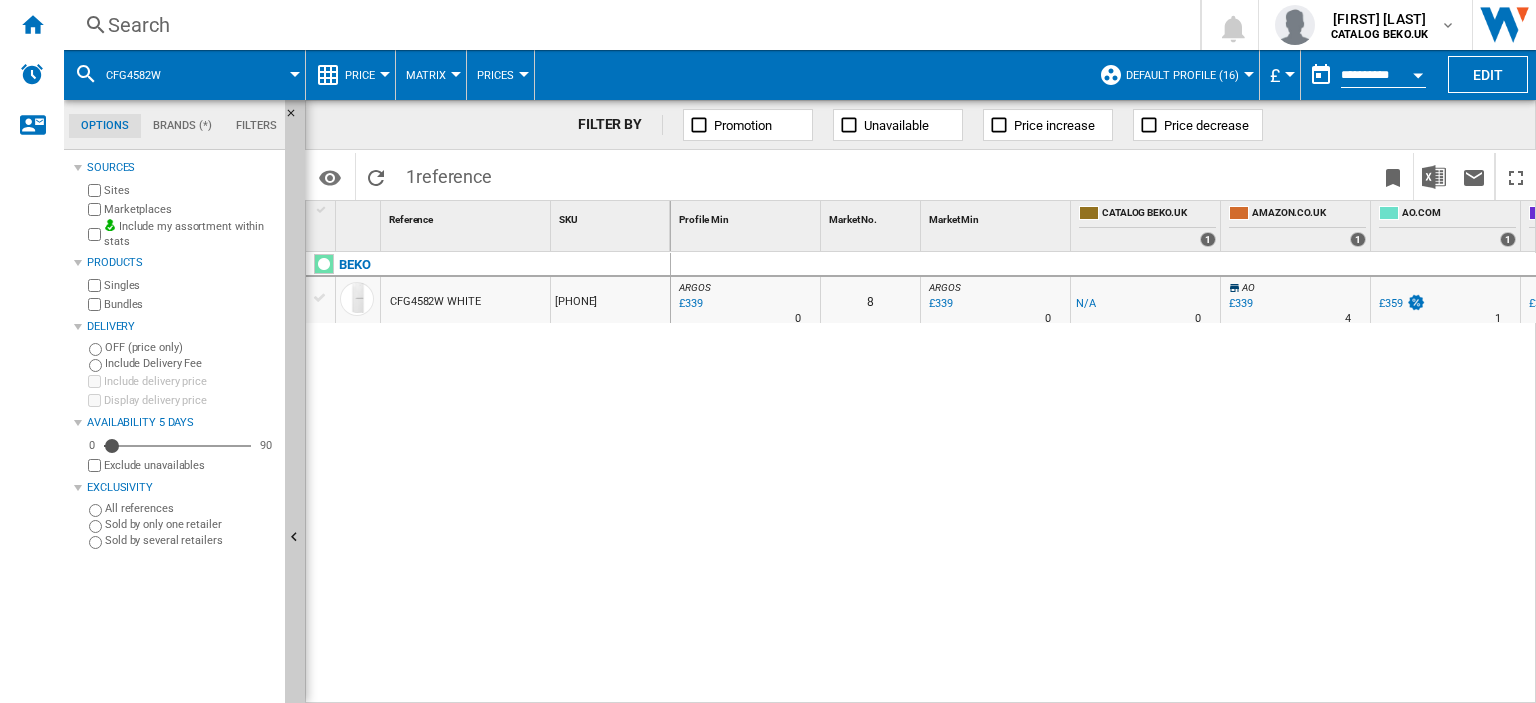 click on "Search" at bounding box center (628, 25) 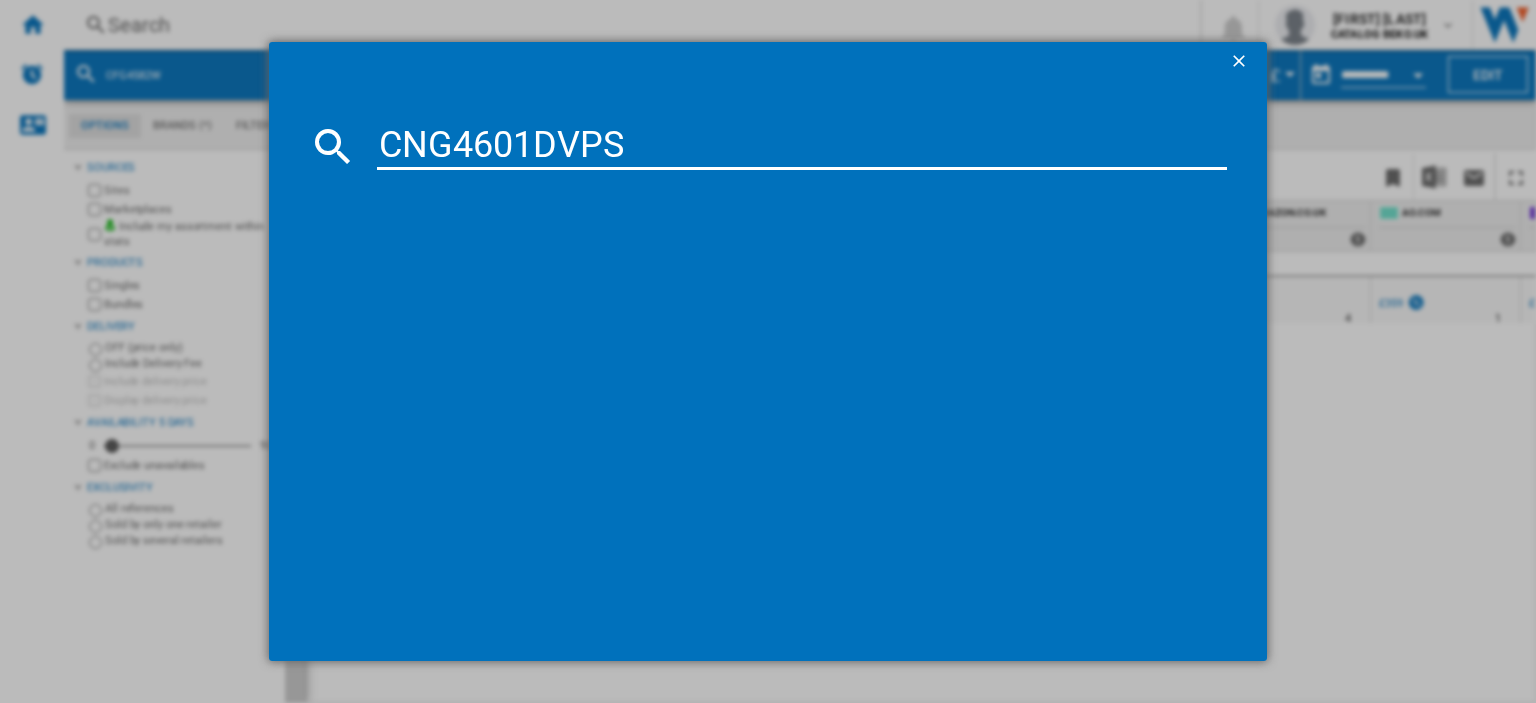 type on "CNG4601DVPS" 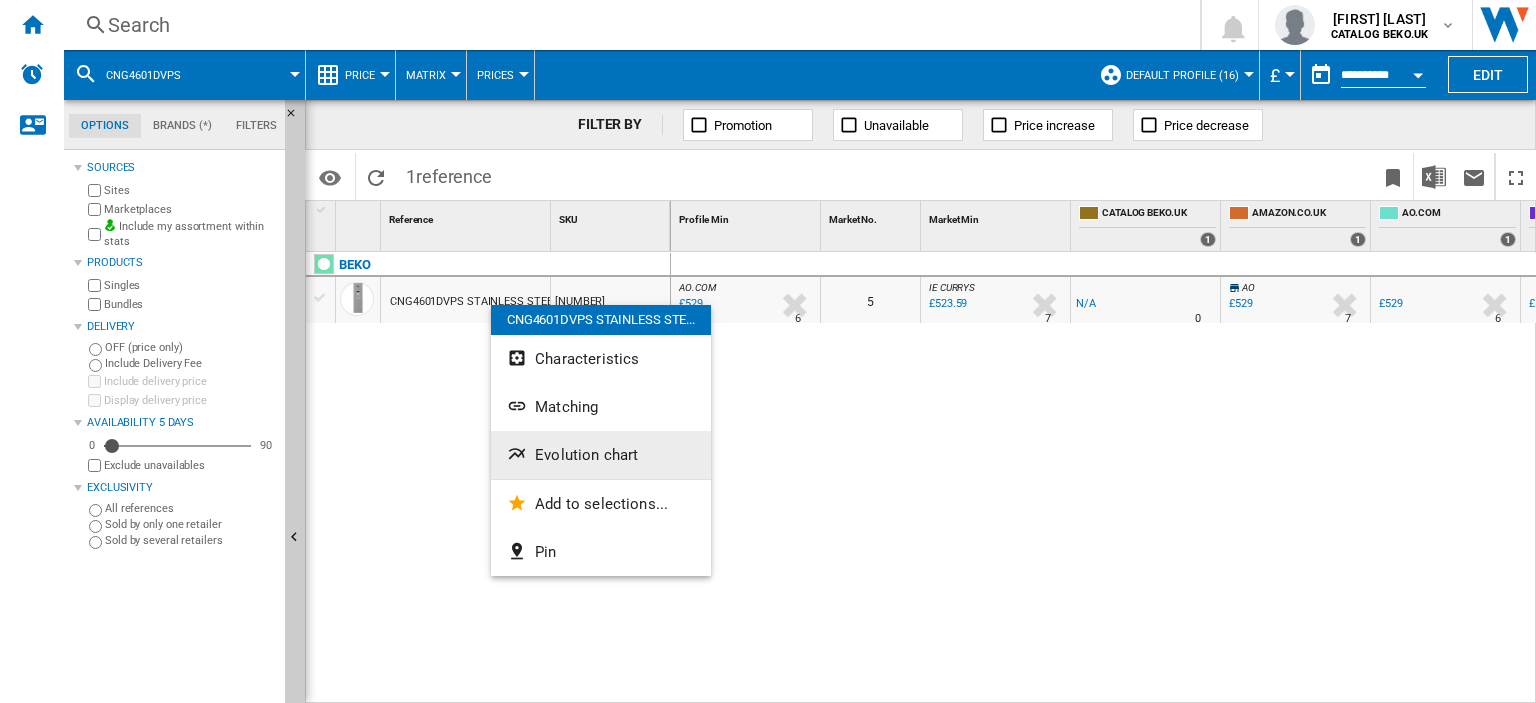 click on "Evolution chart" at bounding box center [586, 455] 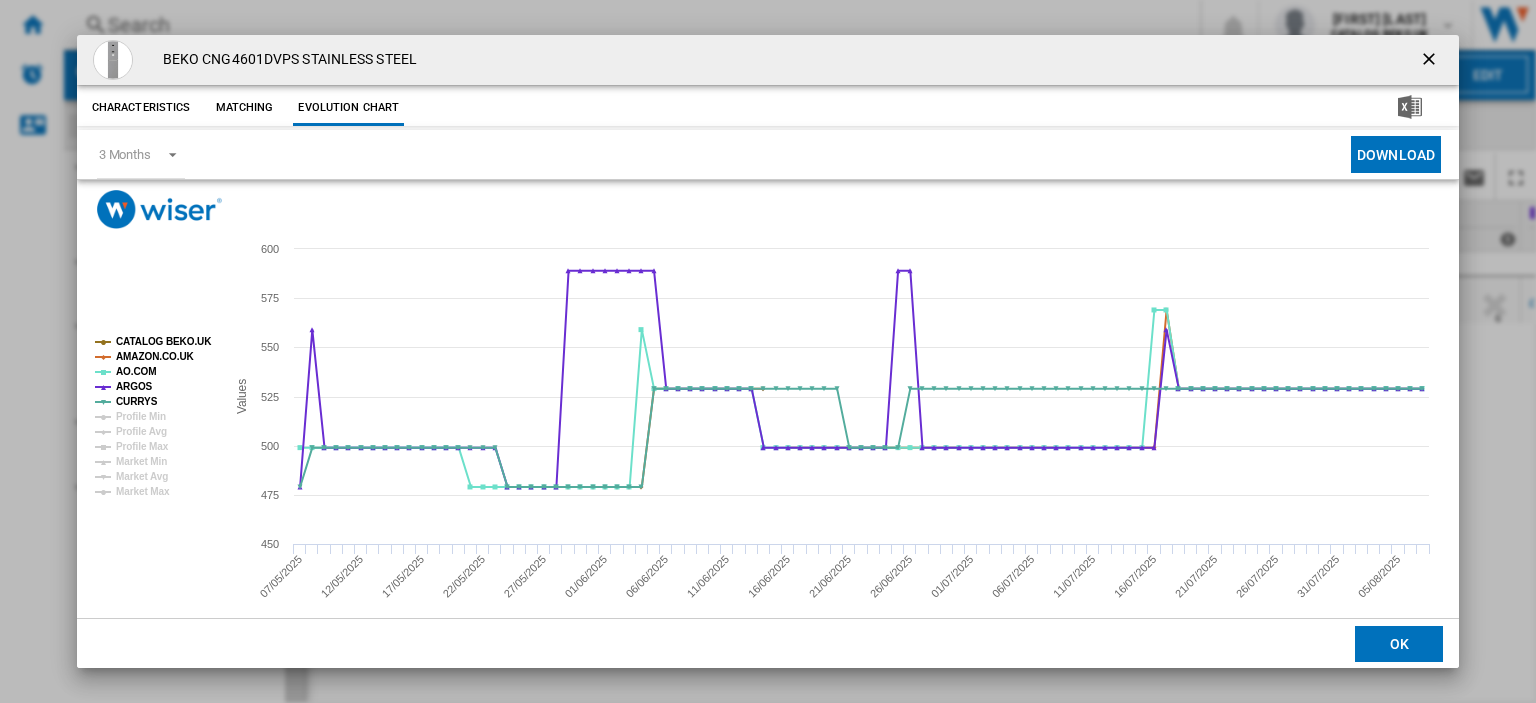 click at bounding box center [1431, 61] 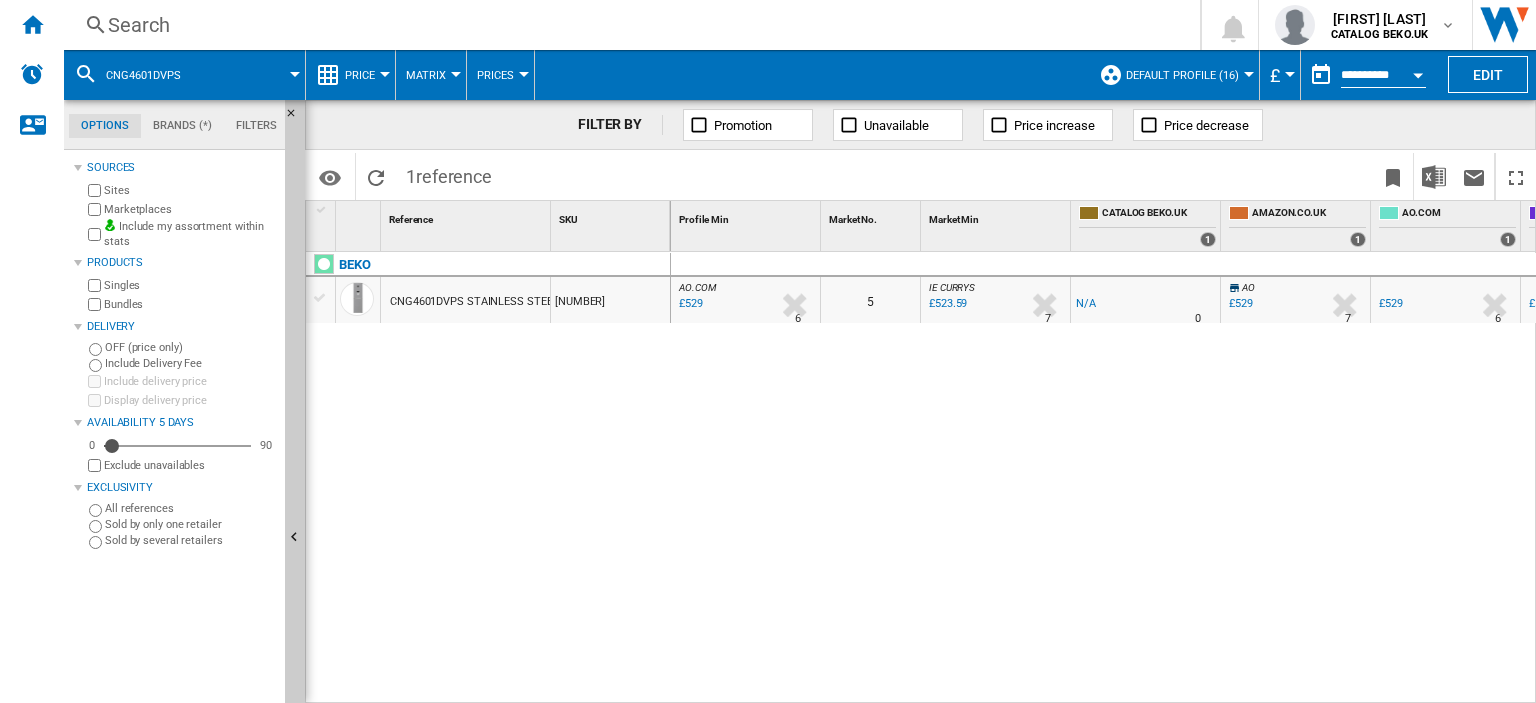 click on "Search" at bounding box center (628, 25) 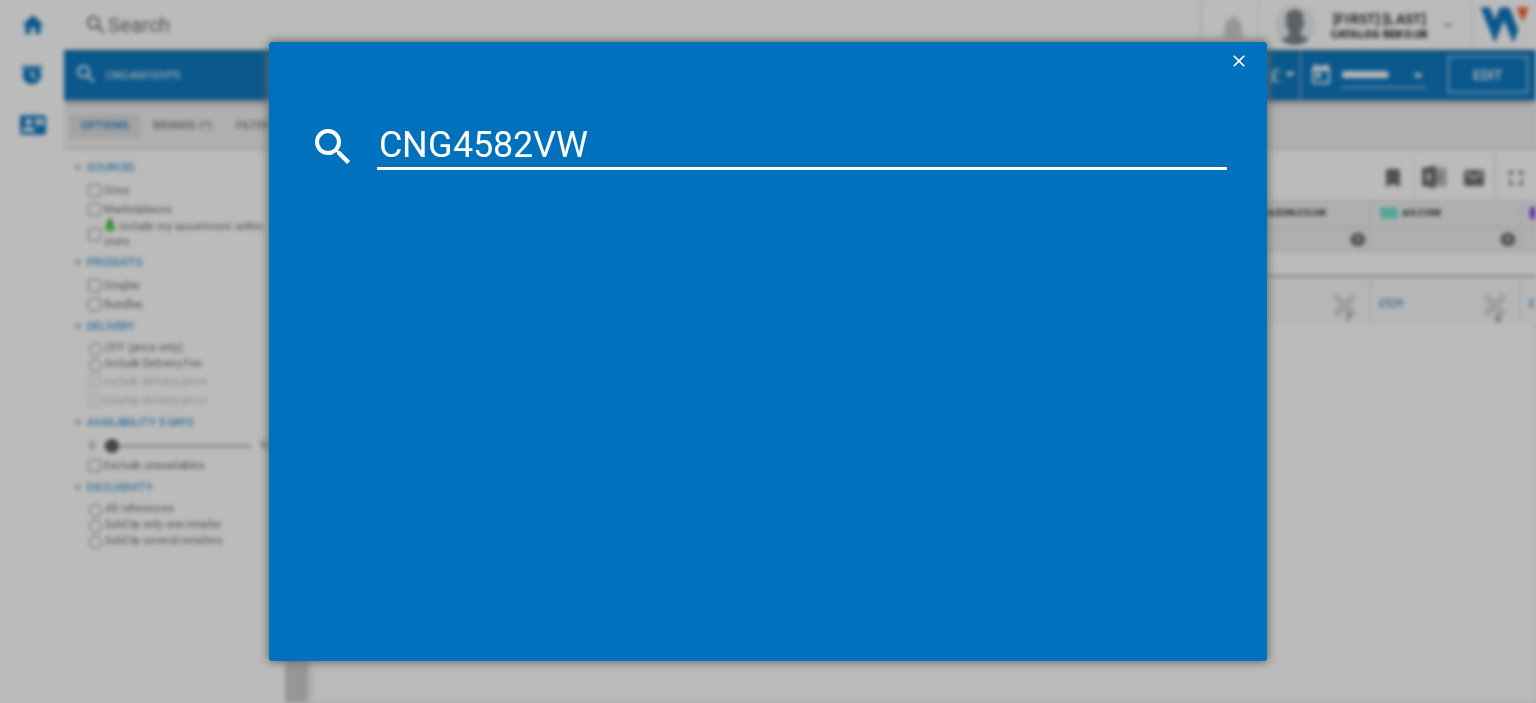 type on "CNG4582VW" 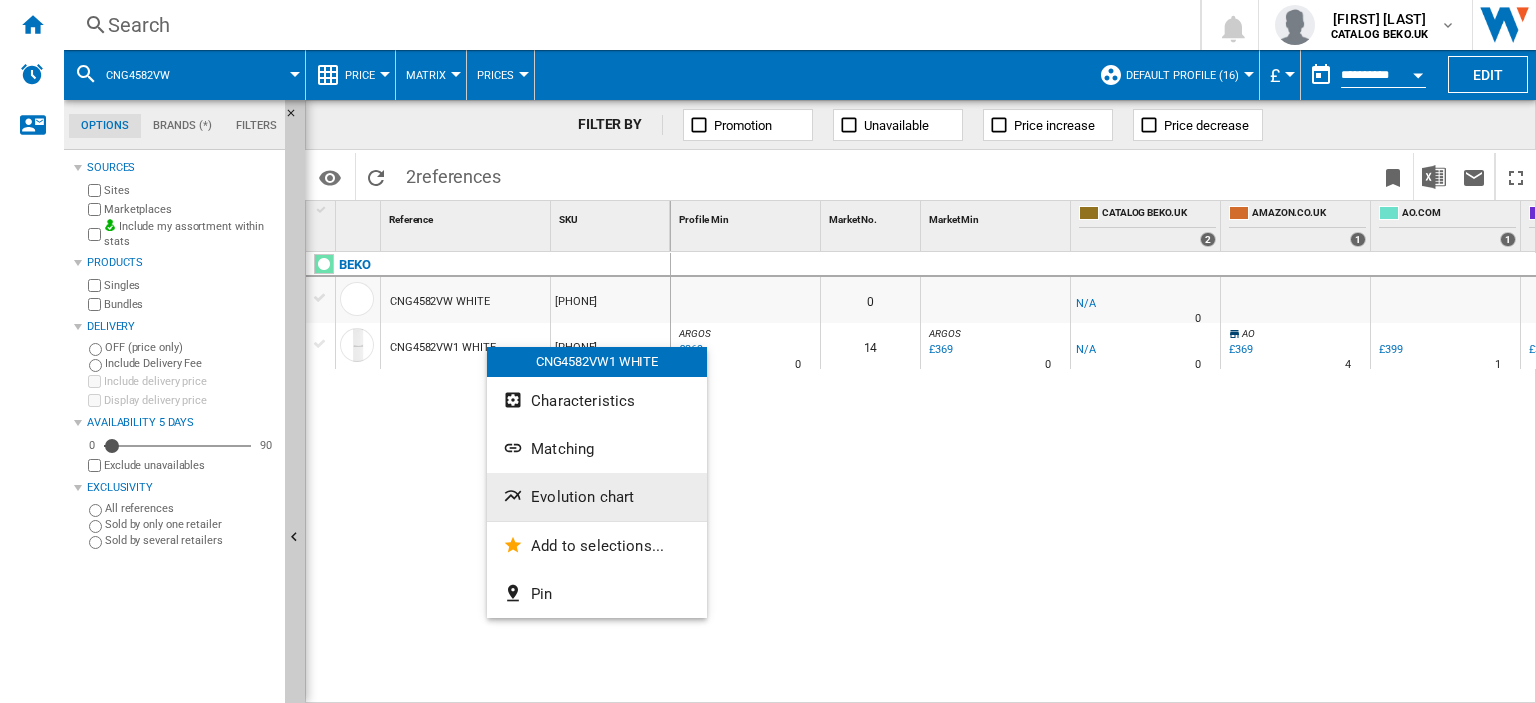 click on "Evolution chart" at bounding box center (582, 497) 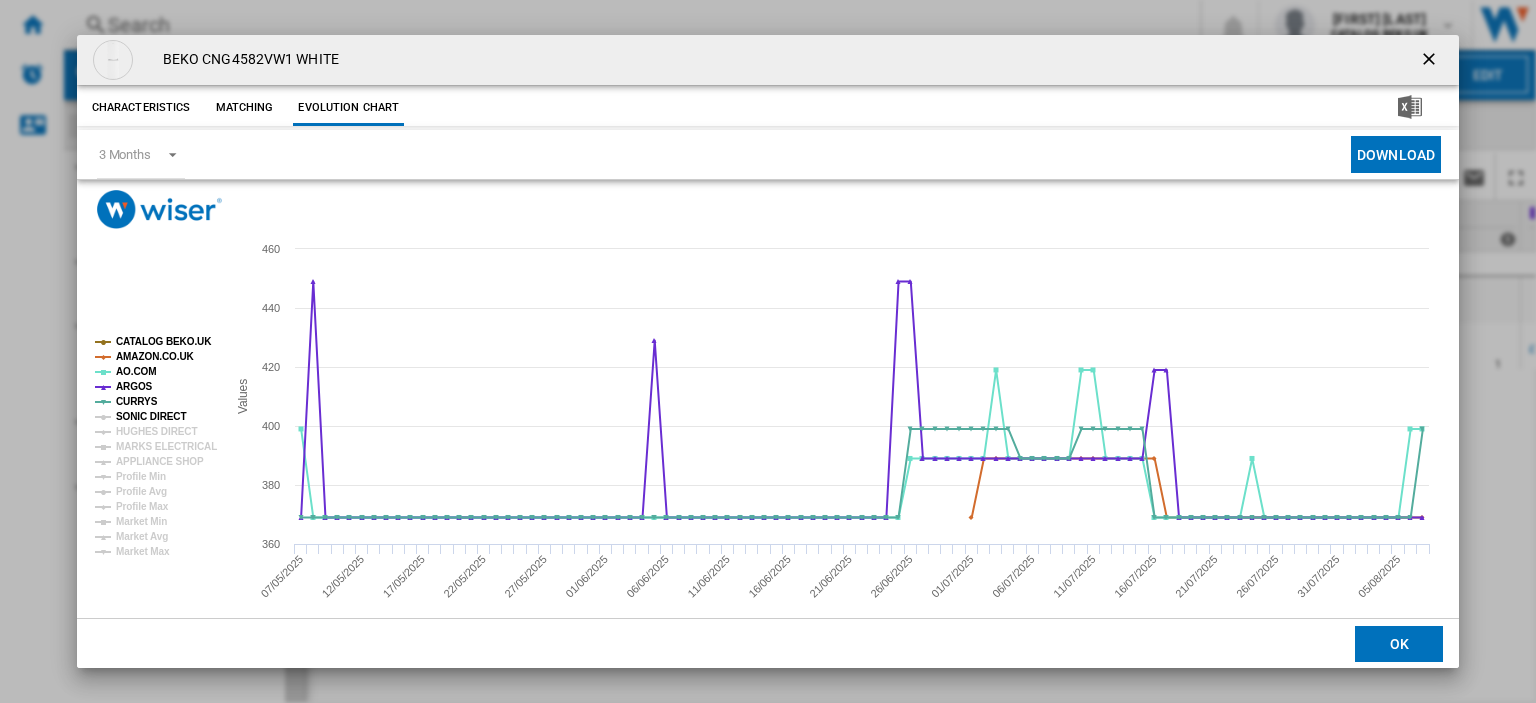 click on "SONIC DIRECT" 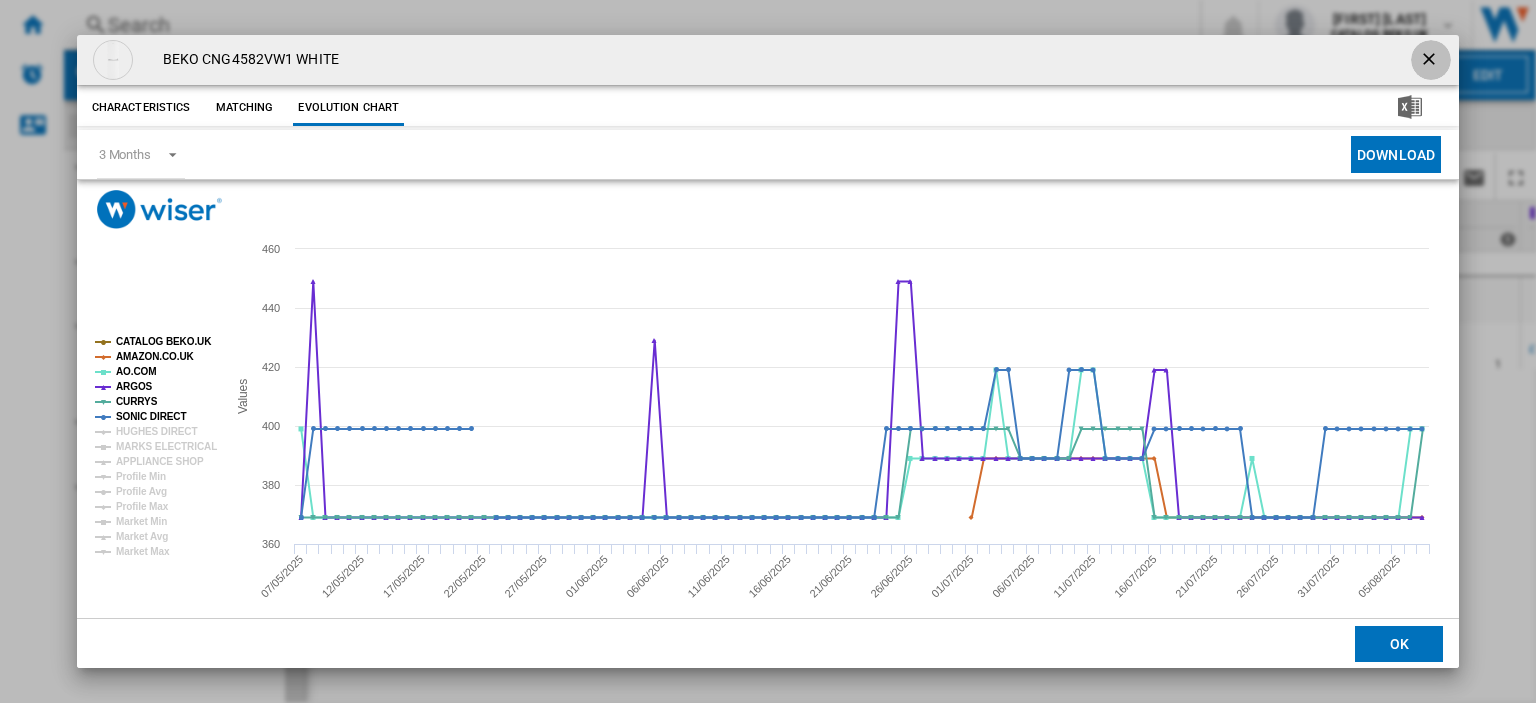 drag, startPoint x: 1427, startPoint y: 60, endPoint x: 1142, endPoint y: 12, distance: 289.01385 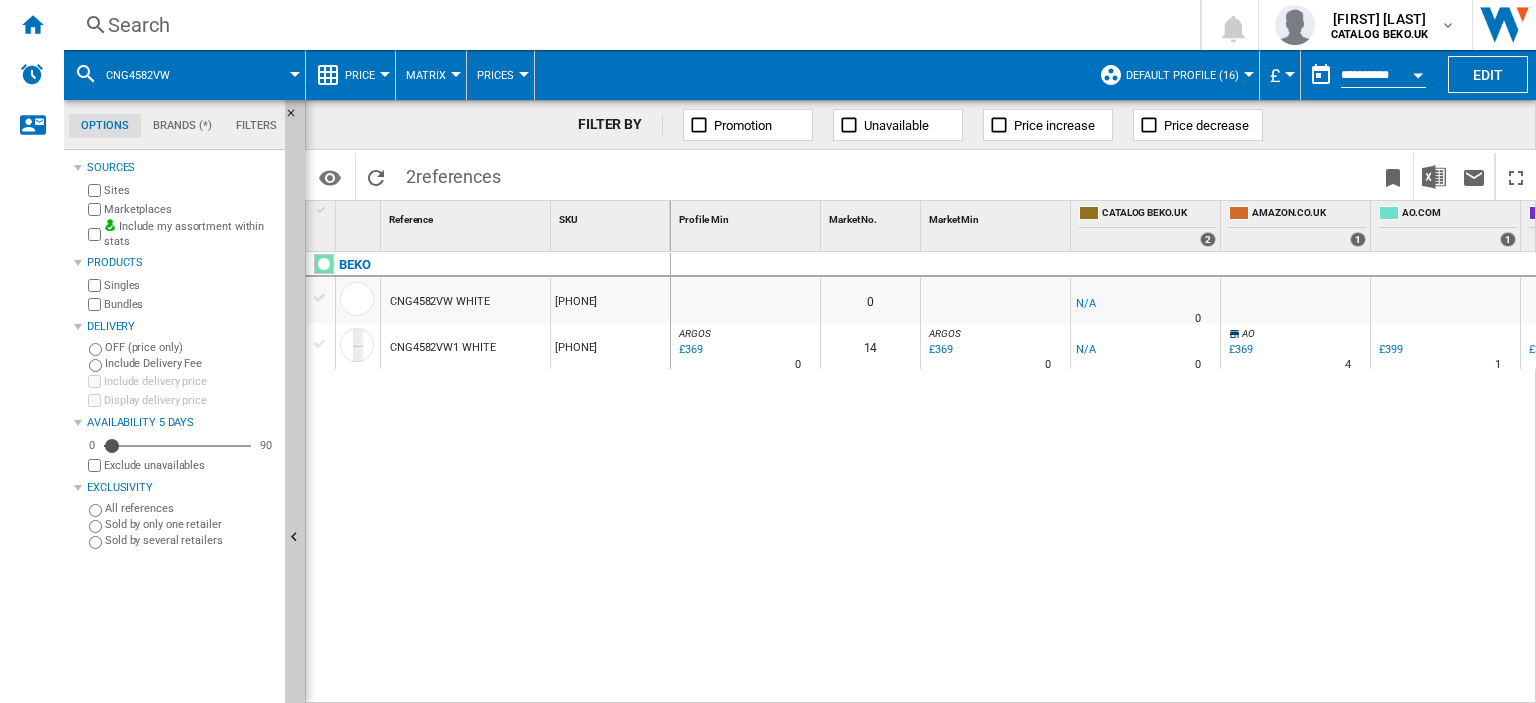 click on "Search" at bounding box center [628, 25] 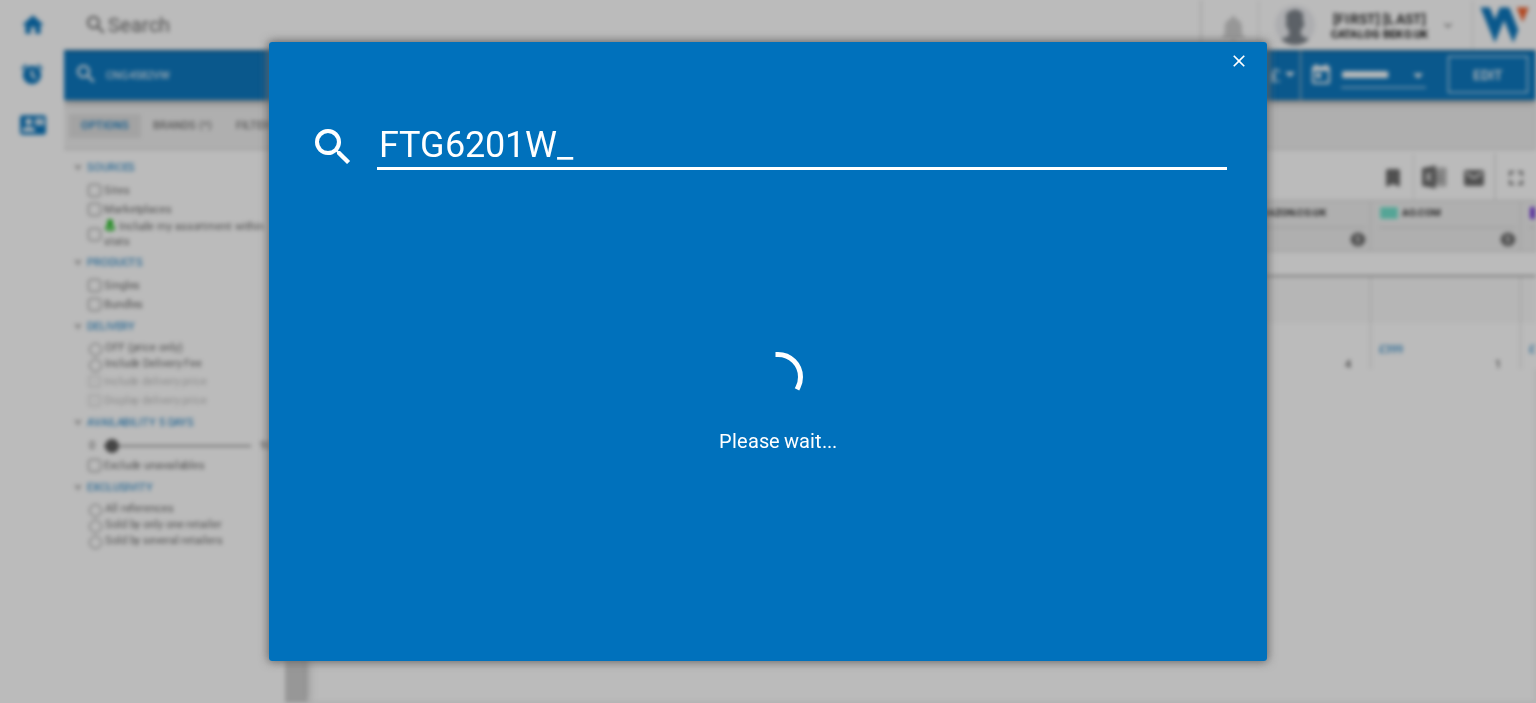 type on "FTG6201W" 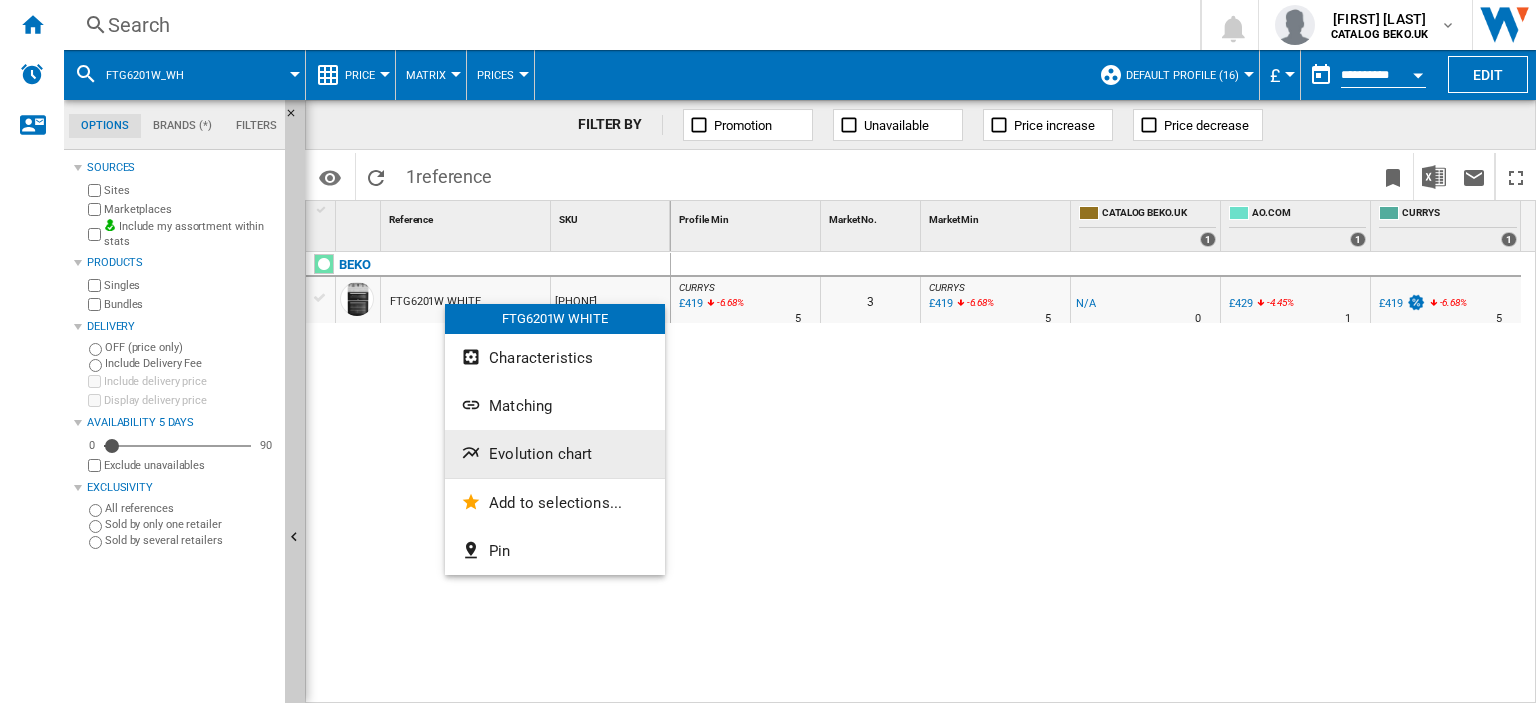 click on "Evolution chart" at bounding box center [540, 454] 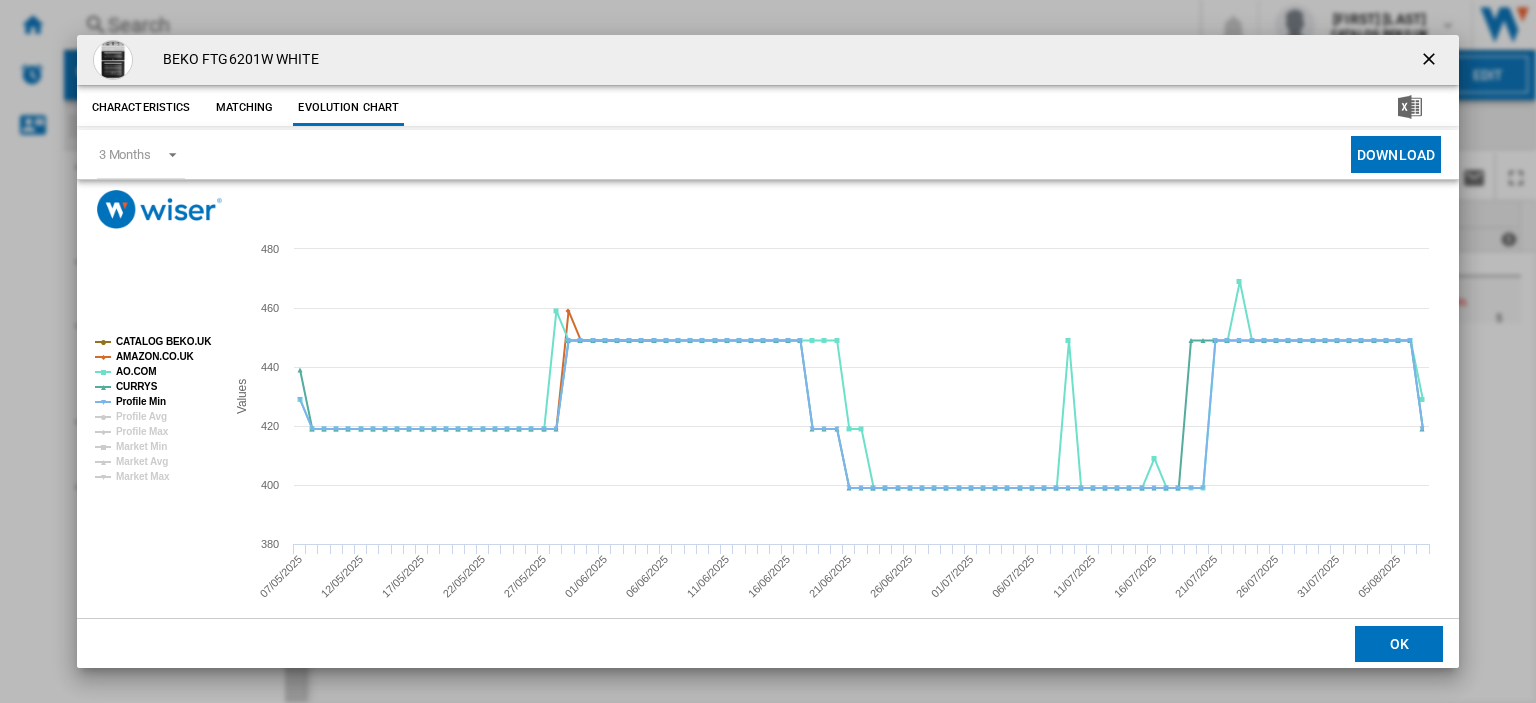 click at bounding box center [1431, 61] 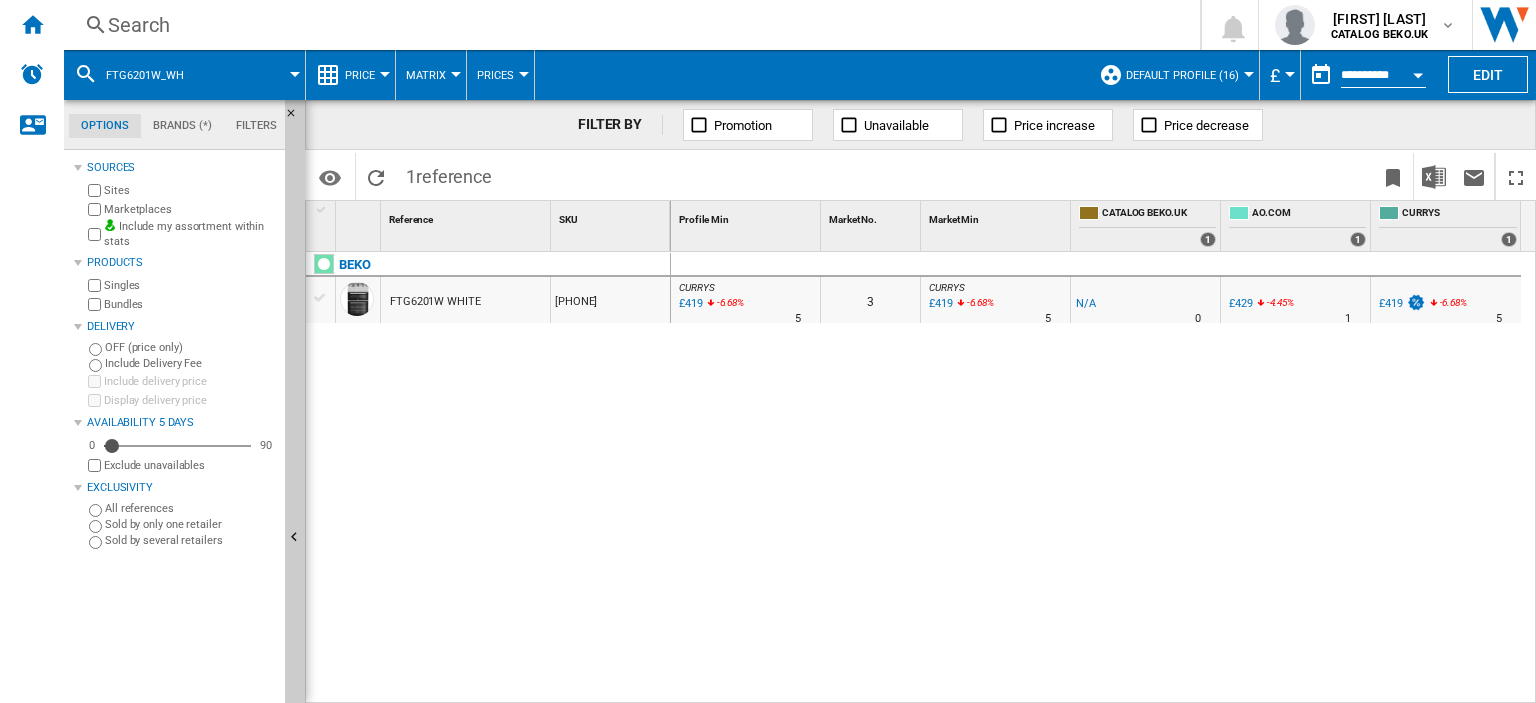 click on "Search" at bounding box center (628, 25) 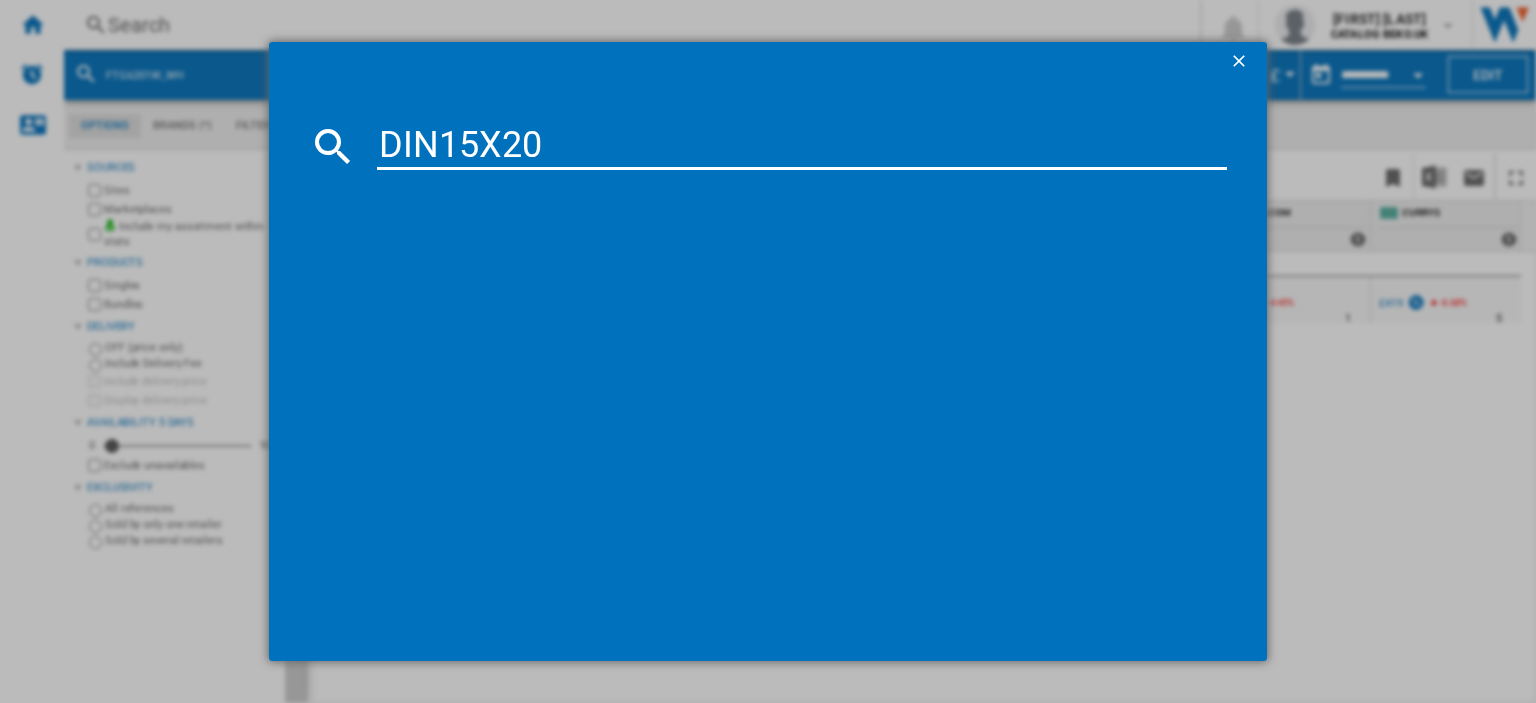 type on "DIN15X20" 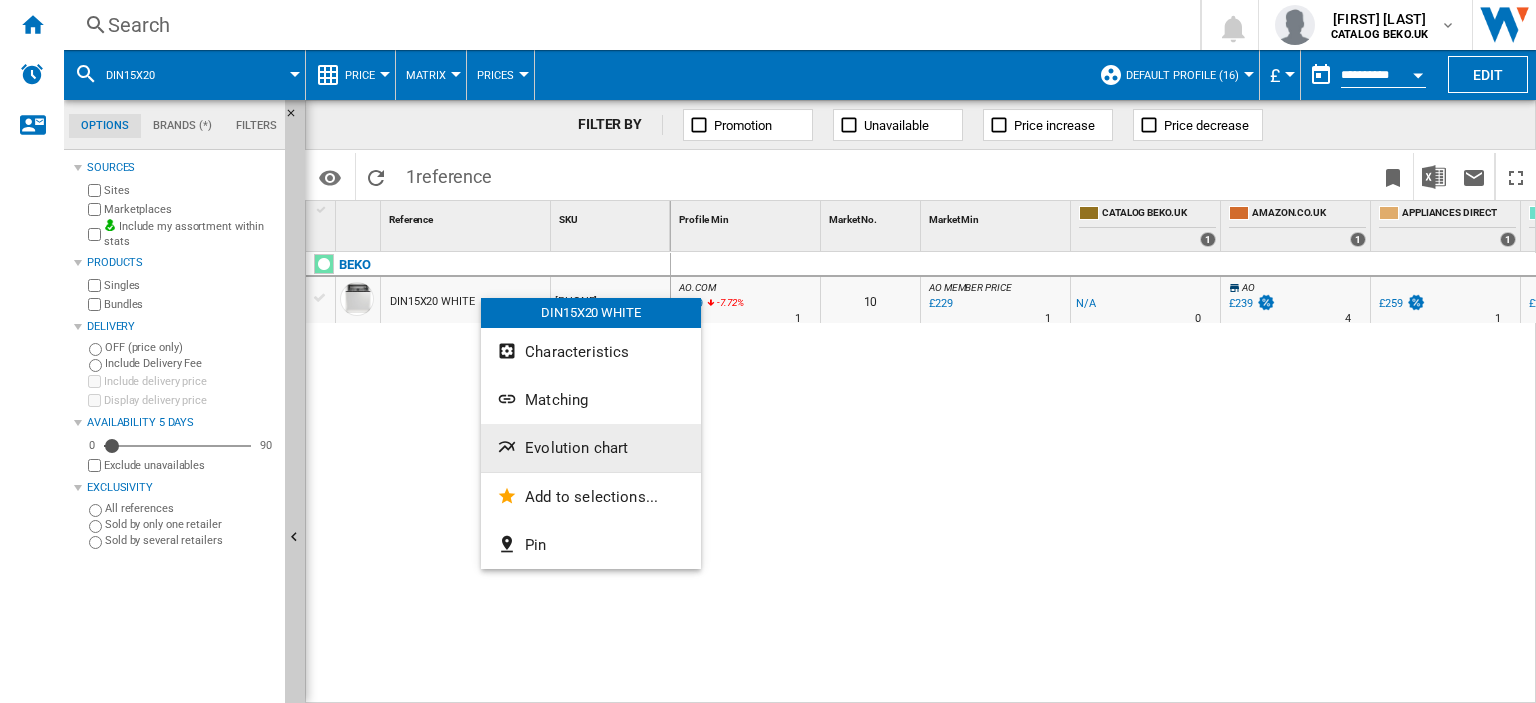 click on "Evolution chart" at bounding box center [591, 448] 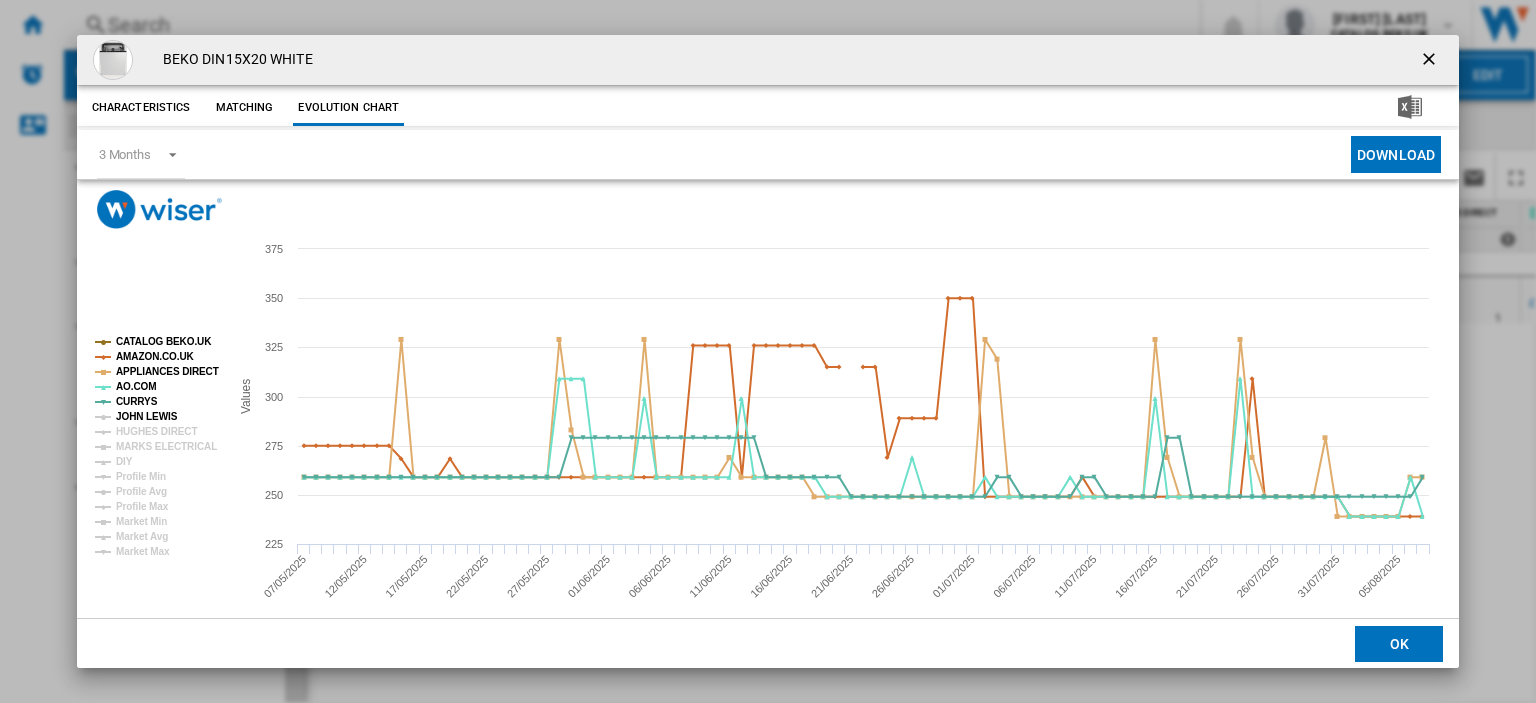 click on "JOHN LEWIS" 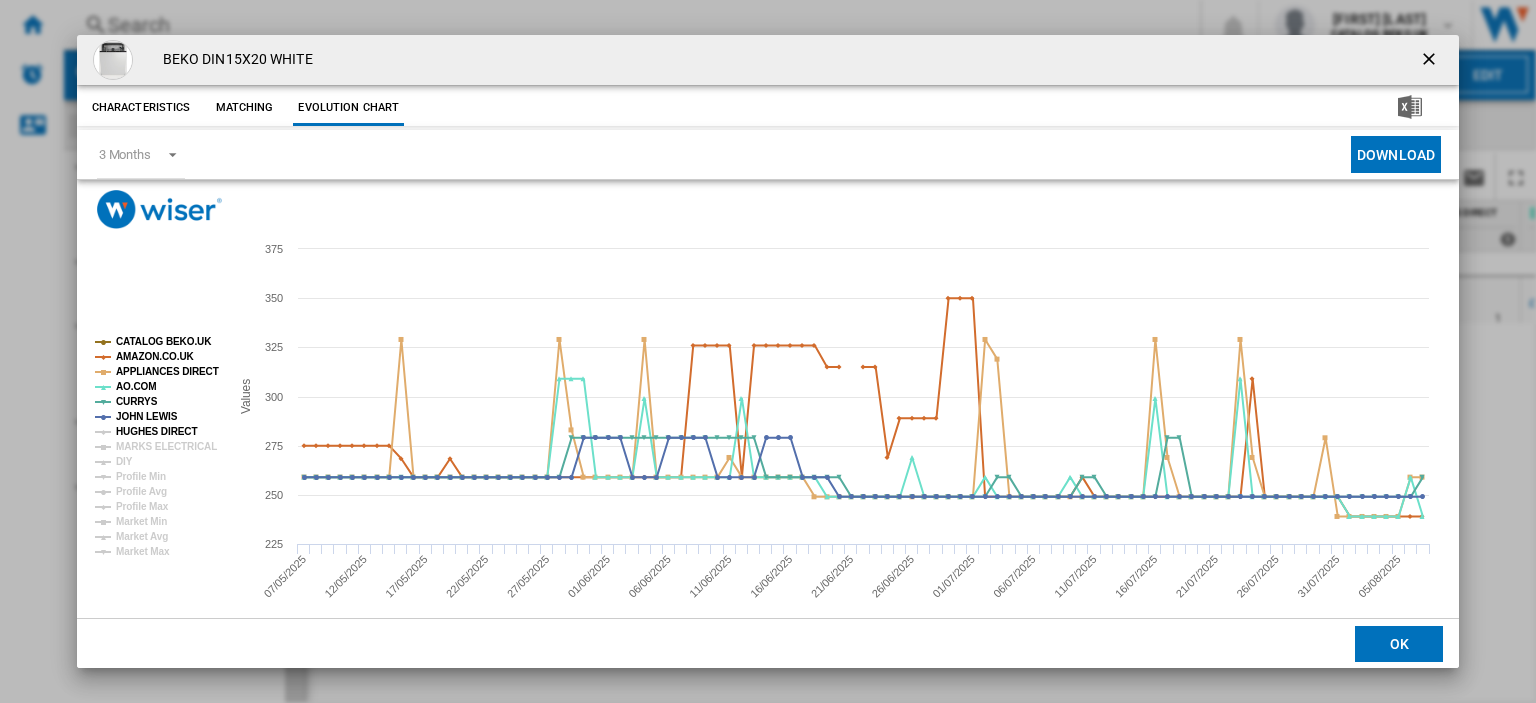 click on "HUGHES DIRECT" 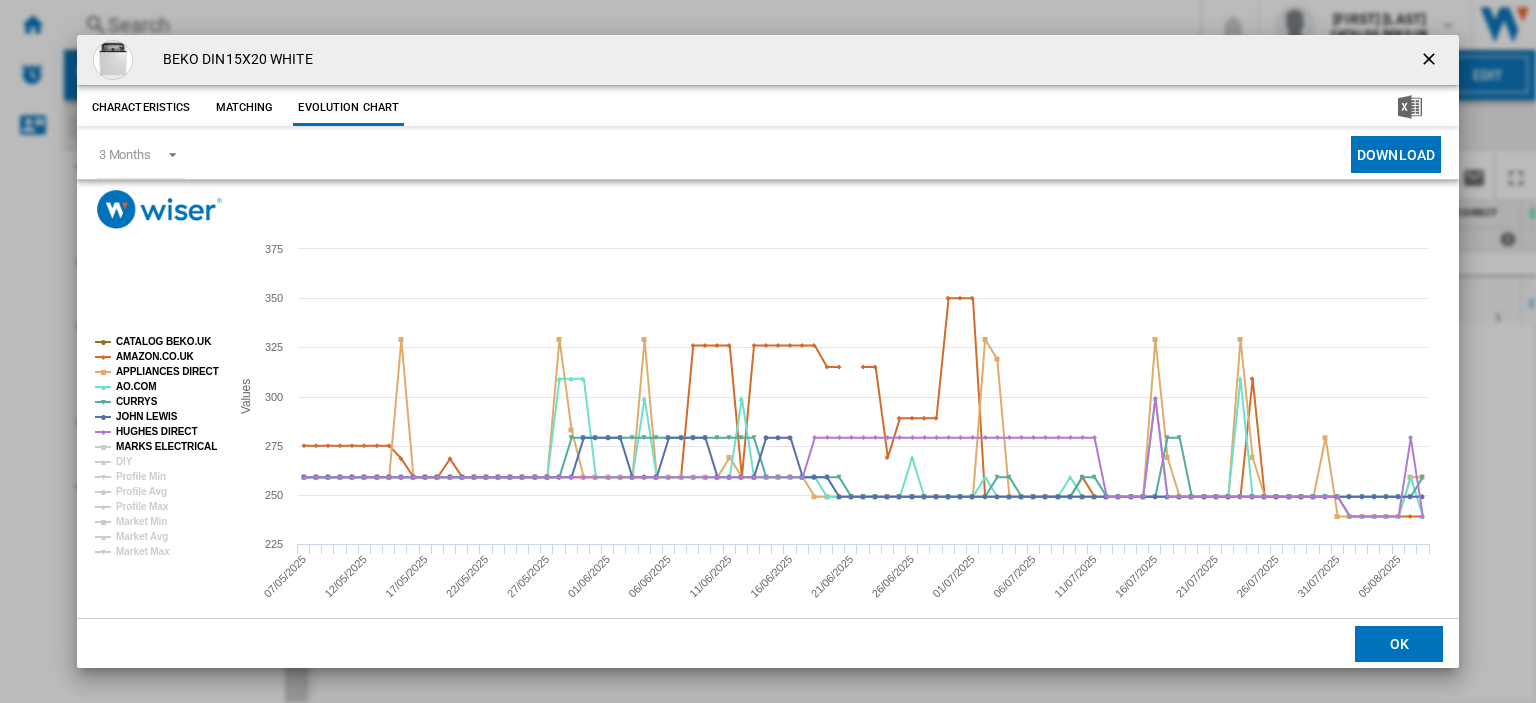 click on "MARKS ELECTRICAL" 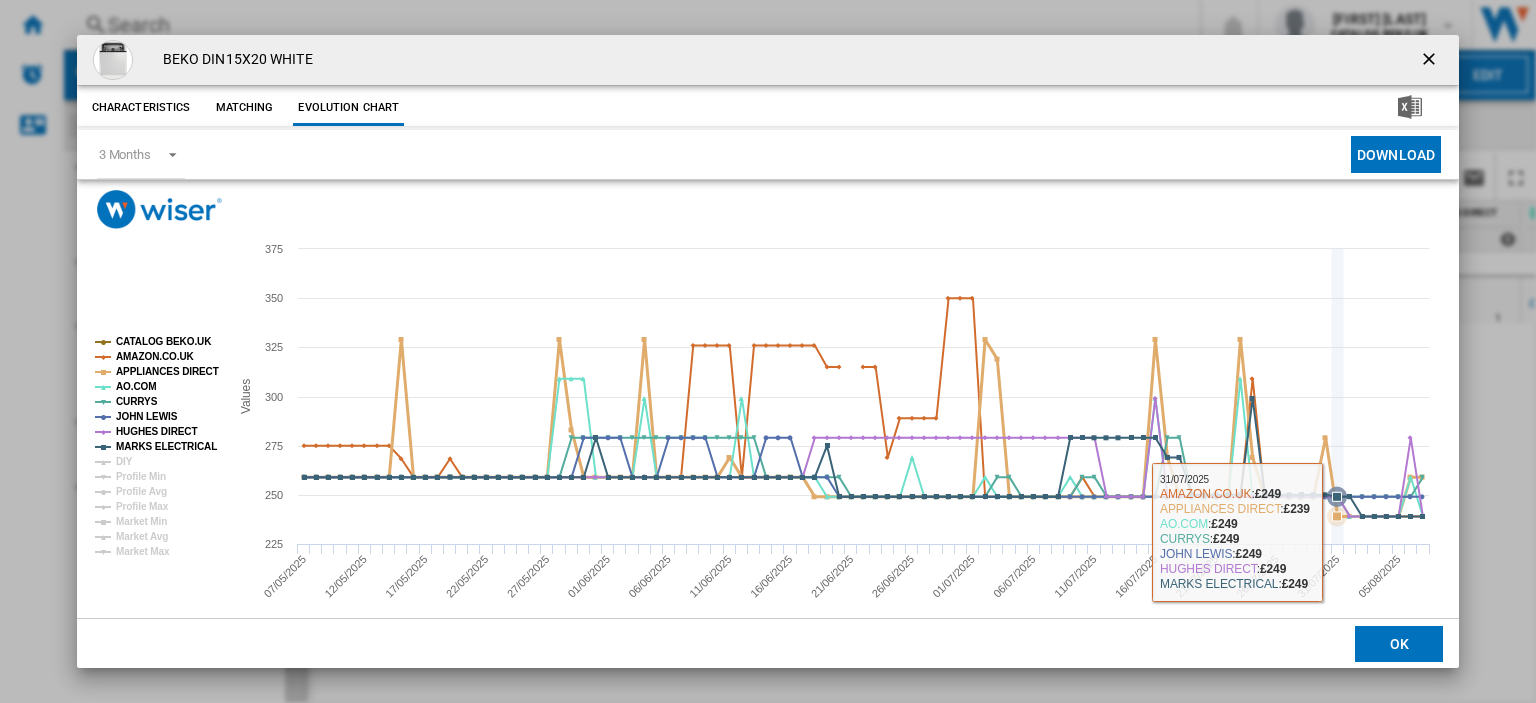 type 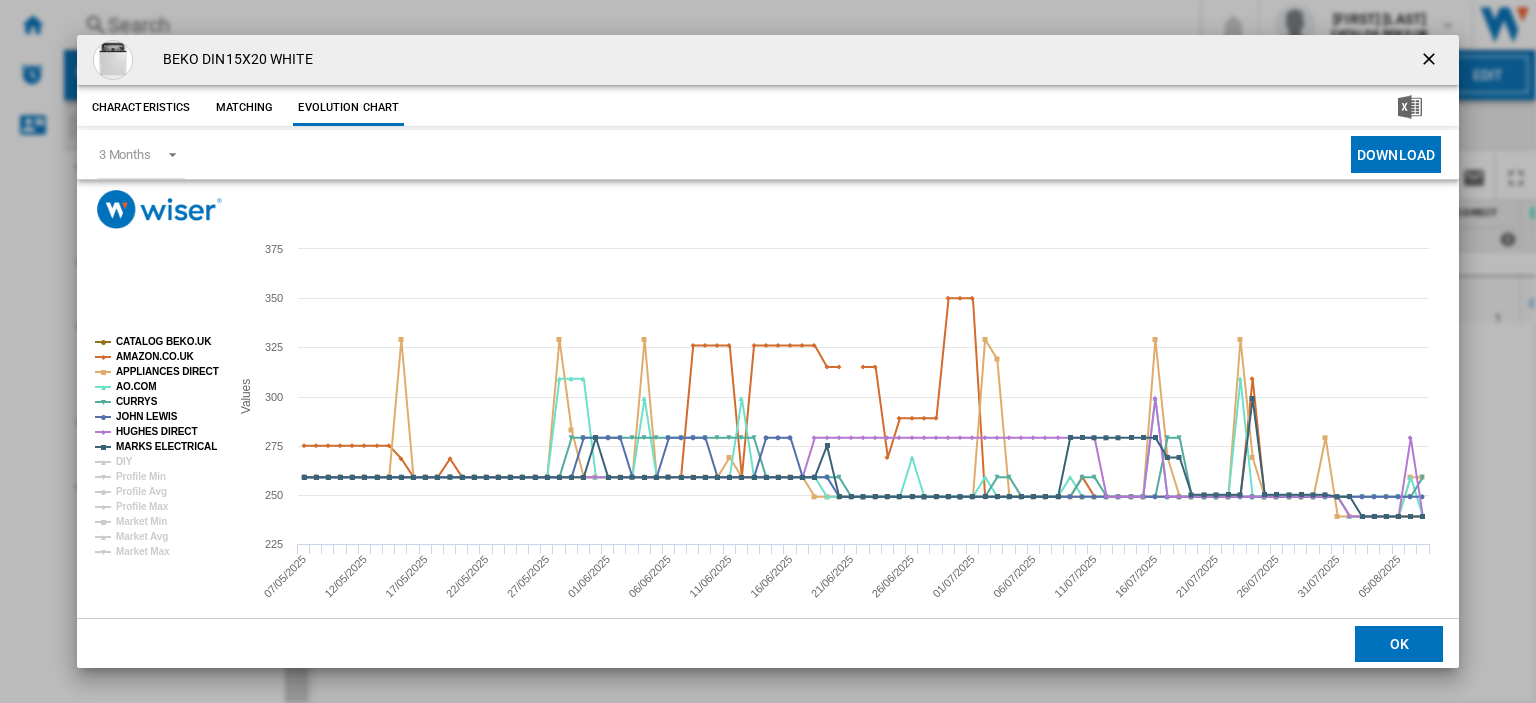 click at bounding box center [1431, 61] 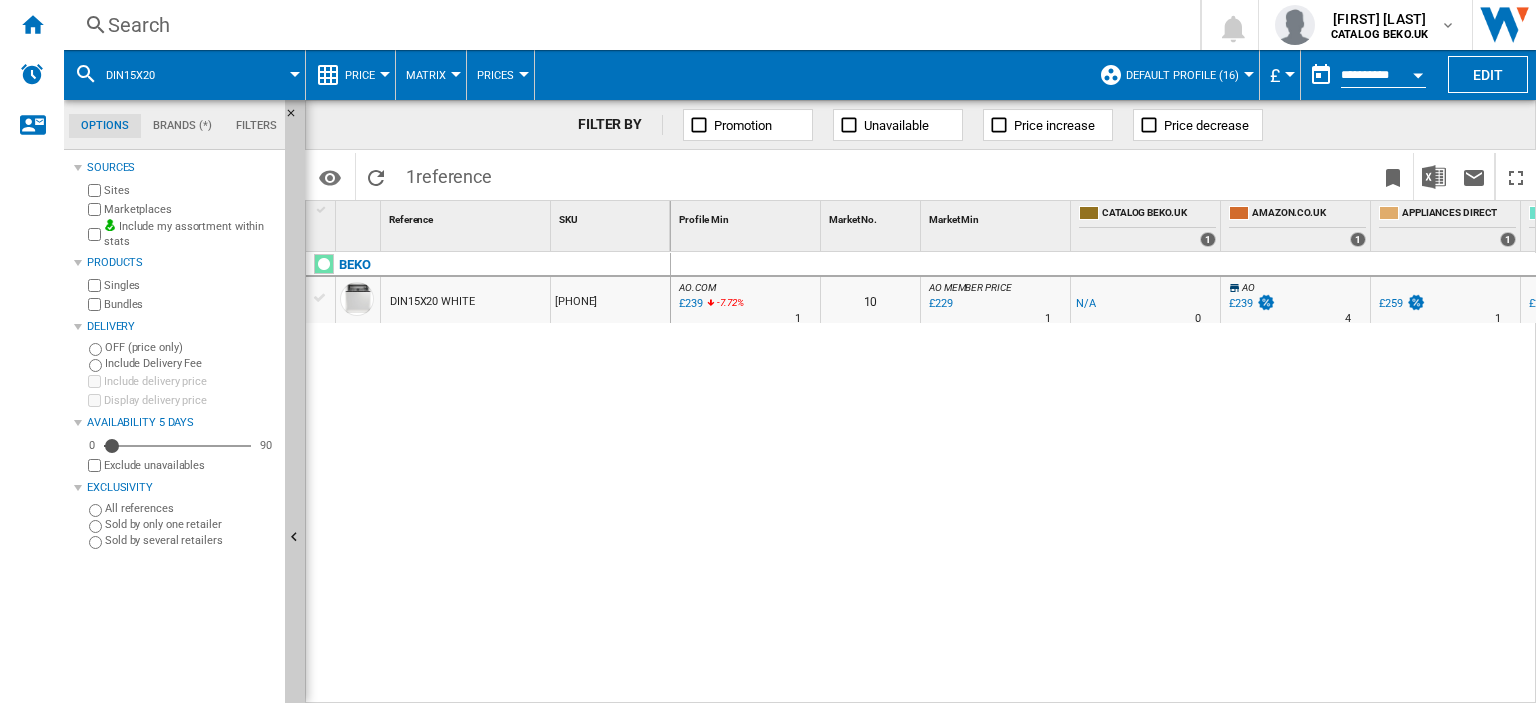 click on "Search" at bounding box center [628, 25] 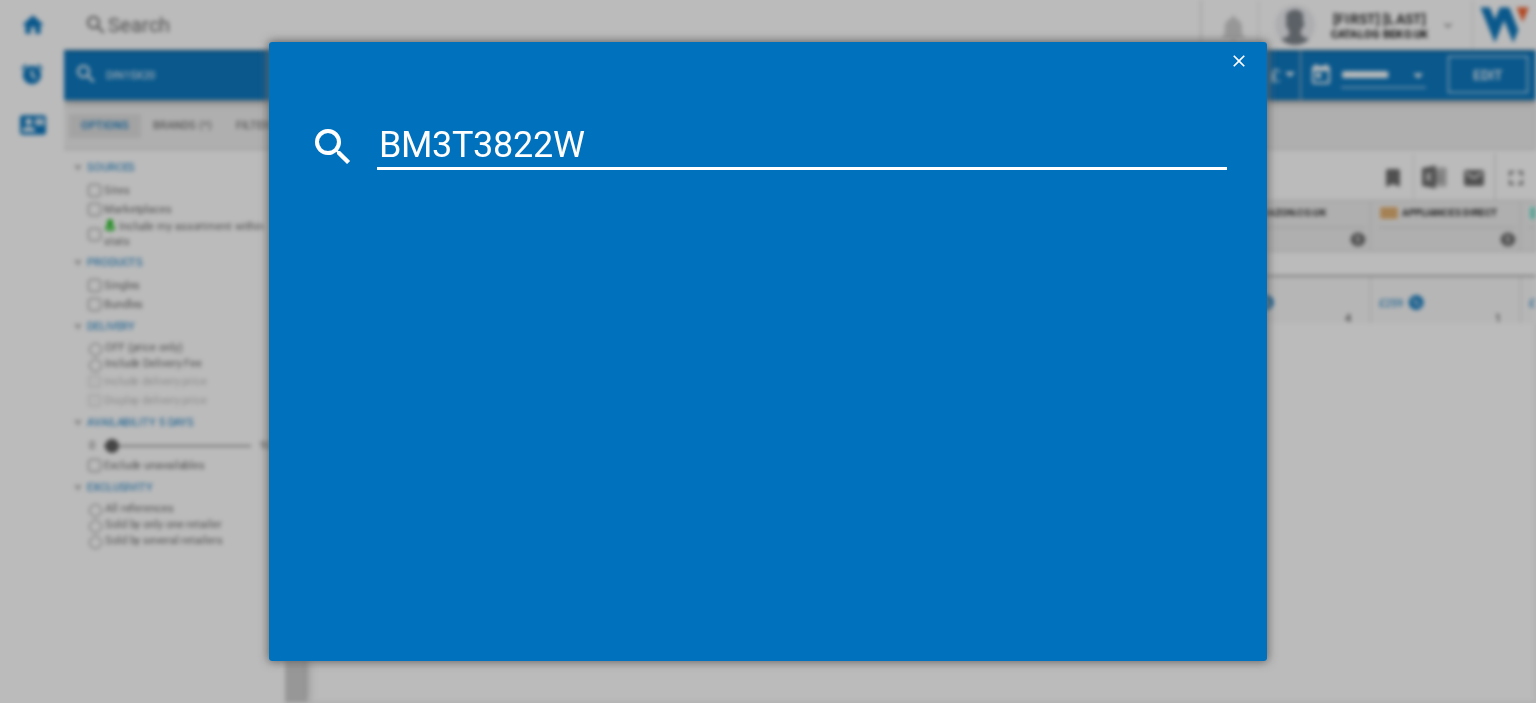 type on "BM3T3822W" 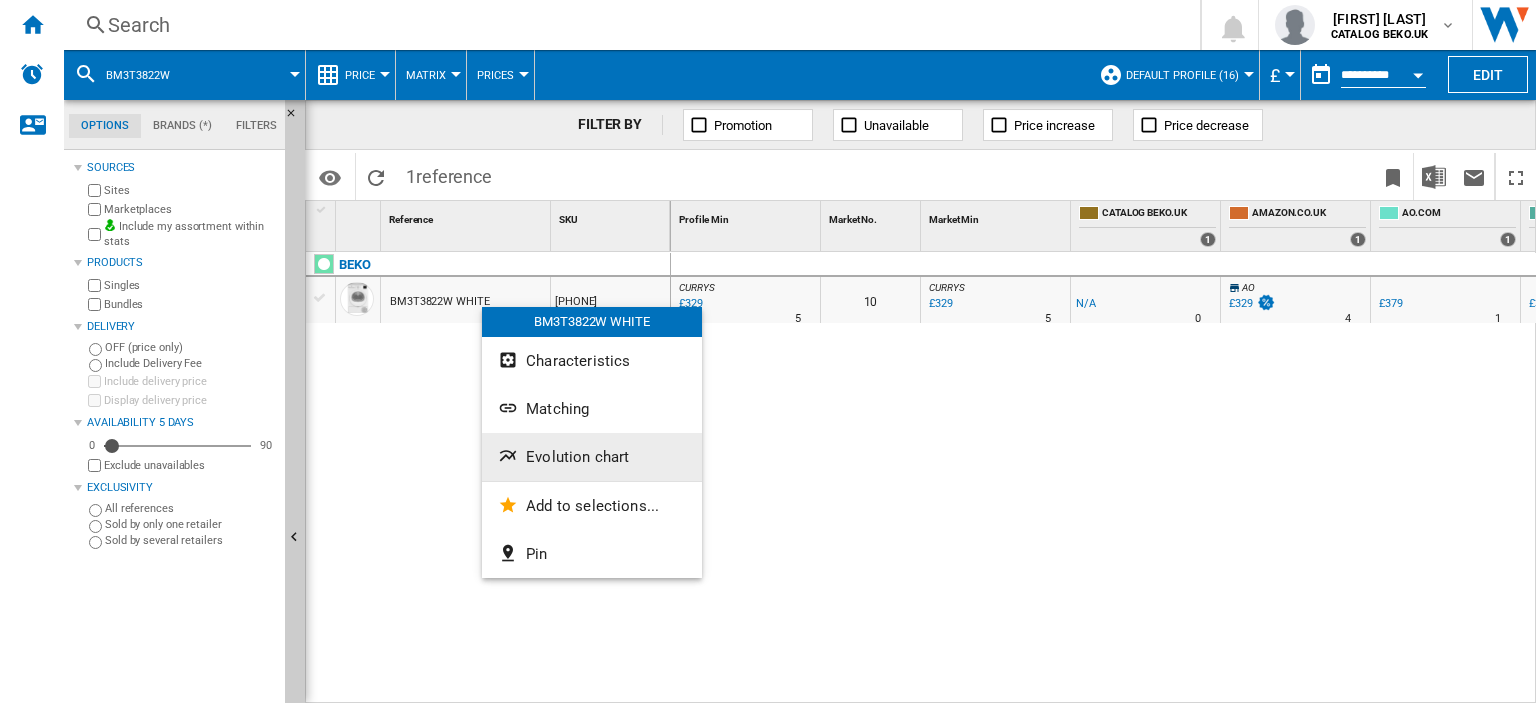 click on "Evolution chart" at bounding box center [577, 457] 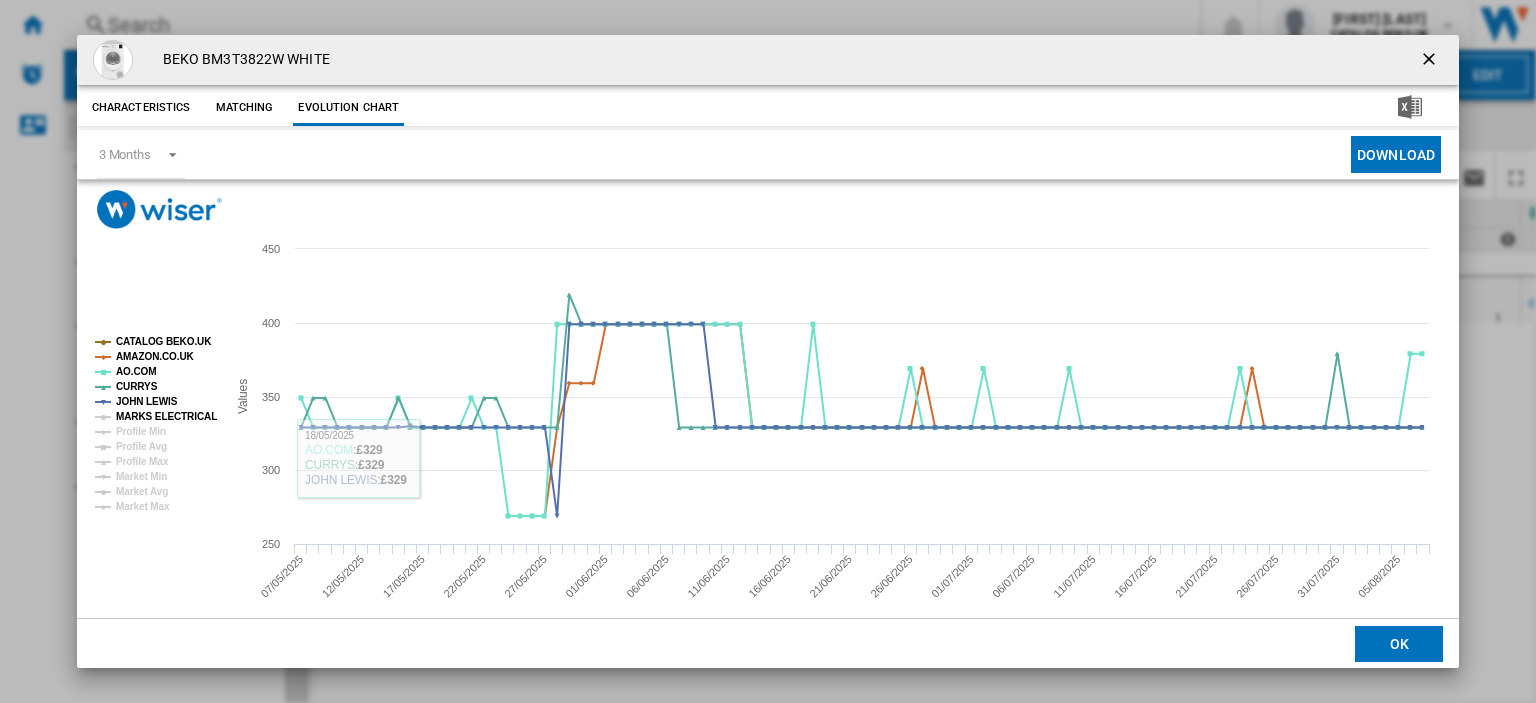 click on "MARKS ELECTRICAL" 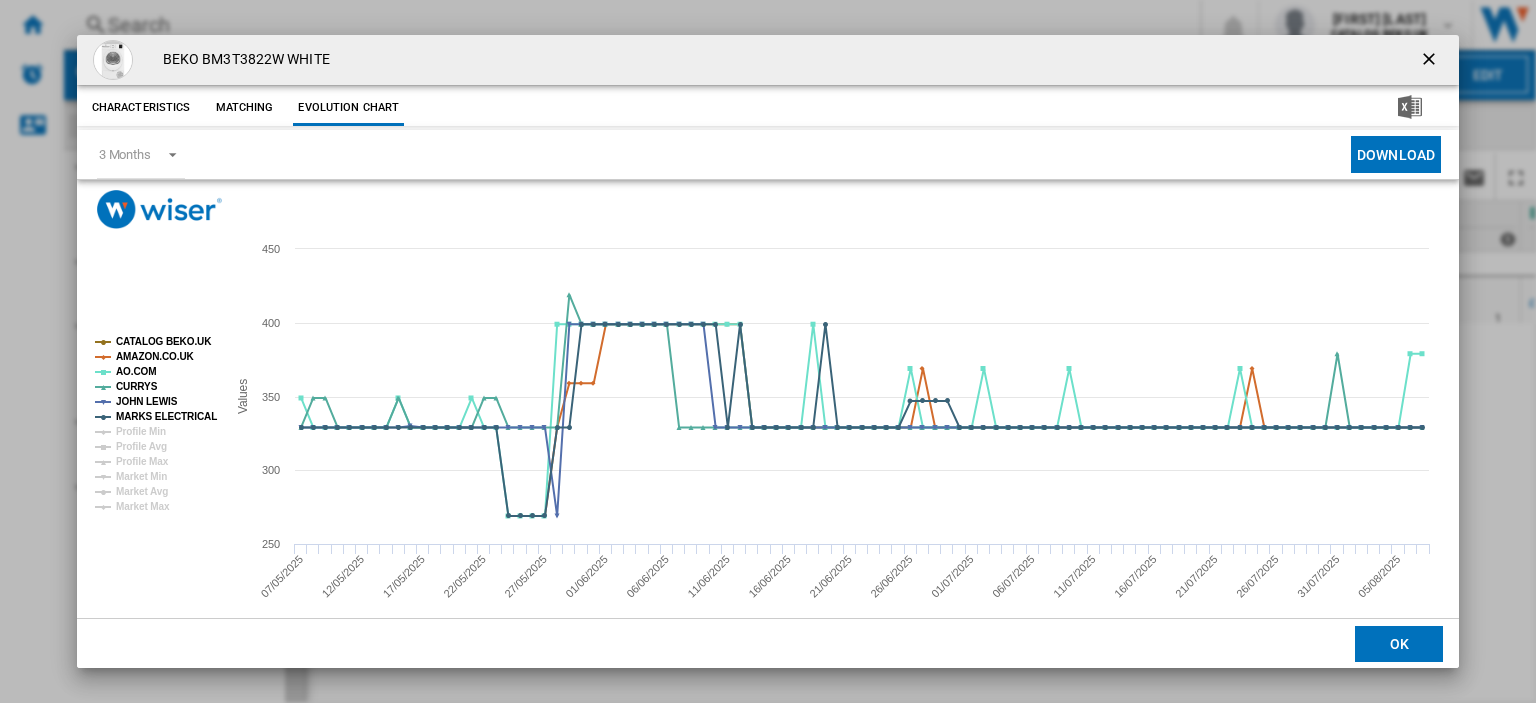 drag, startPoint x: 1416, startPoint y: 51, endPoint x: 651, endPoint y: 41, distance: 765.06537 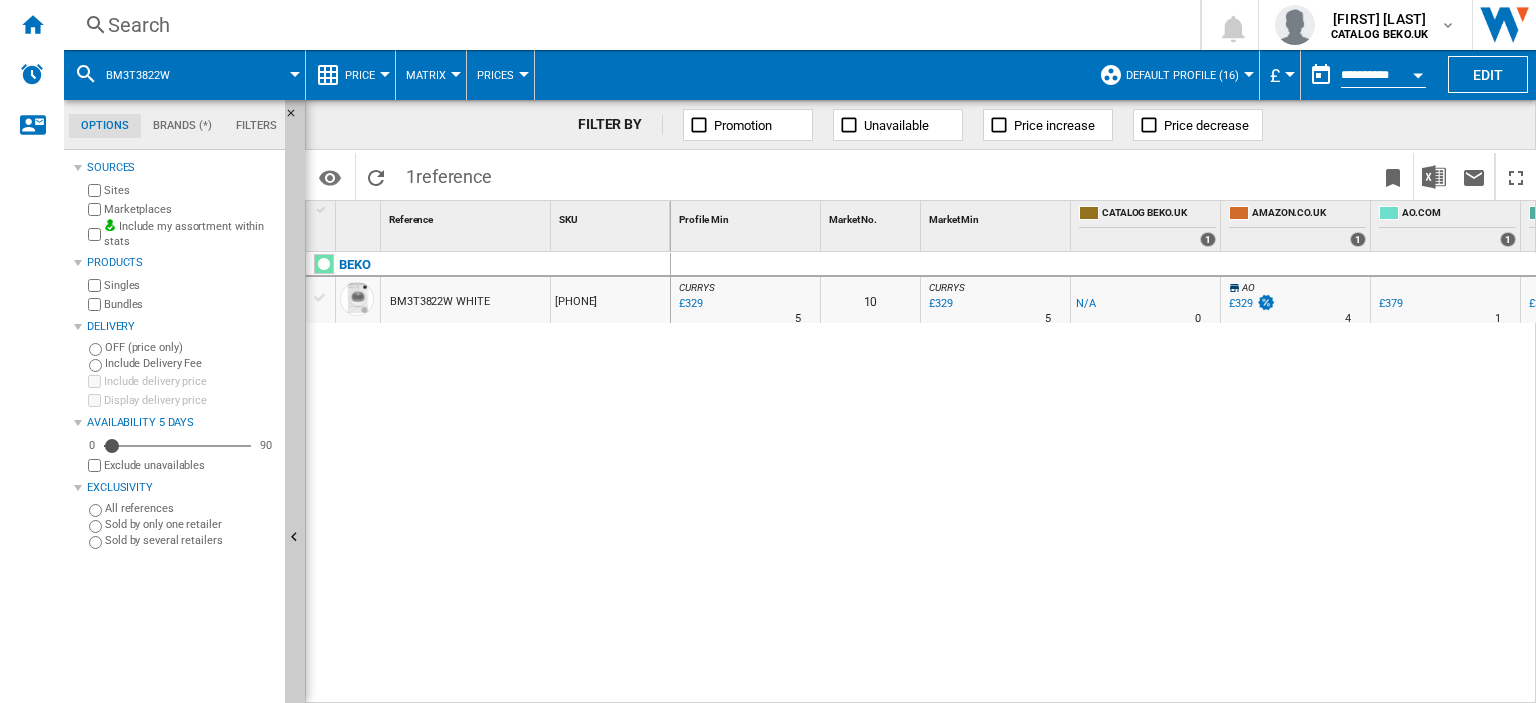 click on "Search" at bounding box center (628, 25) 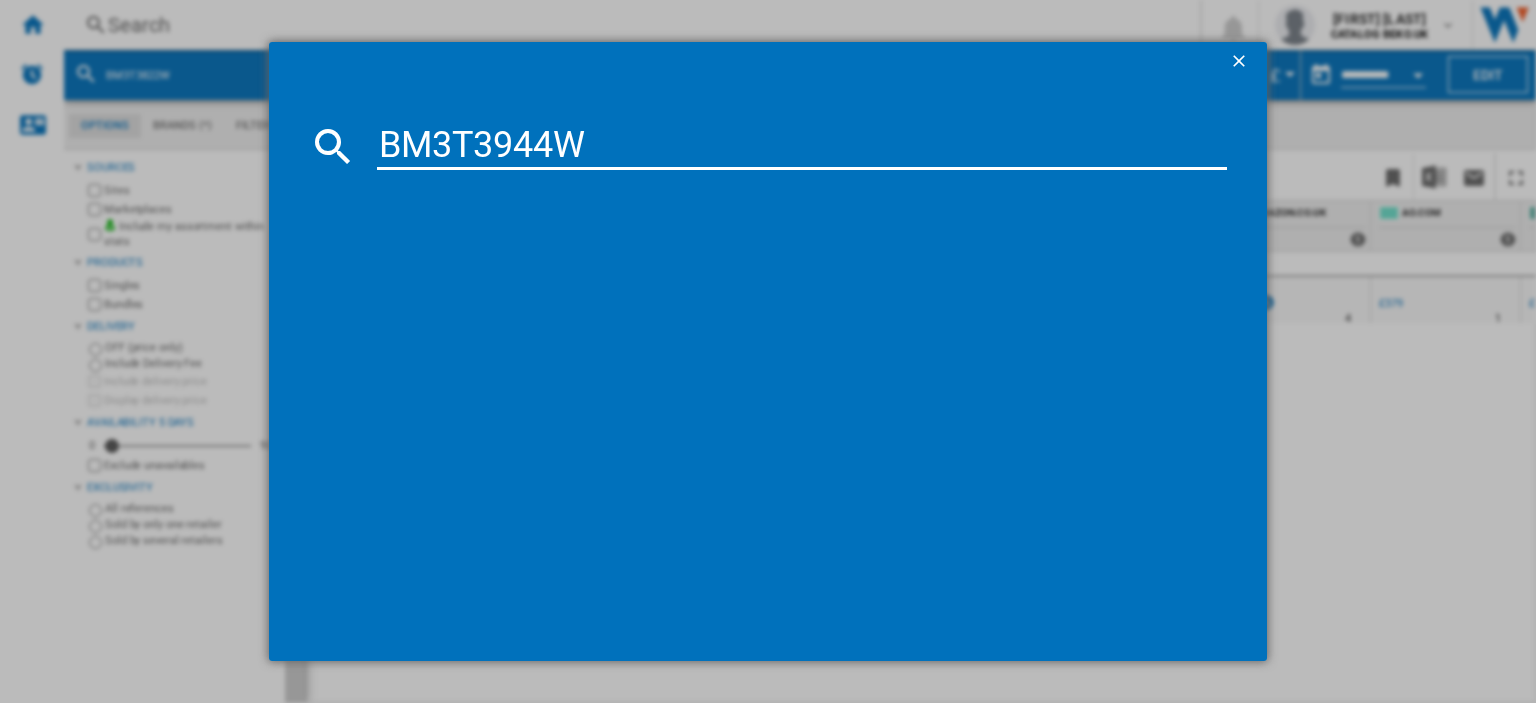 type on "BM3T3944W" 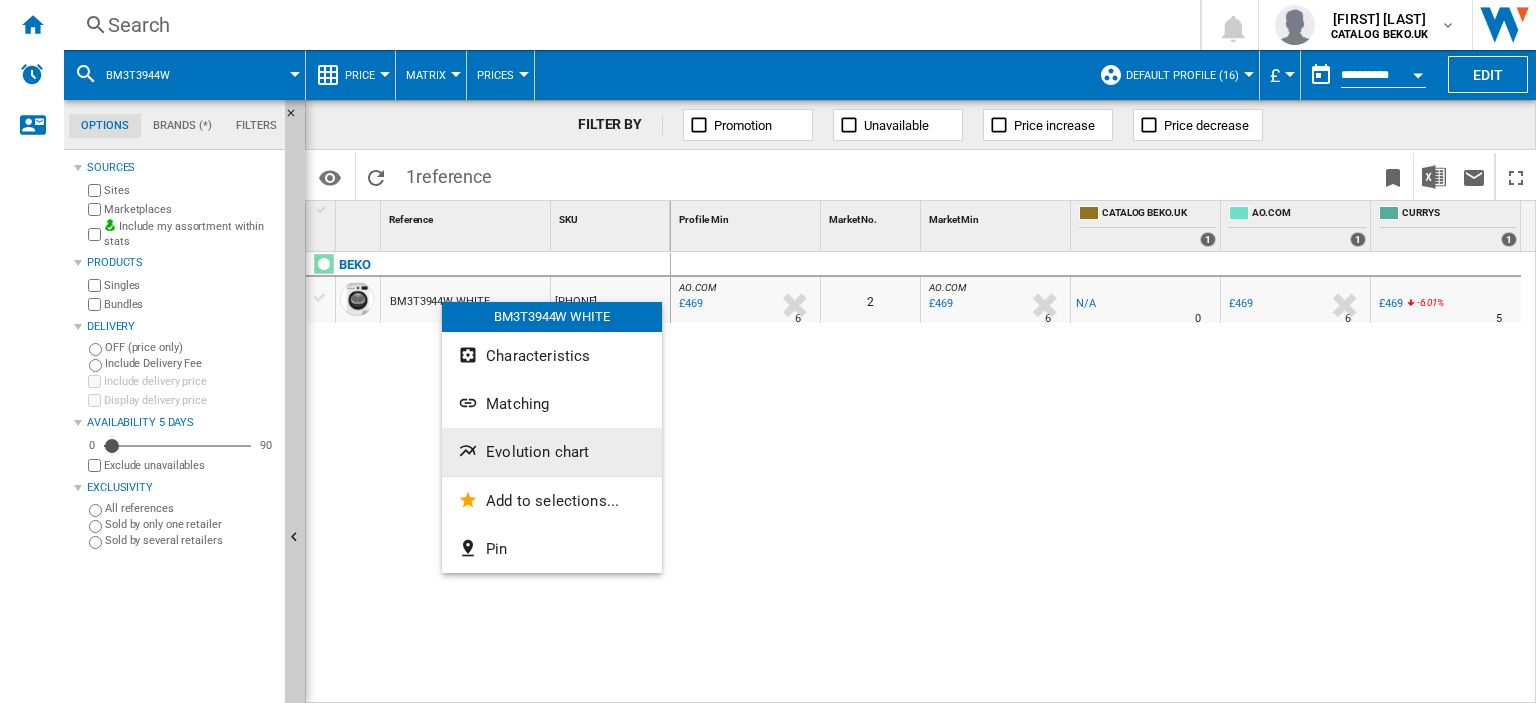 click on "Evolution chart" at bounding box center [537, 452] 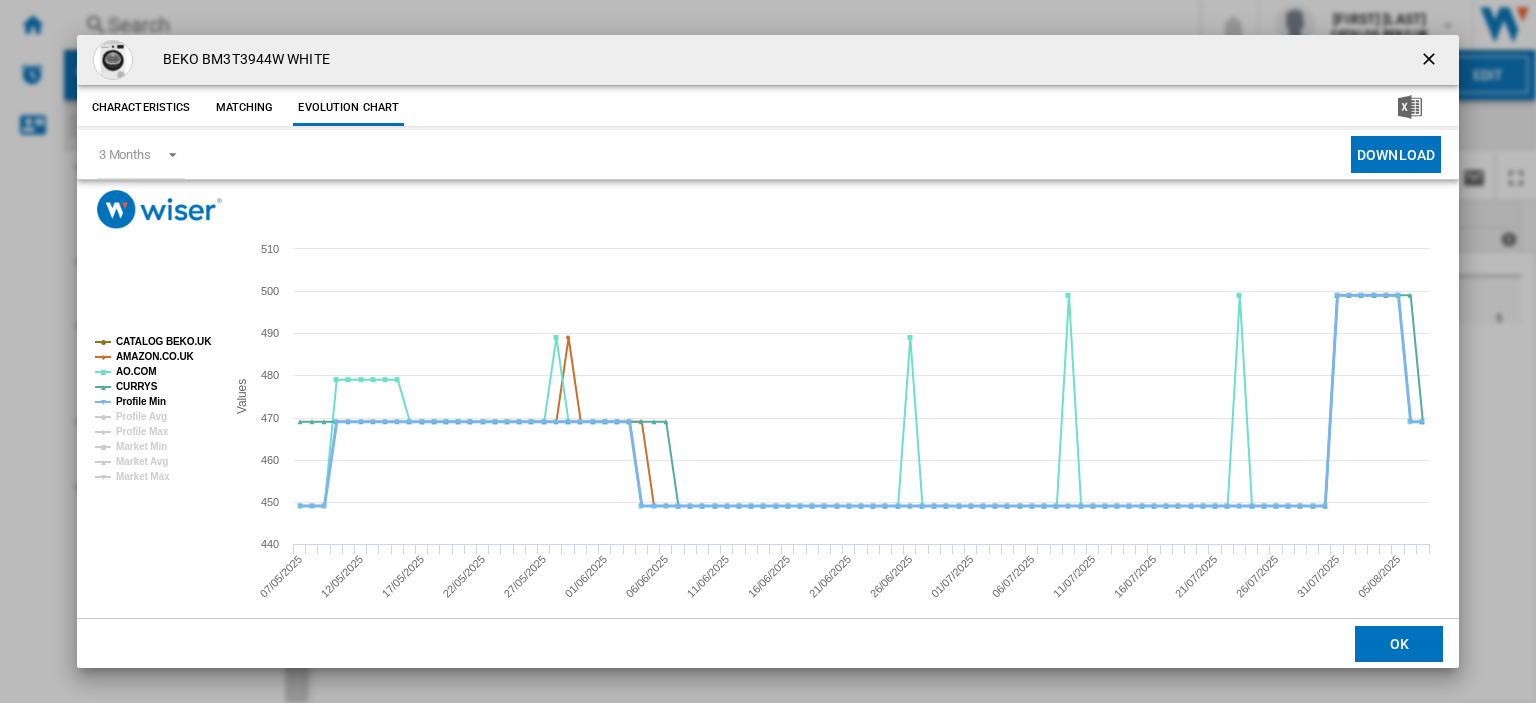 click on "Profile Min" 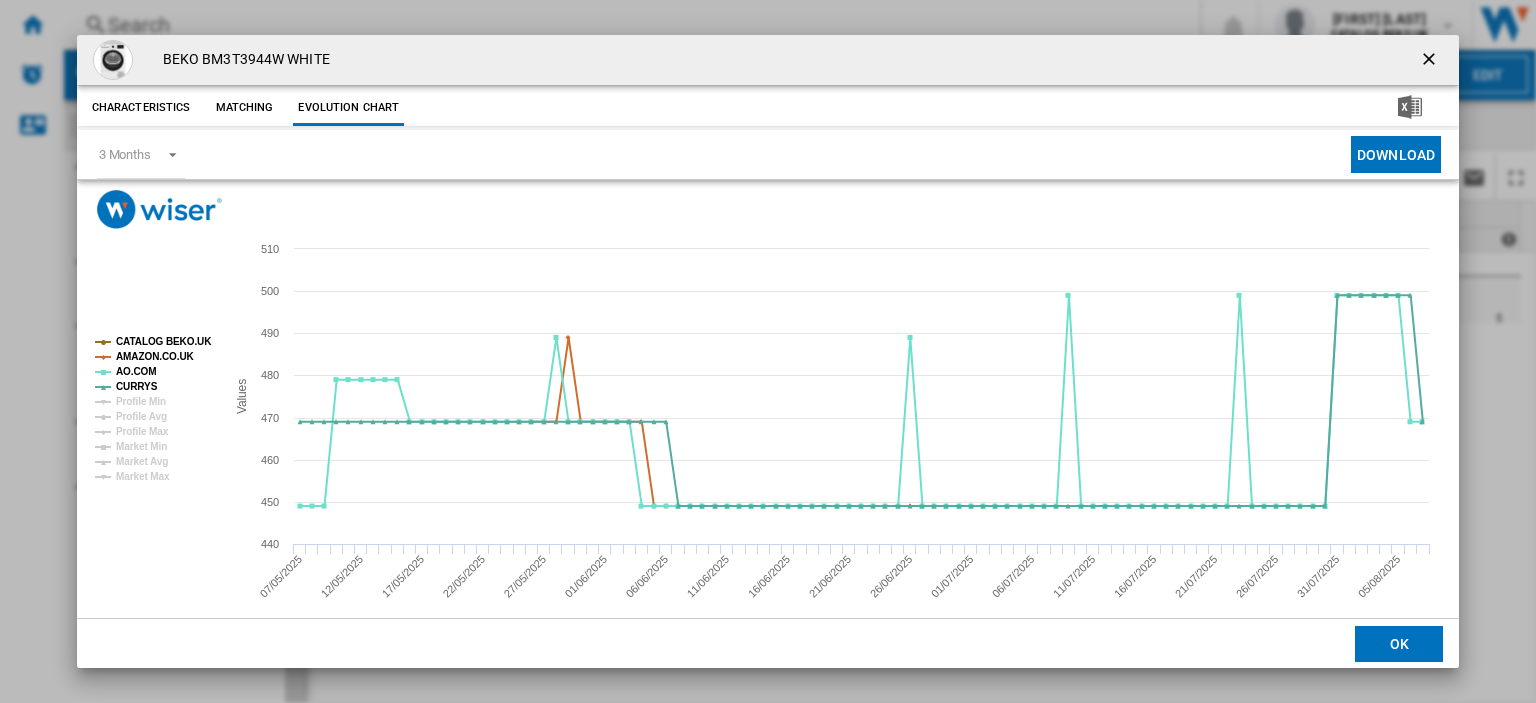 click at bounding box center [1431, 60] 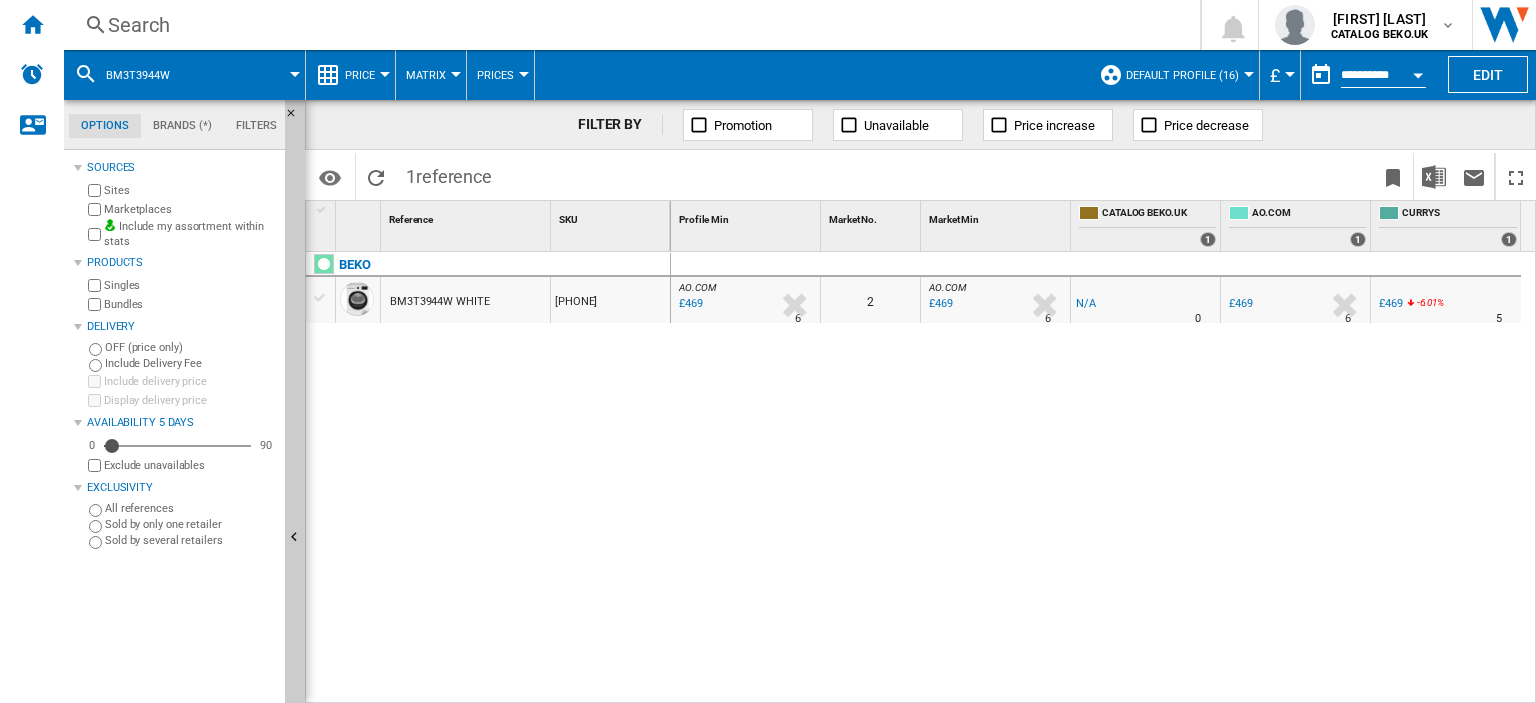 click on "Search" at bounding box center (628, 25) 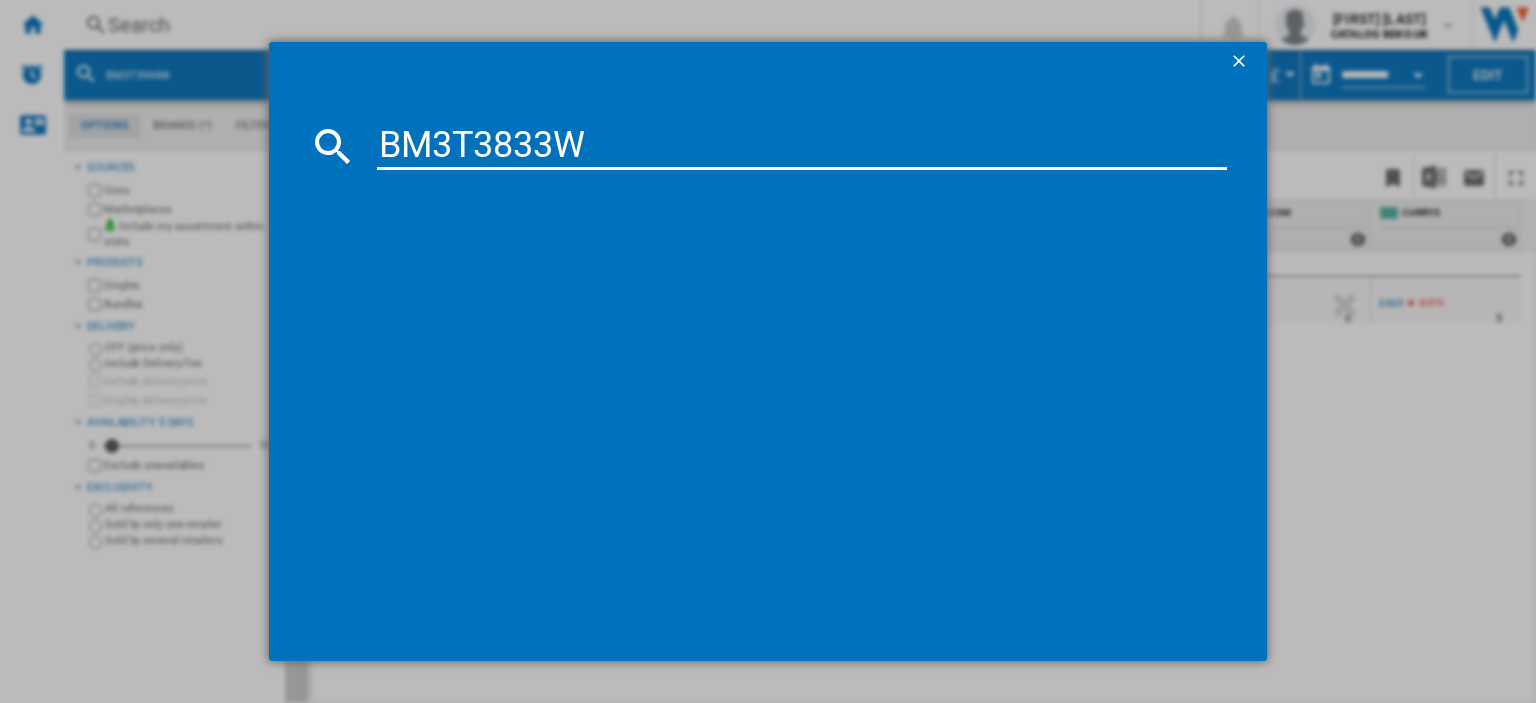 type on "BM3T3833W" 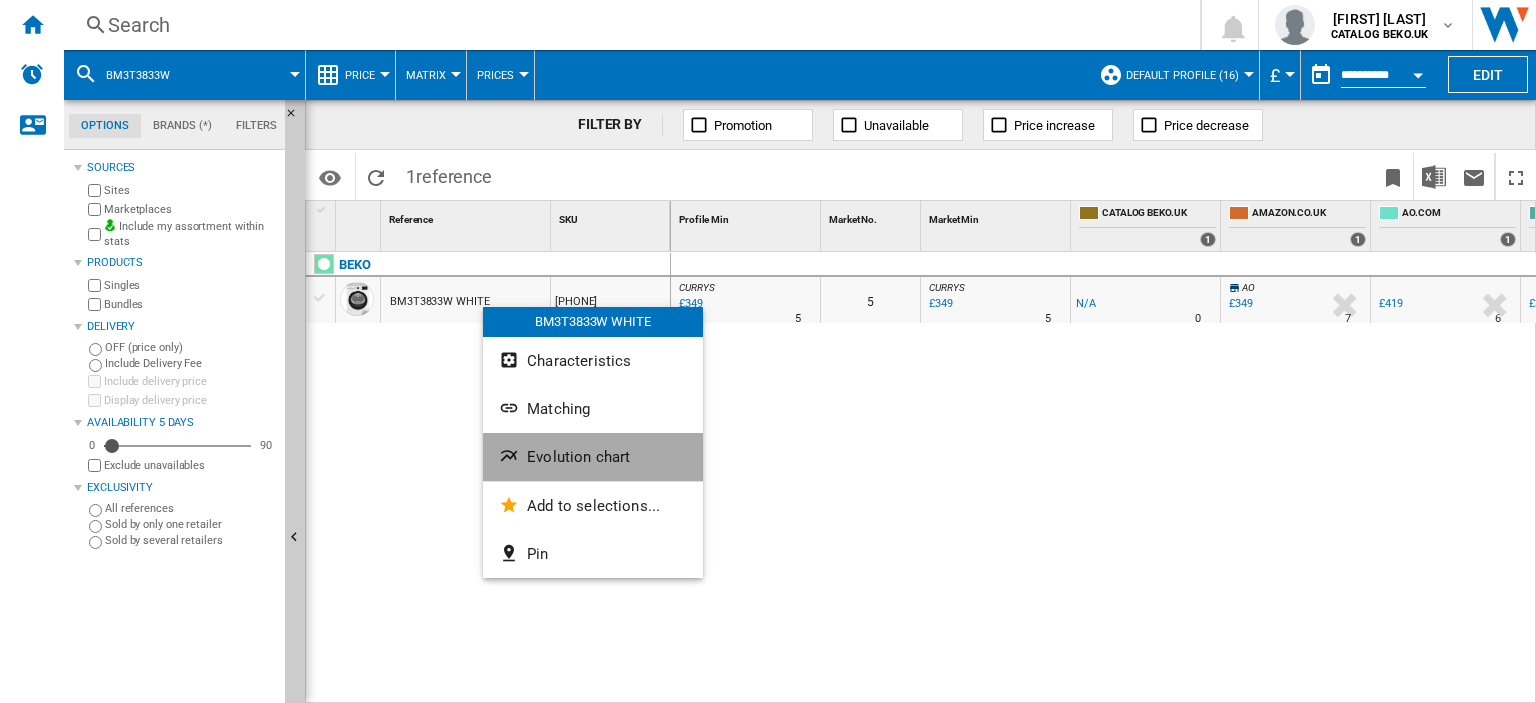 click on "Evolution chart" at bounding box center [578, 457] 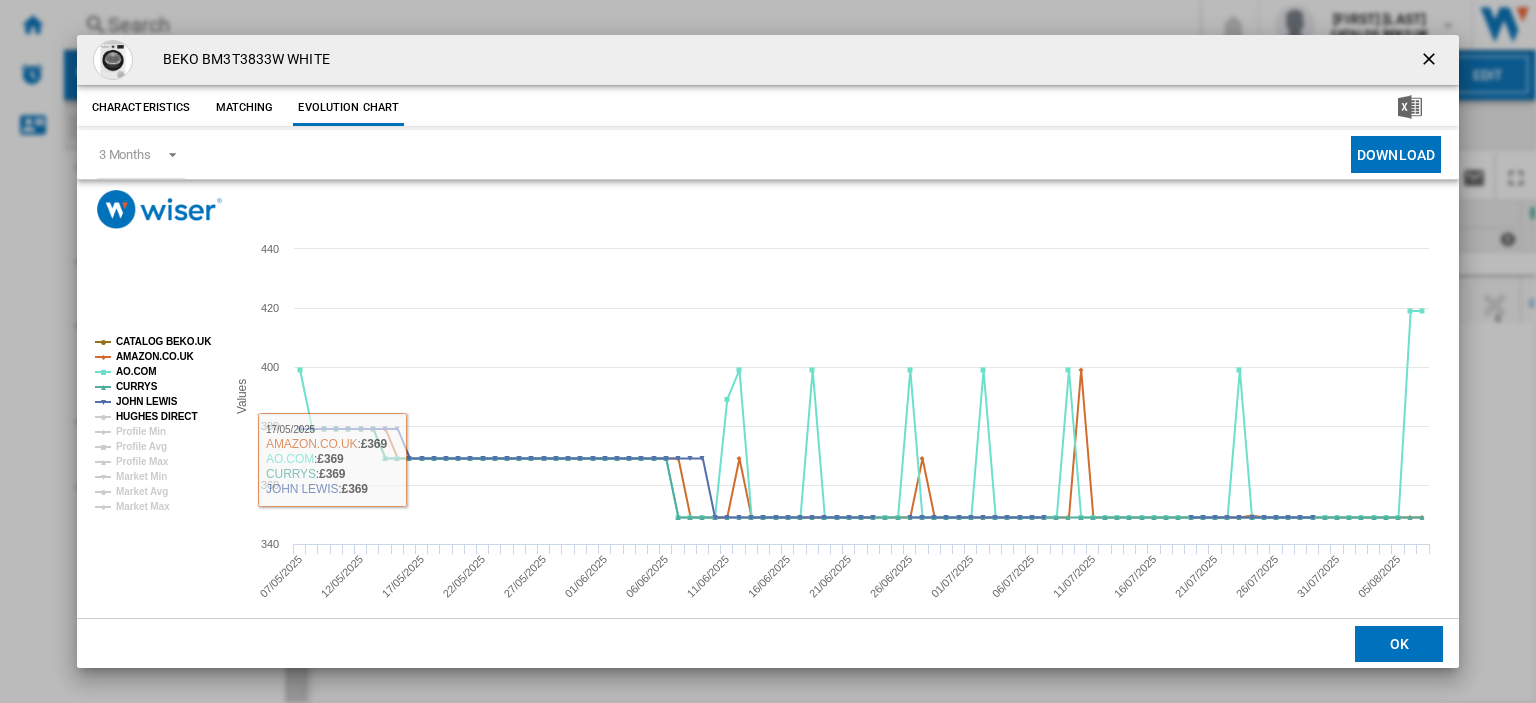 click on "HUGHES DIRECT" 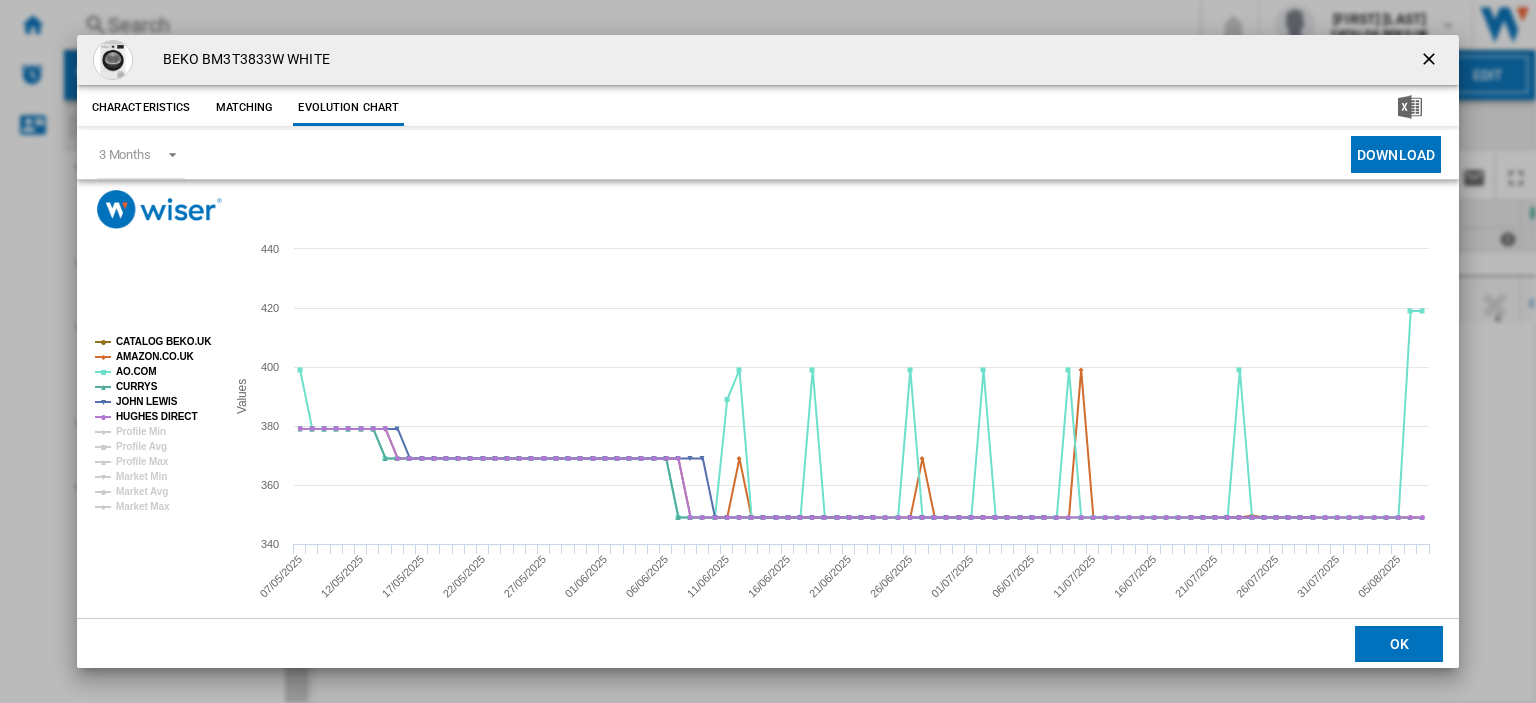 drag, startPoint x: 1422, startPoint y: 53, endPoint x: 198, endPoint y: 84, distance: 1224.3925 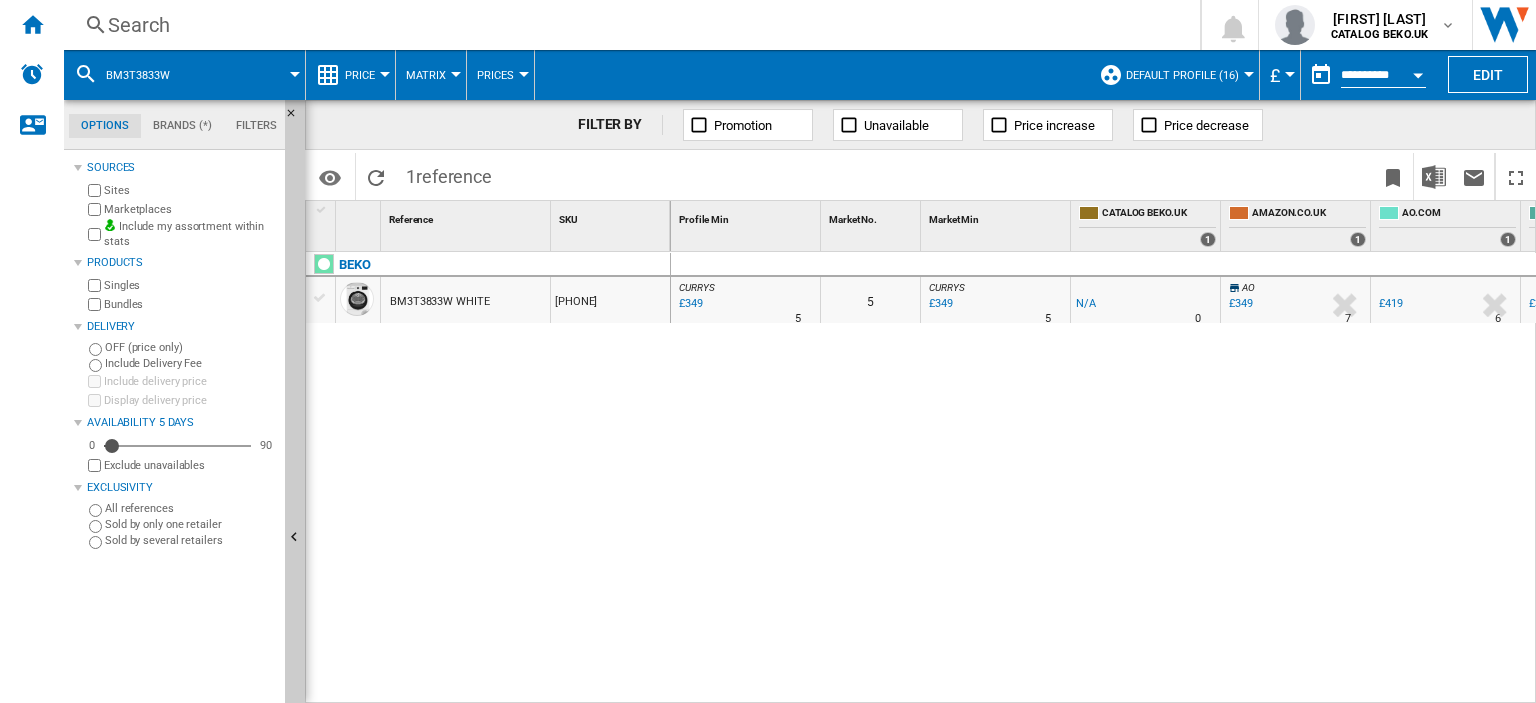 click on "Search" at bounding box center (628, 25) 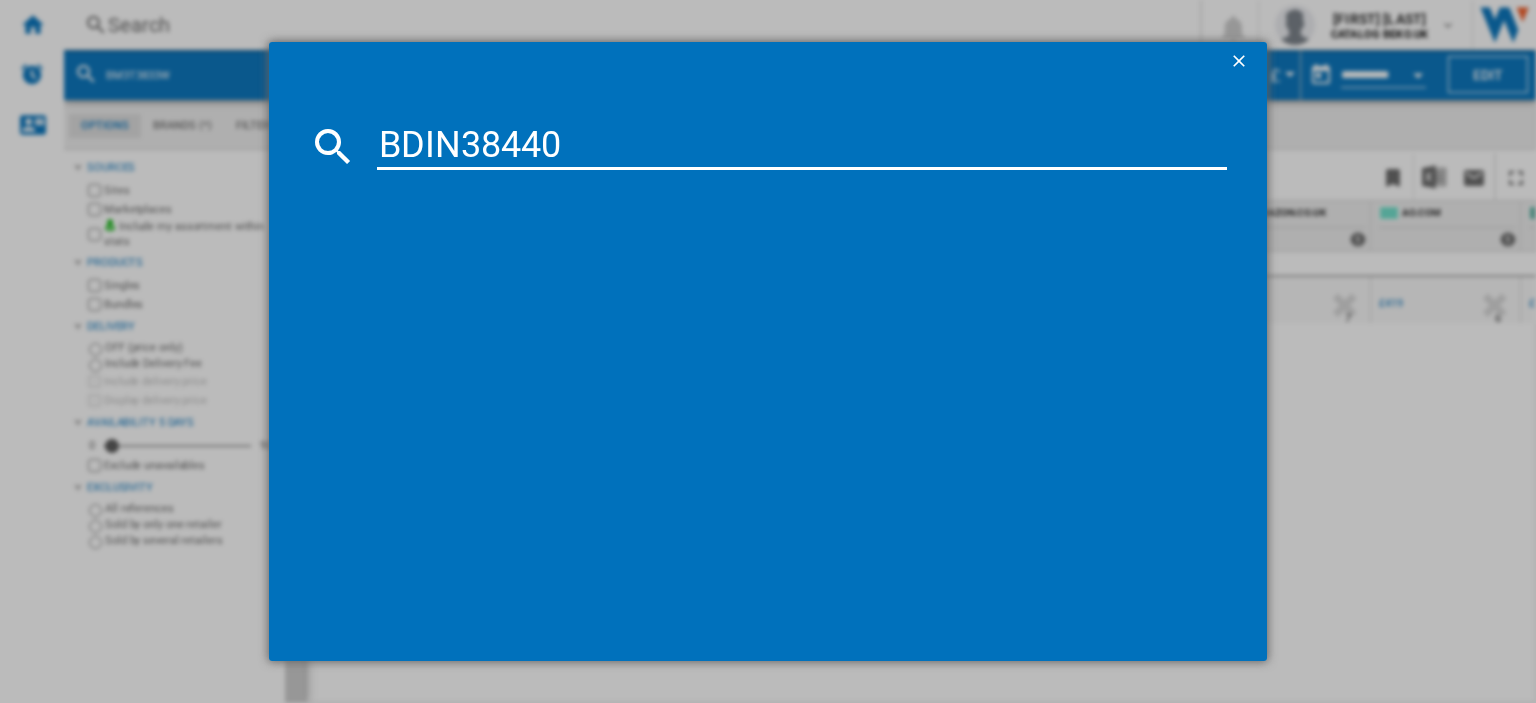 type on "BDIN38440" 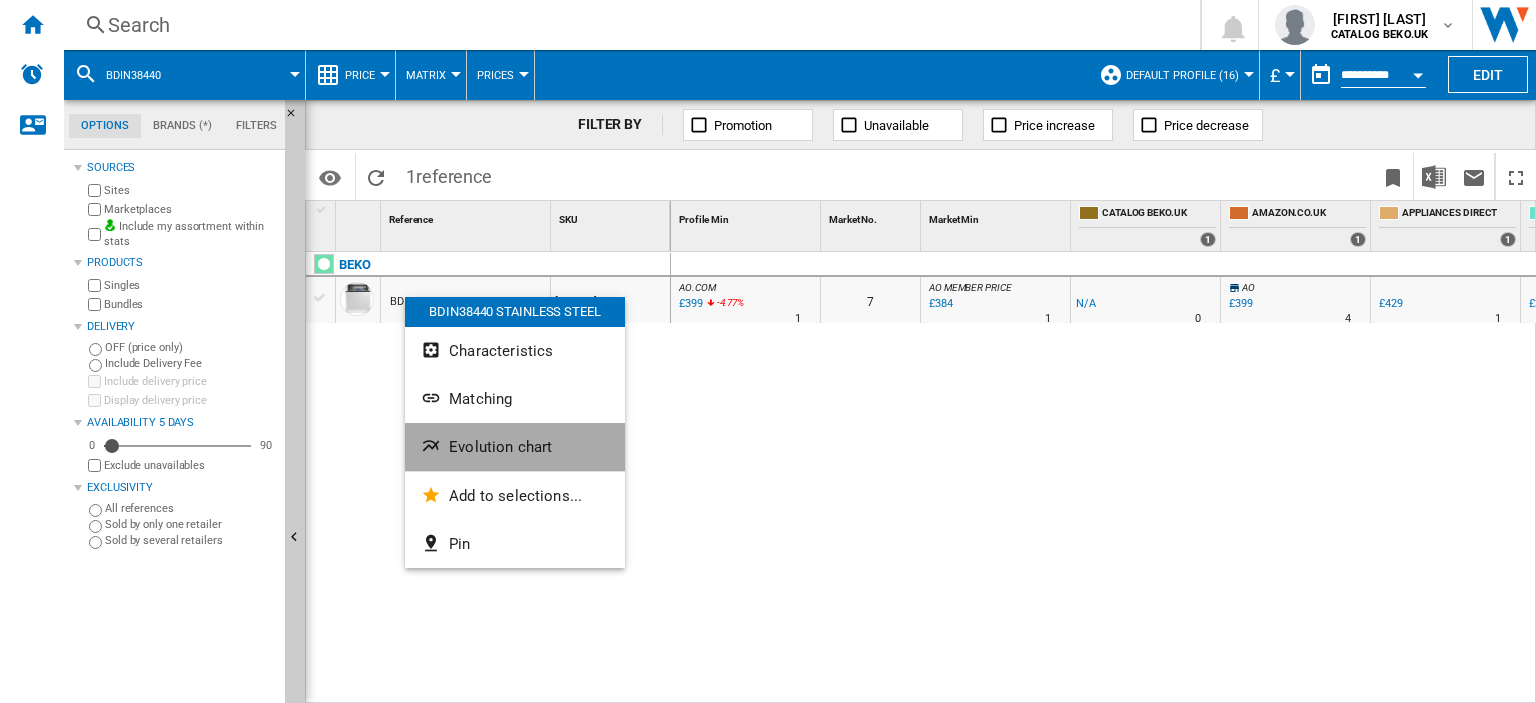 click on "Evolution chart" at bounding box center [500, 447] 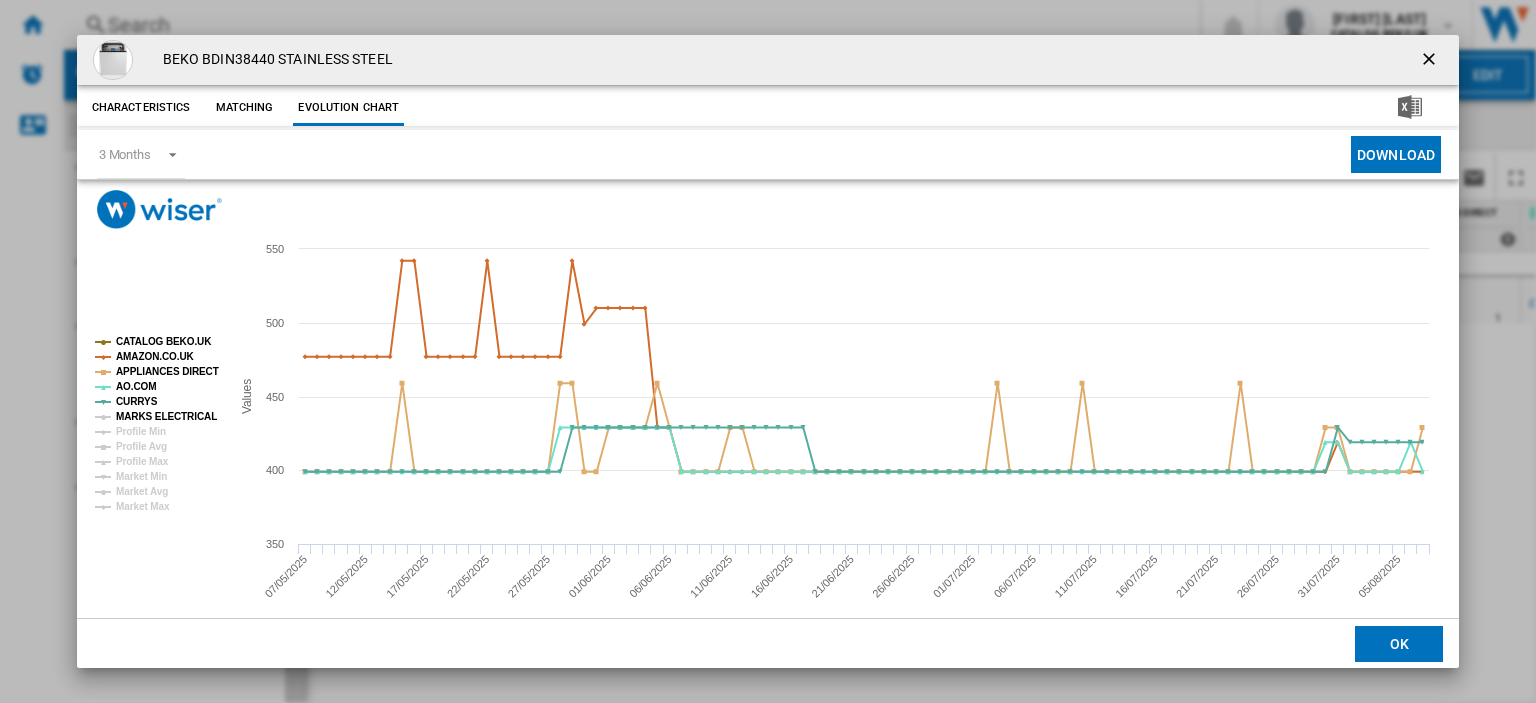 click on "MARKS ELECTRICAL" 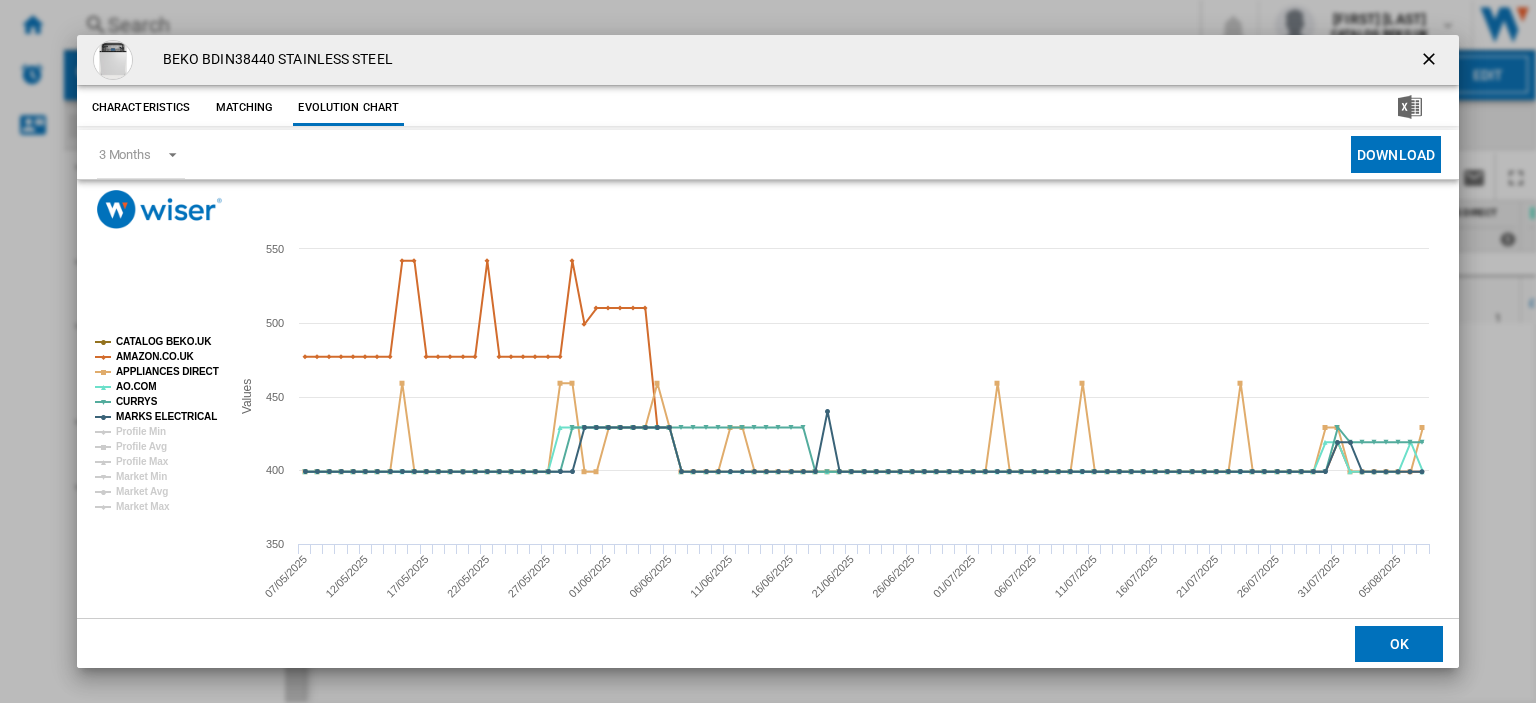 click at bounding box center (1431, 61) 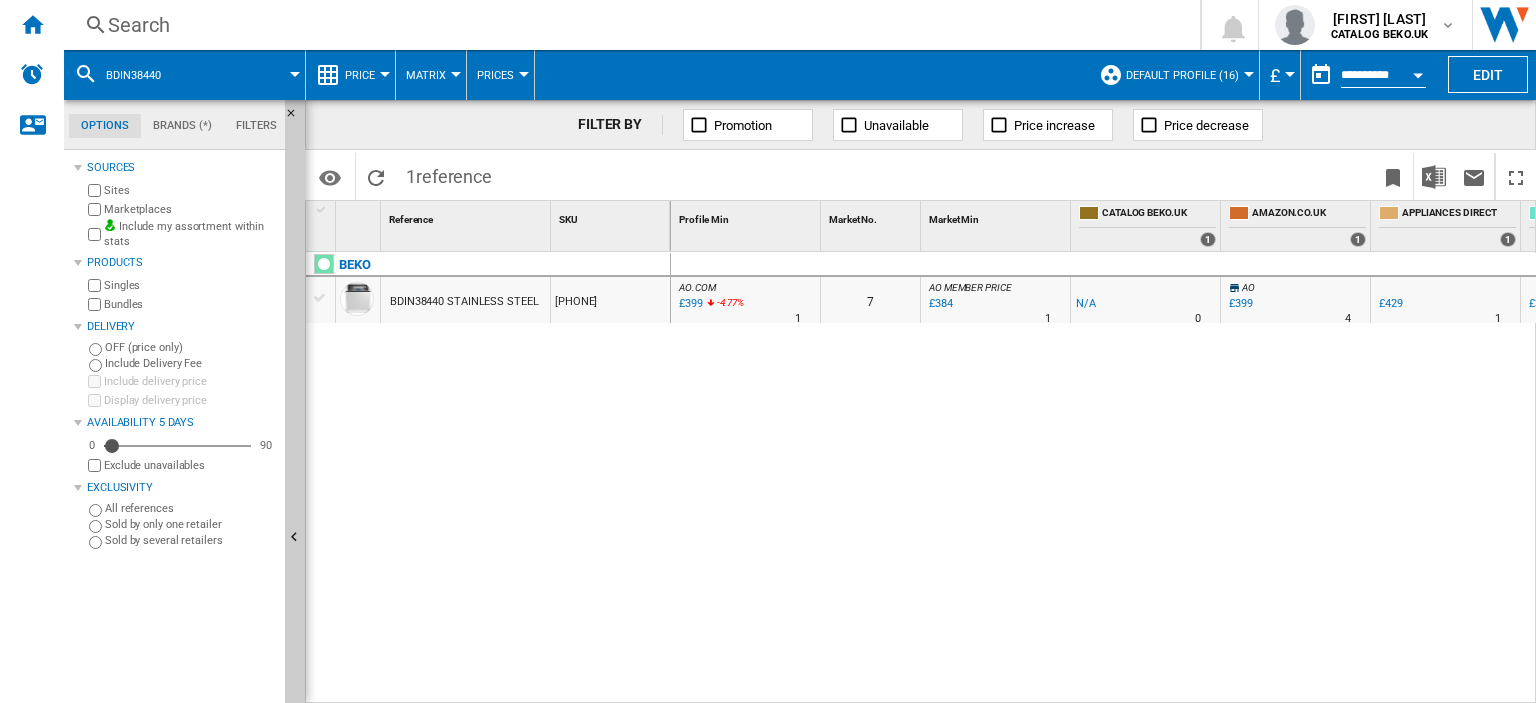 click on "Search" at bounding box center (628, 25) 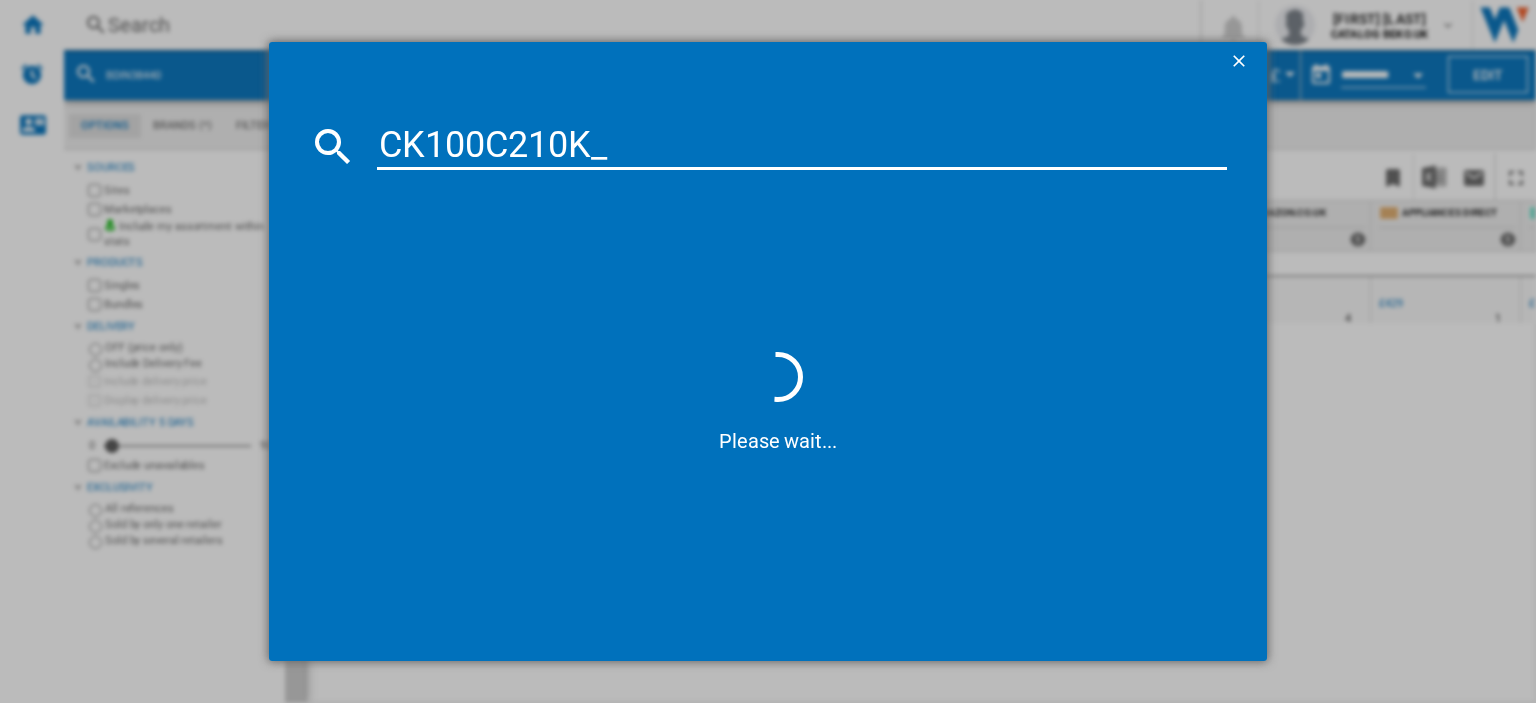 type on "CK100C210K" 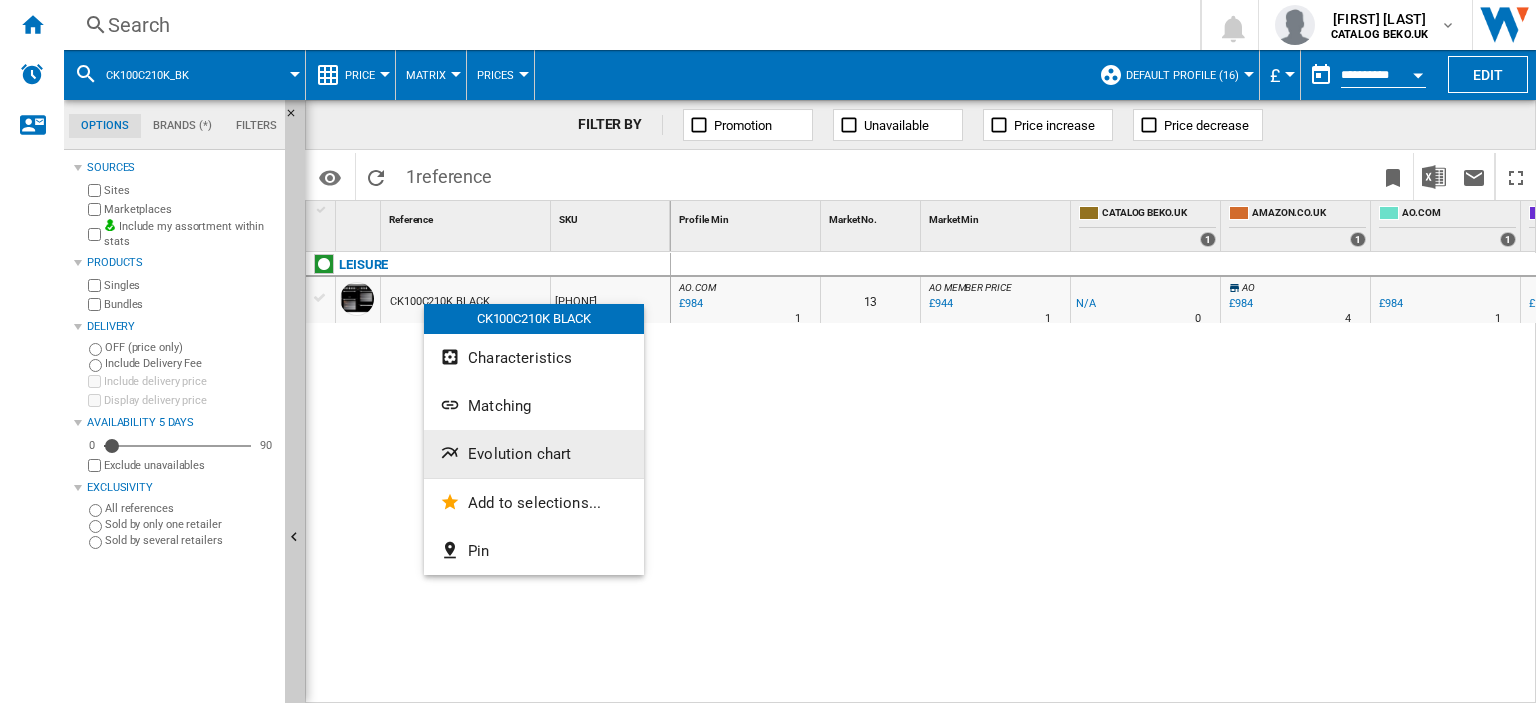 click on "Evolution chart" at bounding box center [519, 454] 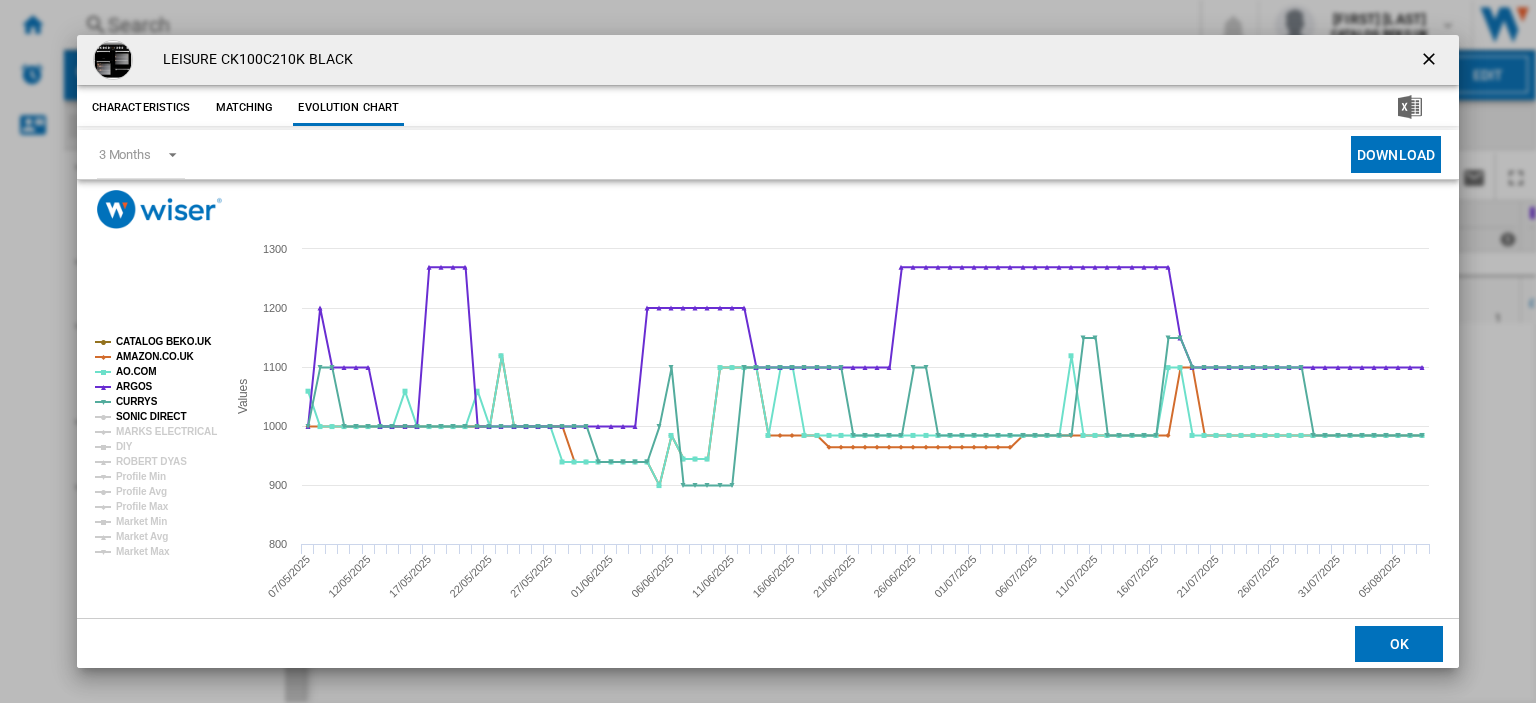drag, startPoint x: 147, startPoint y: 412, endPoint x: 138, endPoint y: 439, distance: 28.460499 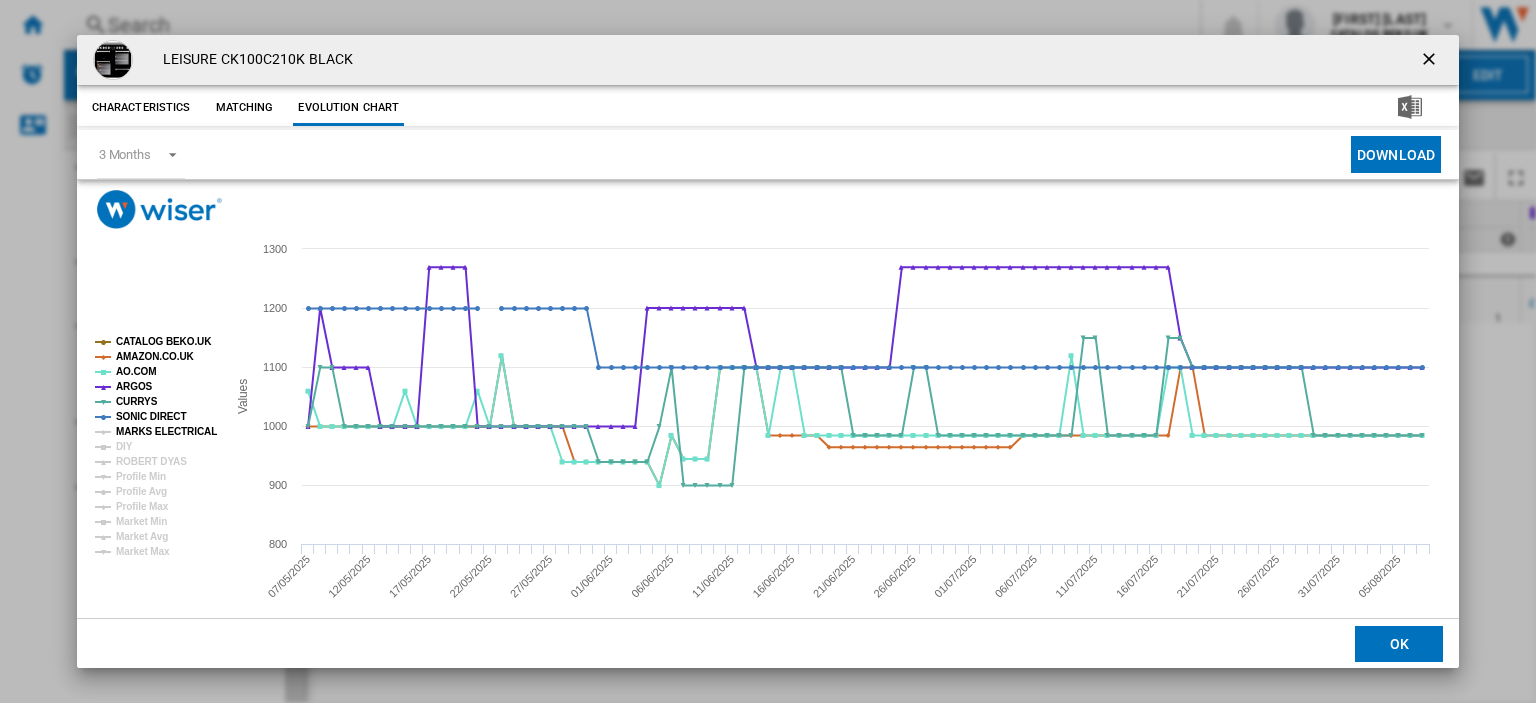 click on "MARKS ELECTRICAL" 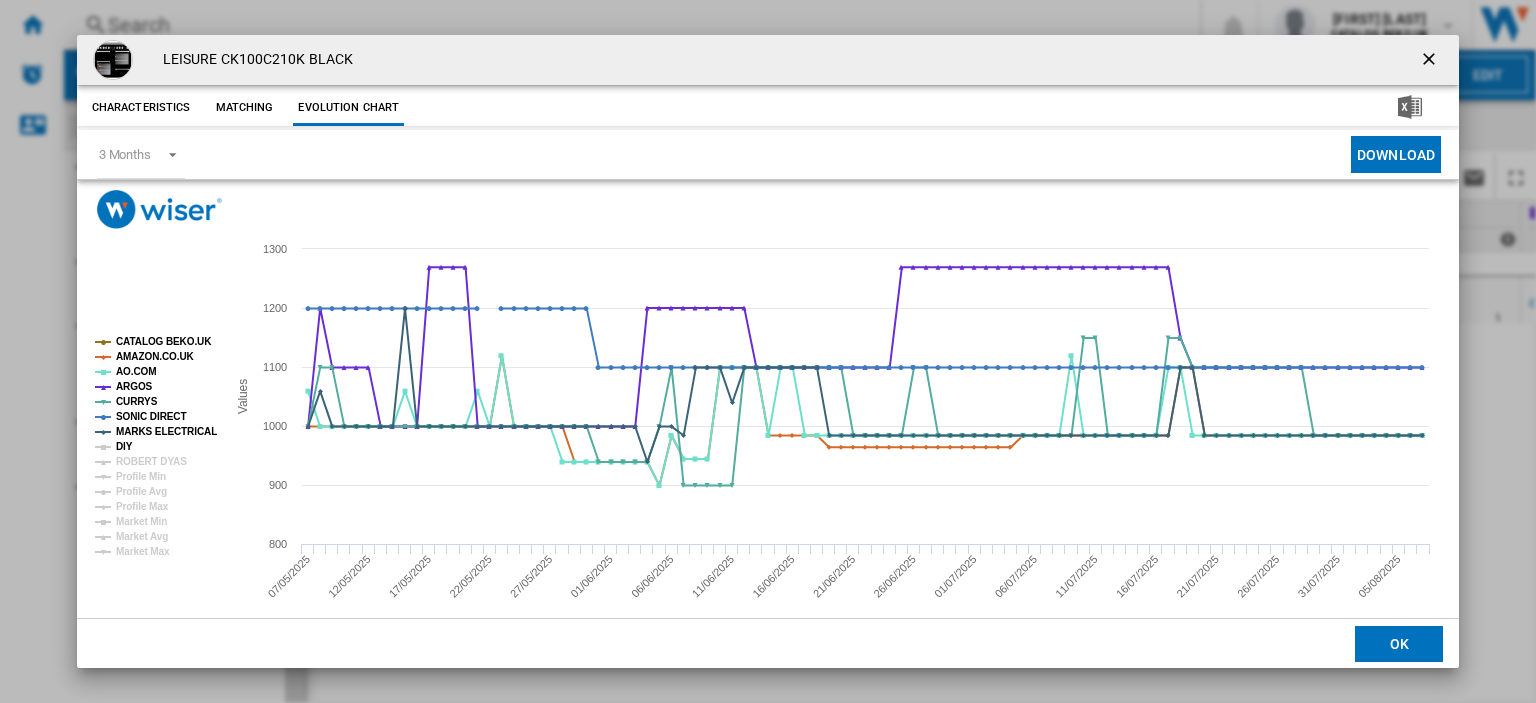click on "DIY" 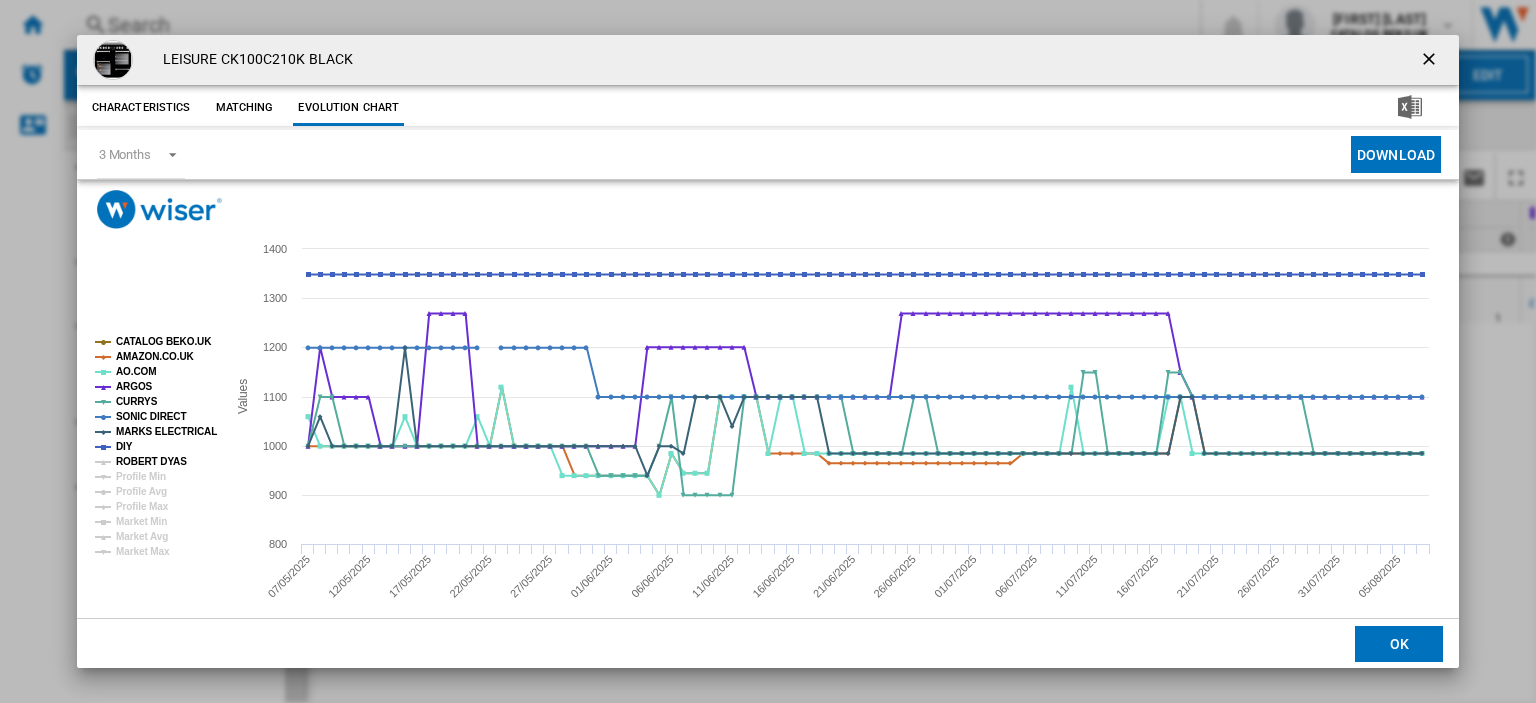 click on "ROBERT DYAS" 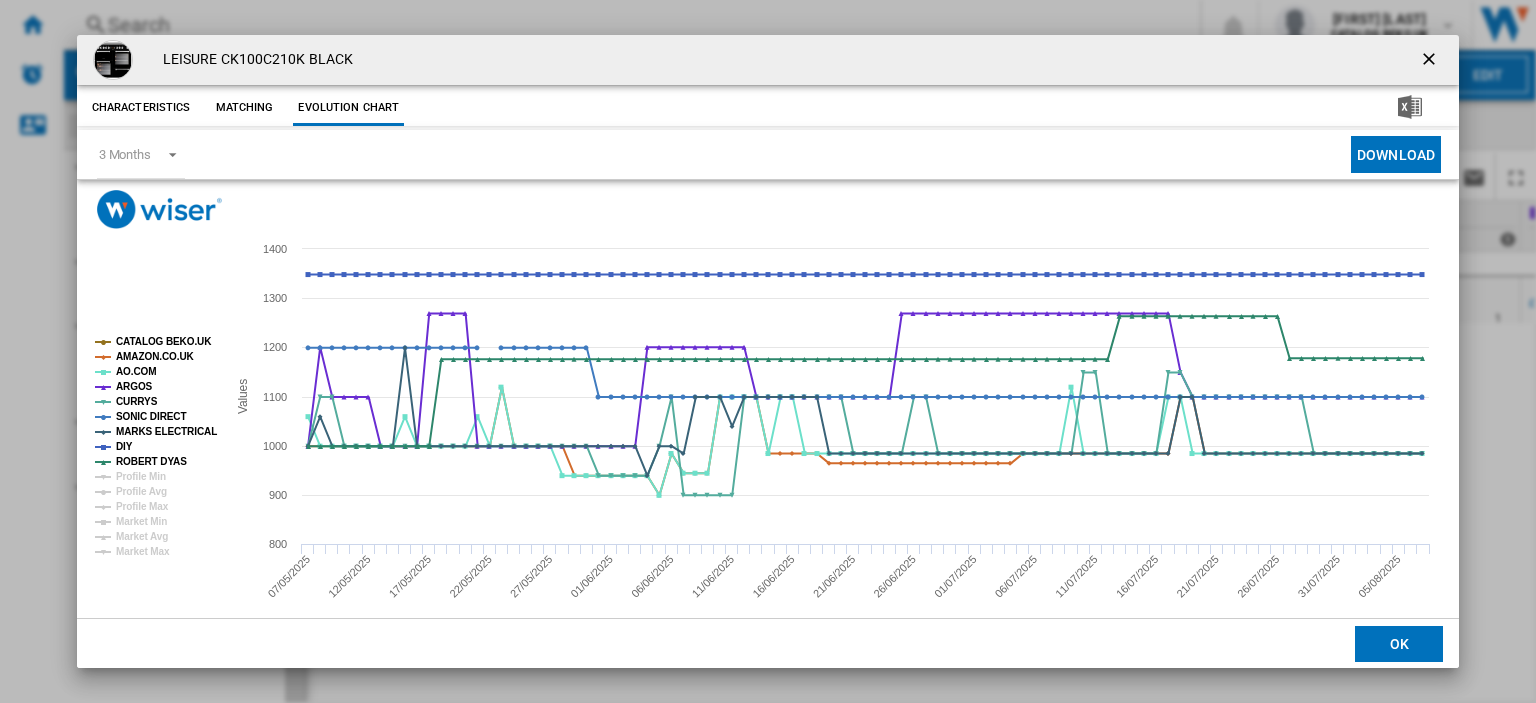click at bounding box center (1431, 61) 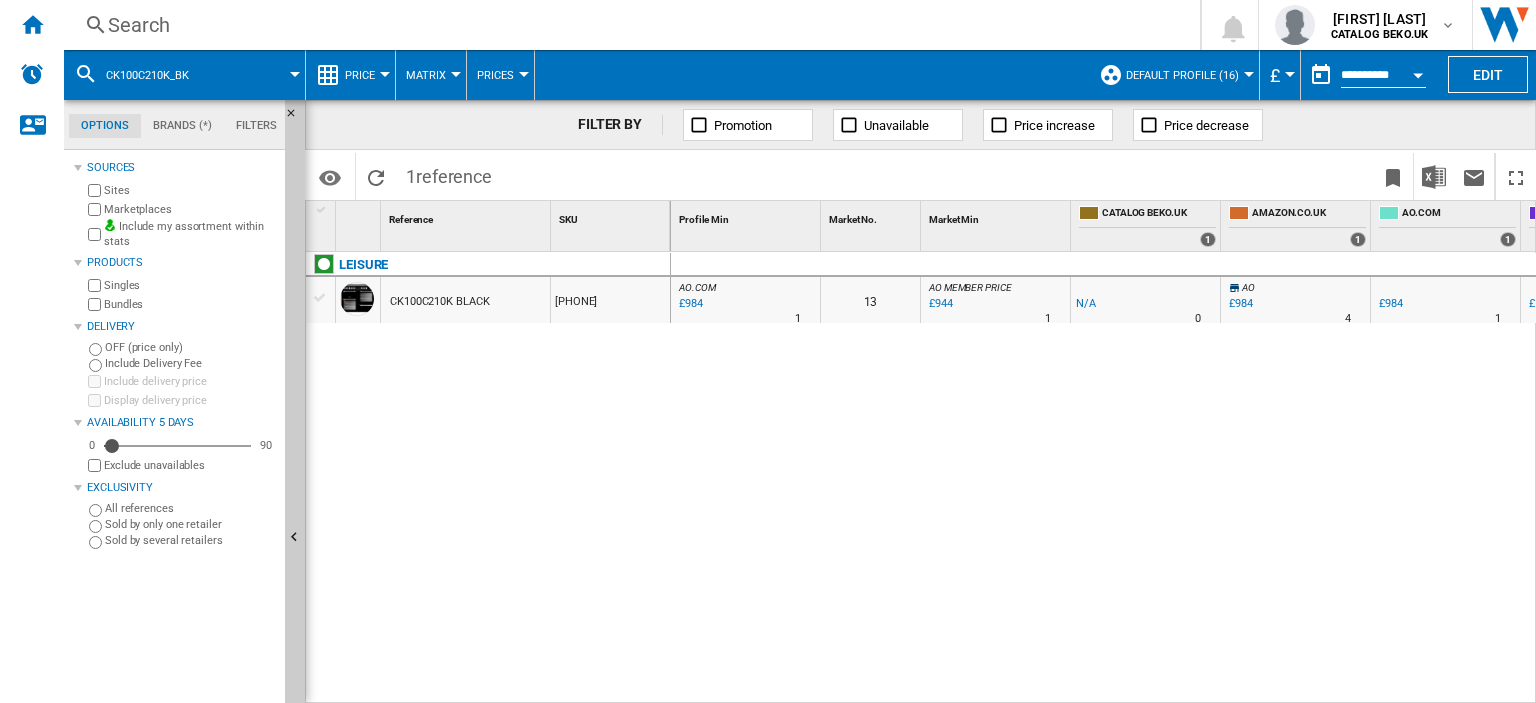 click on "Search" at bounding box center [628, 25] 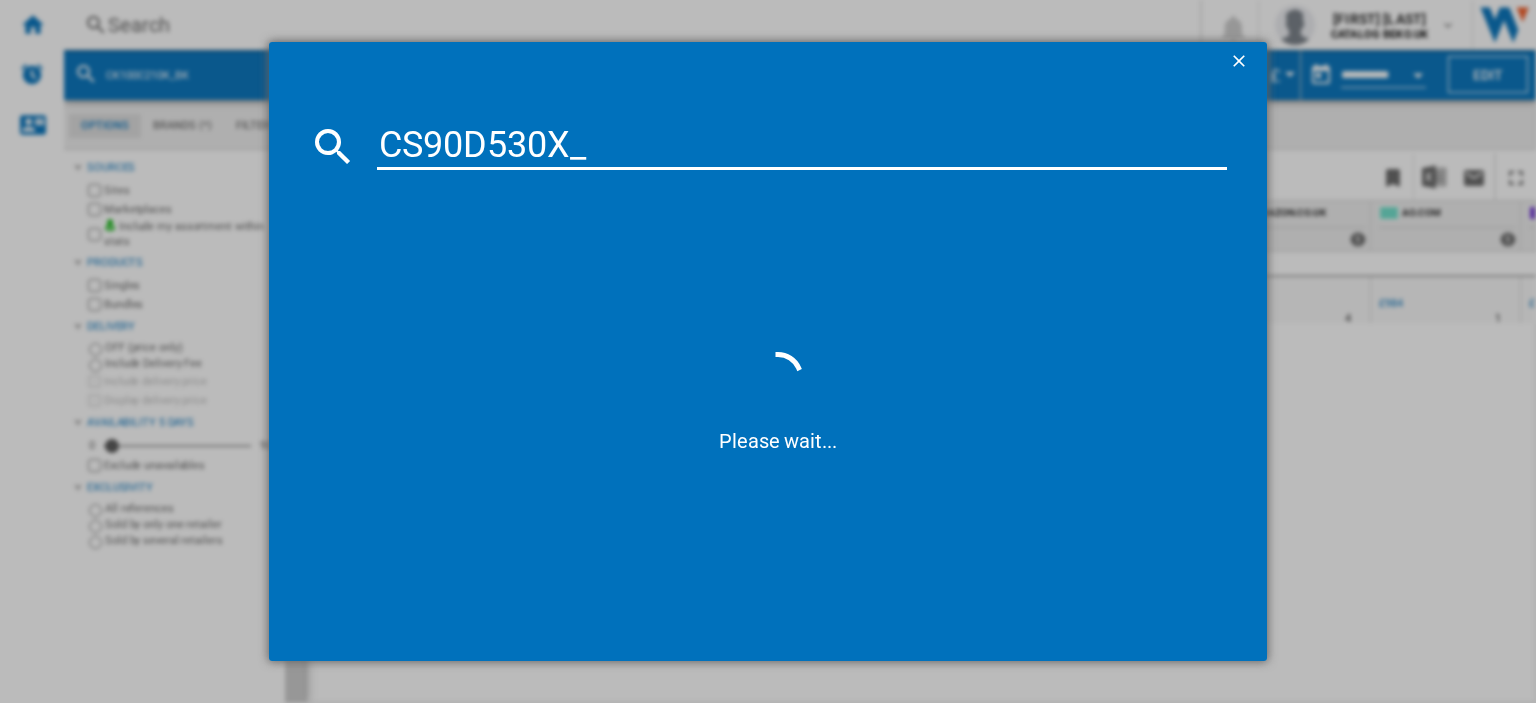 type on "CS90D530X" 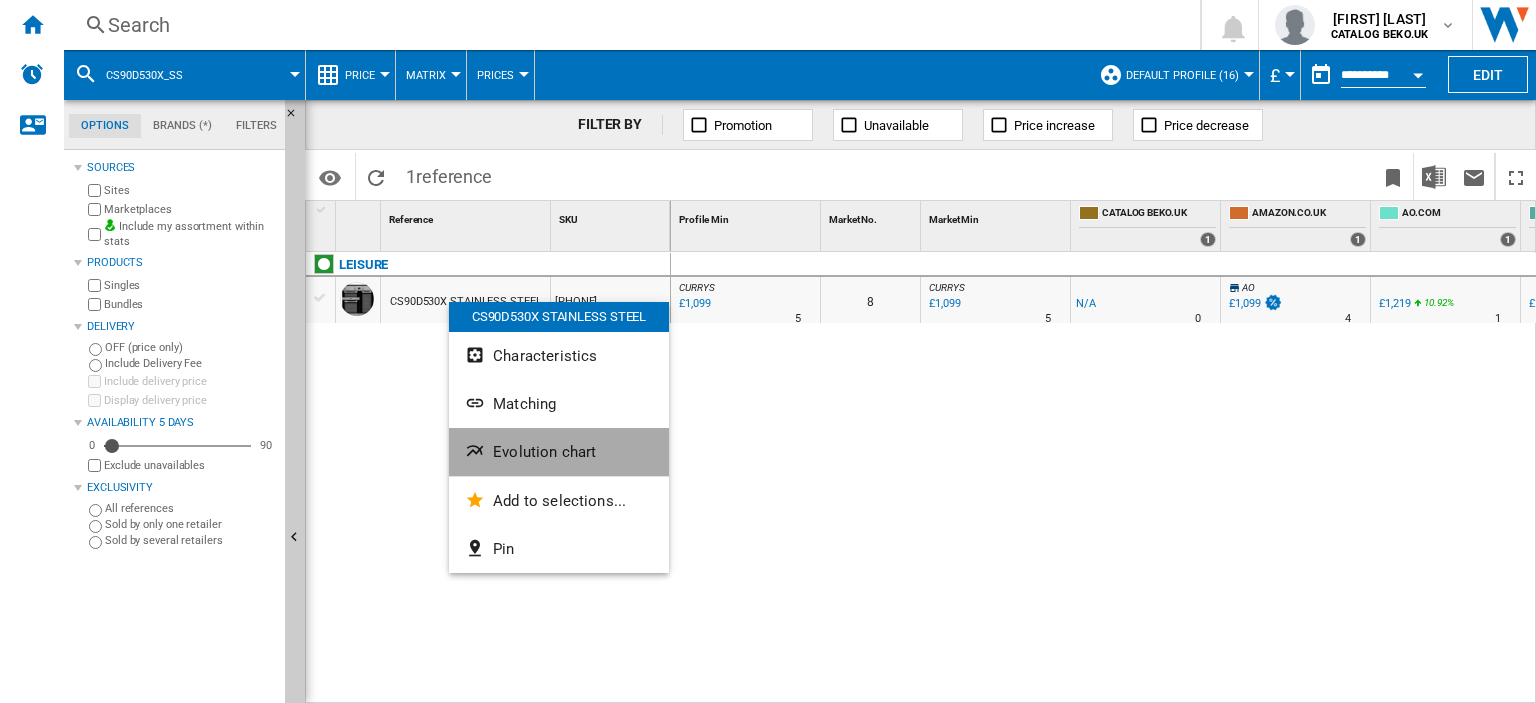 click on "Evolution chart" at bounding box center [544, 452] 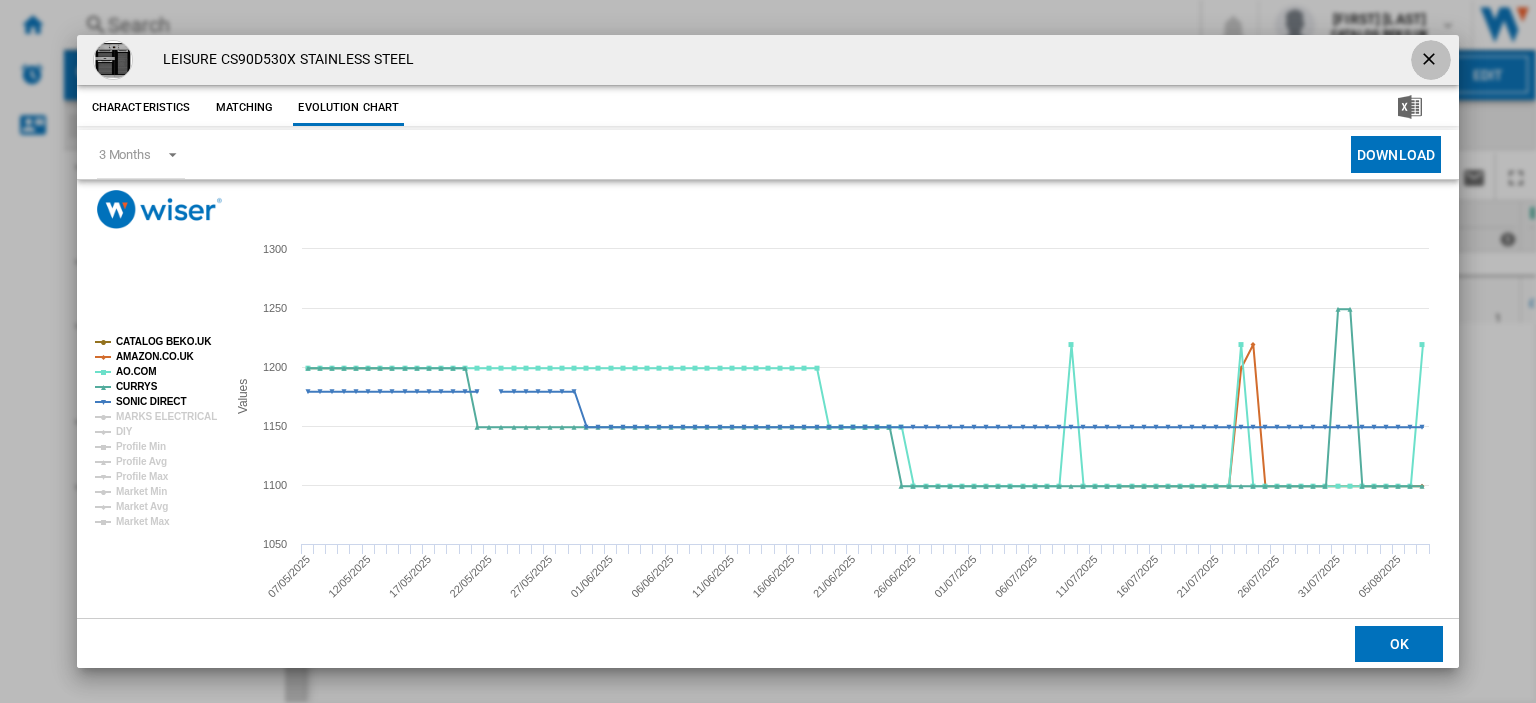 click at bounding box center [1431, 61] 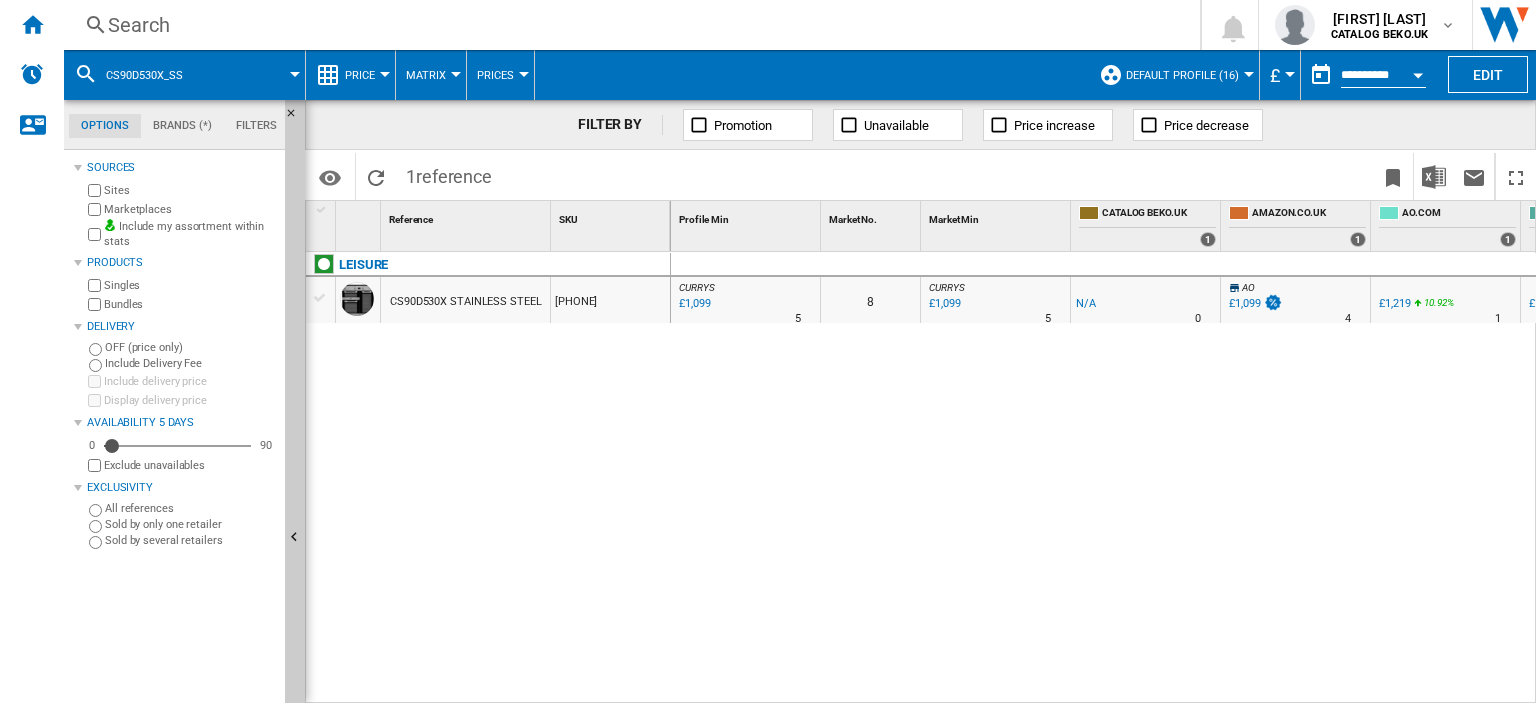 click on "Search" at bounding box center [628, 25] 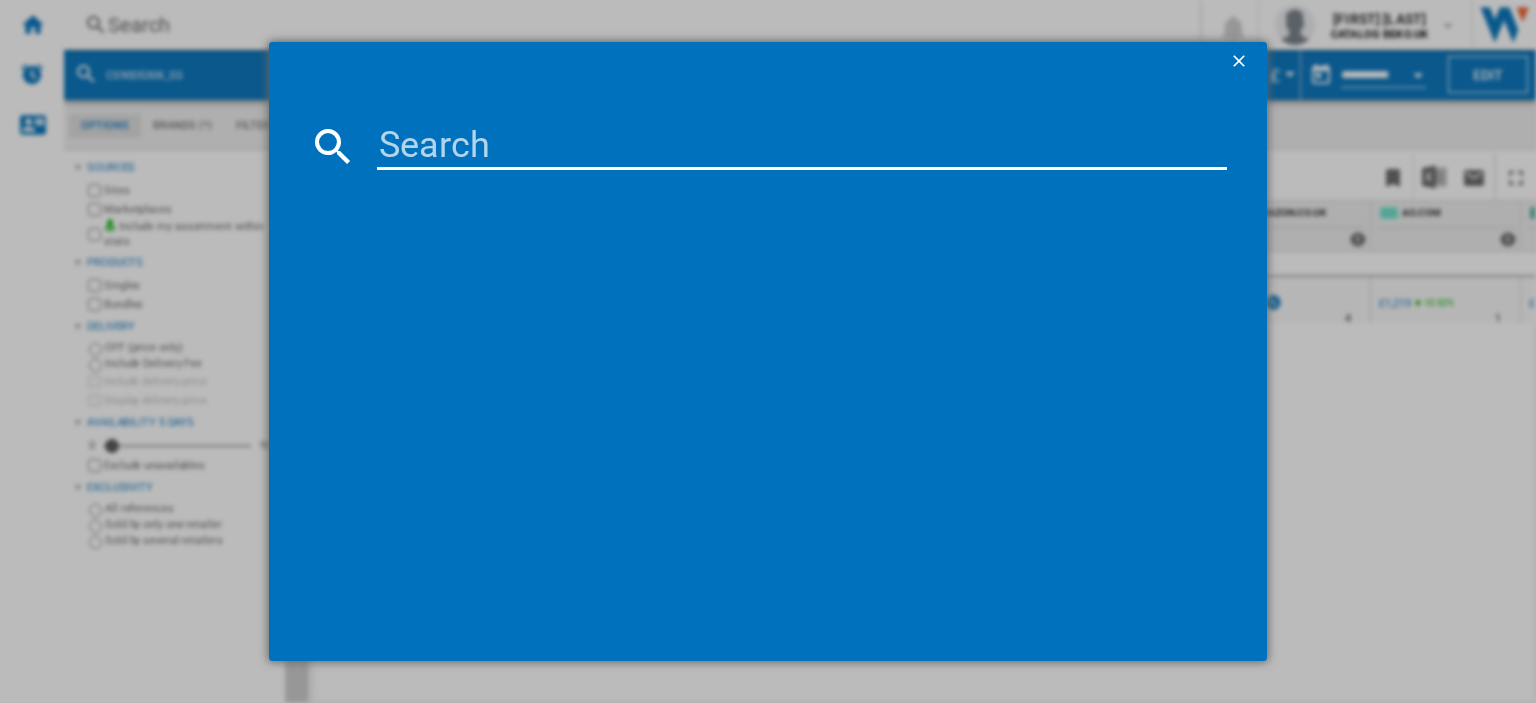 click at bounding box center (768, 351) 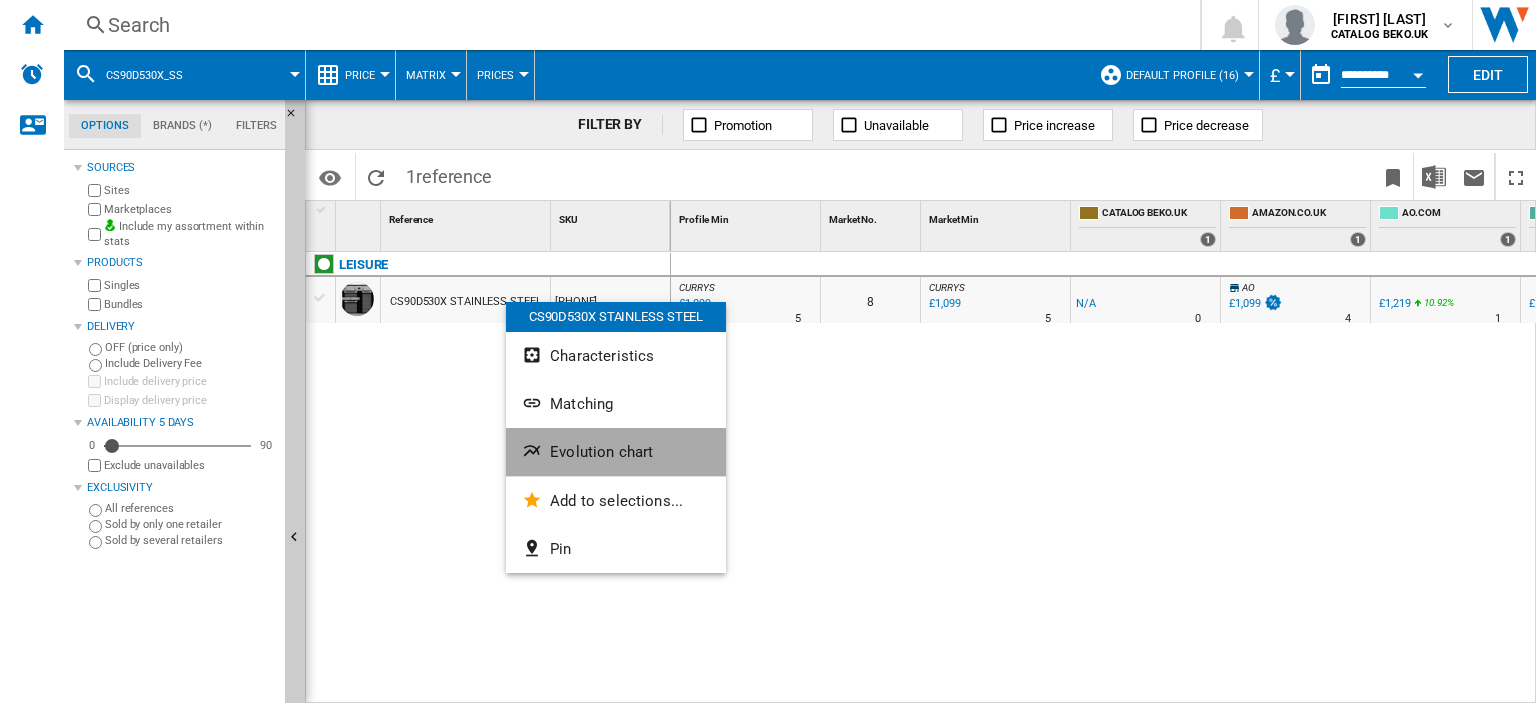 click on "Evolution chart" at bounding box center (601, 452) 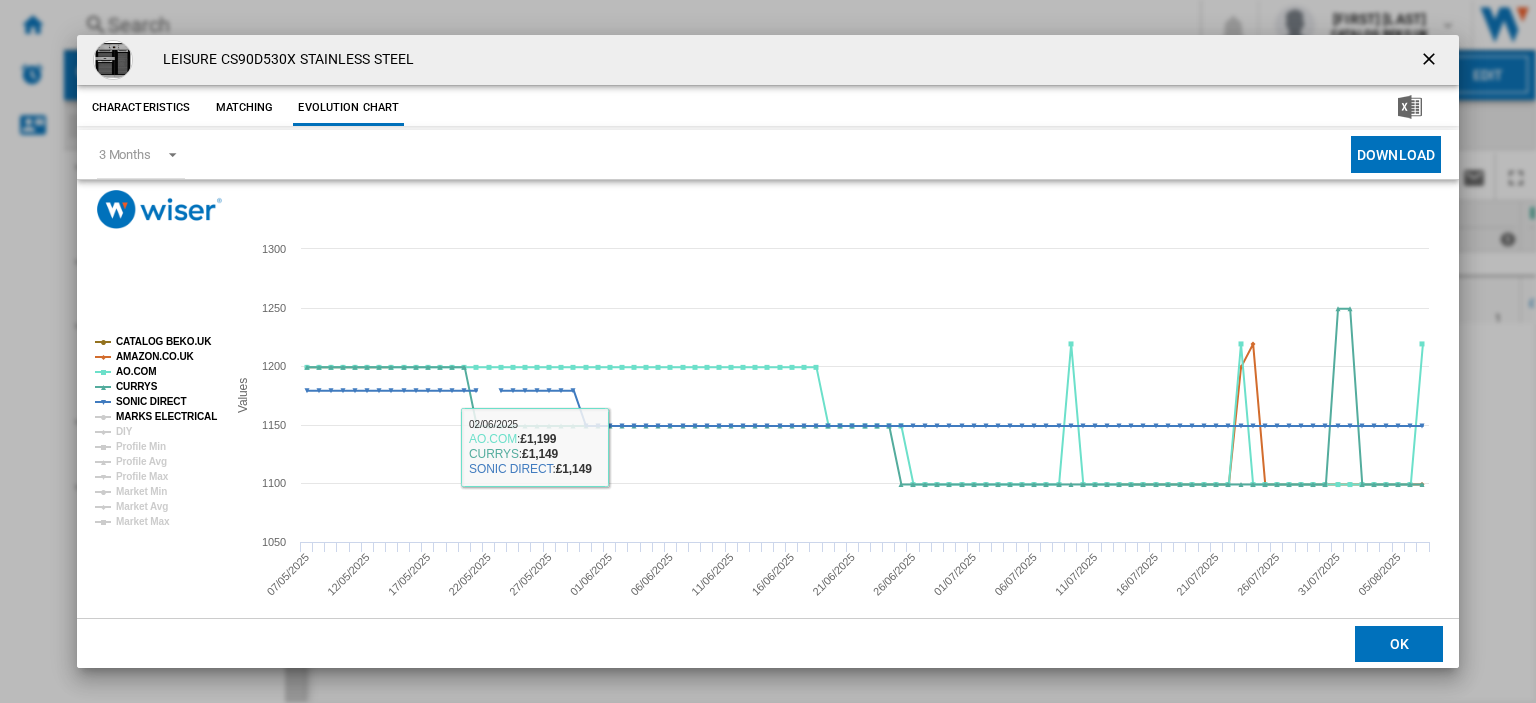 click on "MARKS ELECTRICAL" 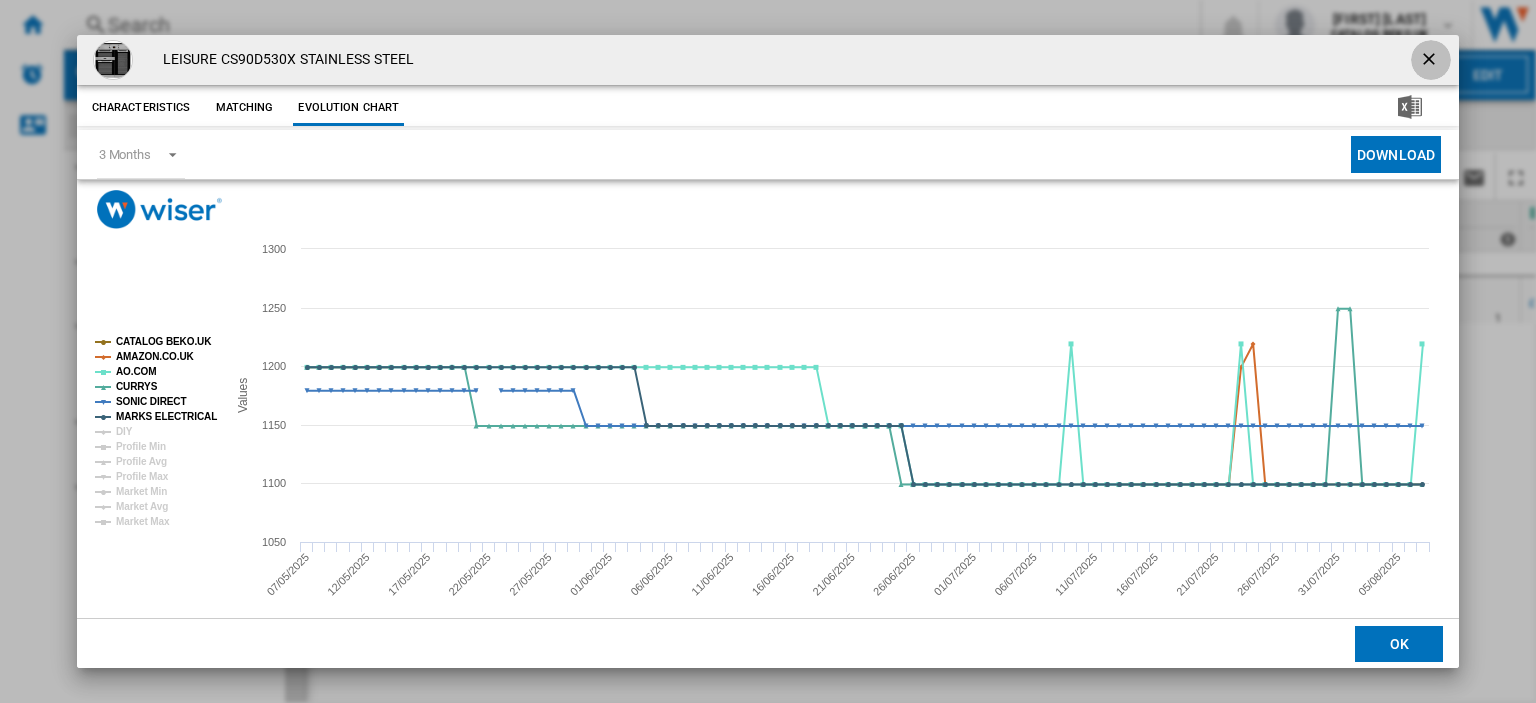 click at bounding box center [1431, 61] 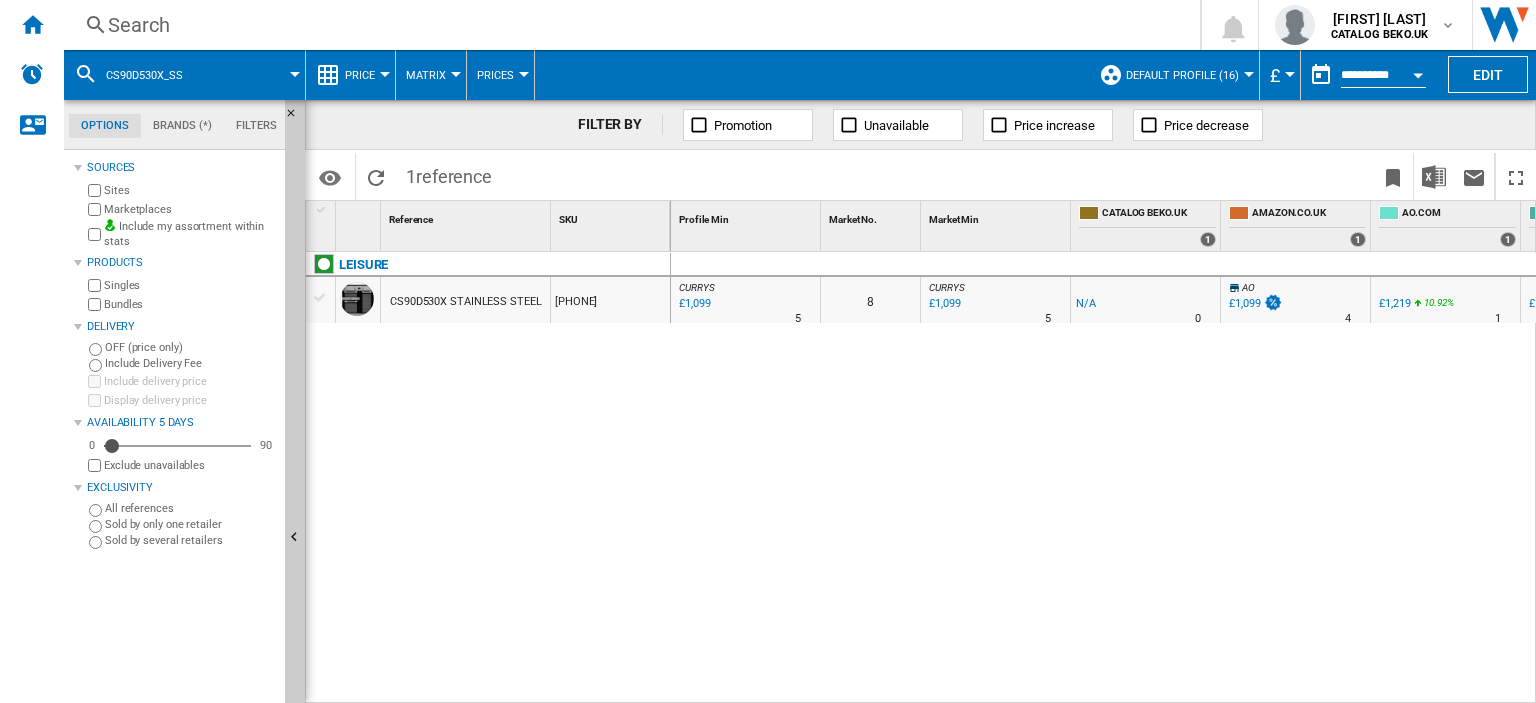 click on "Search" at bounding box center (628, 25) 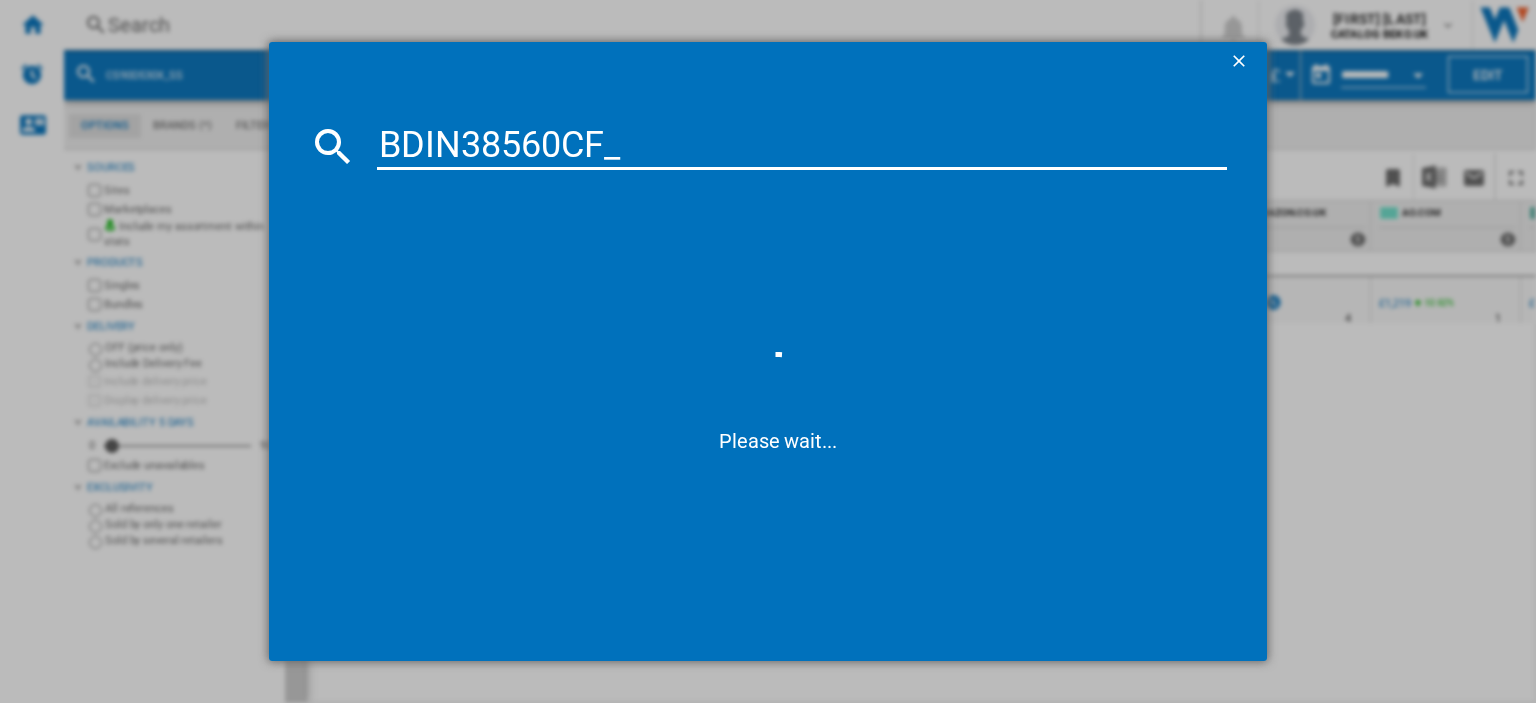 type on "BDIN38560CF" 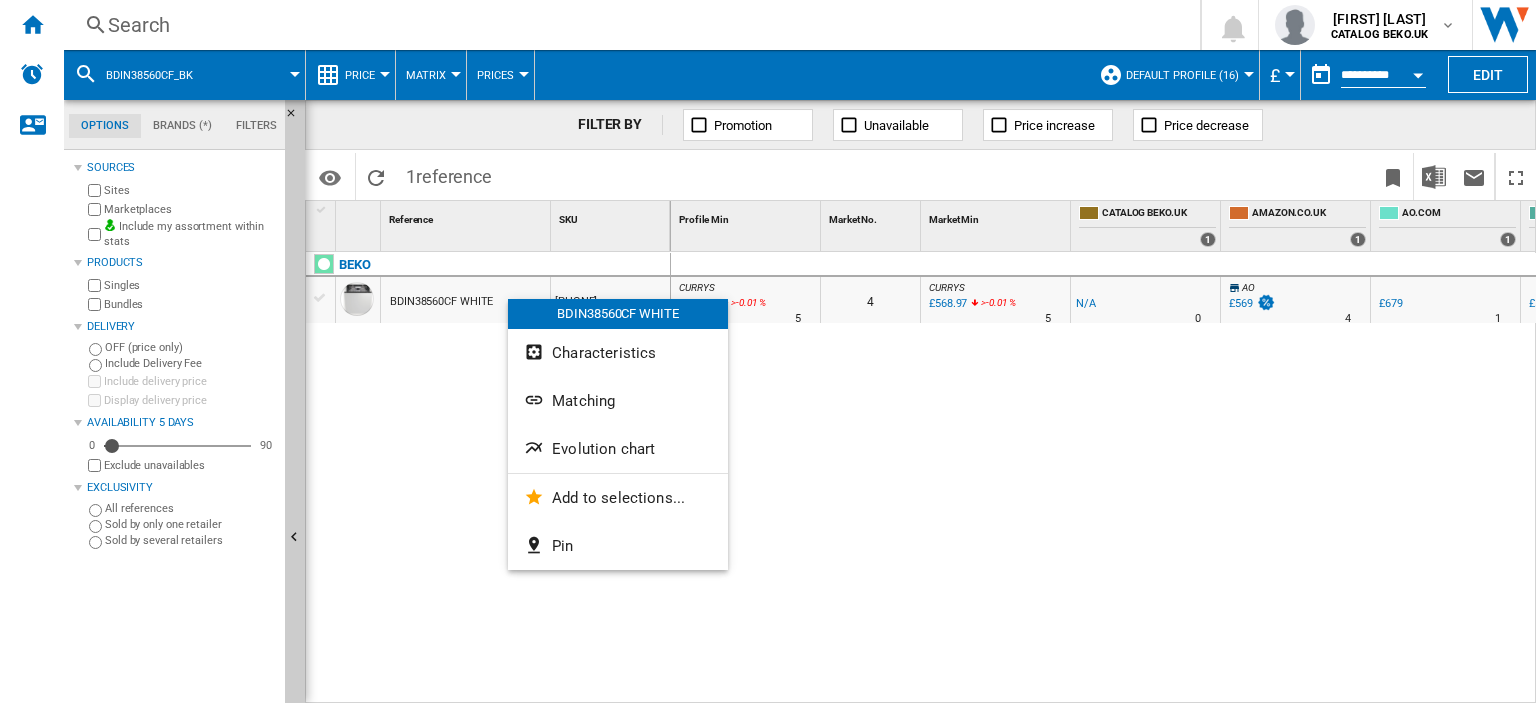 click at bounding box center [768, 351] 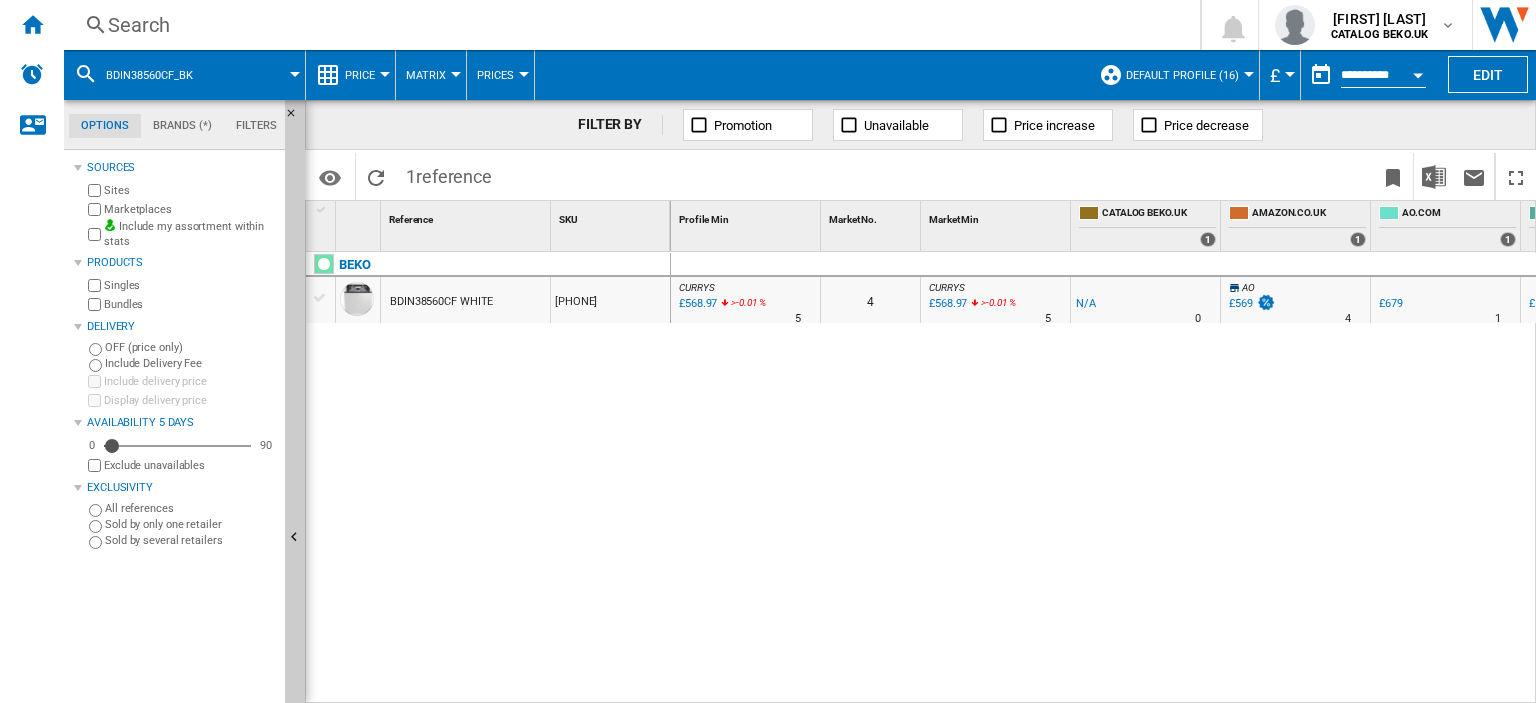 click on "Search" at bounding box center (628, 25) 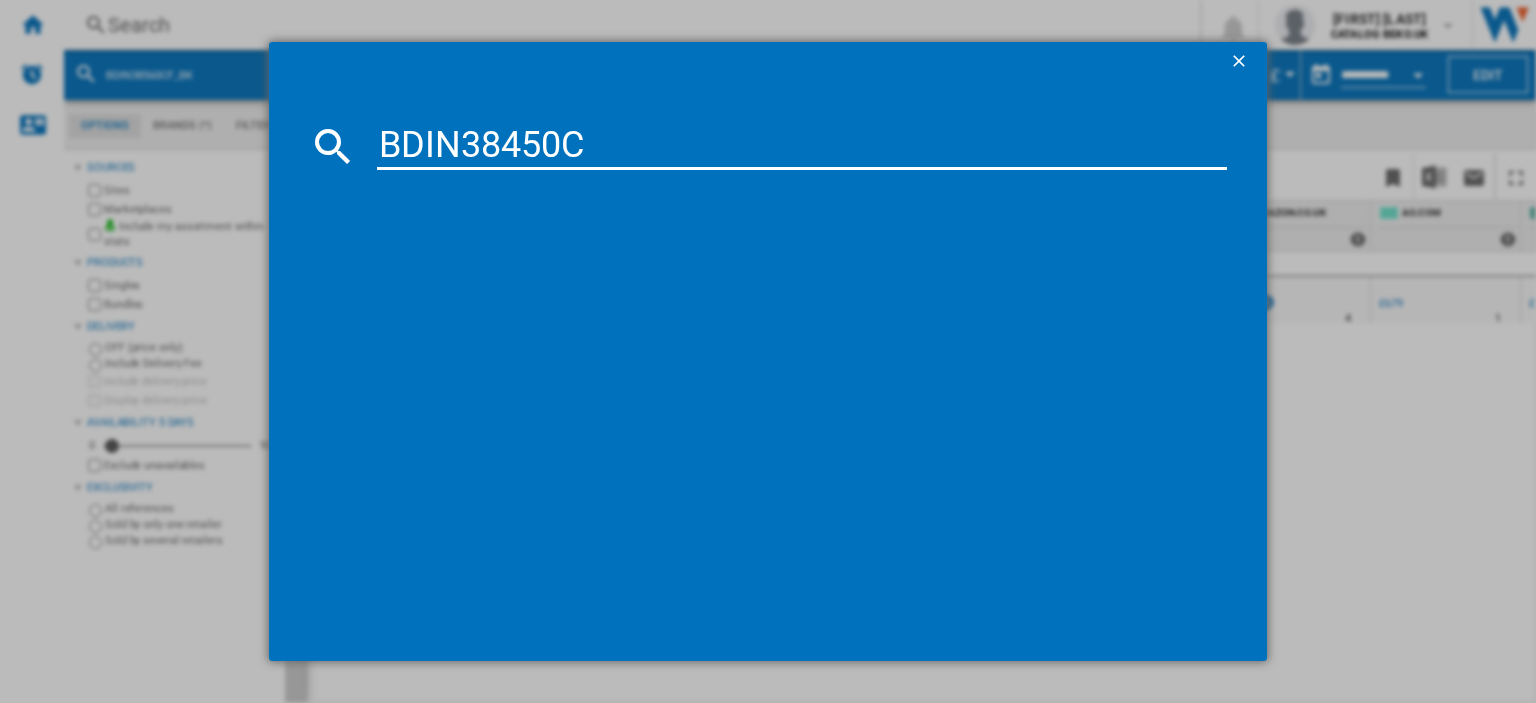 type on "BDIN38450C" 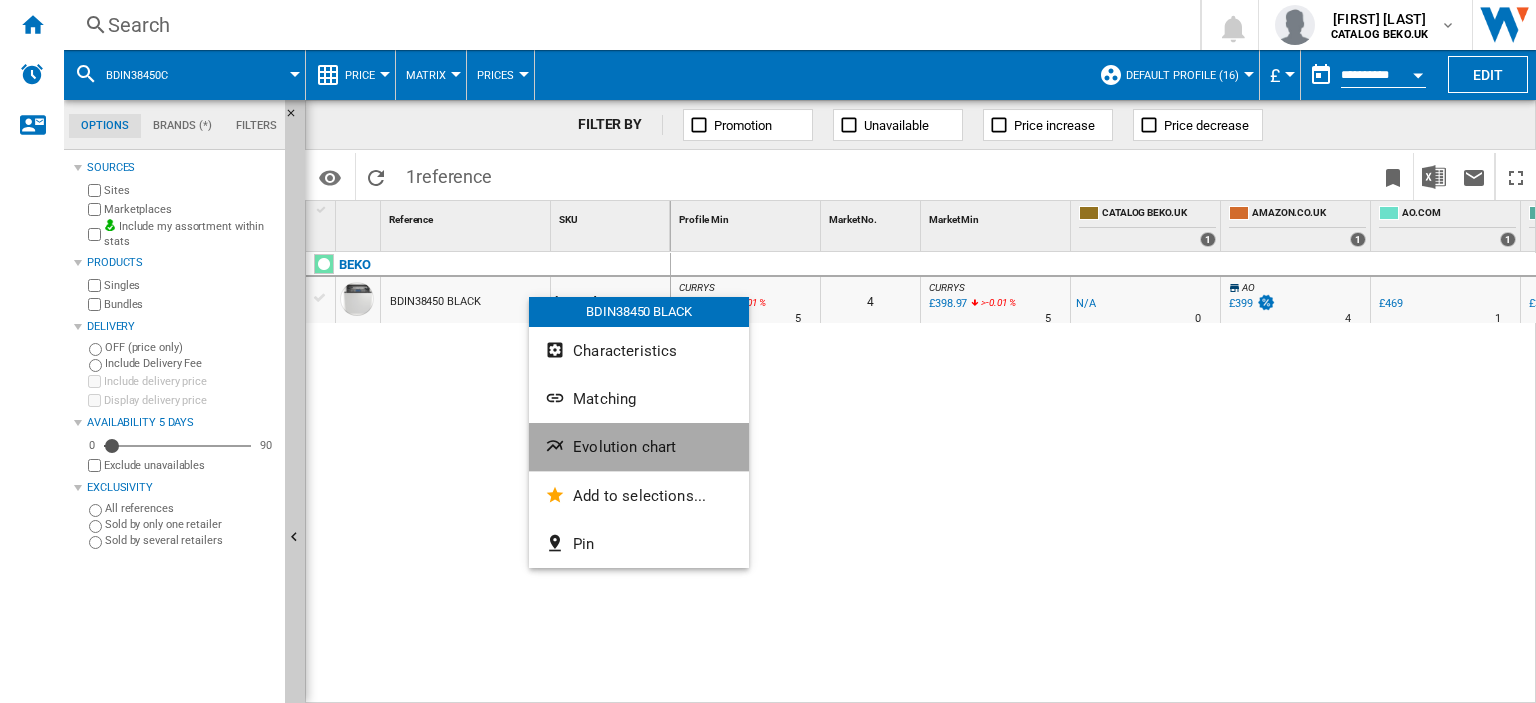 click on "Evolution chart" at bounding box center [624, 447] 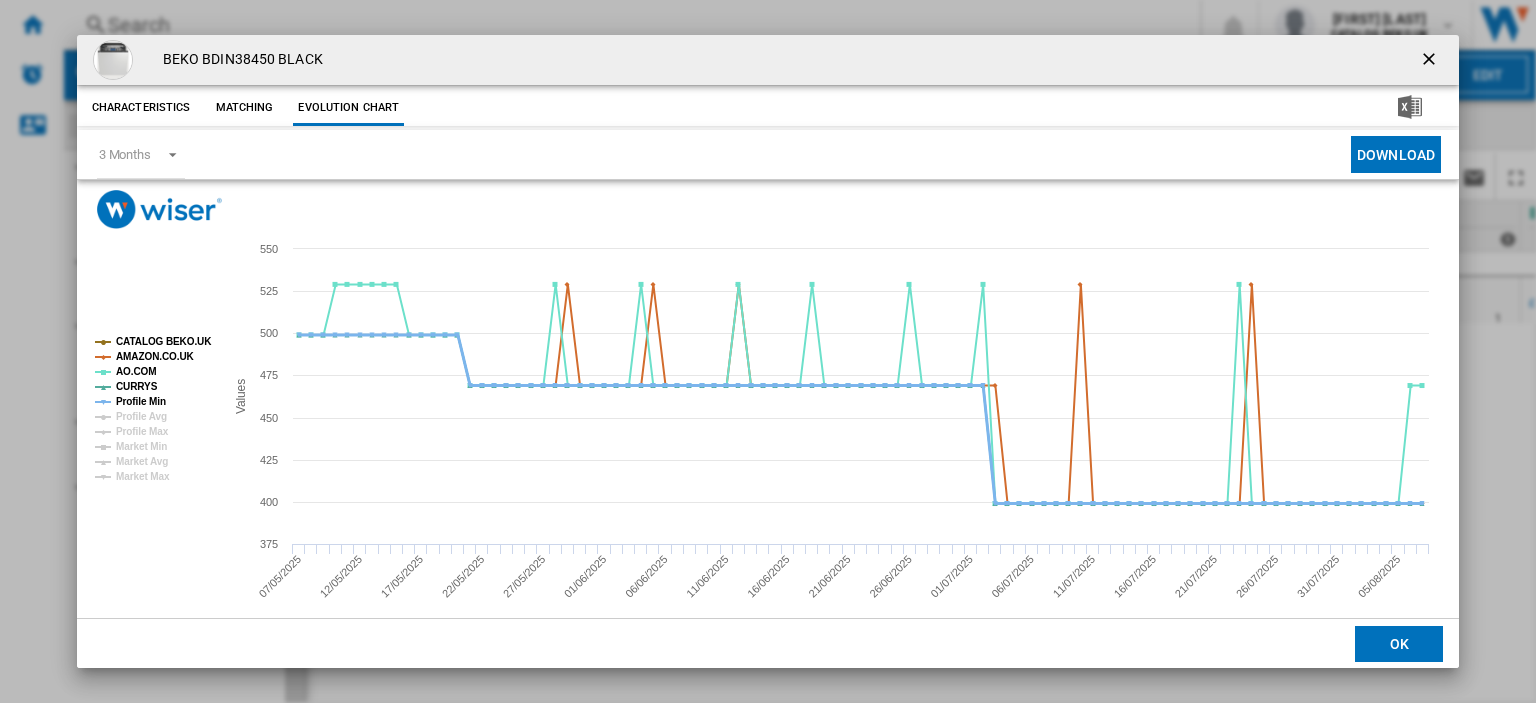 click on "Profile Min" 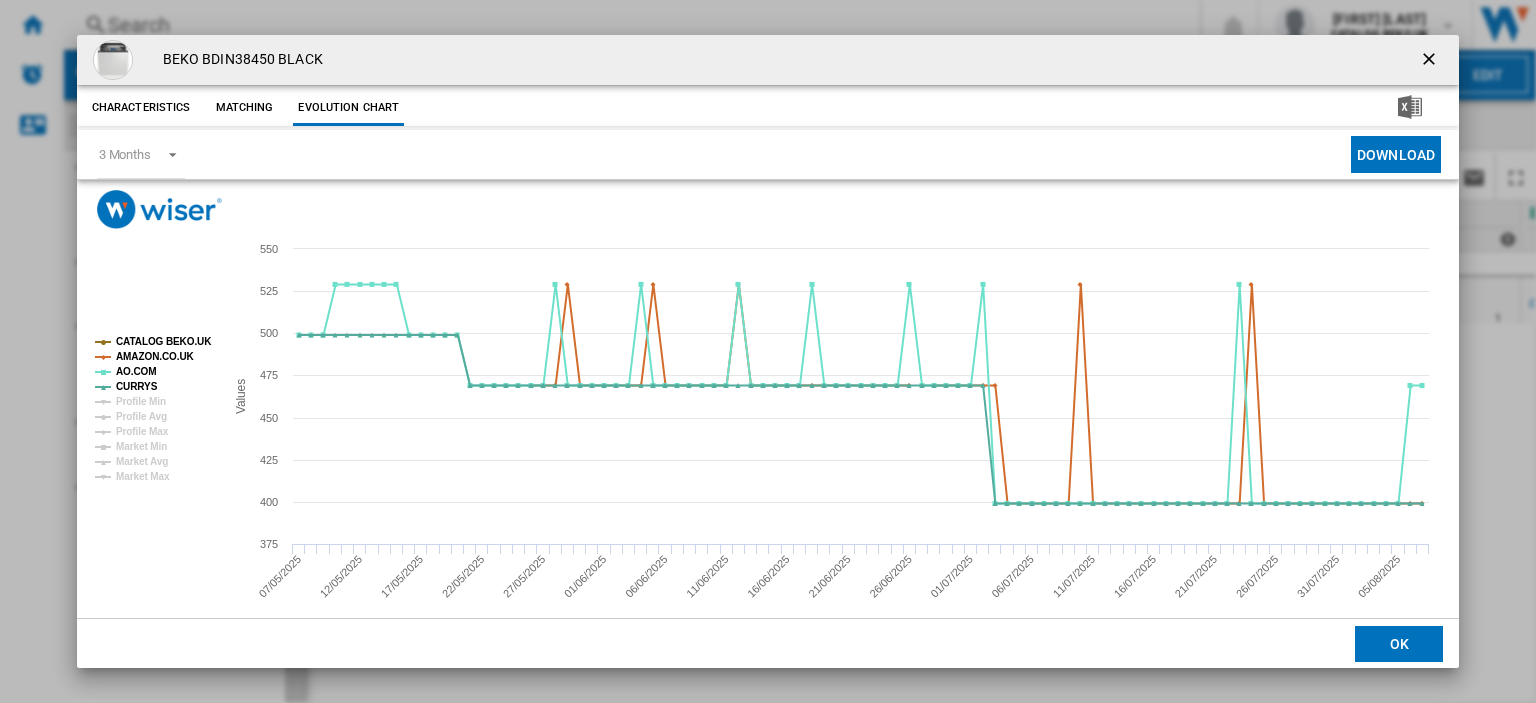 scroll, scrollTop: 0, scrollLeft: 0, axis: both 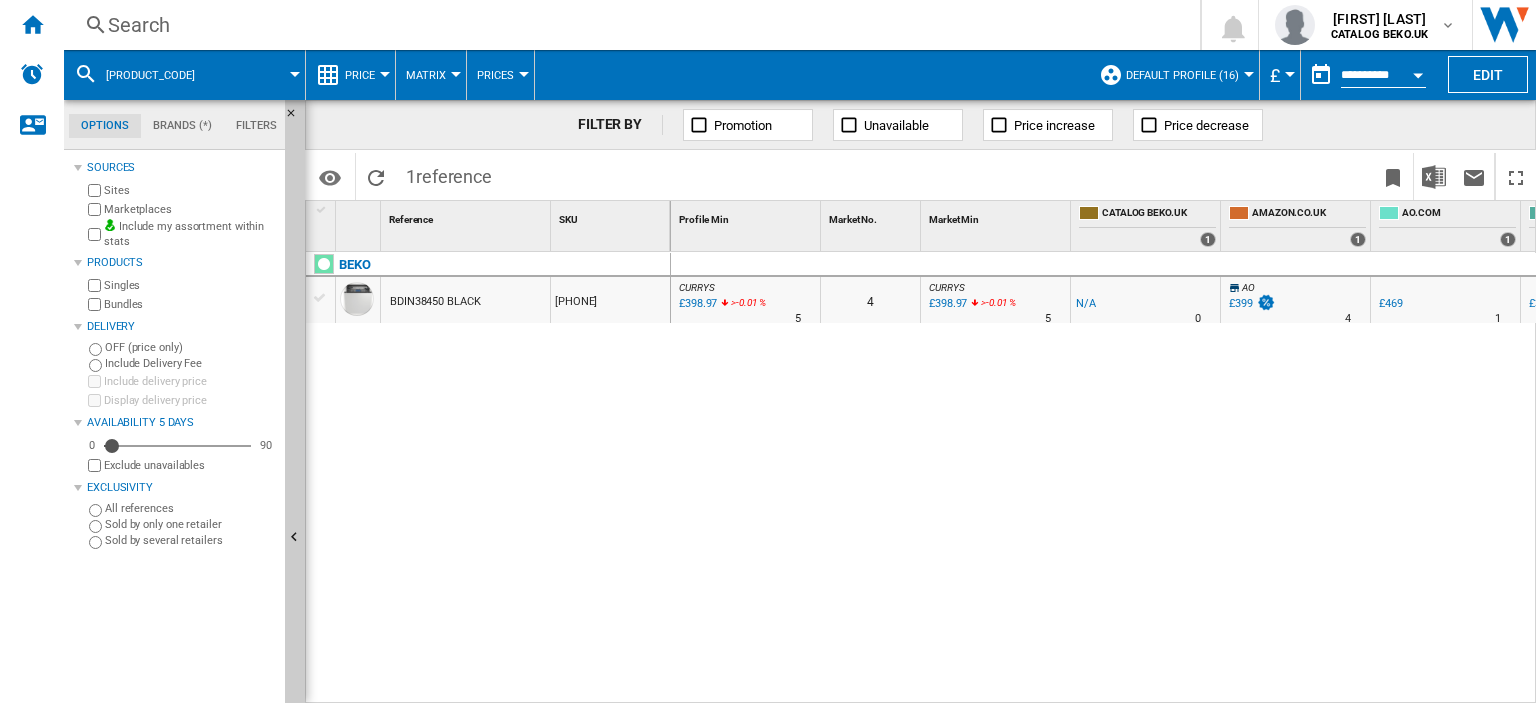 click on "Search" at bounding box center [628, 25] 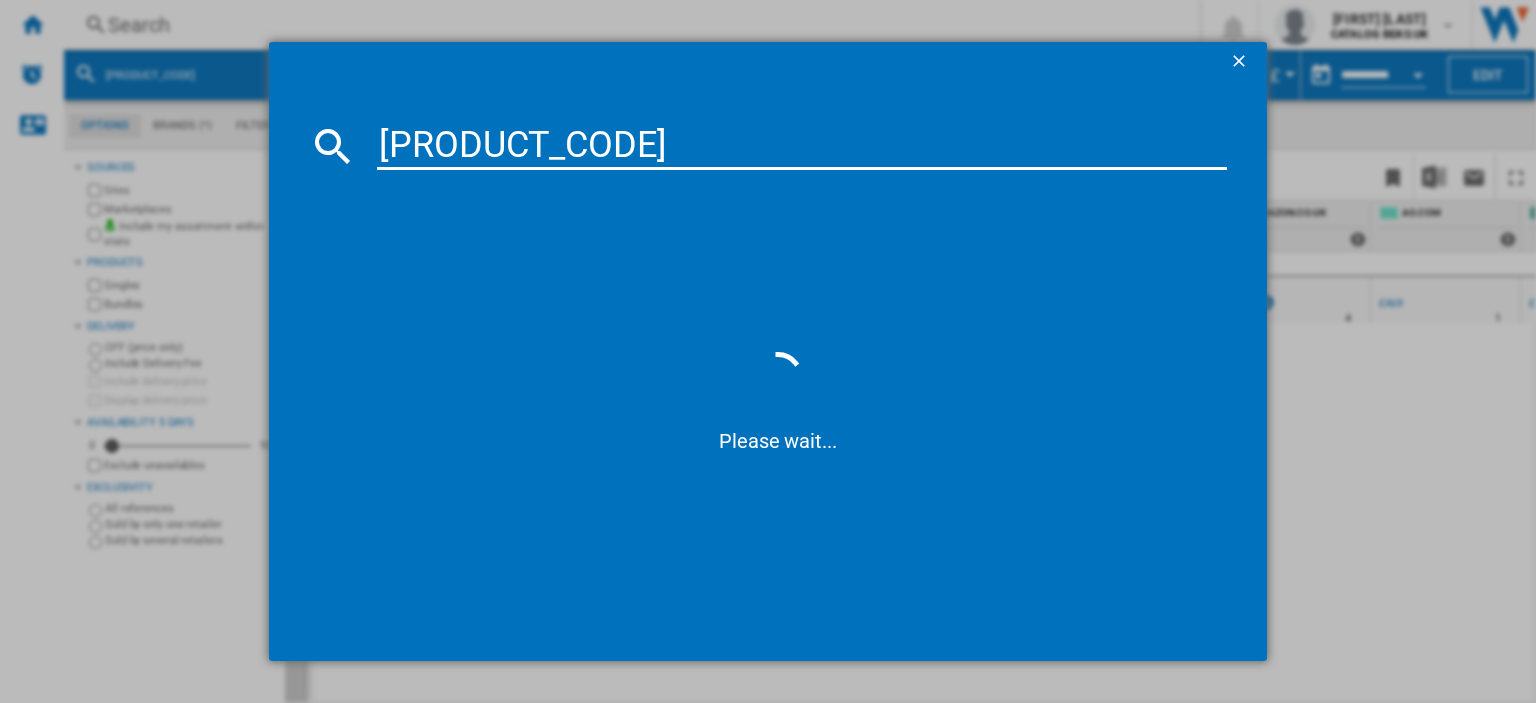 type on "B5T48231RW" 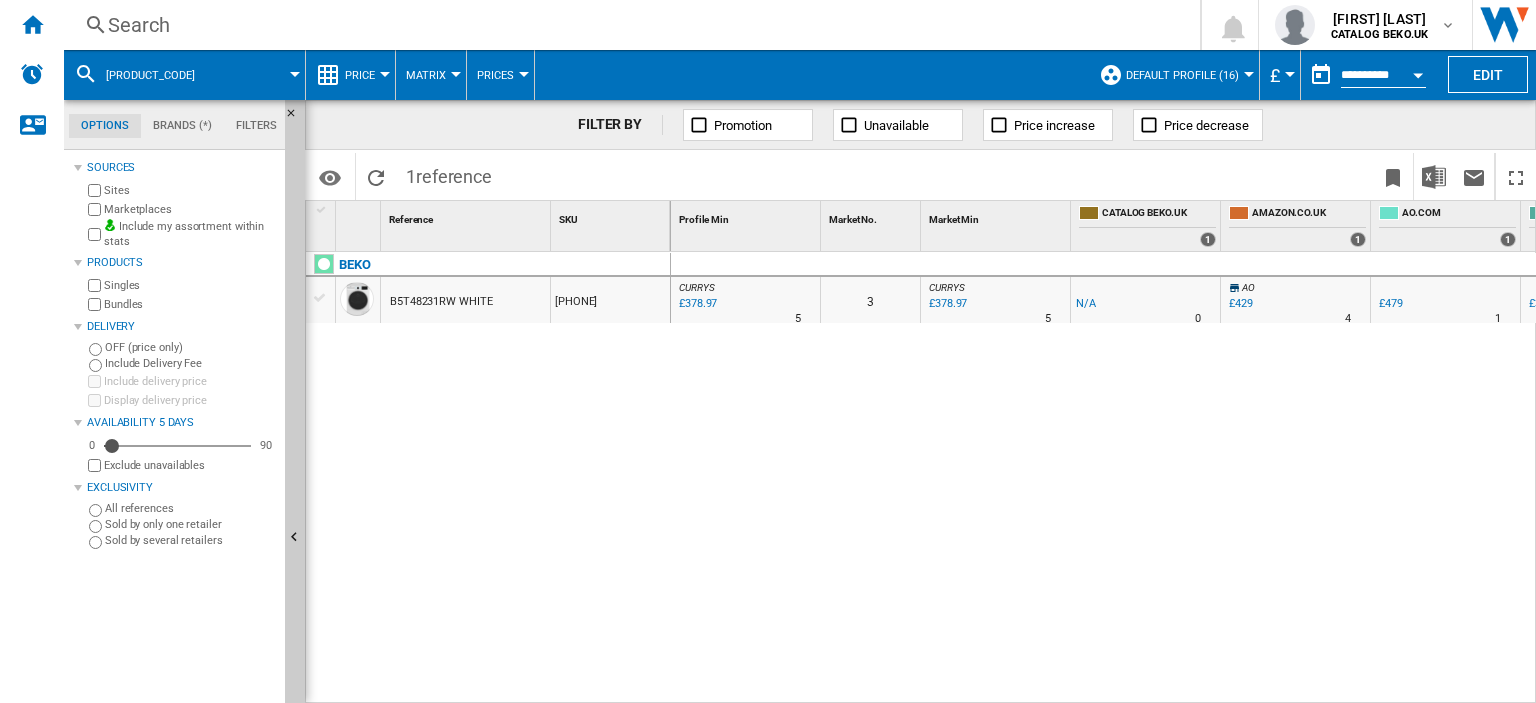 click on "Search" at bounding box center (628, 25) 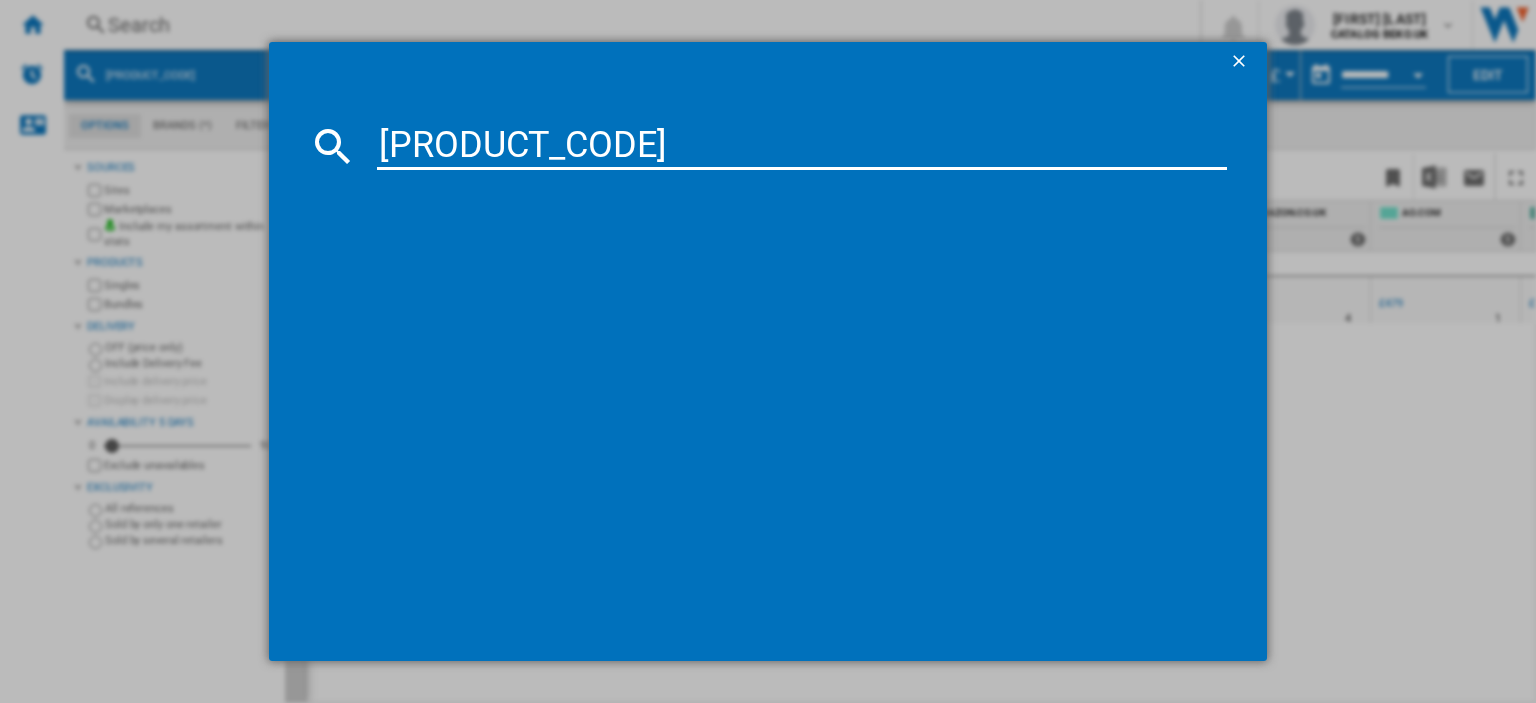 type on "B3D58545UB" 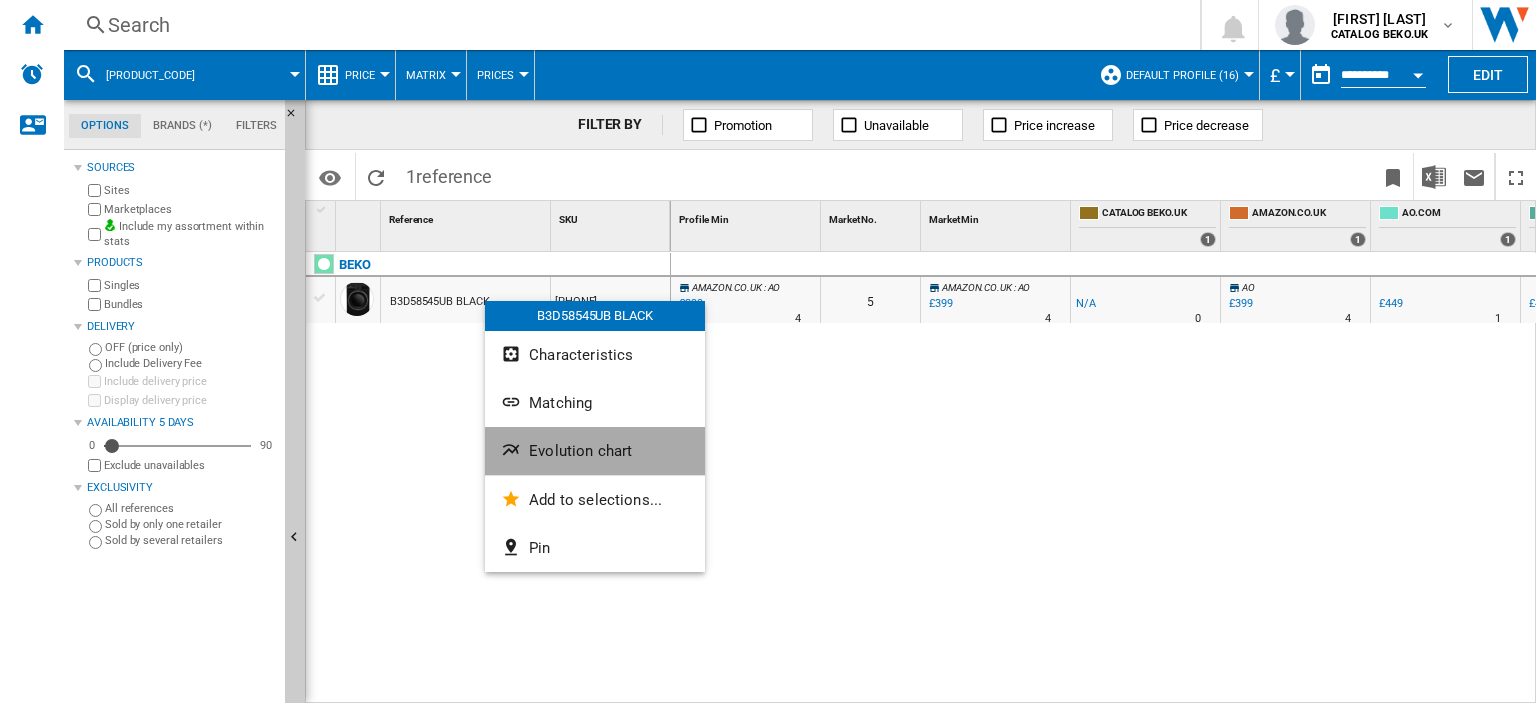 click on "Evolution chart" at bounding box center (580, 451) 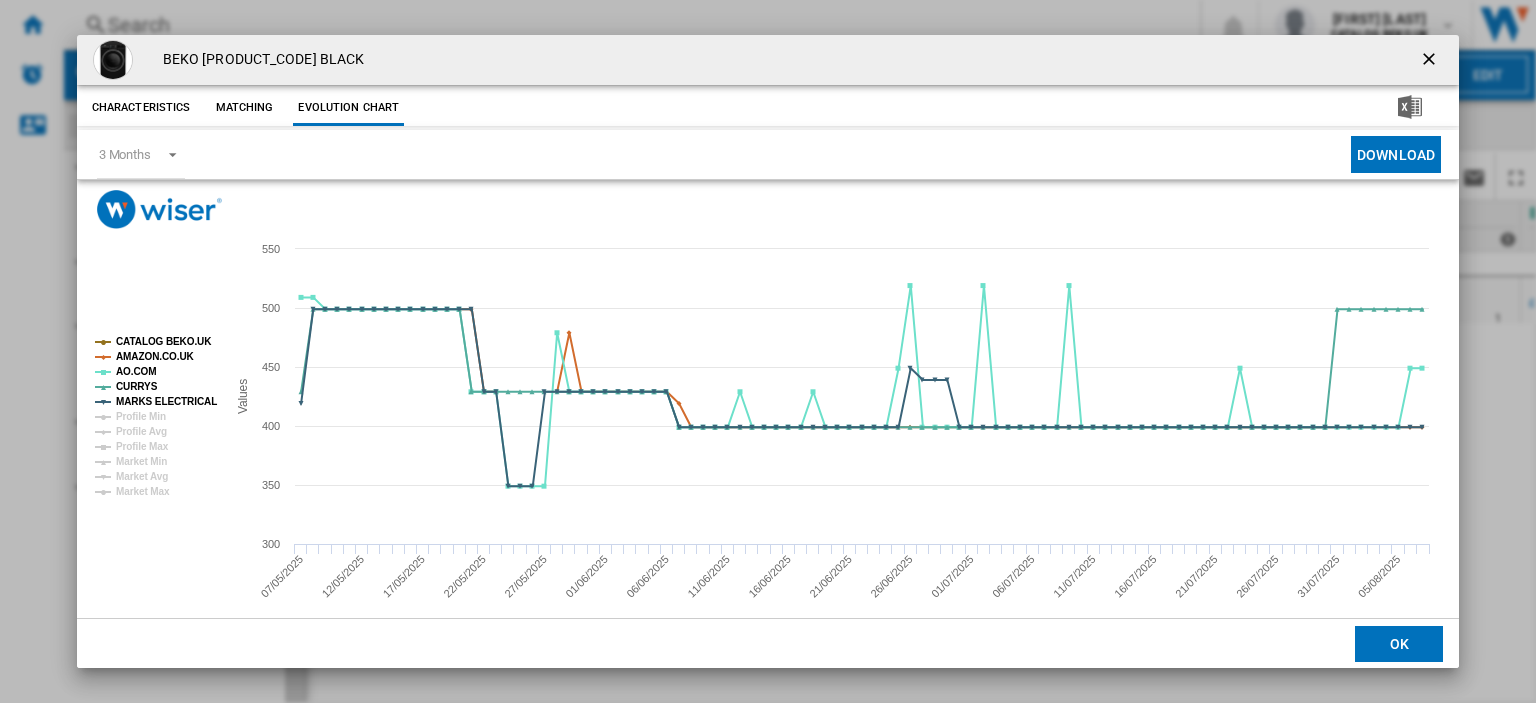 click at bounding box center (1431, 61) 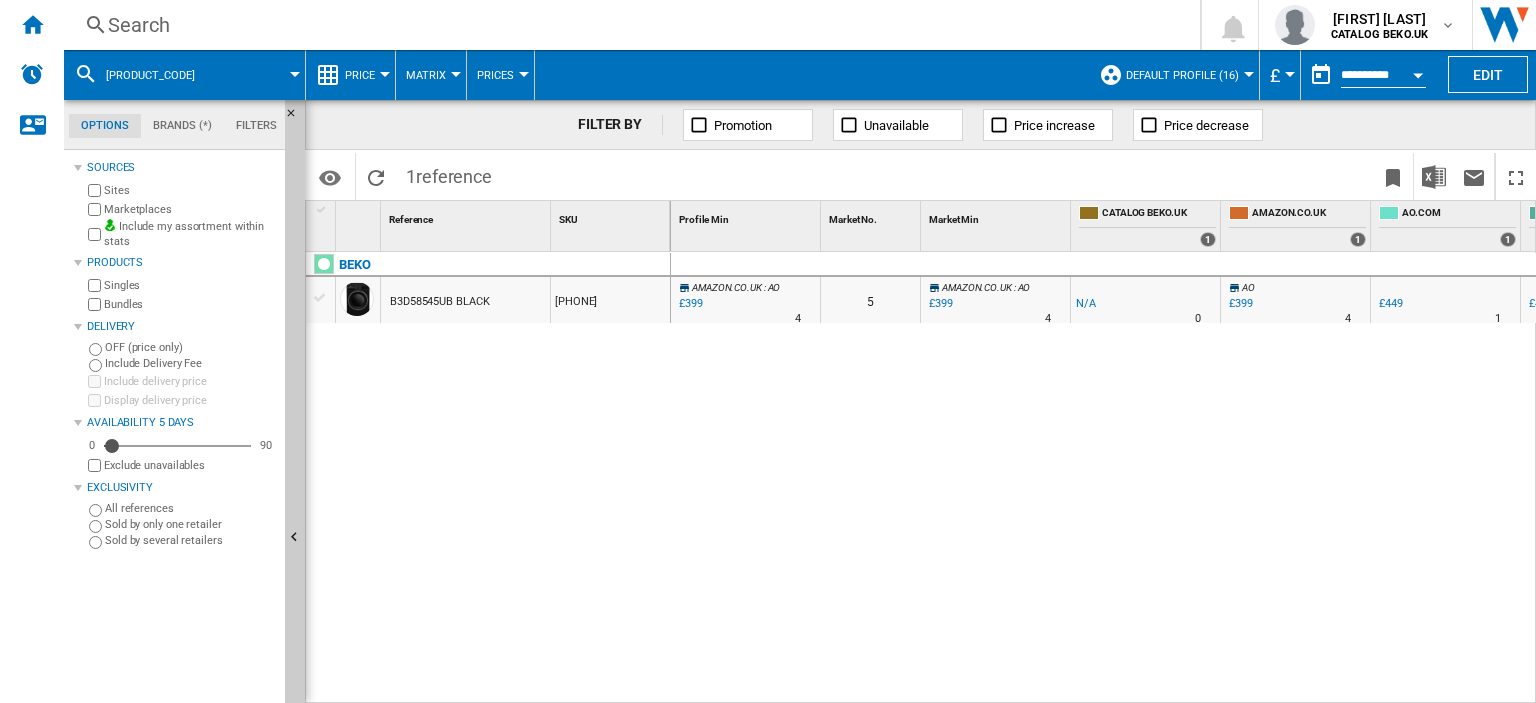 scroll, scrollTop: 0, scrollLeft: 171, axis: horizontal 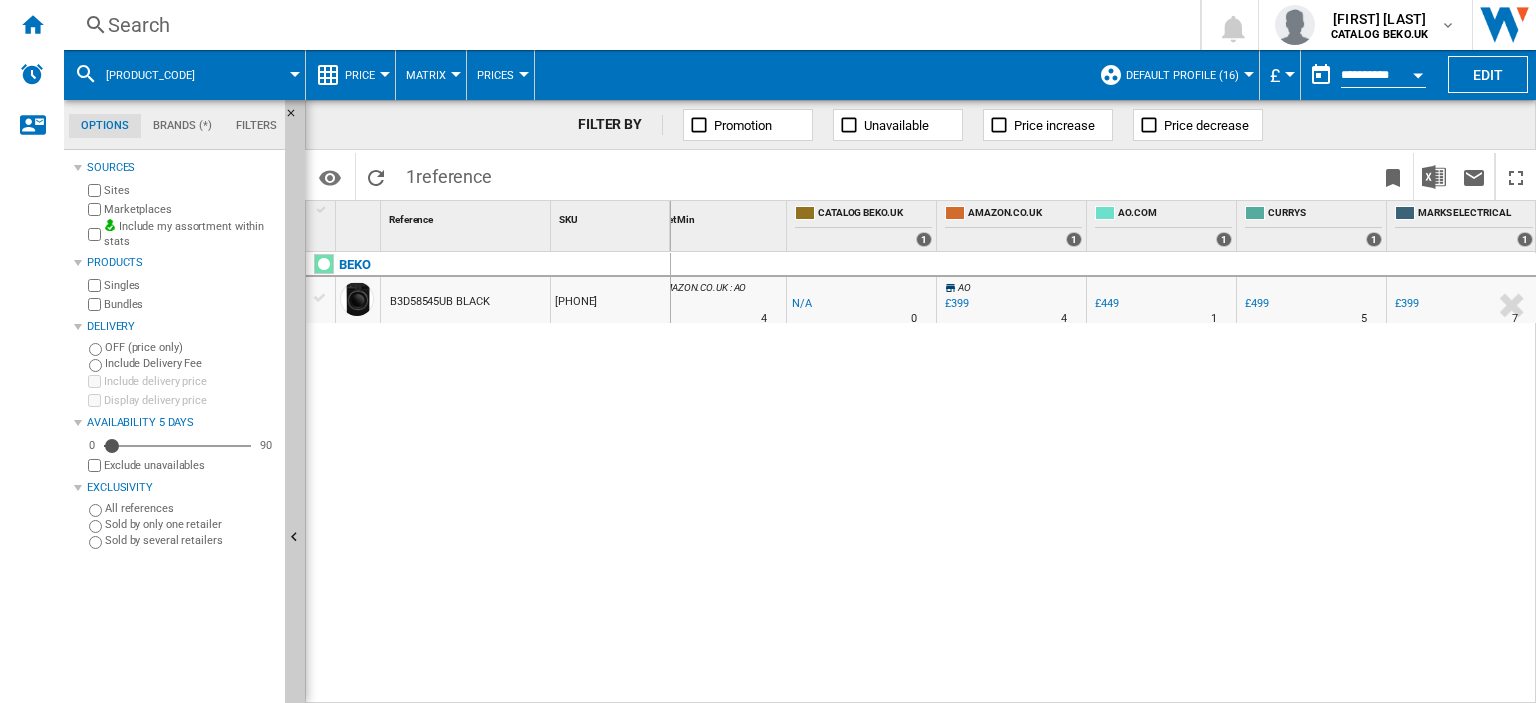 click on "Search" at bounding box center [628, 25] 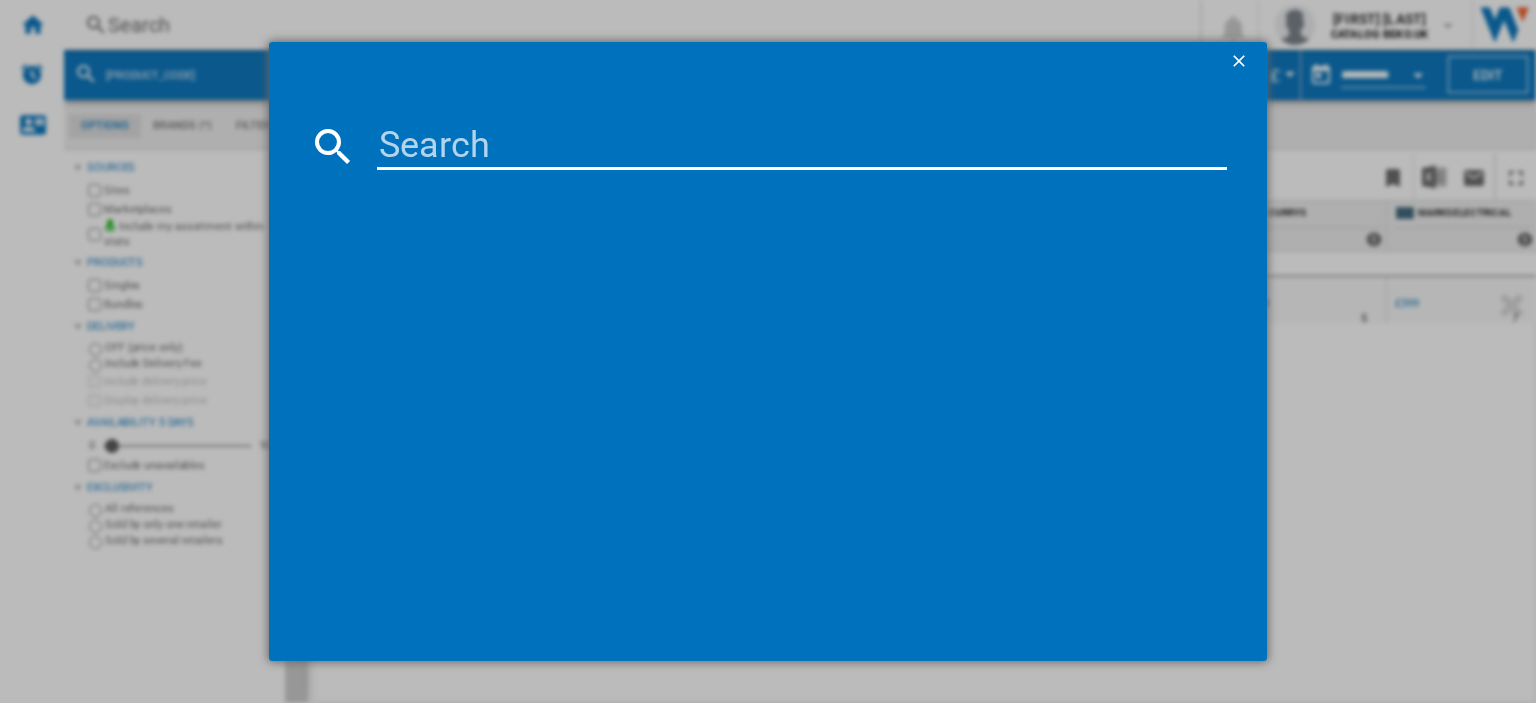 click at bounding box center (802, 146) 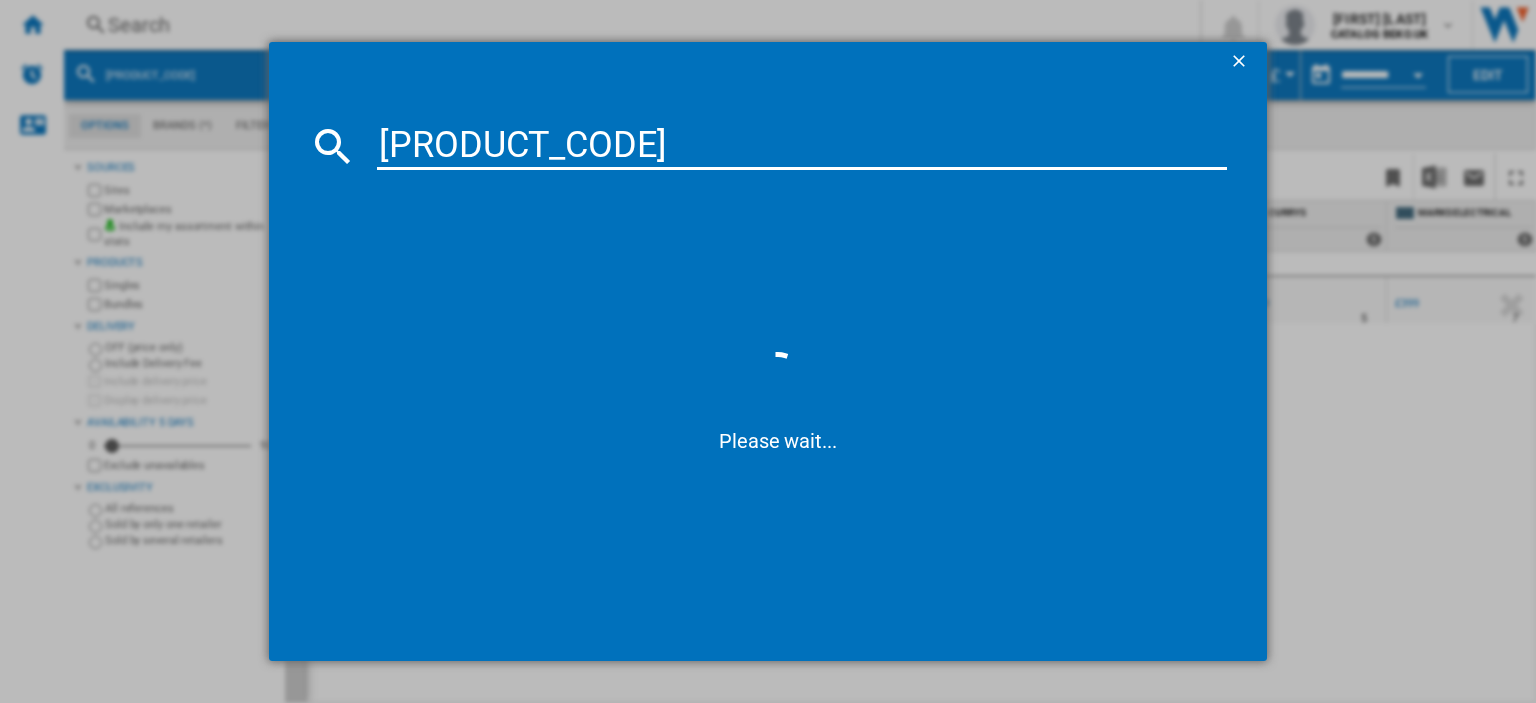 type on "LSG4545W" 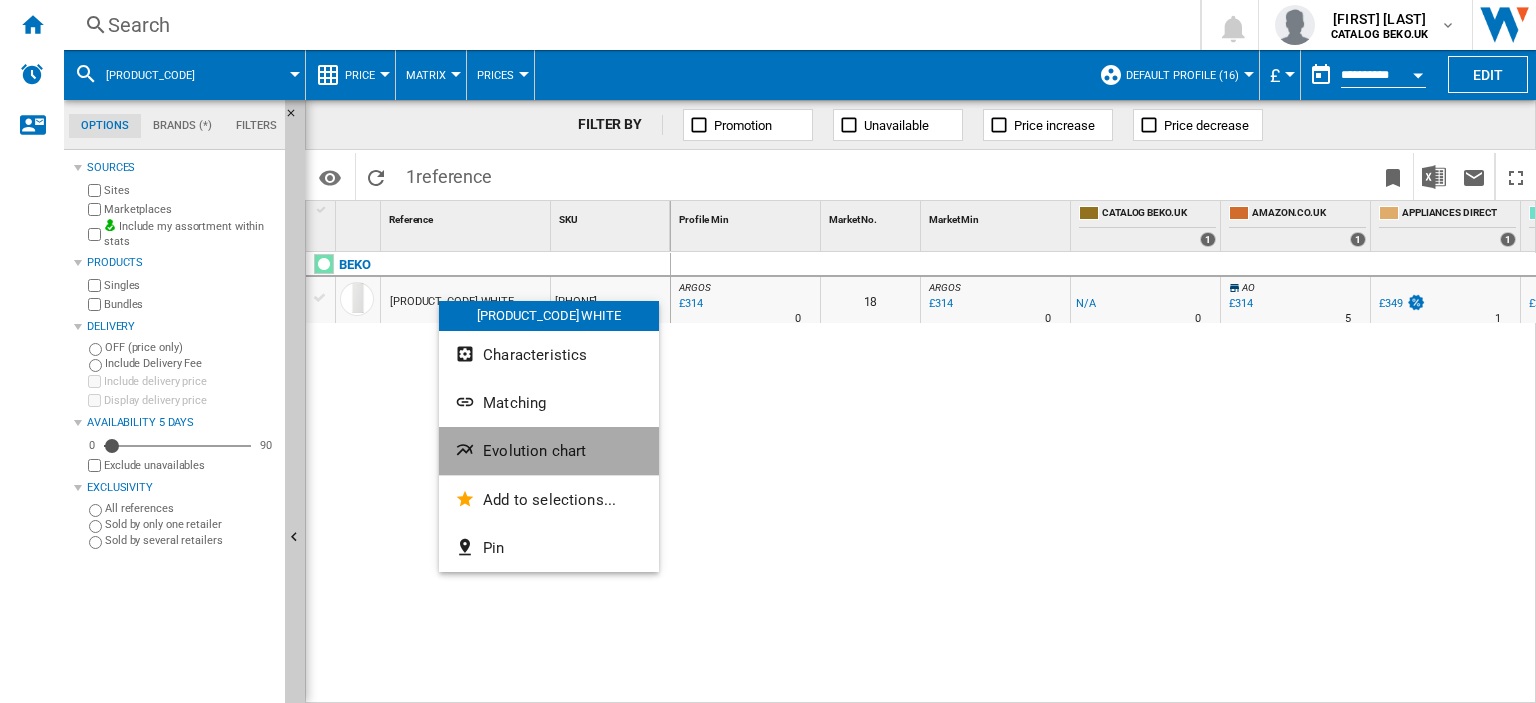 click on "Evolution chart" at bounding box center [534, 451] 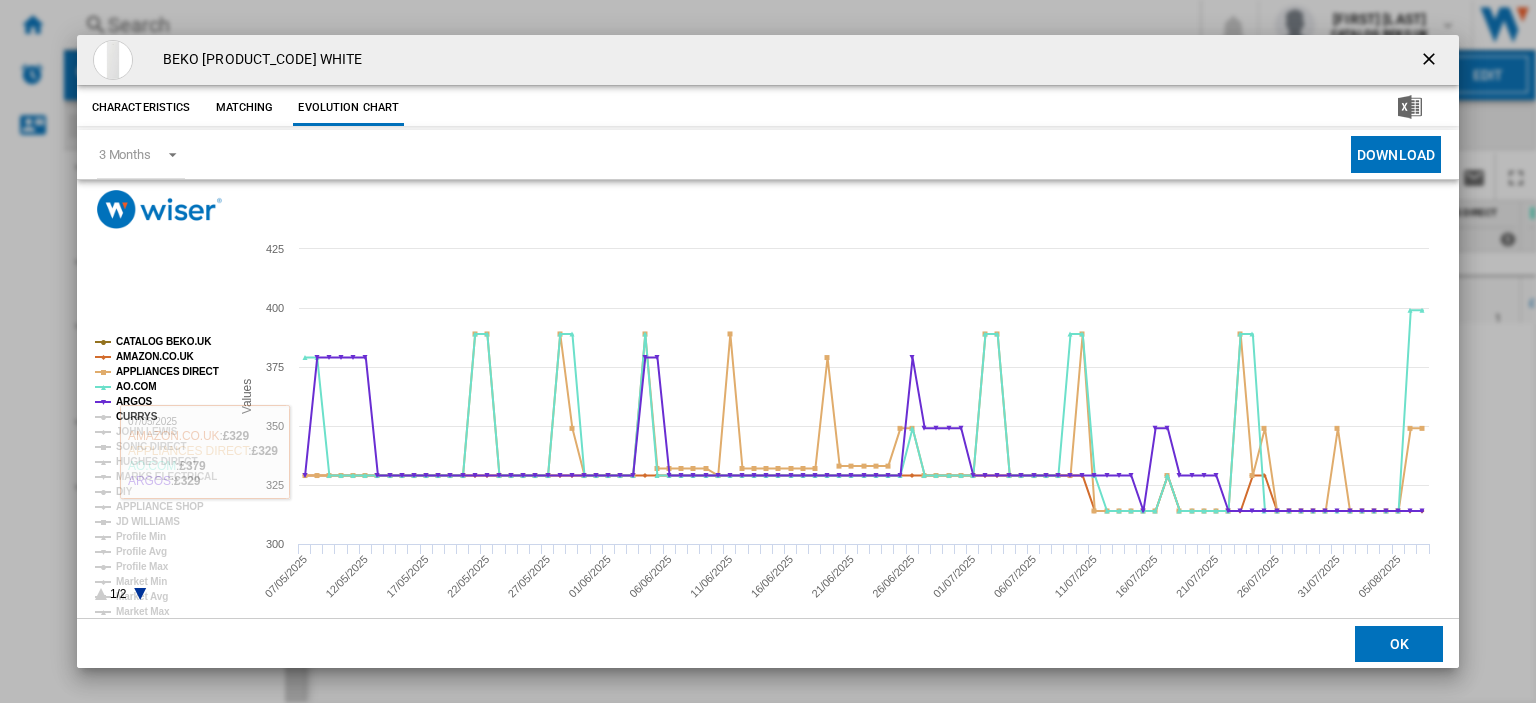click on "CURRYS" 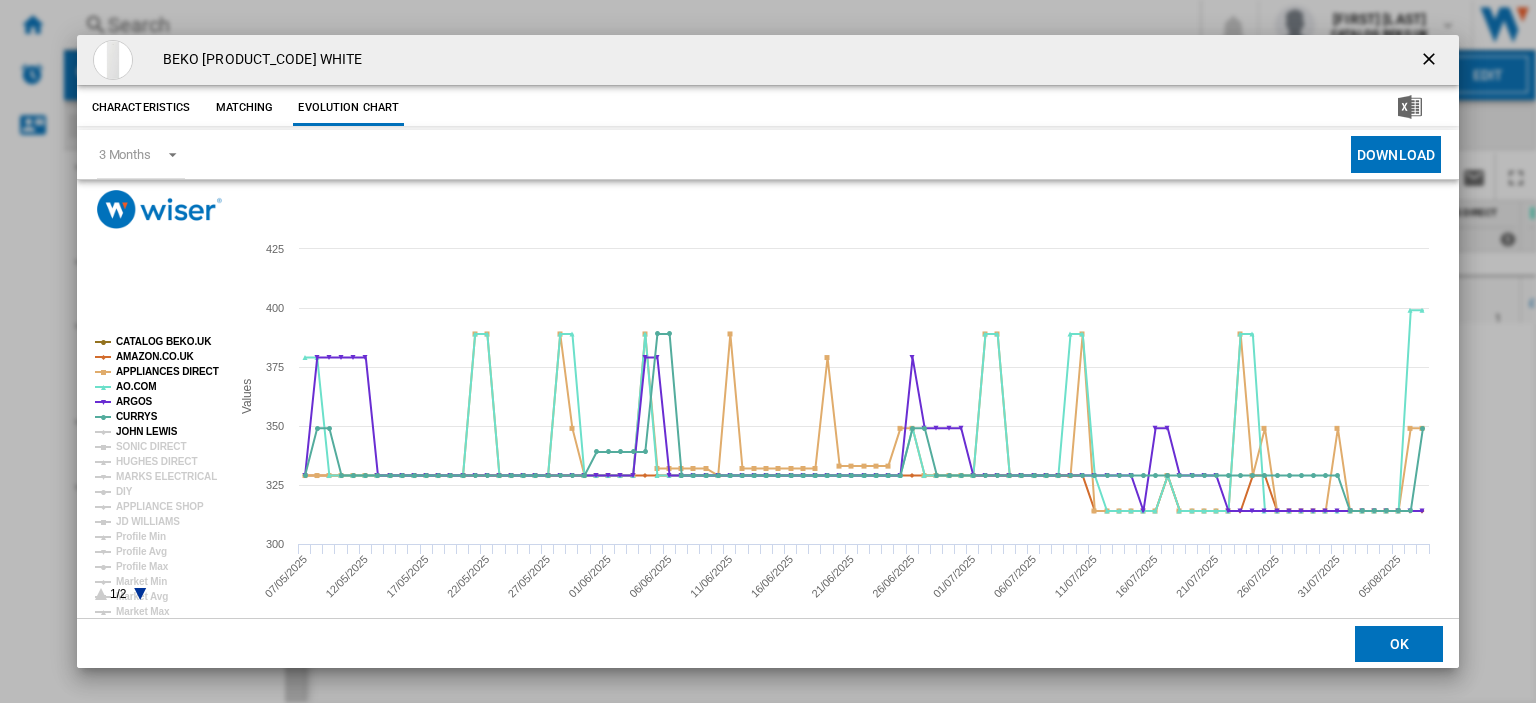 click on "JOHN LEWIS" 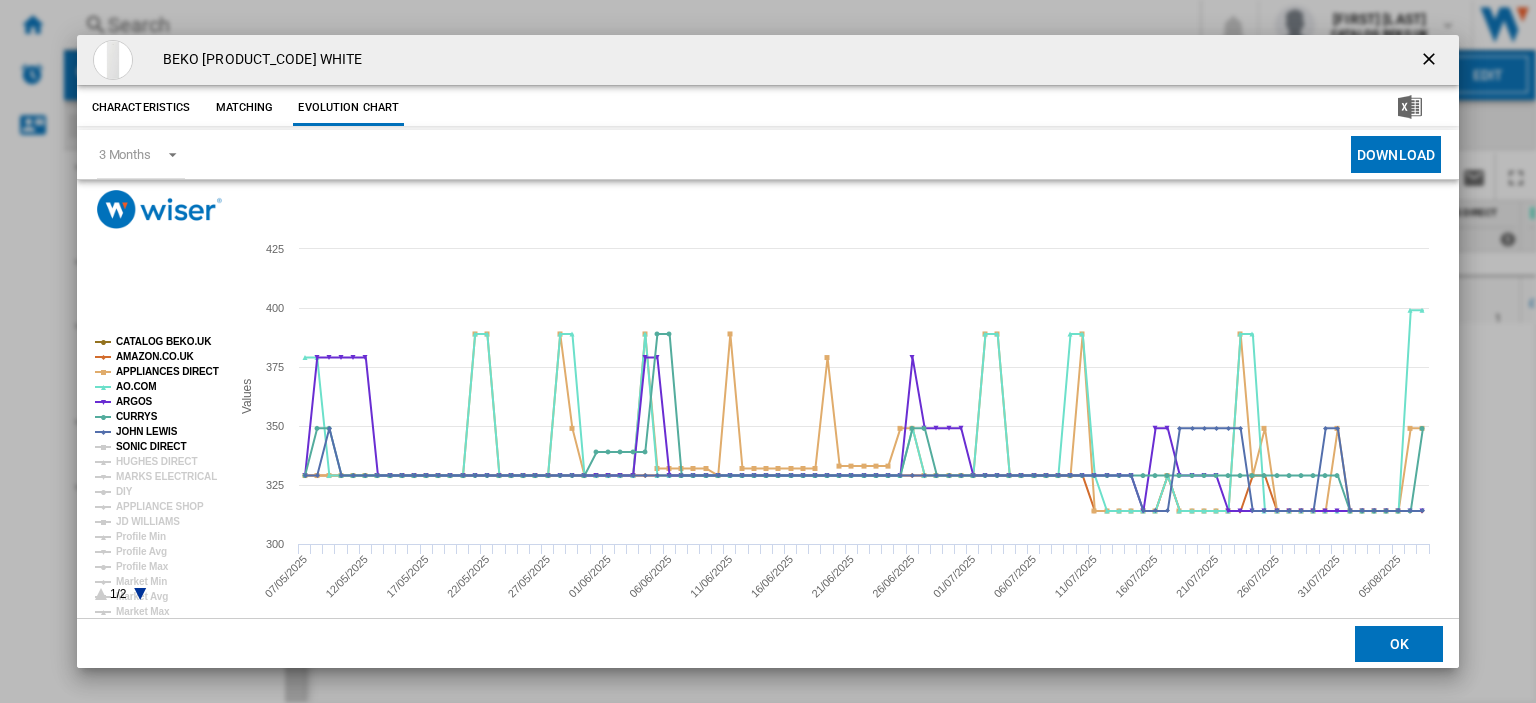 drag, startPoint x: 136, startPoint y: 447, endPoint x: 136, endPoint y: 459, distance: 12 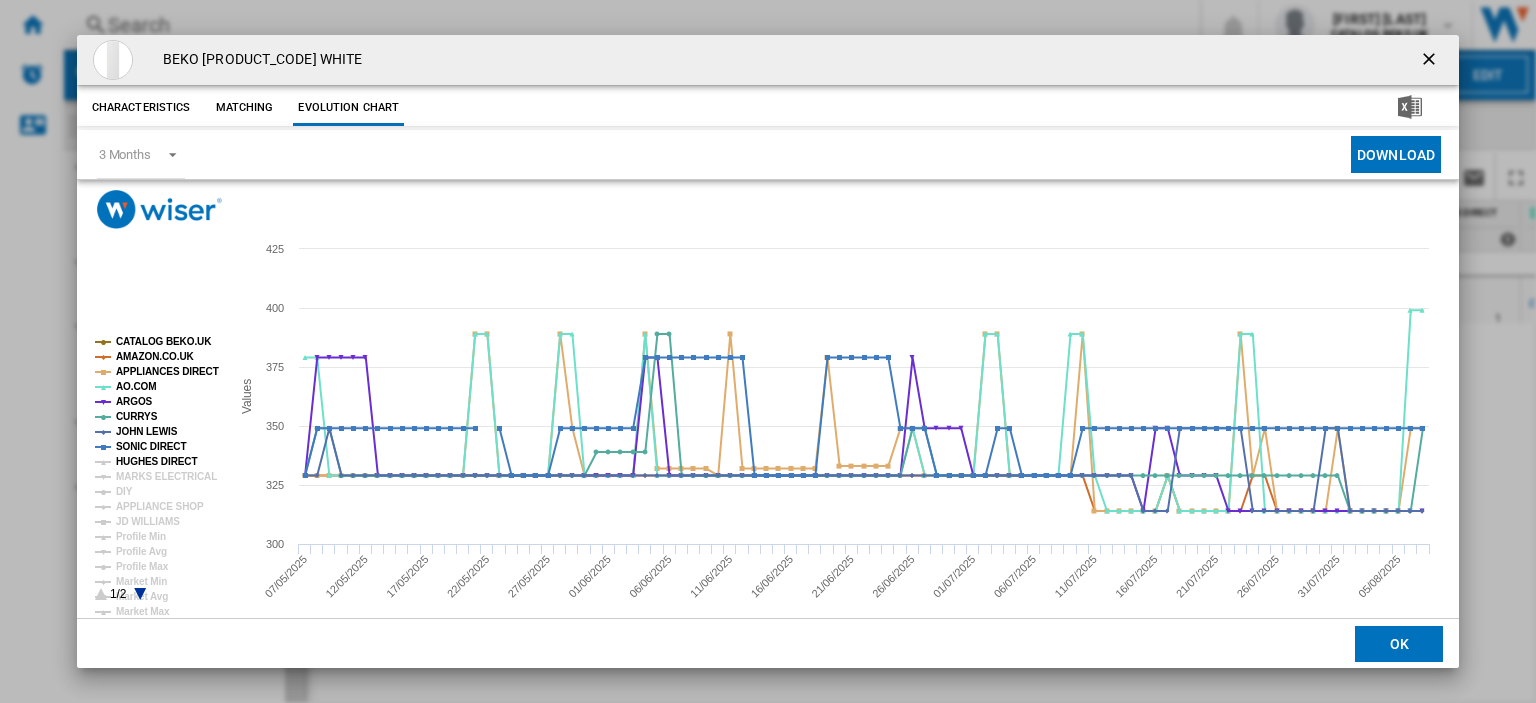 click on "HUGHES DIRECT" 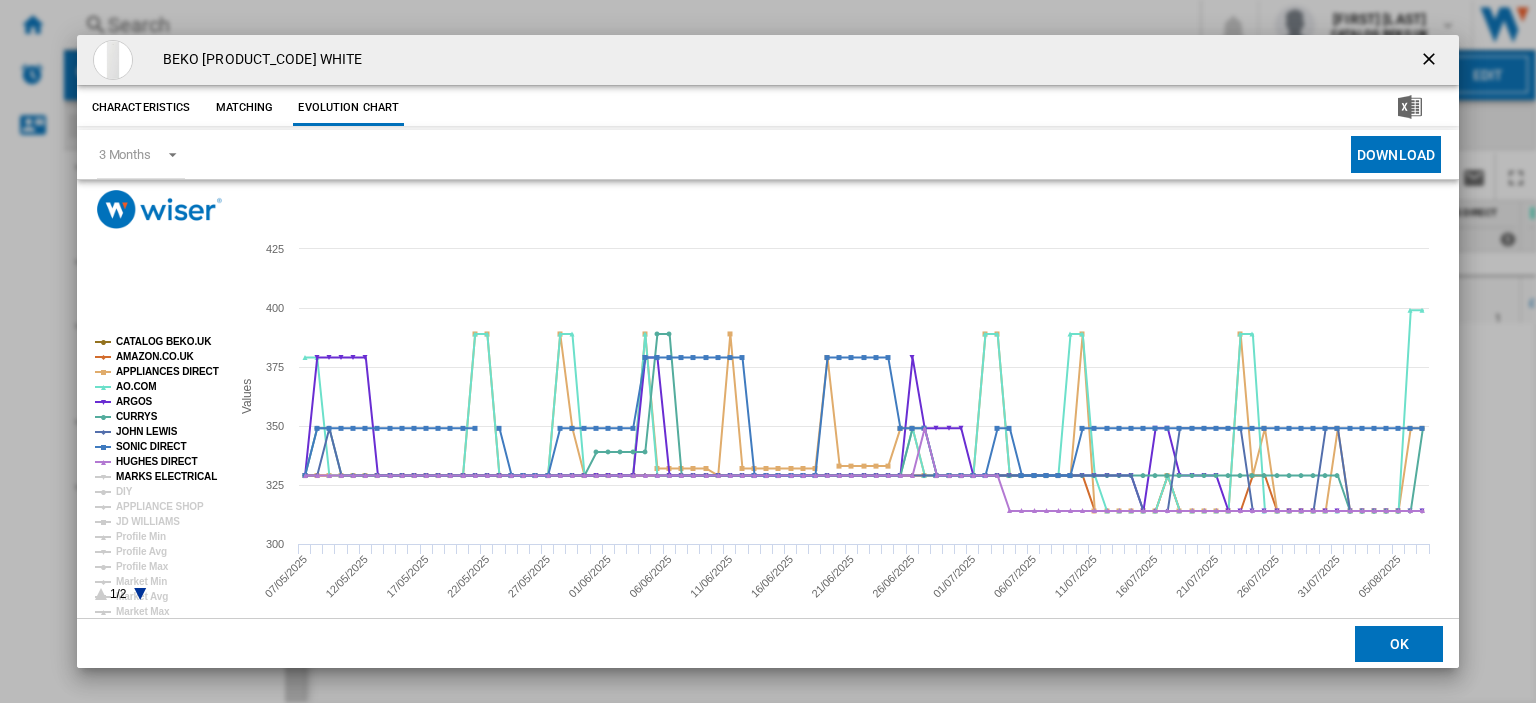 click on "MARKS ELECTRICAL" 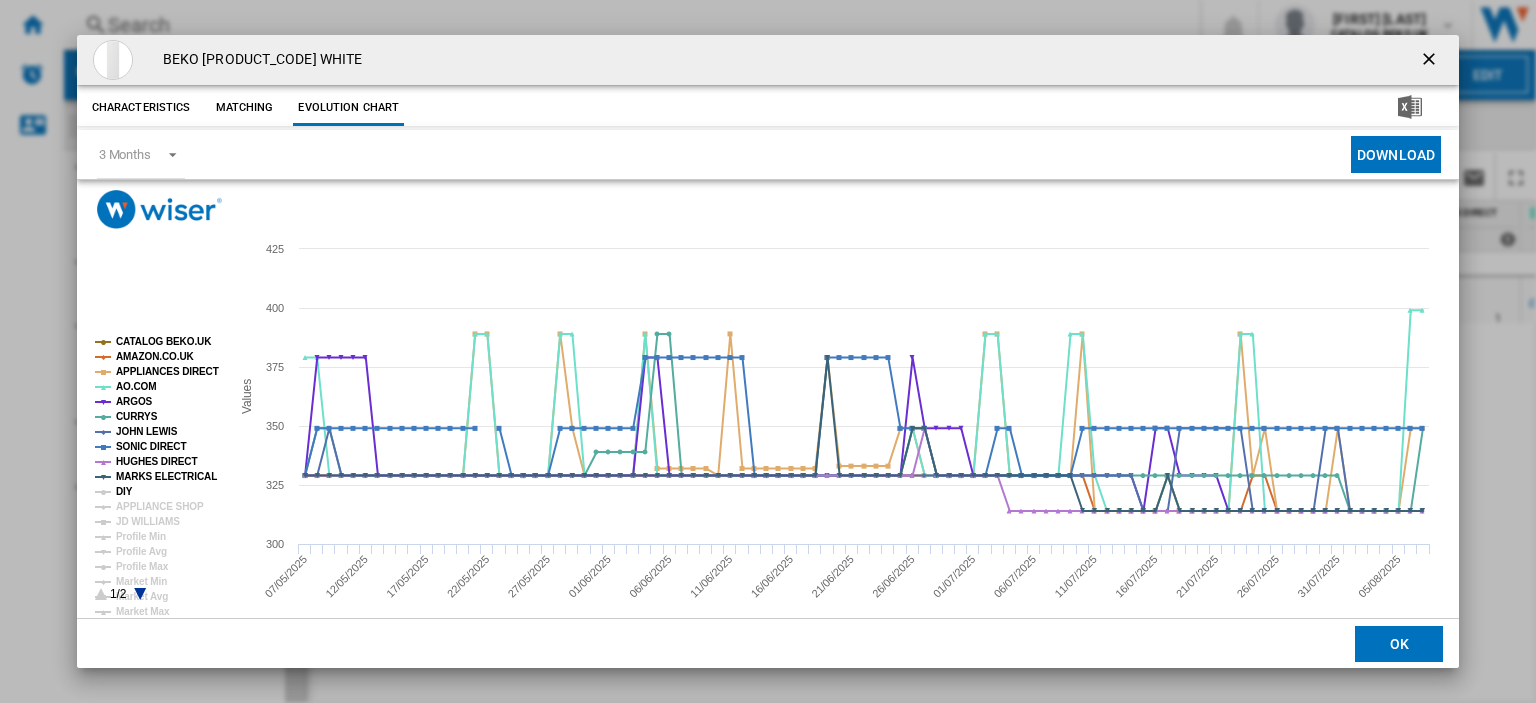 click on "DIY" 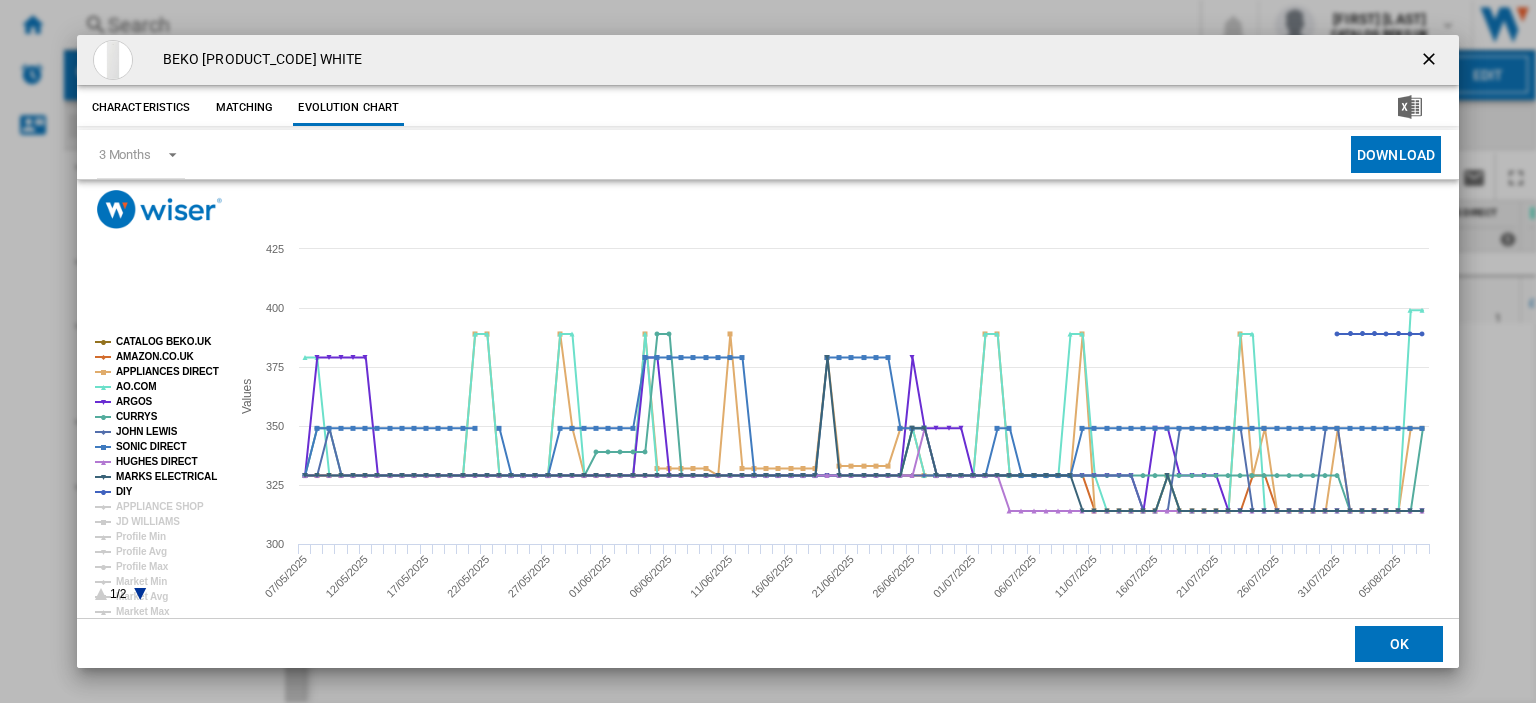 click at bounding box center (1431, 61) 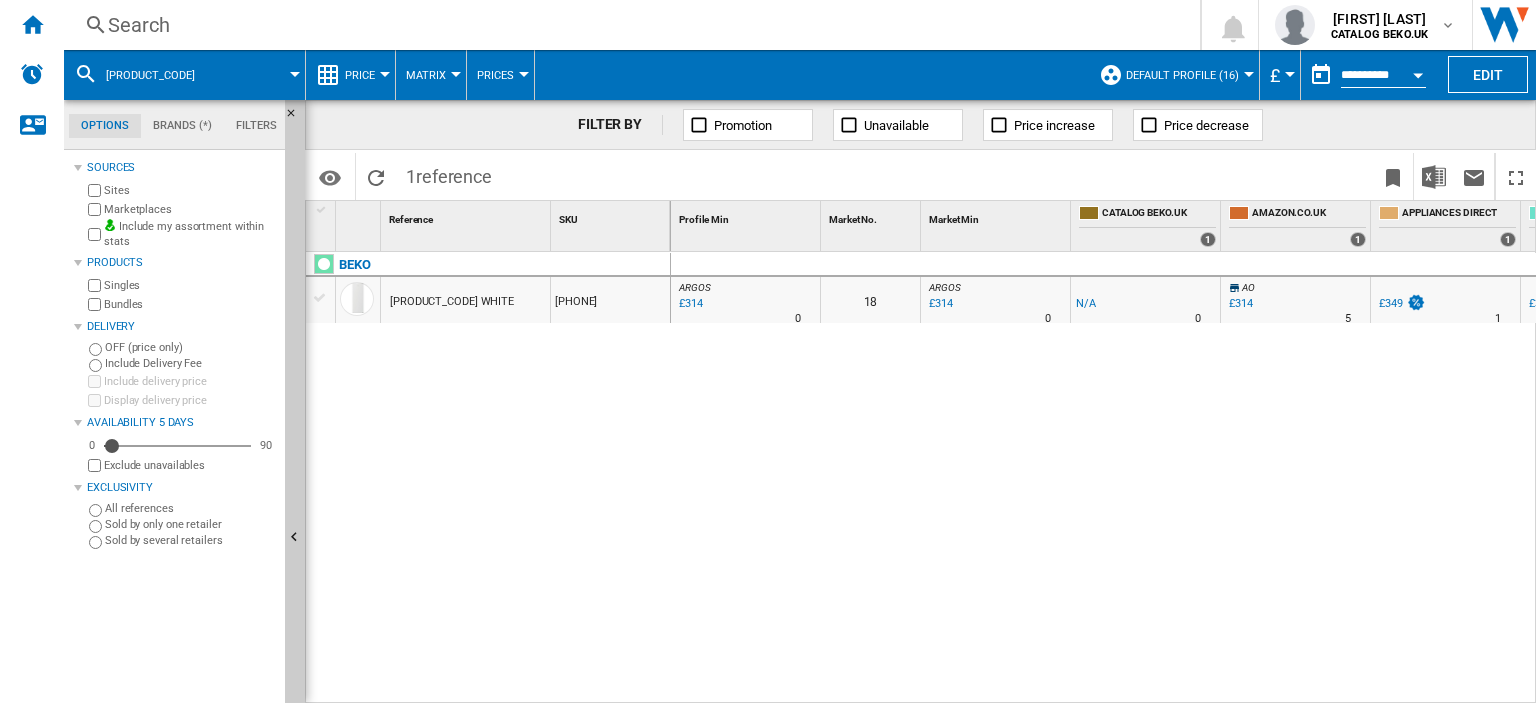 click on "Search" at bounding box center (628, 25) 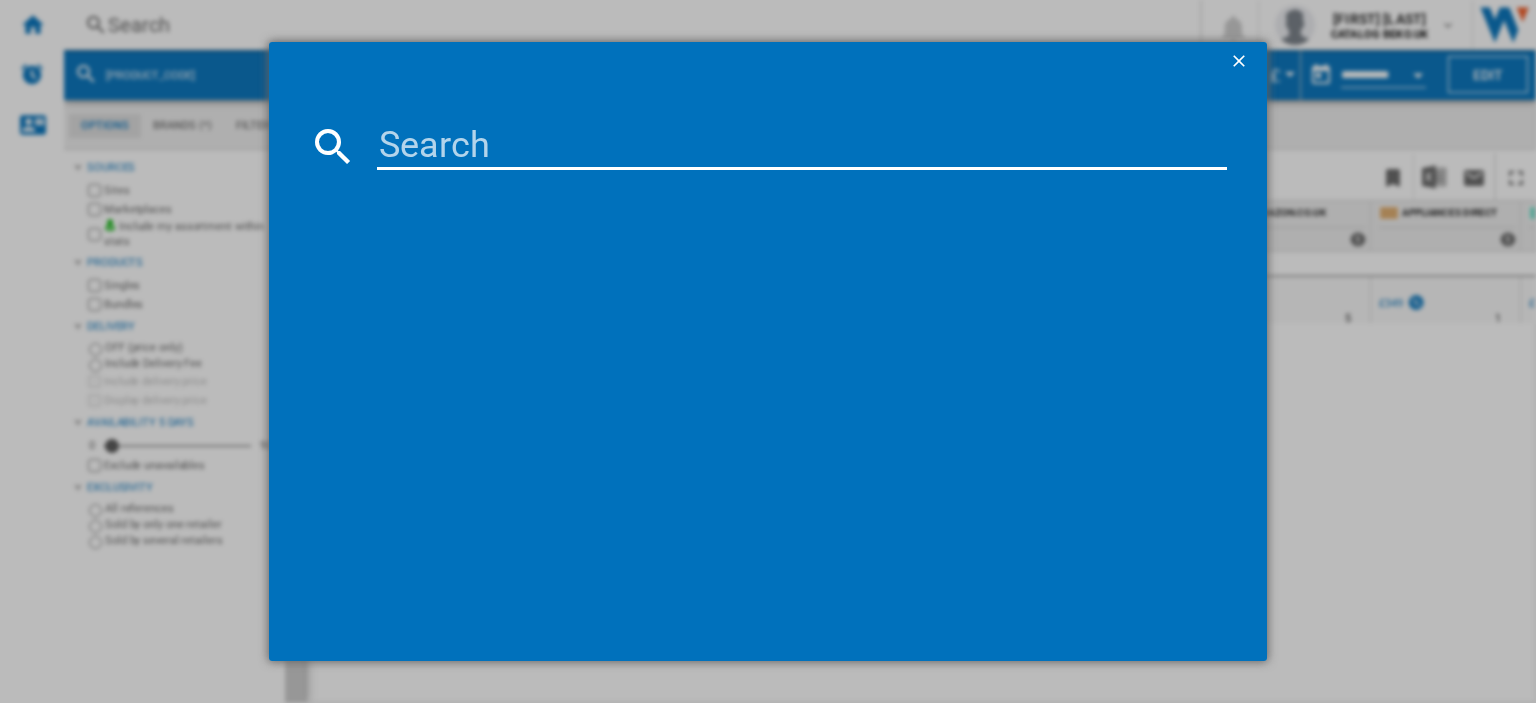drag, startPoint x: 372, startPoint y: 139, endPoint x: 420, endPoint y: 138, distance: 48.010414 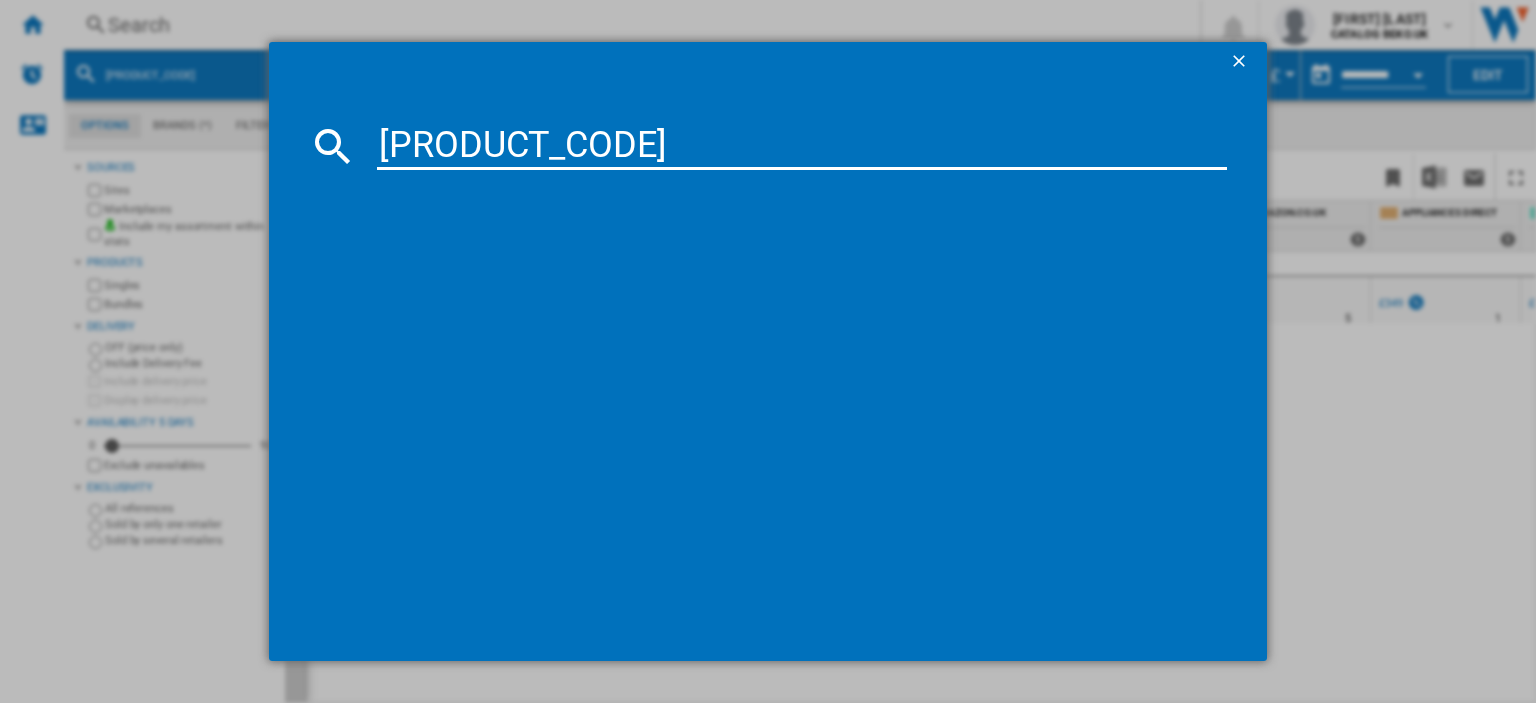 type on "KDC653K" 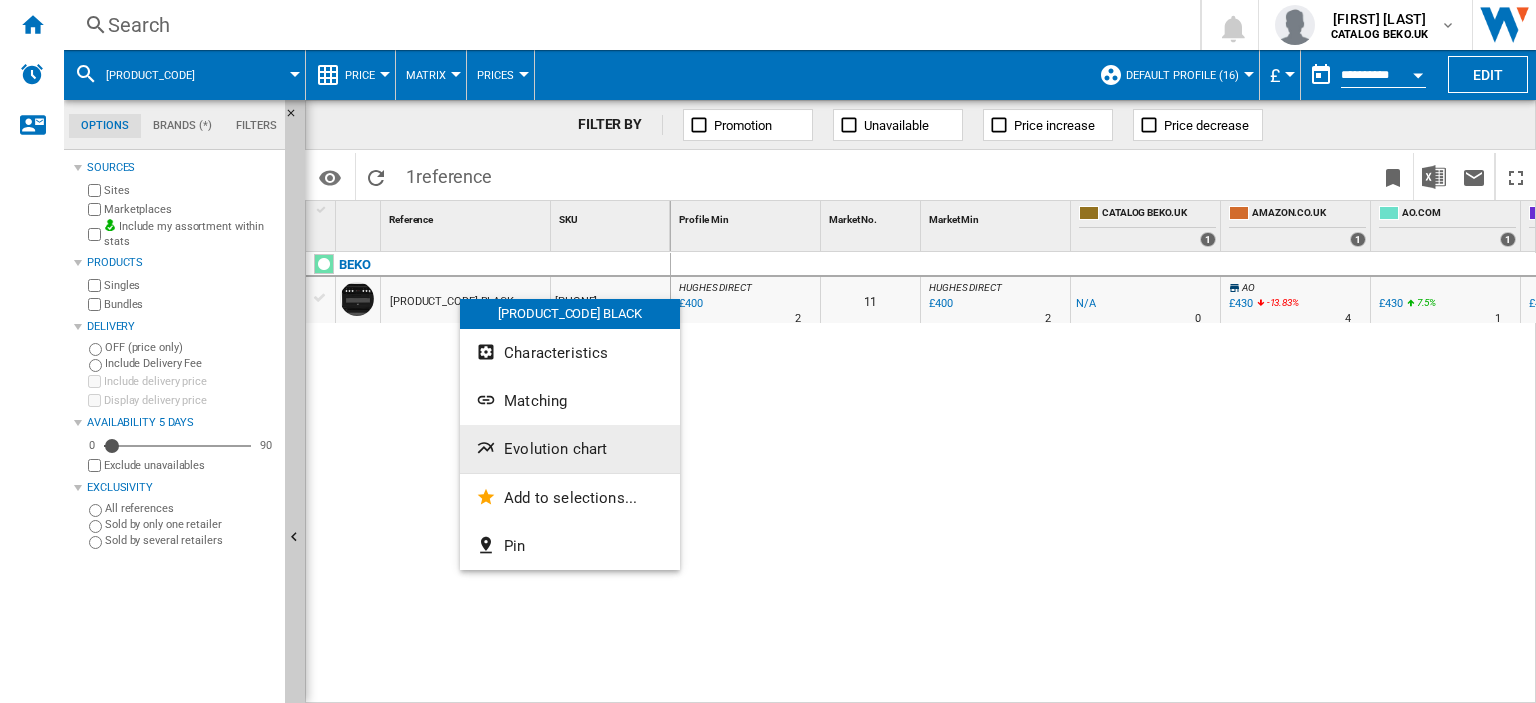 click on "Evolution chart" at bounding box center (555, 449) 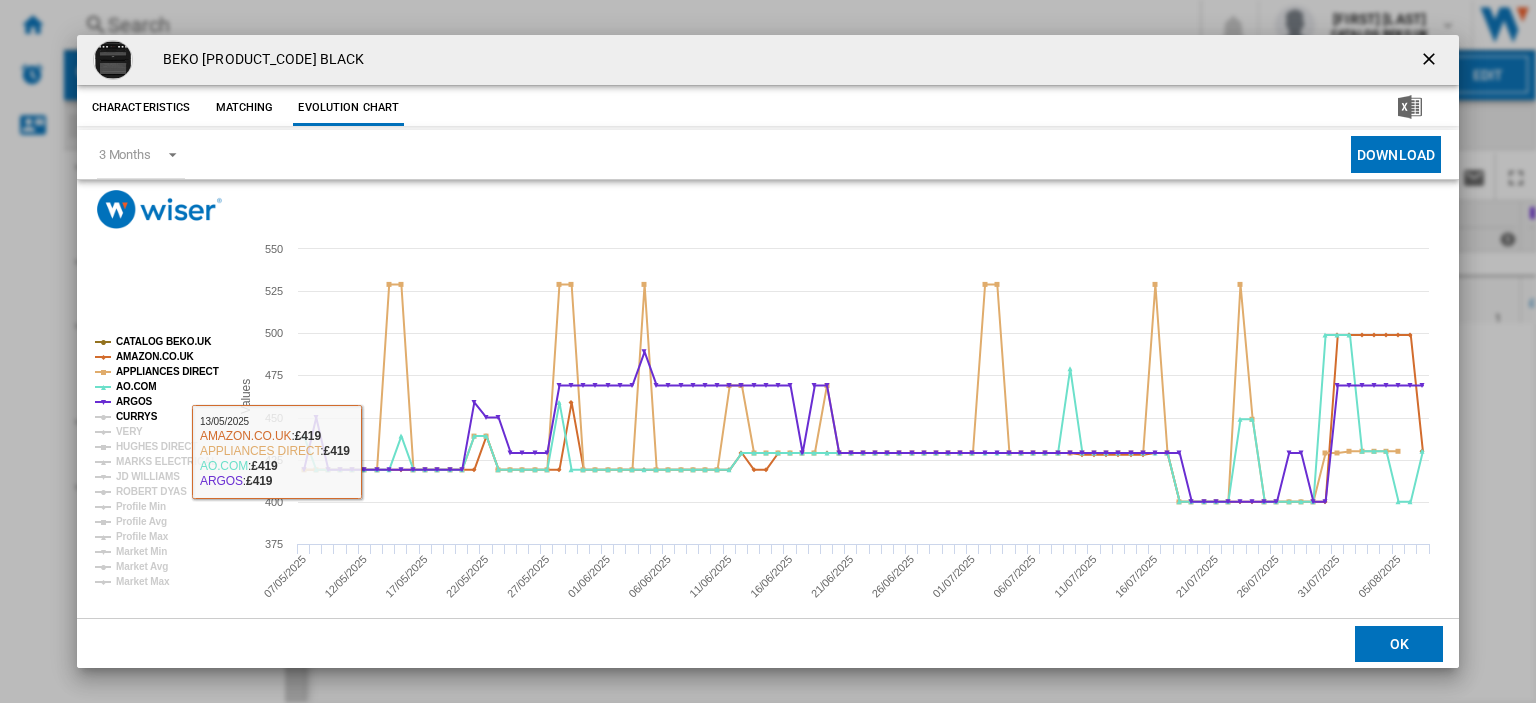 click on "CURRYS" 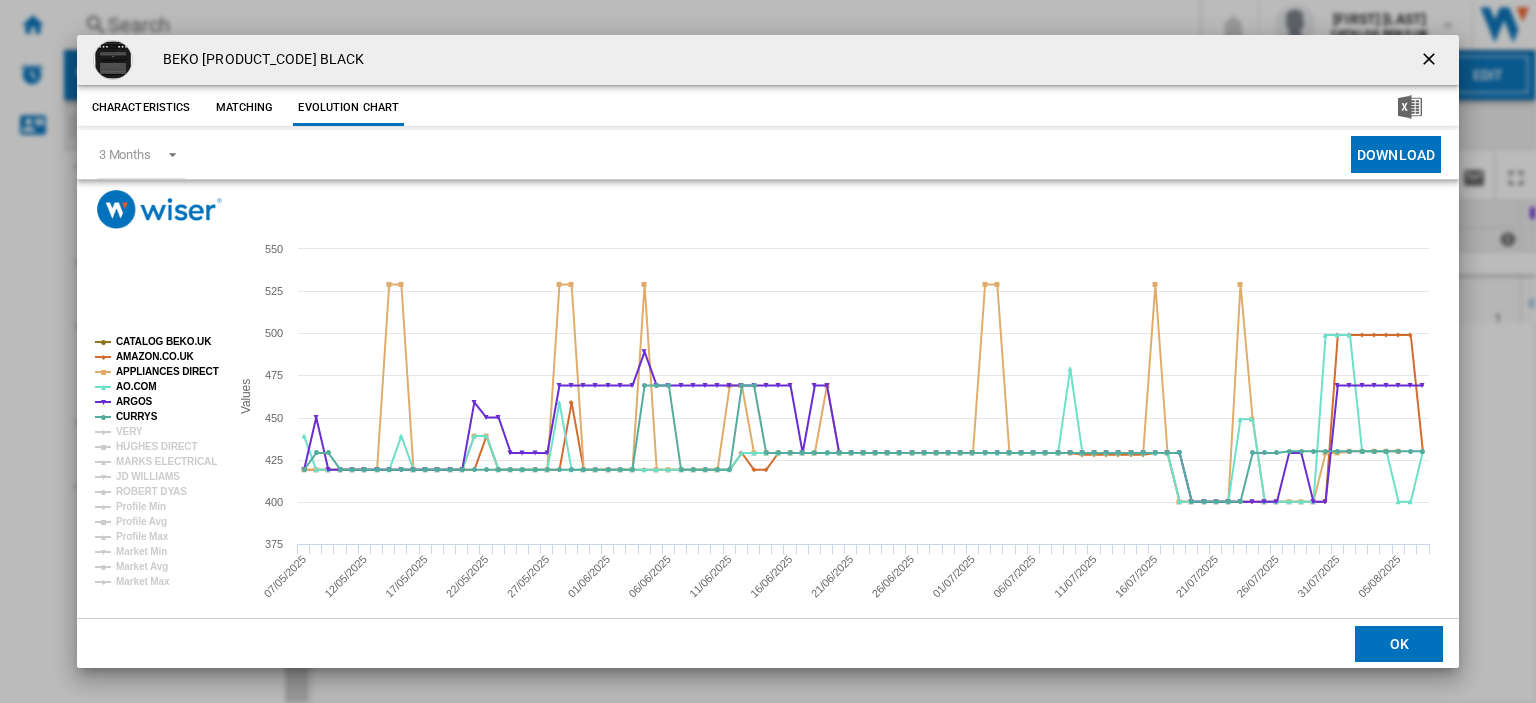 click on "CURRYS" 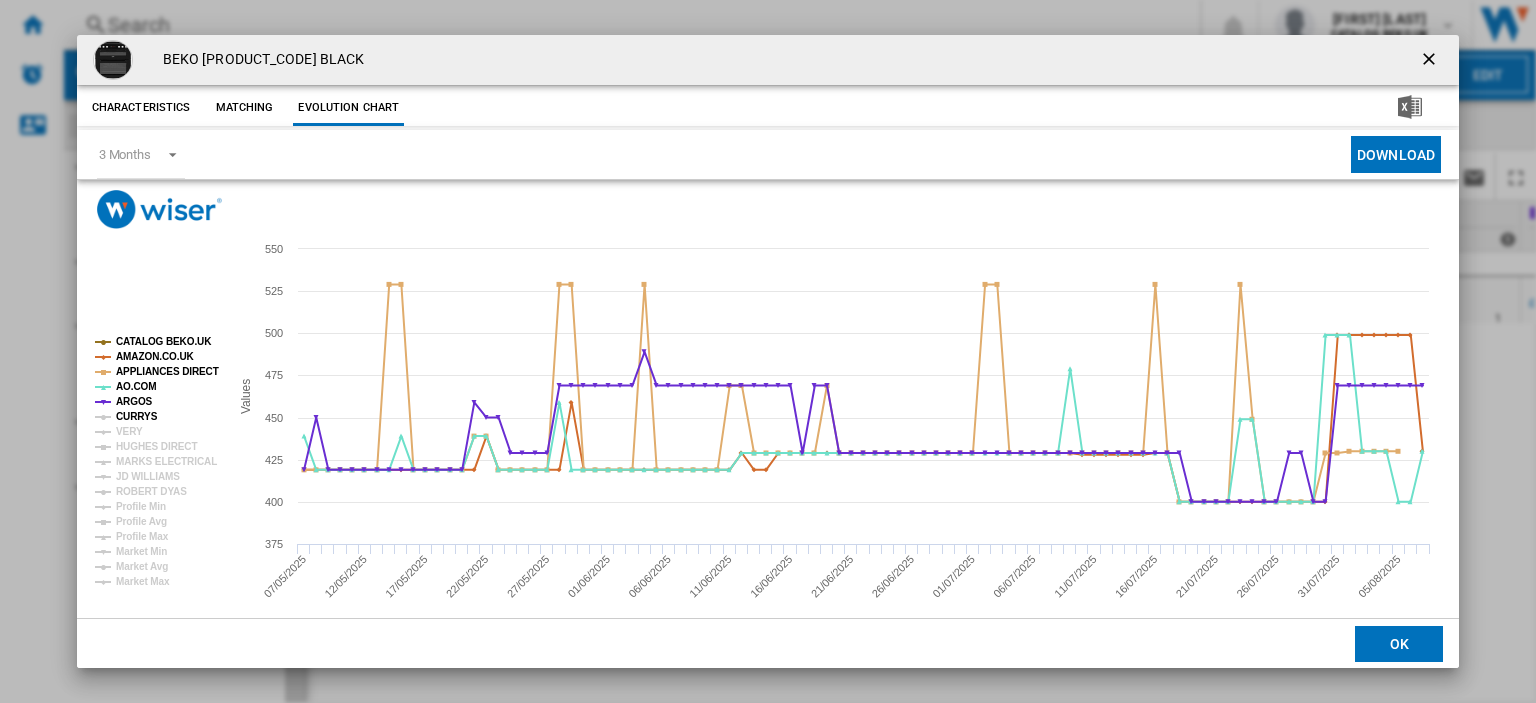 click on "CURRYS" 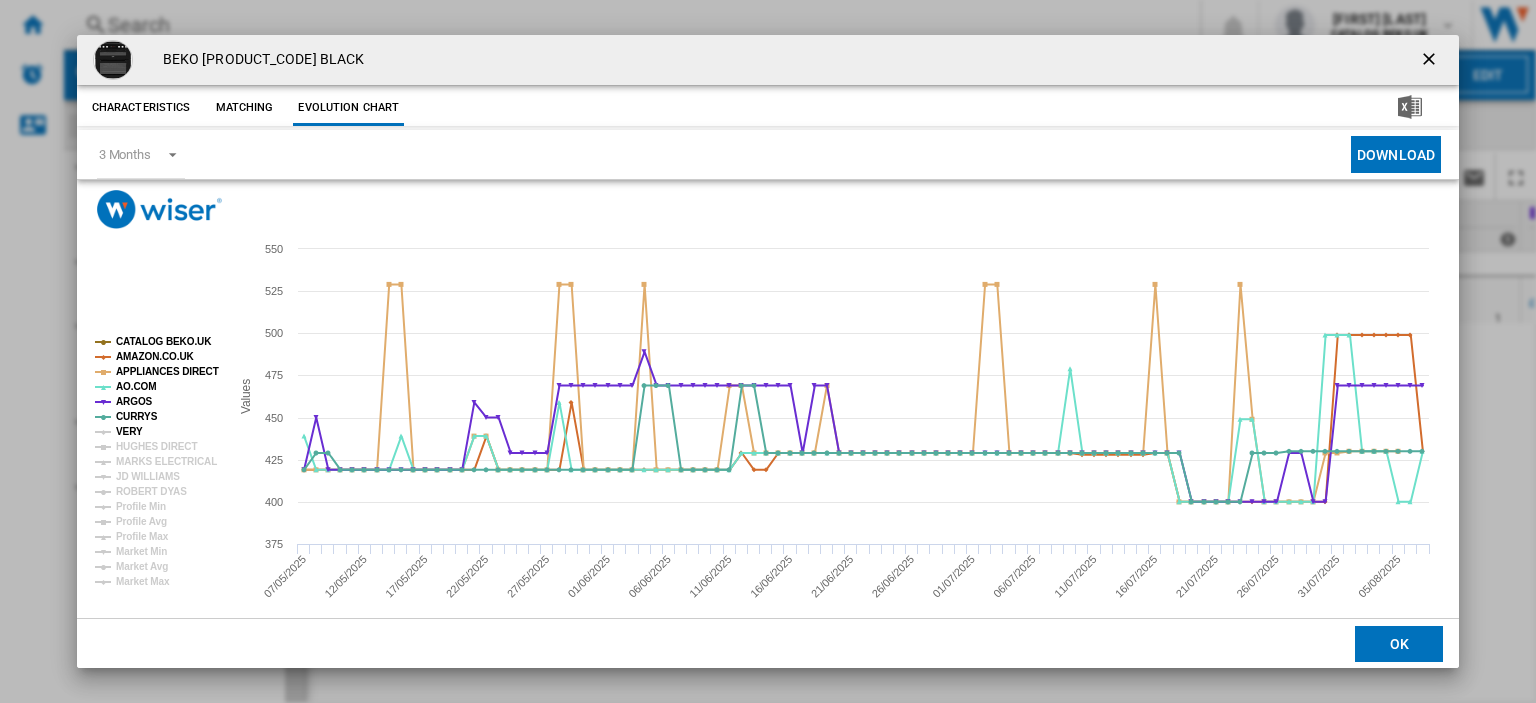 click on "VERY" 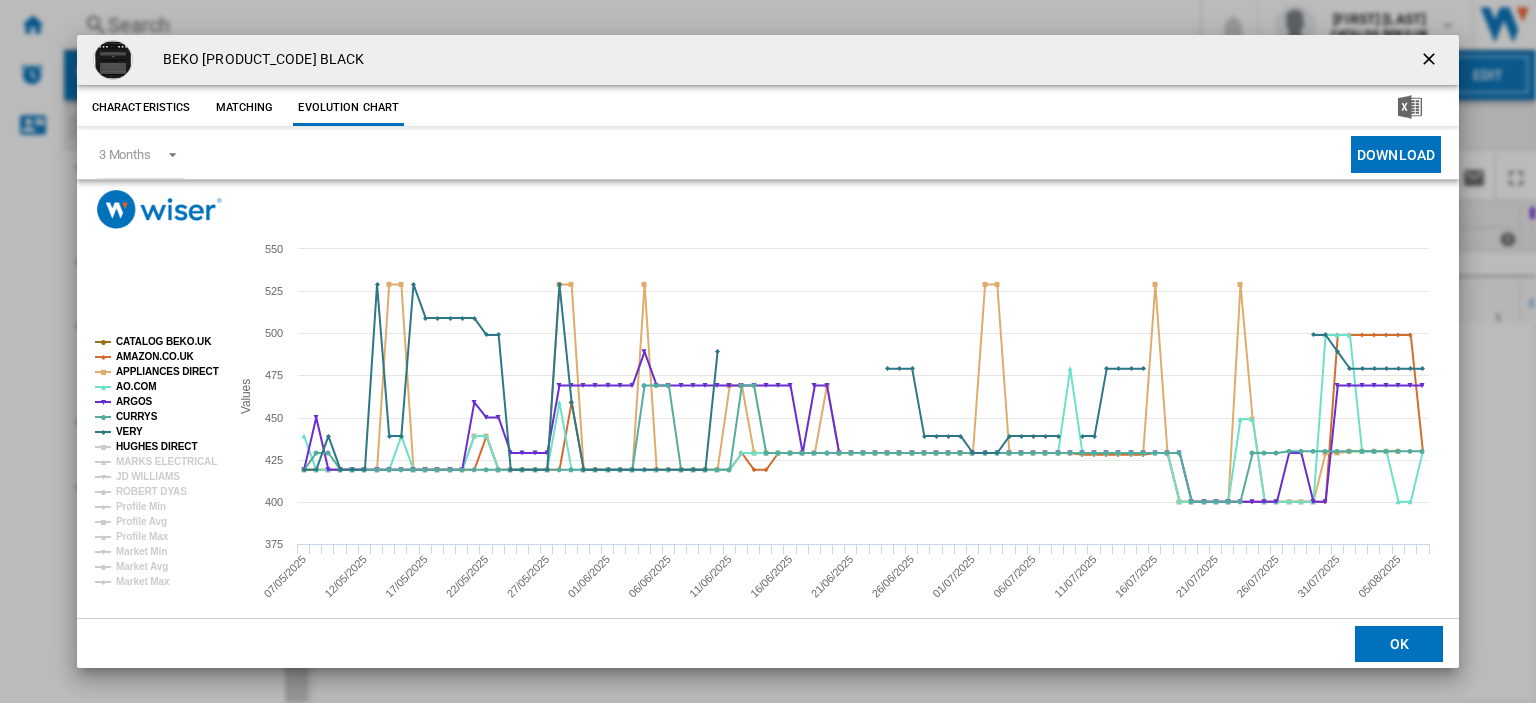 click on "HUGHES DIRECT" 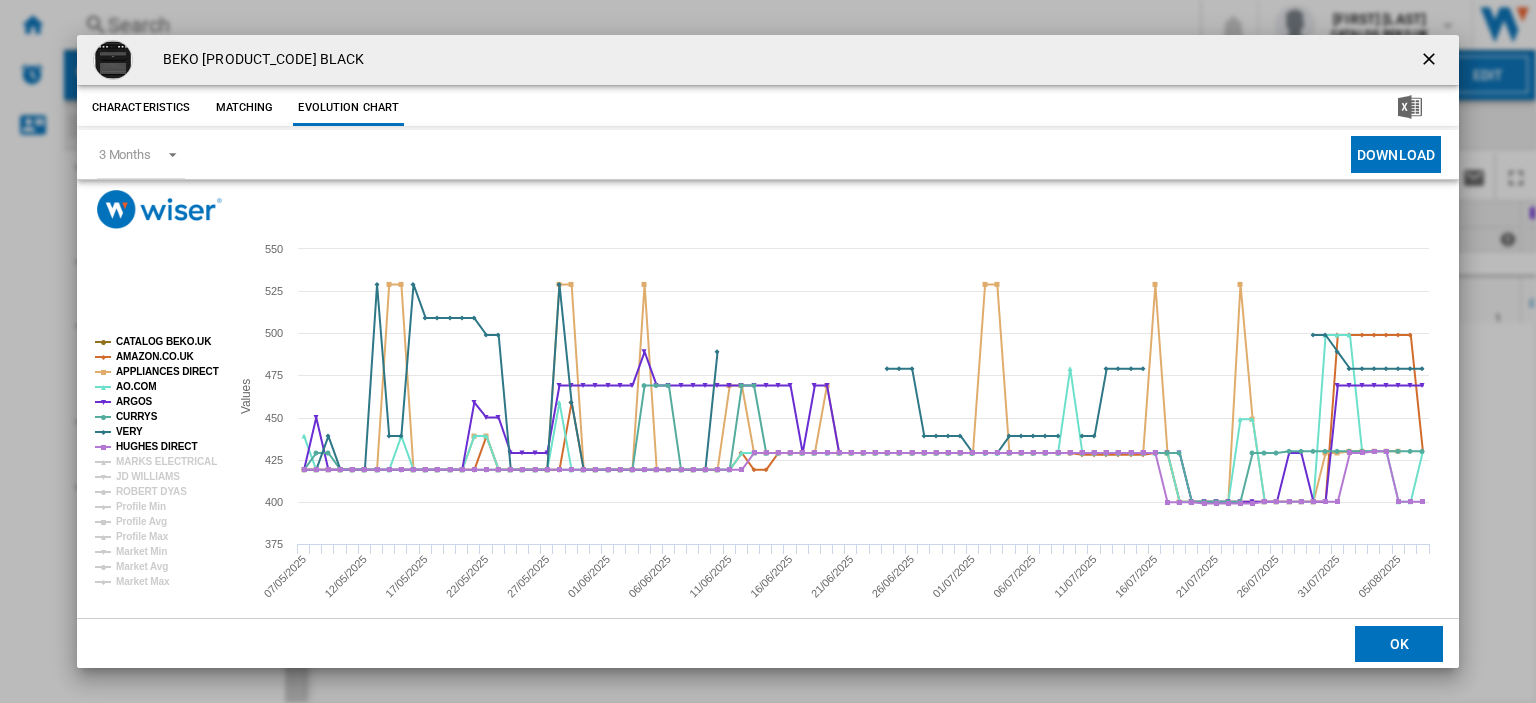 click on "HUGHES DIRECT" 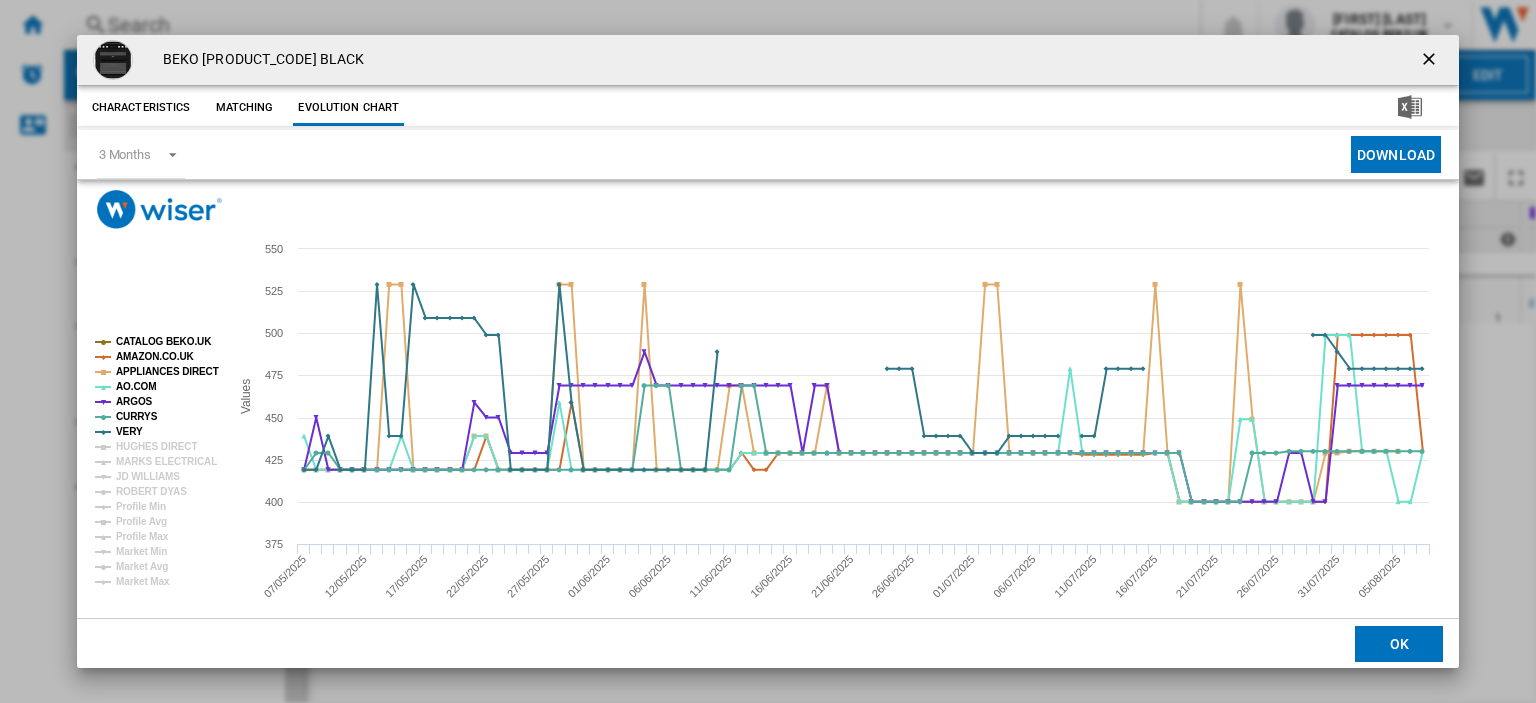click on "HUGHES DIRECT" 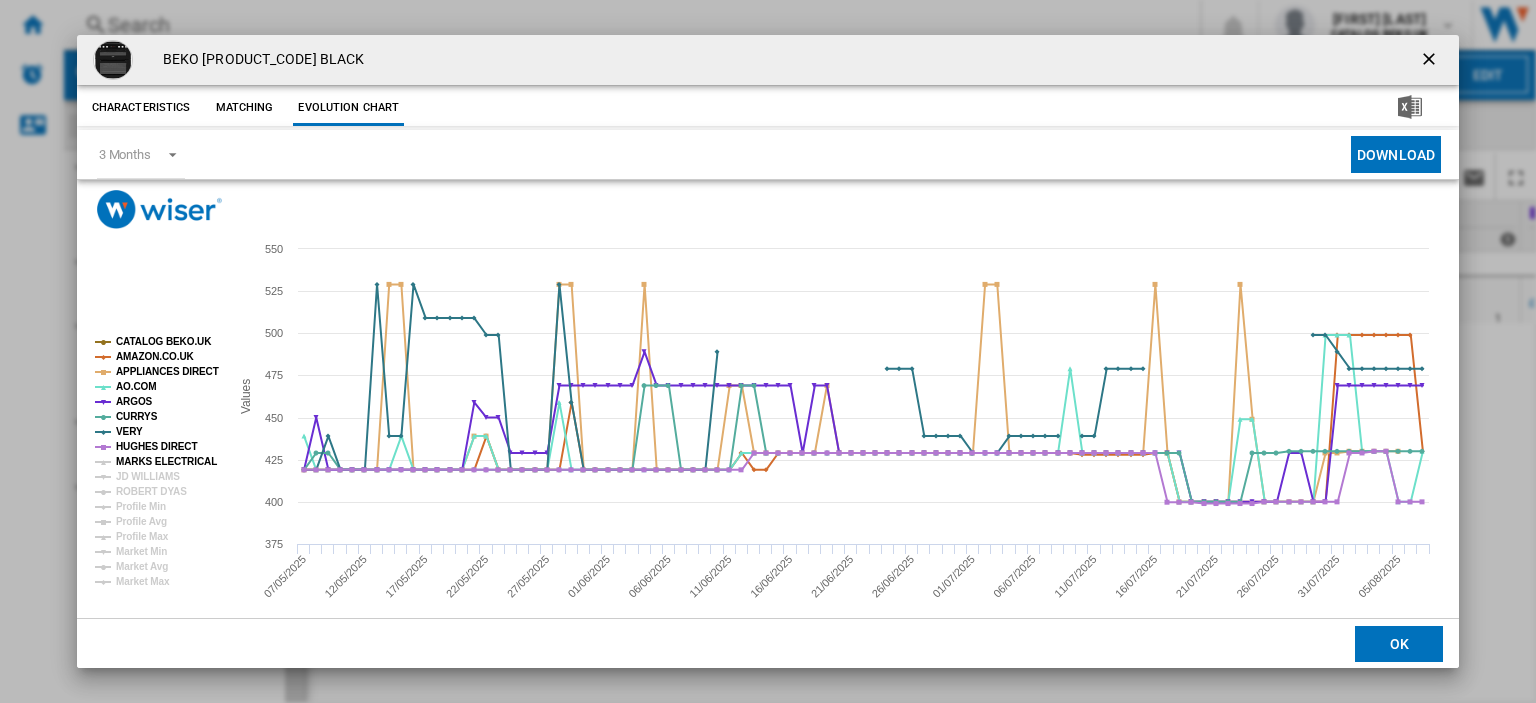 click on "MARKS ELECTRICAL" 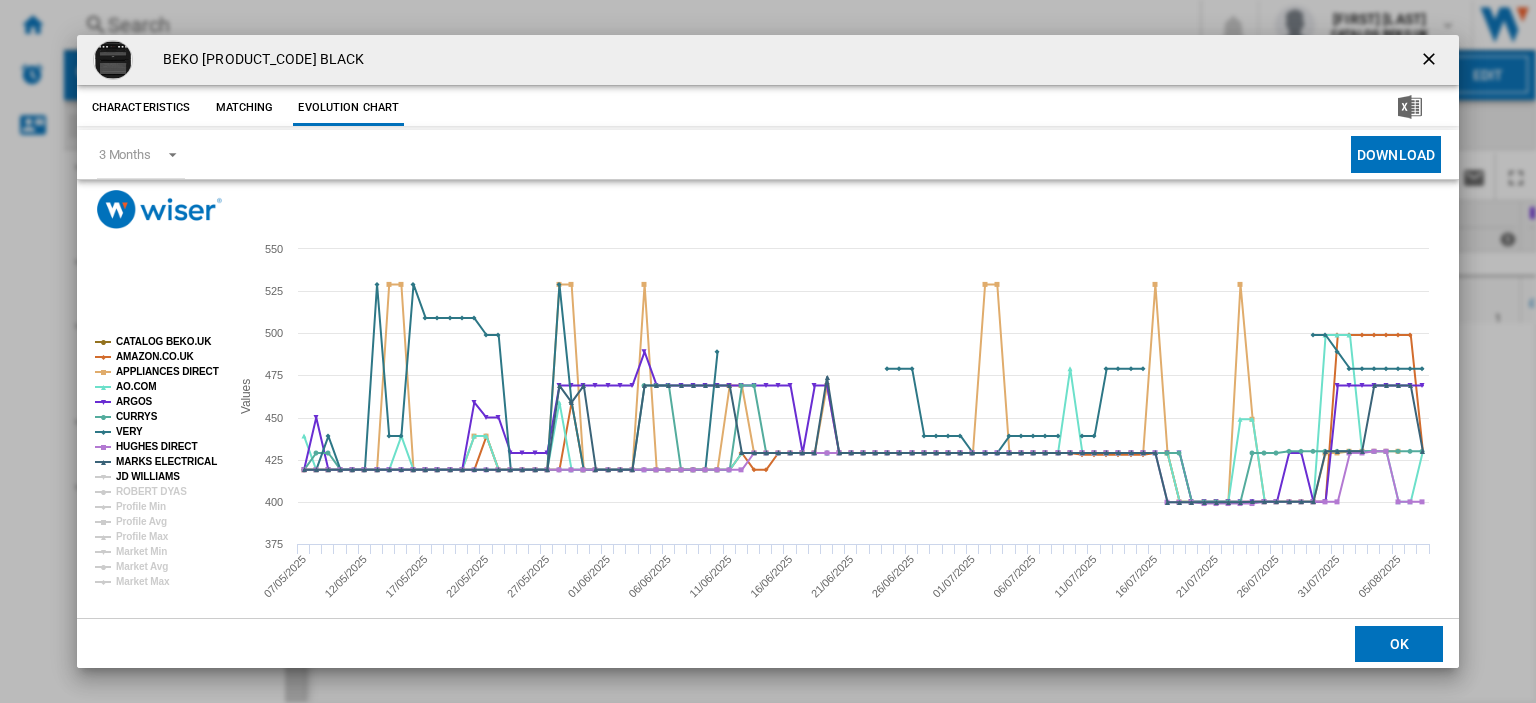 click on "JD WILLIAMS" 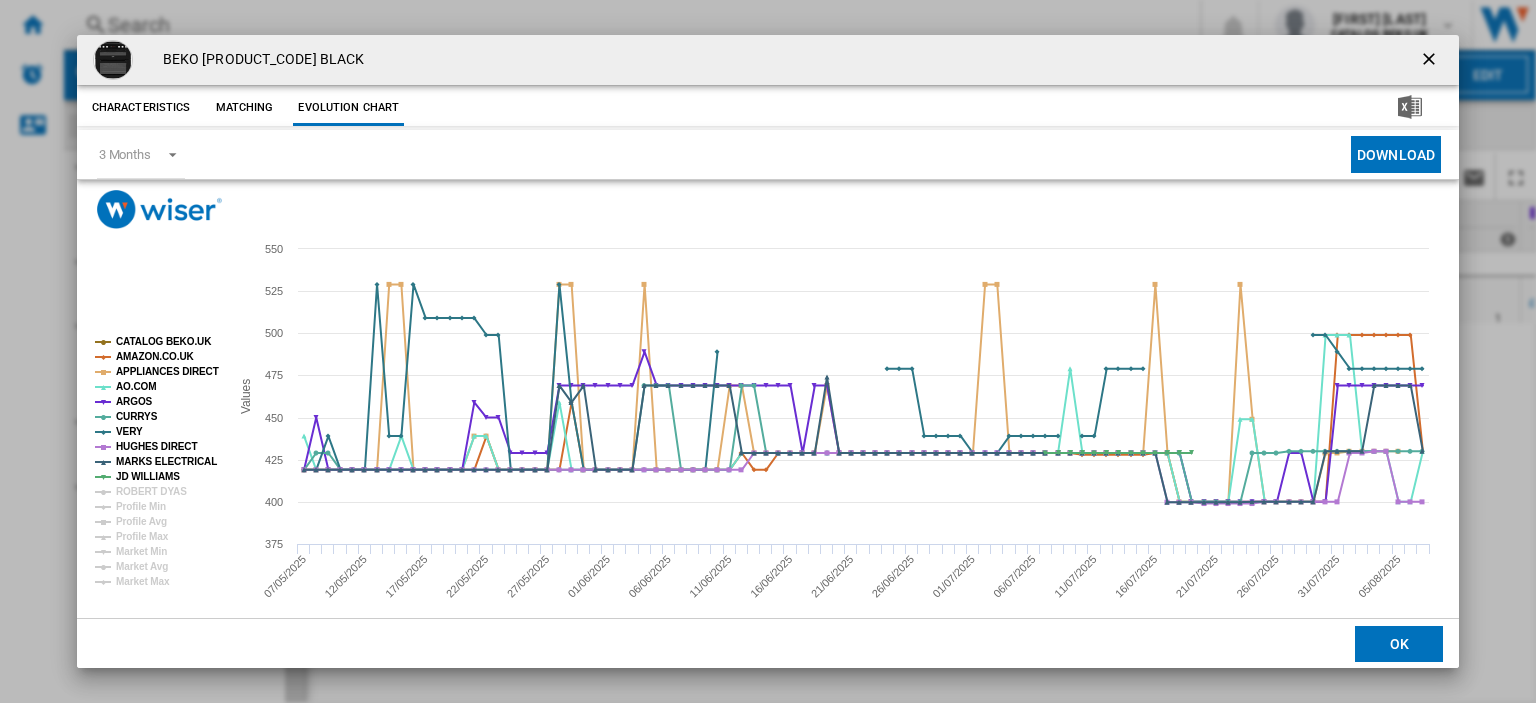 click at bounding box center (1431, 61) 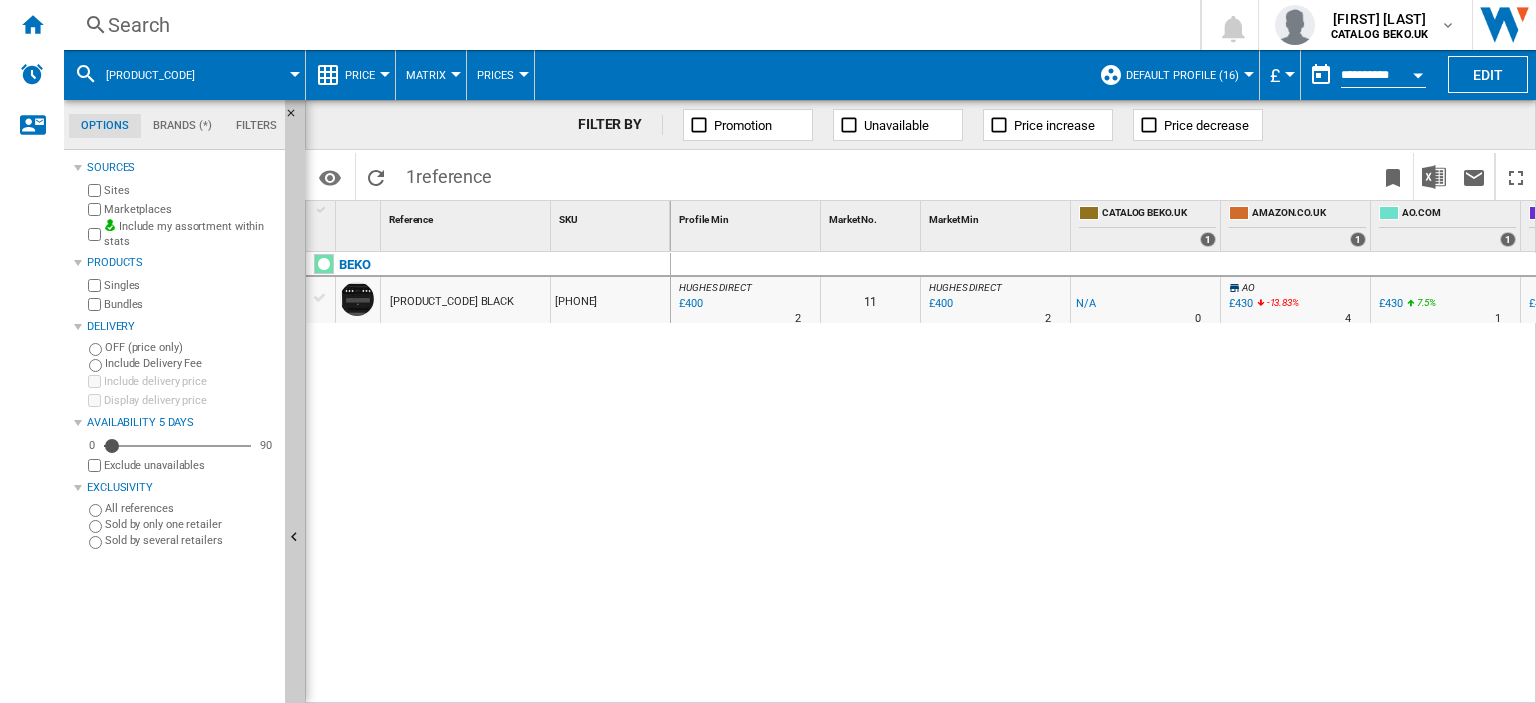 click on "Search" at bounding box center [628, 25] 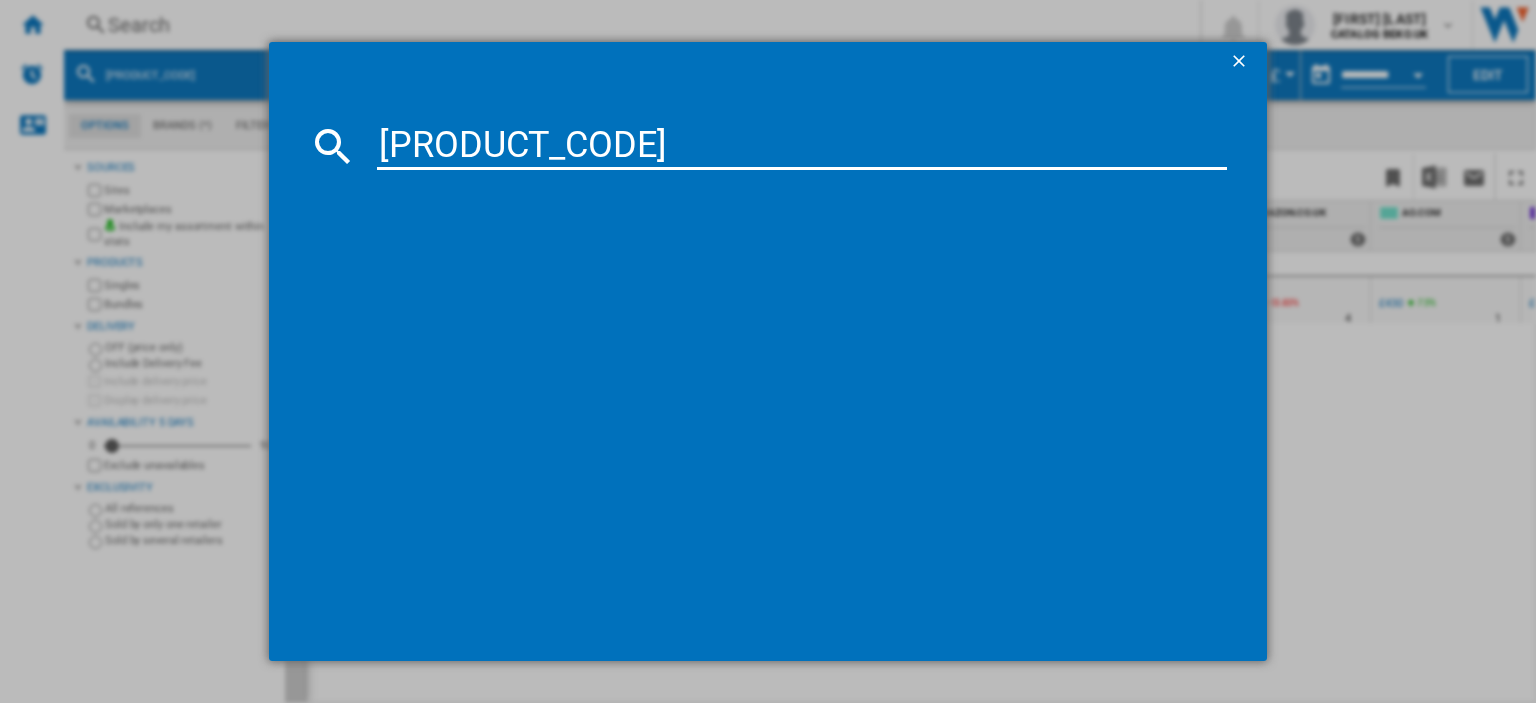 type on "B5D510645UW" 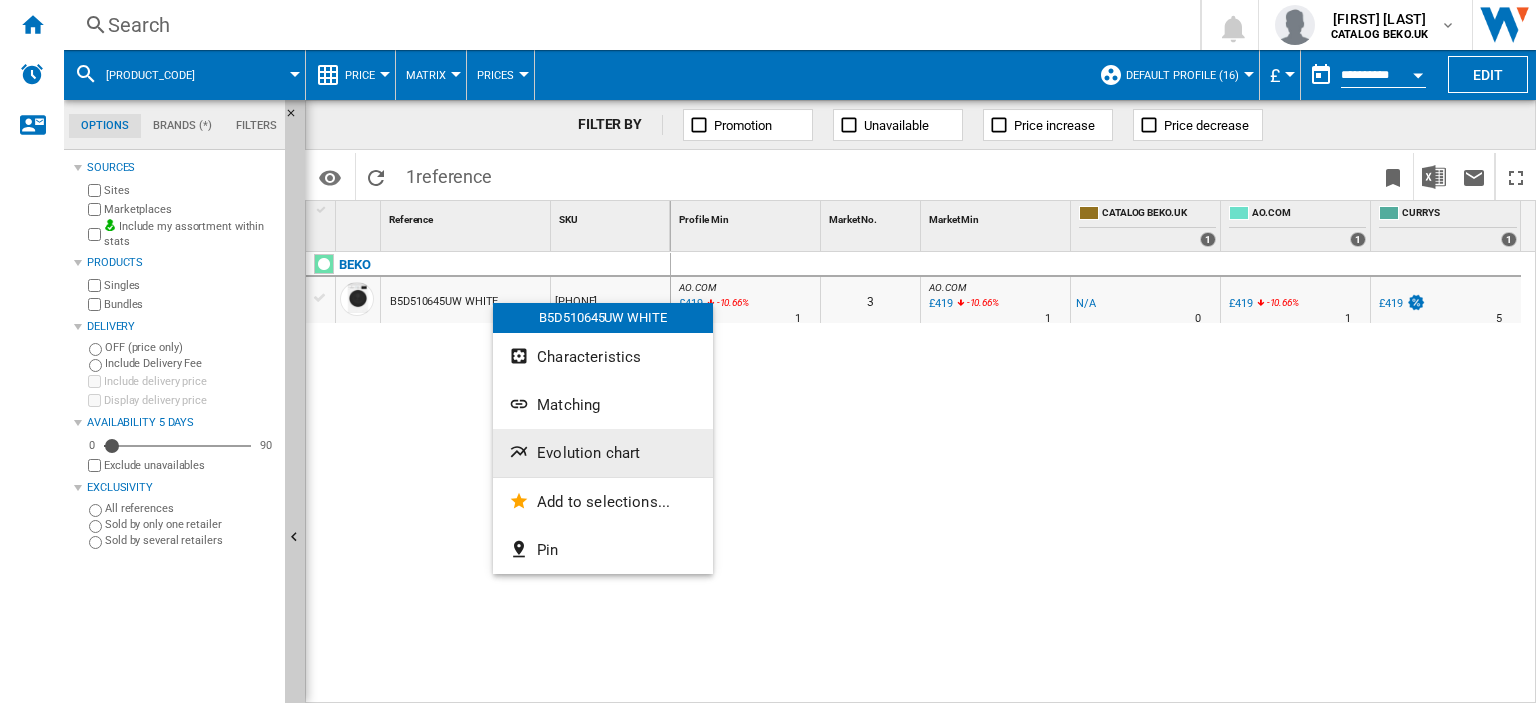 click on "Evolution chart" at bounding box center [588, 453] 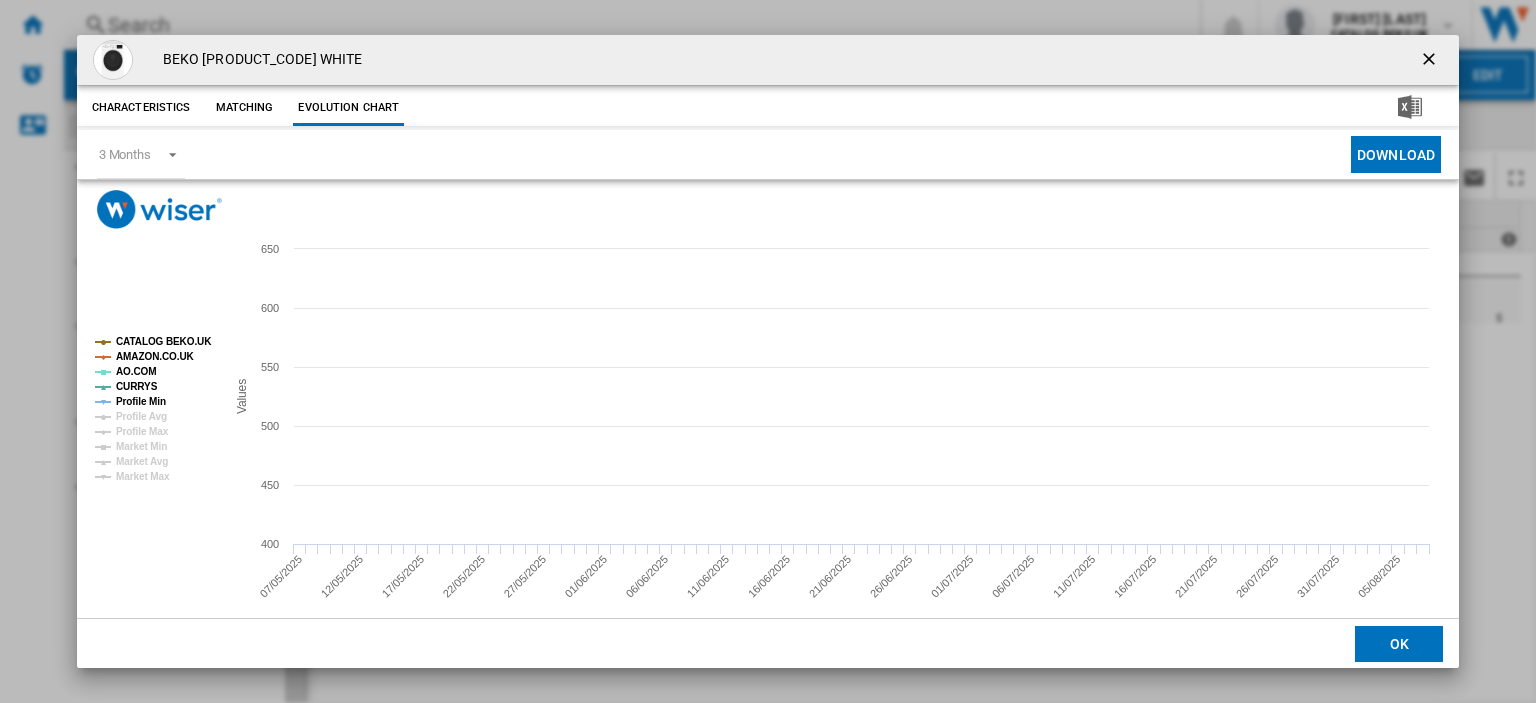 click on "Profile Min" 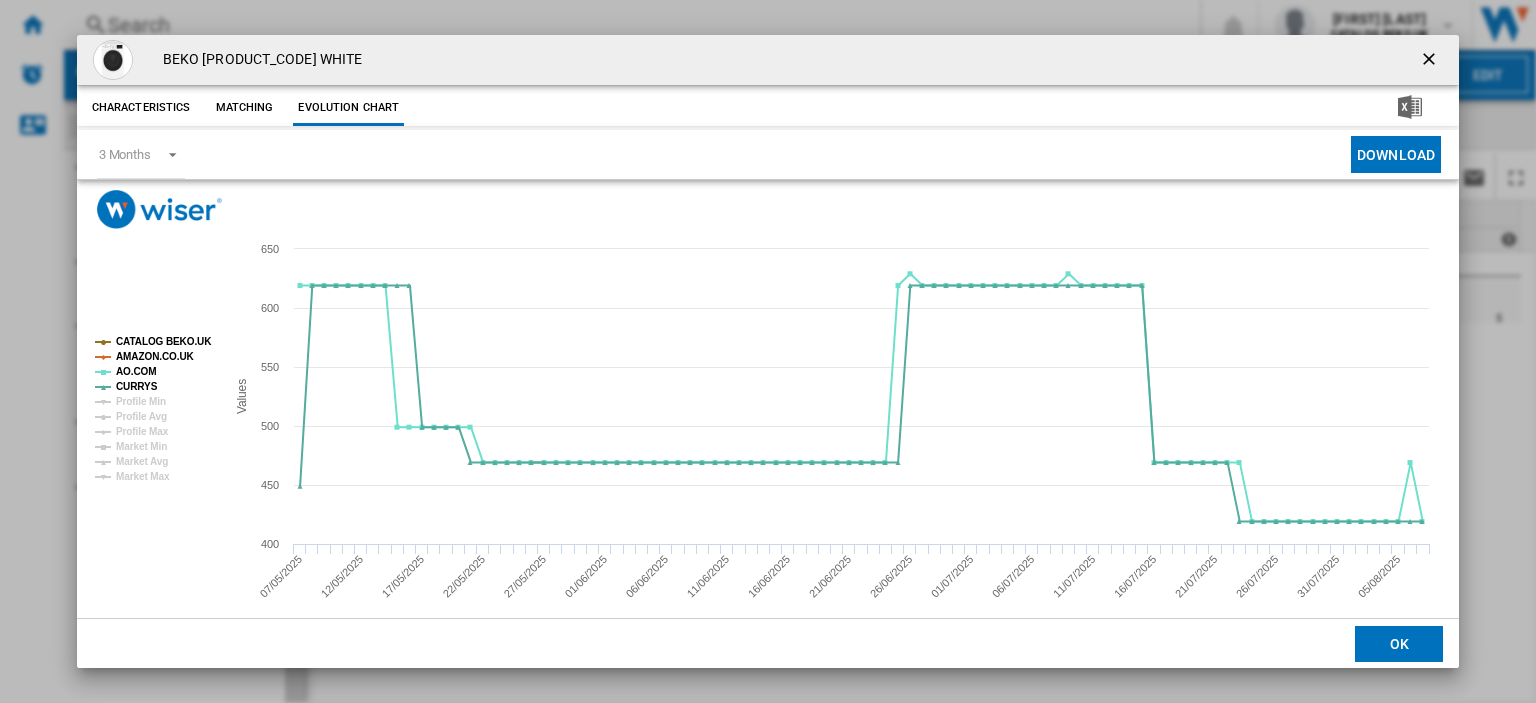 click at bounding box center [1431, 61] 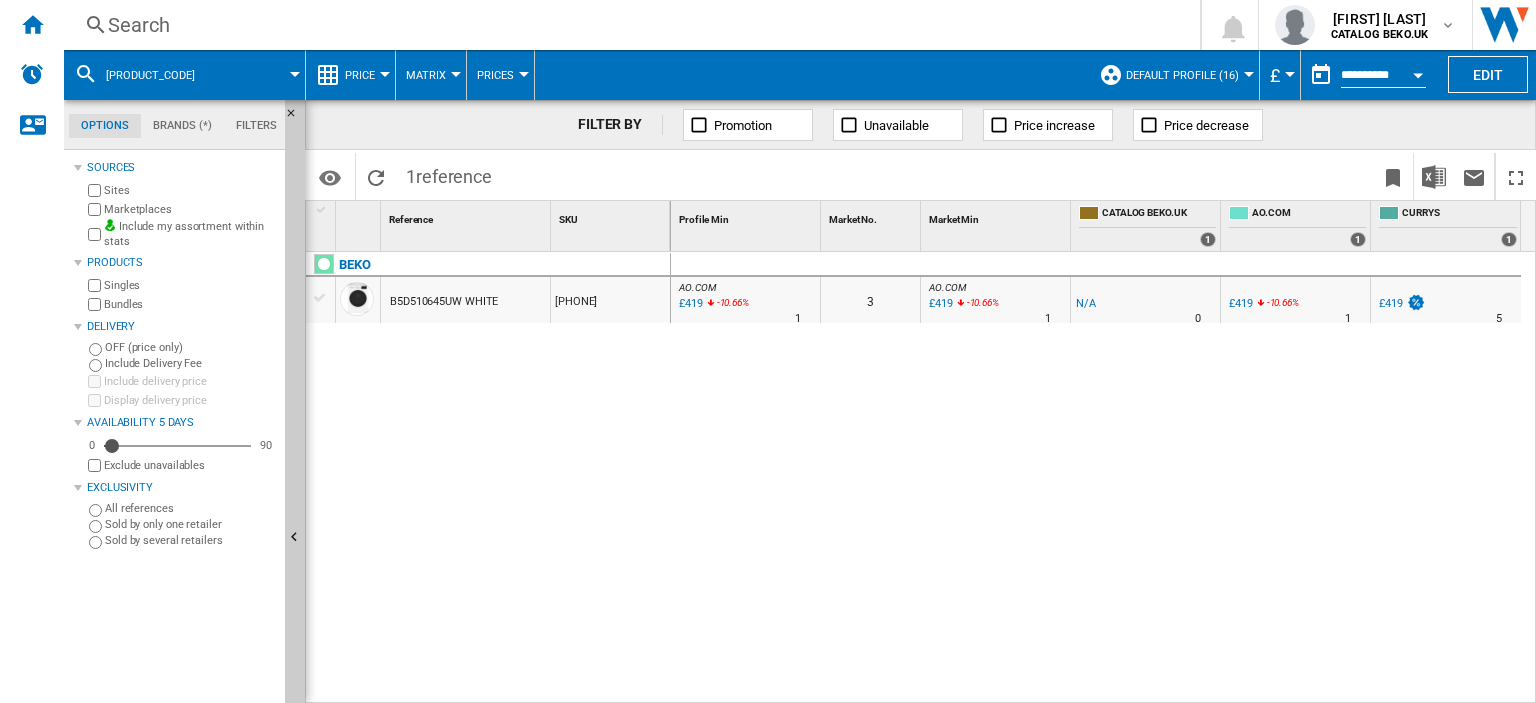 click on "Search" at bounding box center [628, 25] 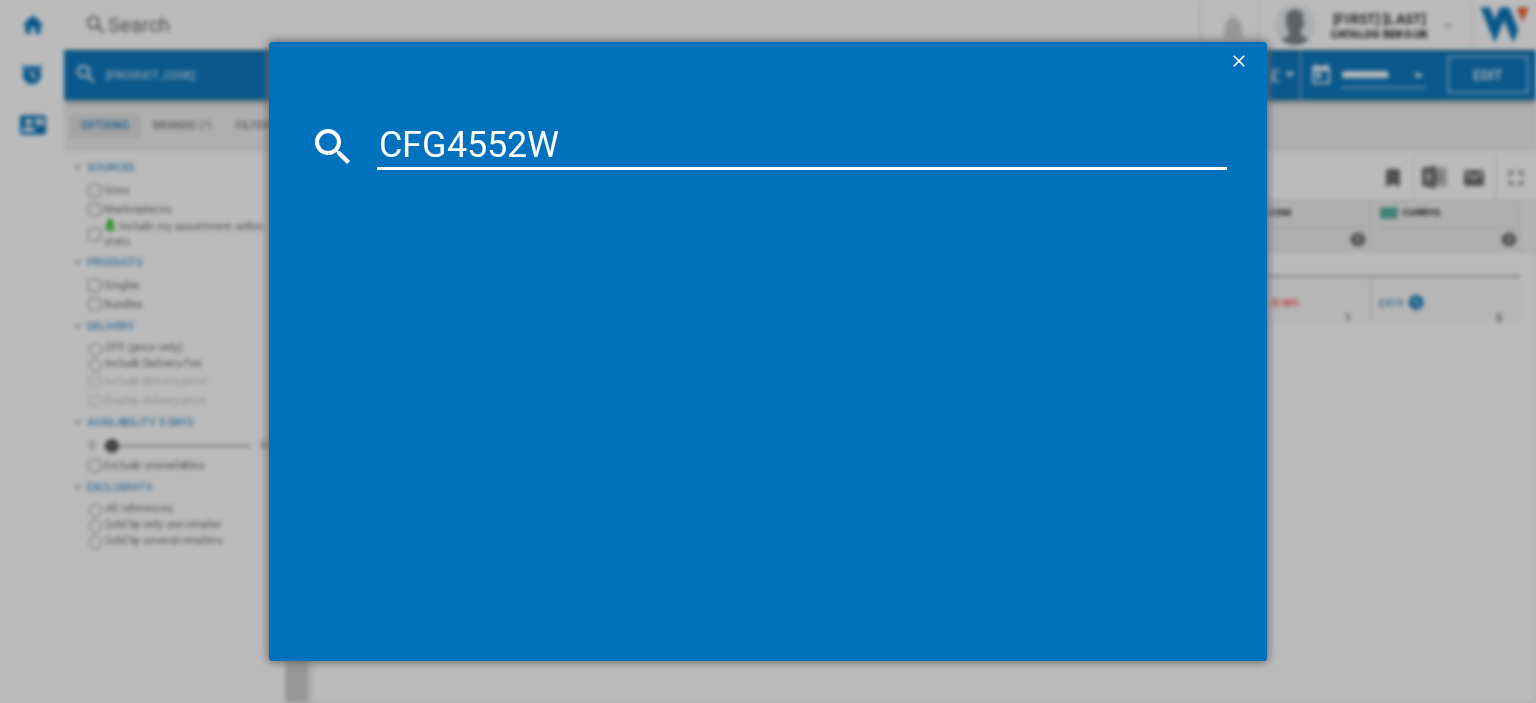 type on "CFG4552W" 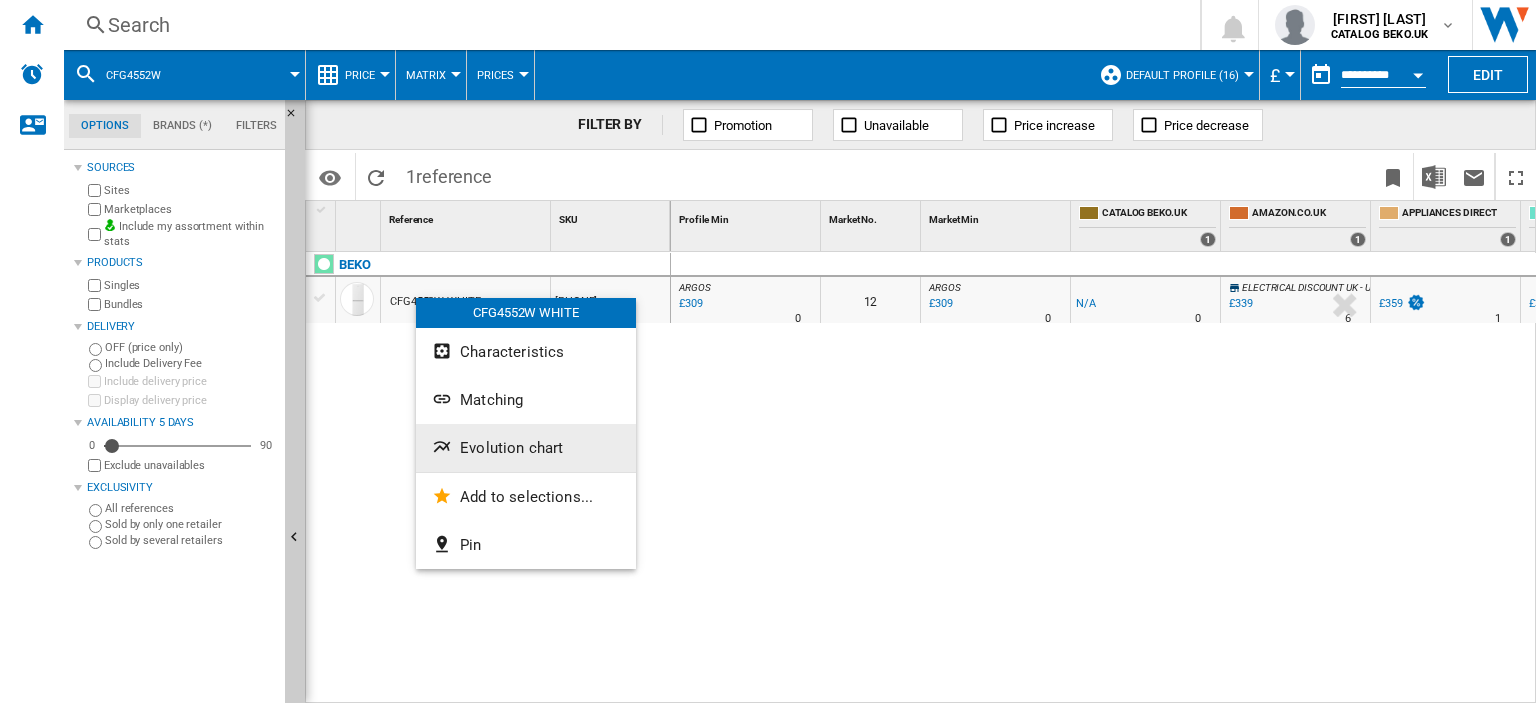 click on "Evolution chart" at bounding box center (511, 448) 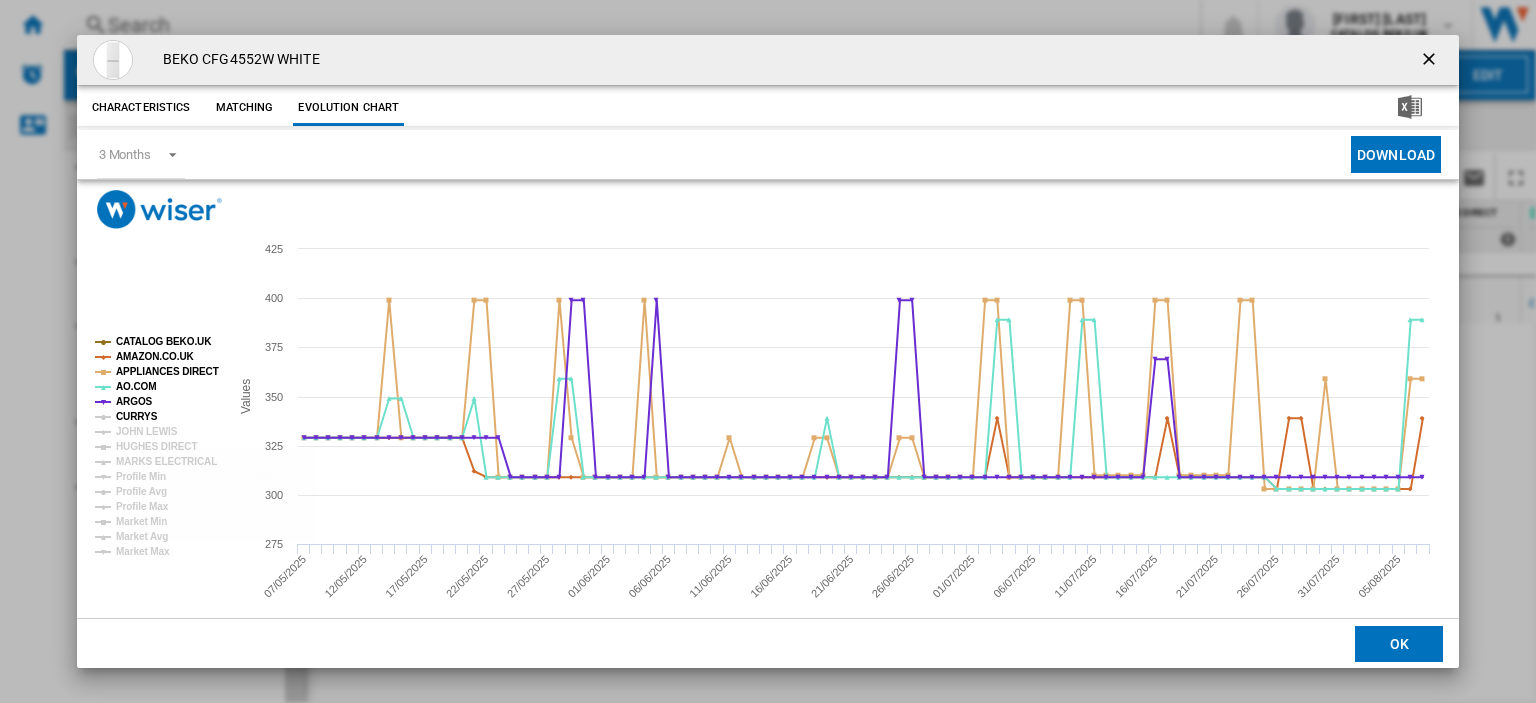 click on "CURRYS" 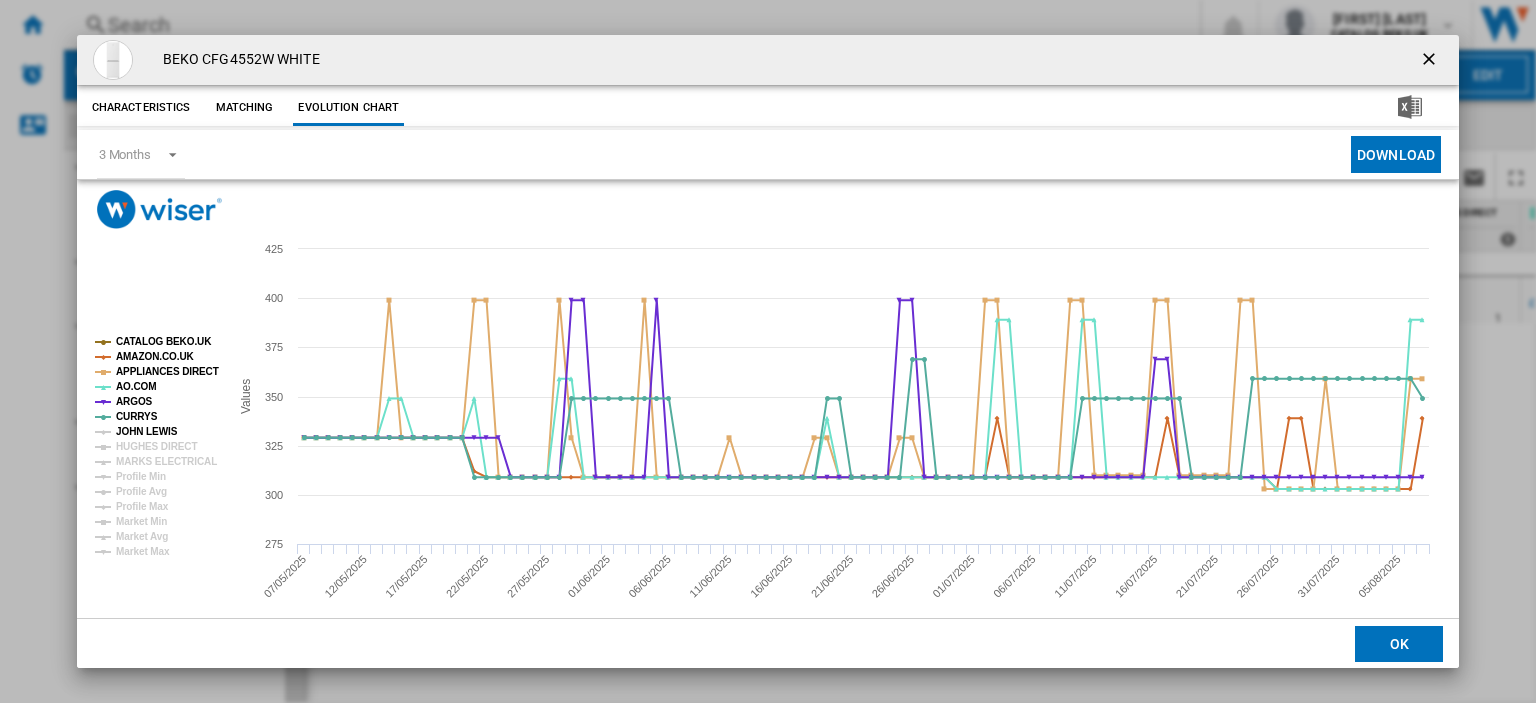 click on "JOHN LEWIS" 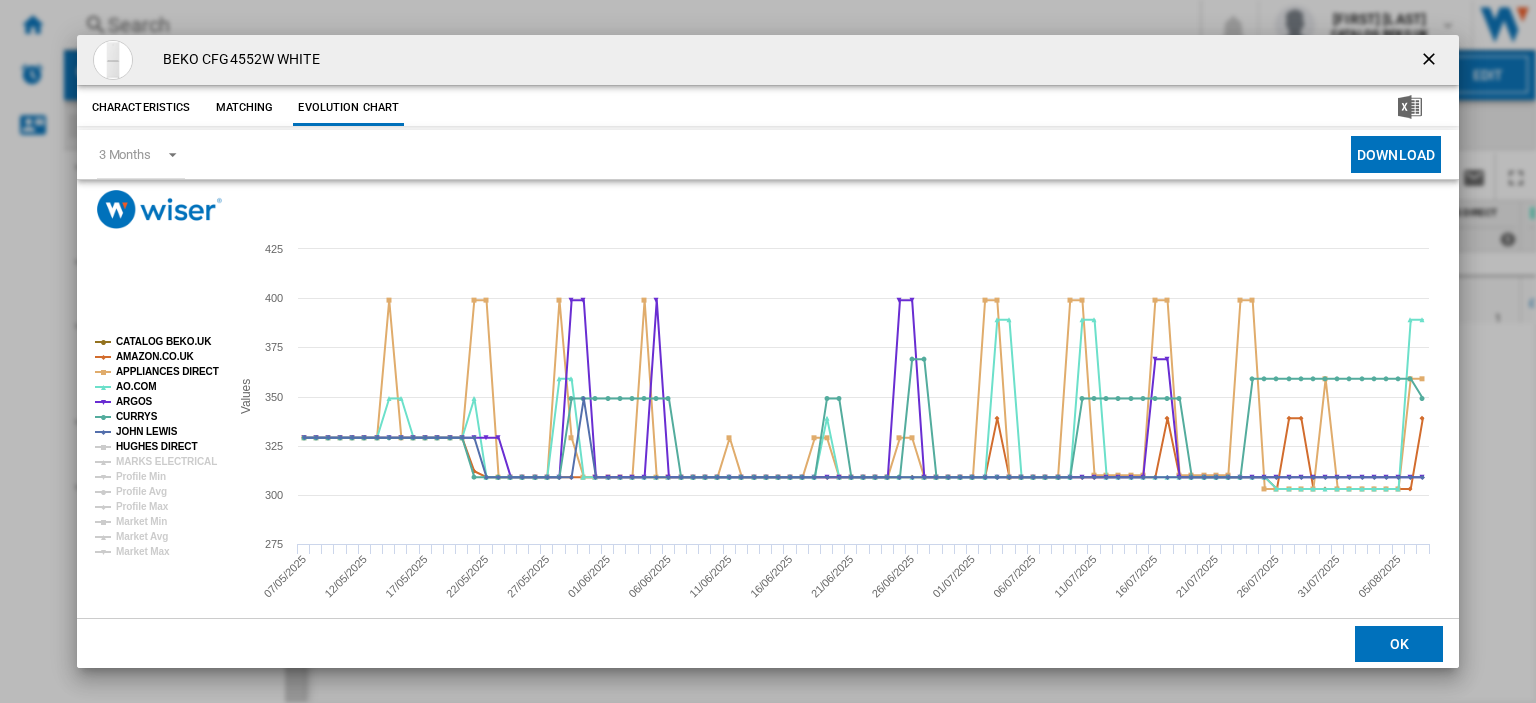 click on "HUGHES DIRECT" 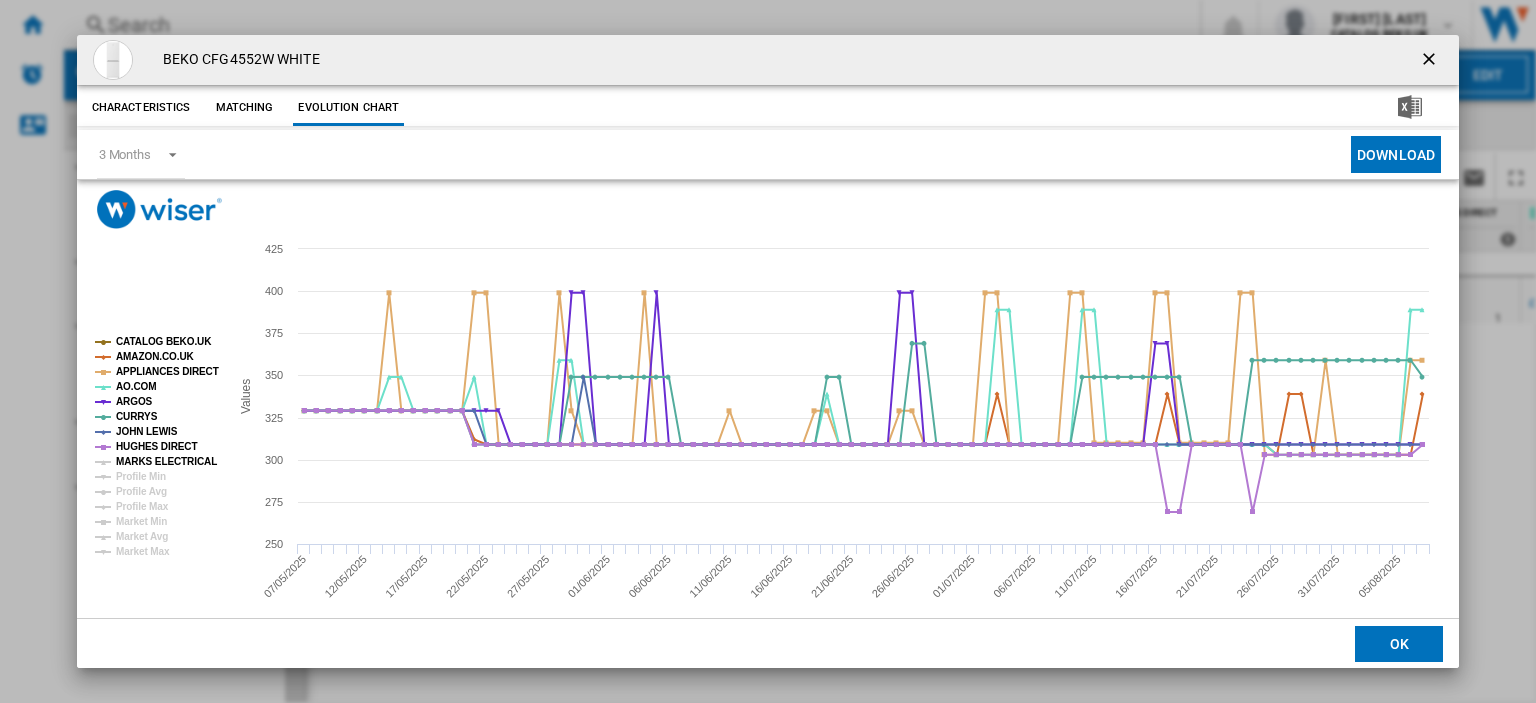 click on "MARKS ELECTRICAL" 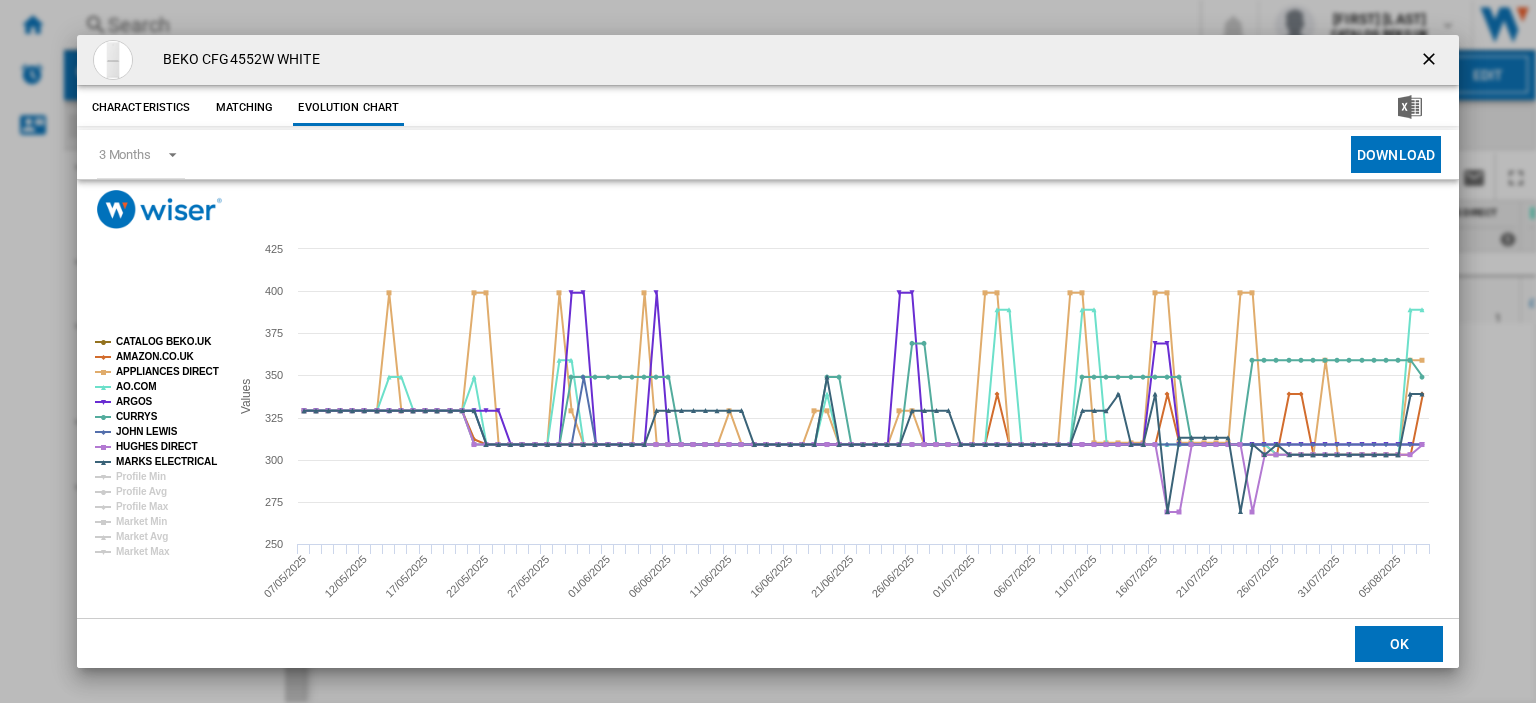click at bounding box center (1431, 61) 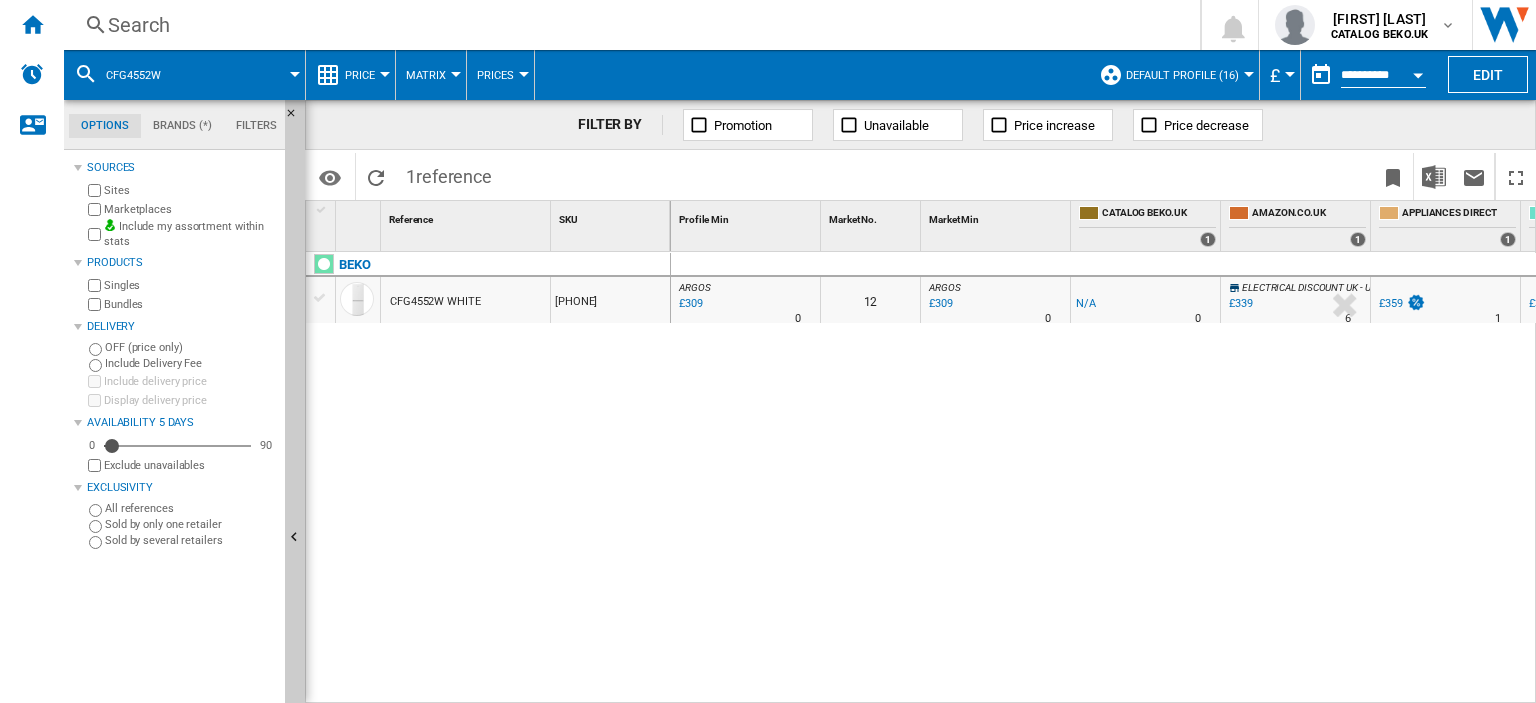 click on "Search" at bounding box center (628, 25) 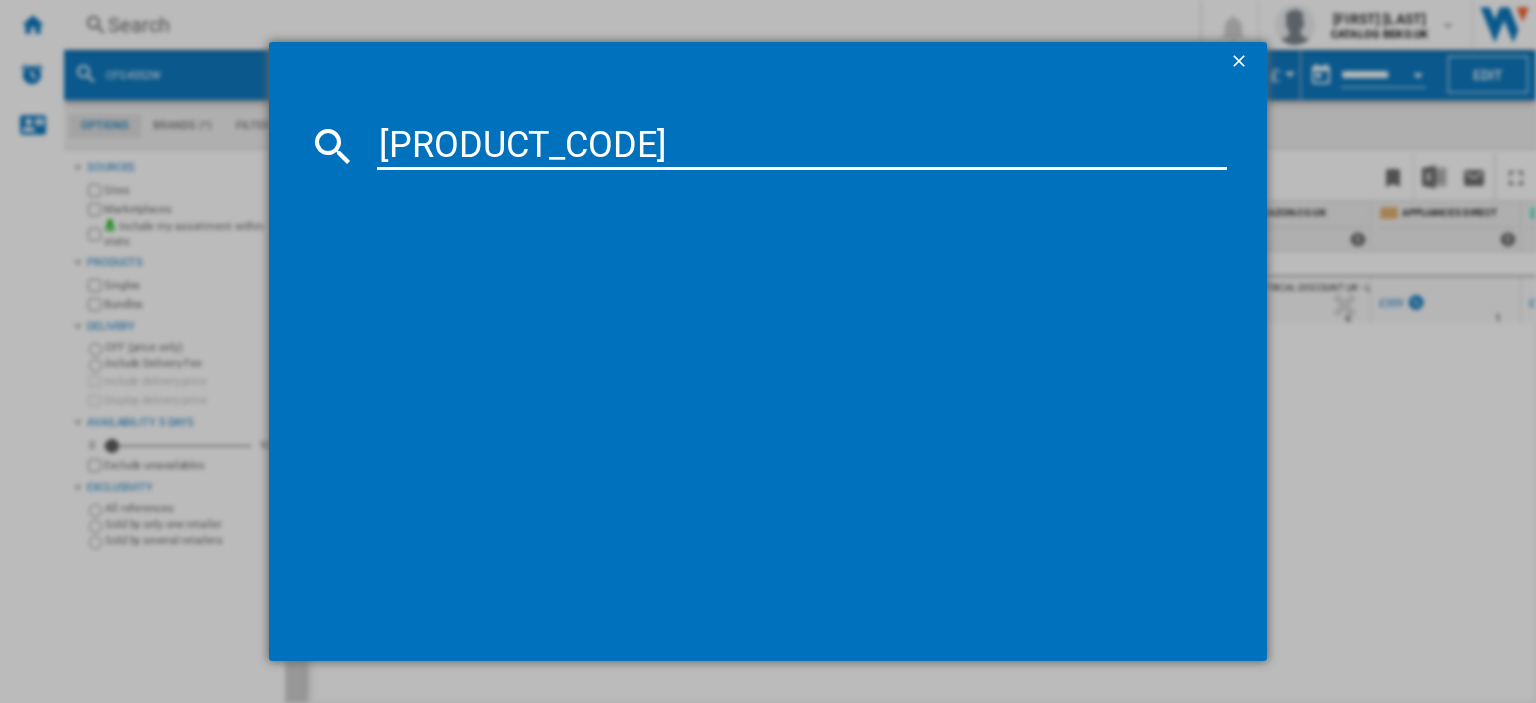 type on "FNP4686W" 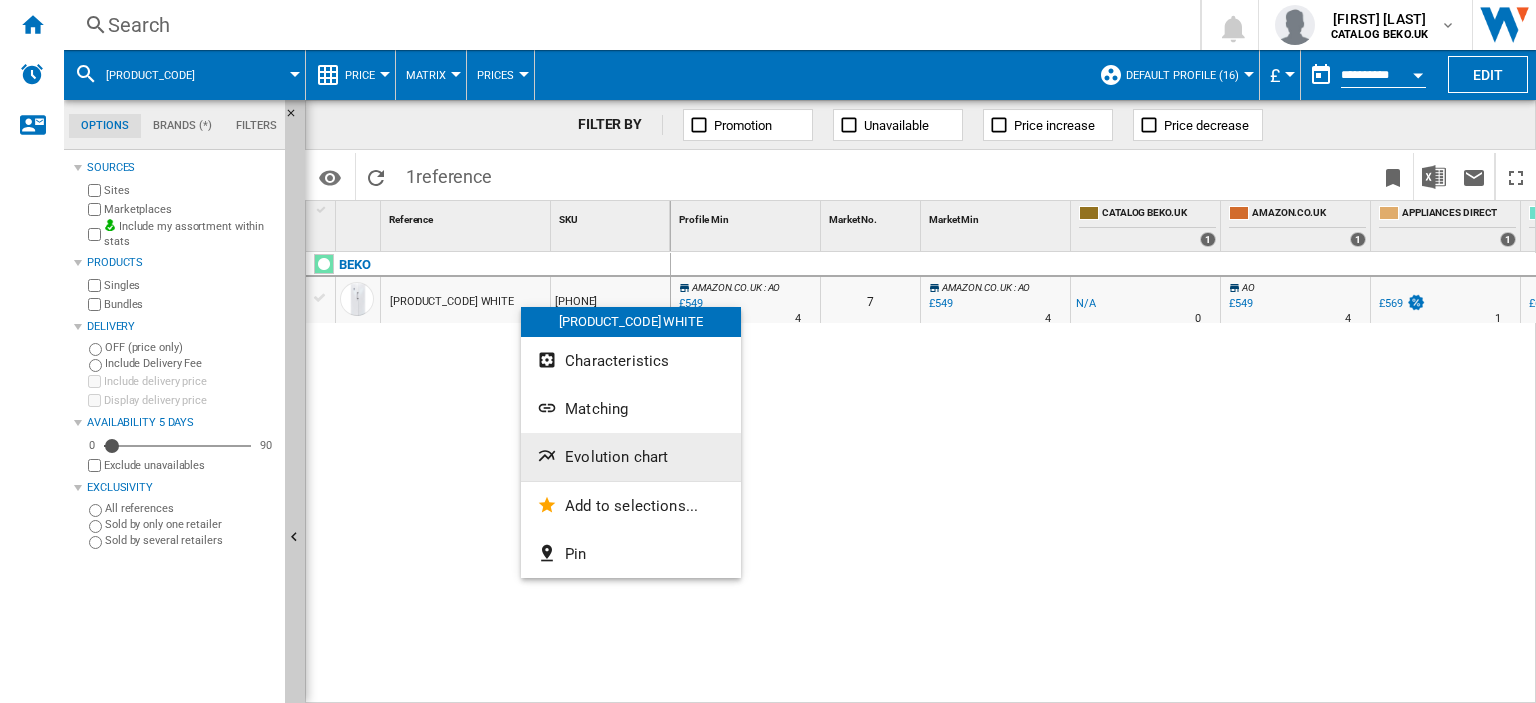 click on "Evolution chart" at bounding box center (631, 457) 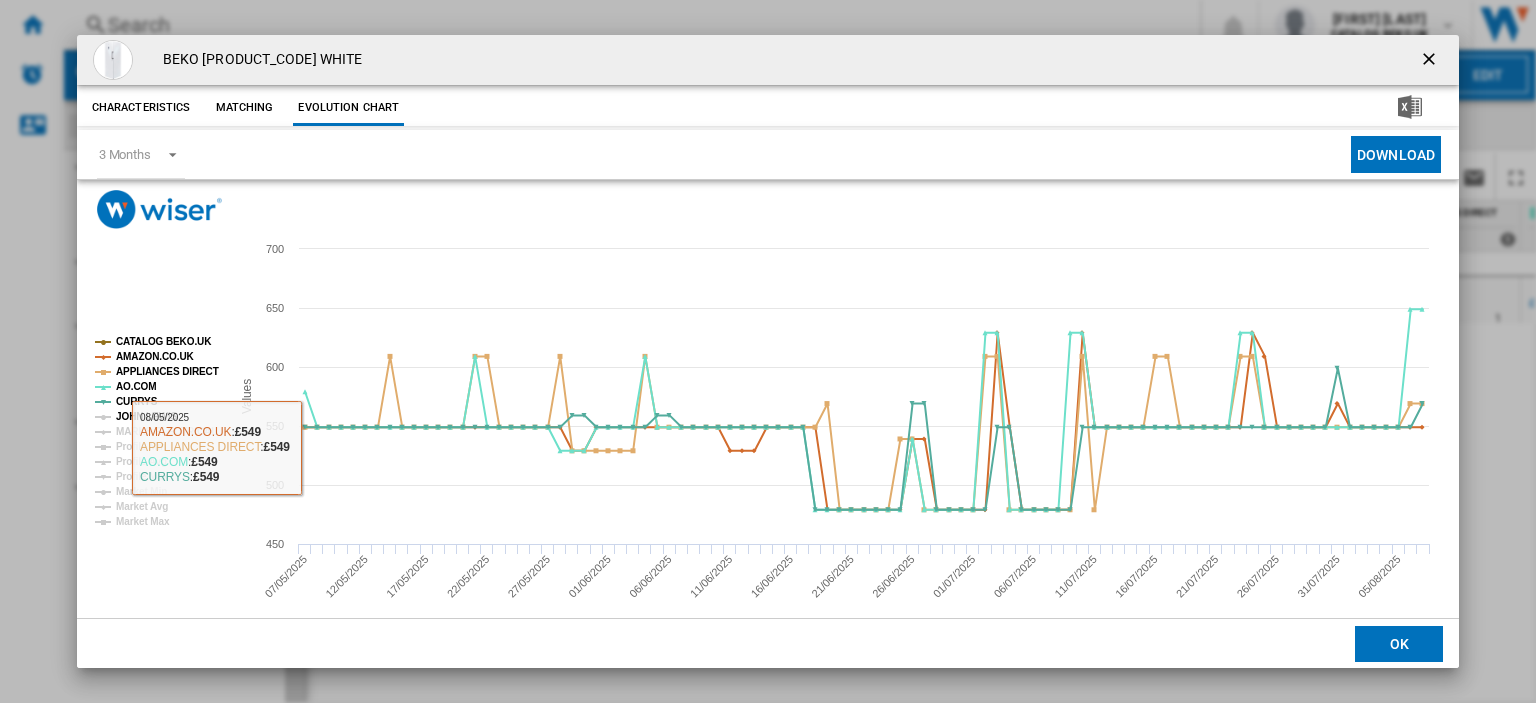 click on "JOHN LEWIS" 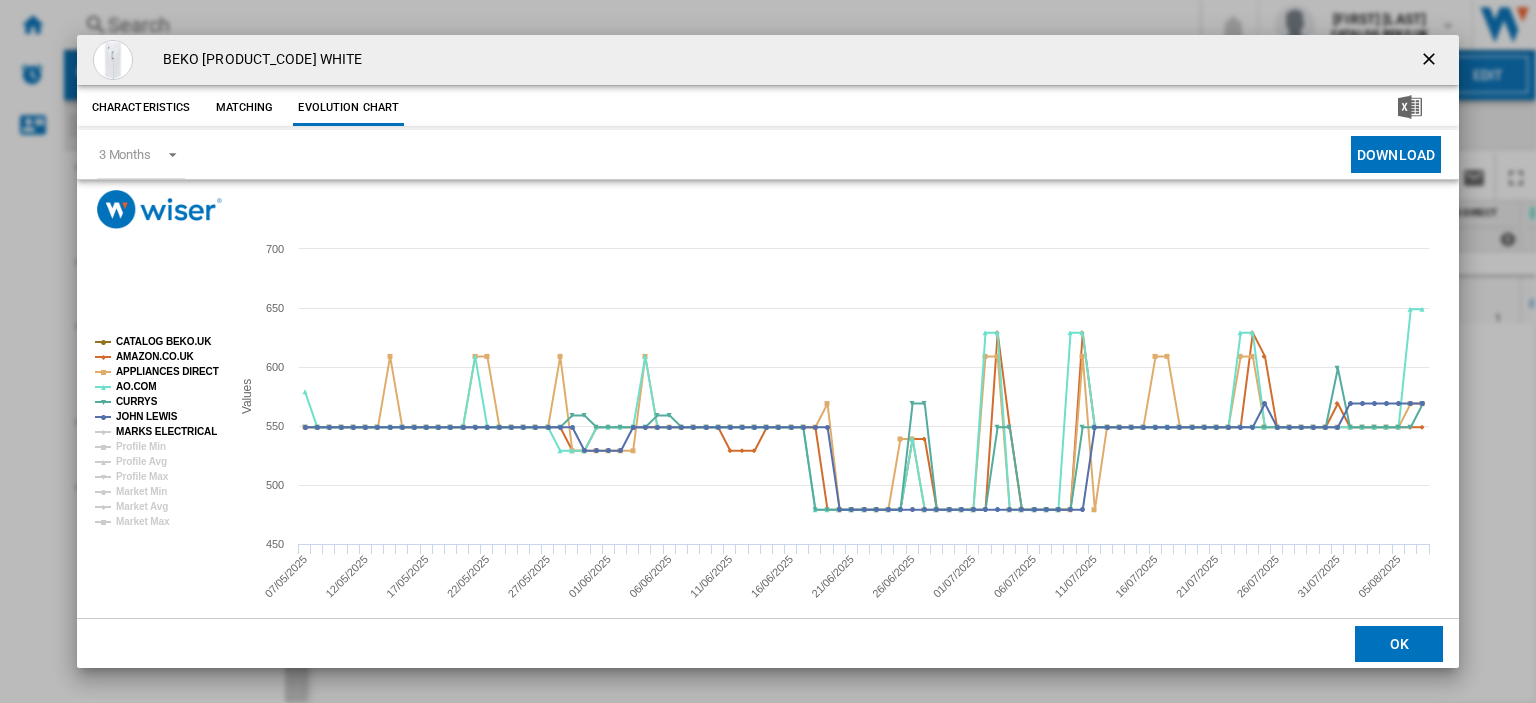 click on "MARKS ELECTRICAL" 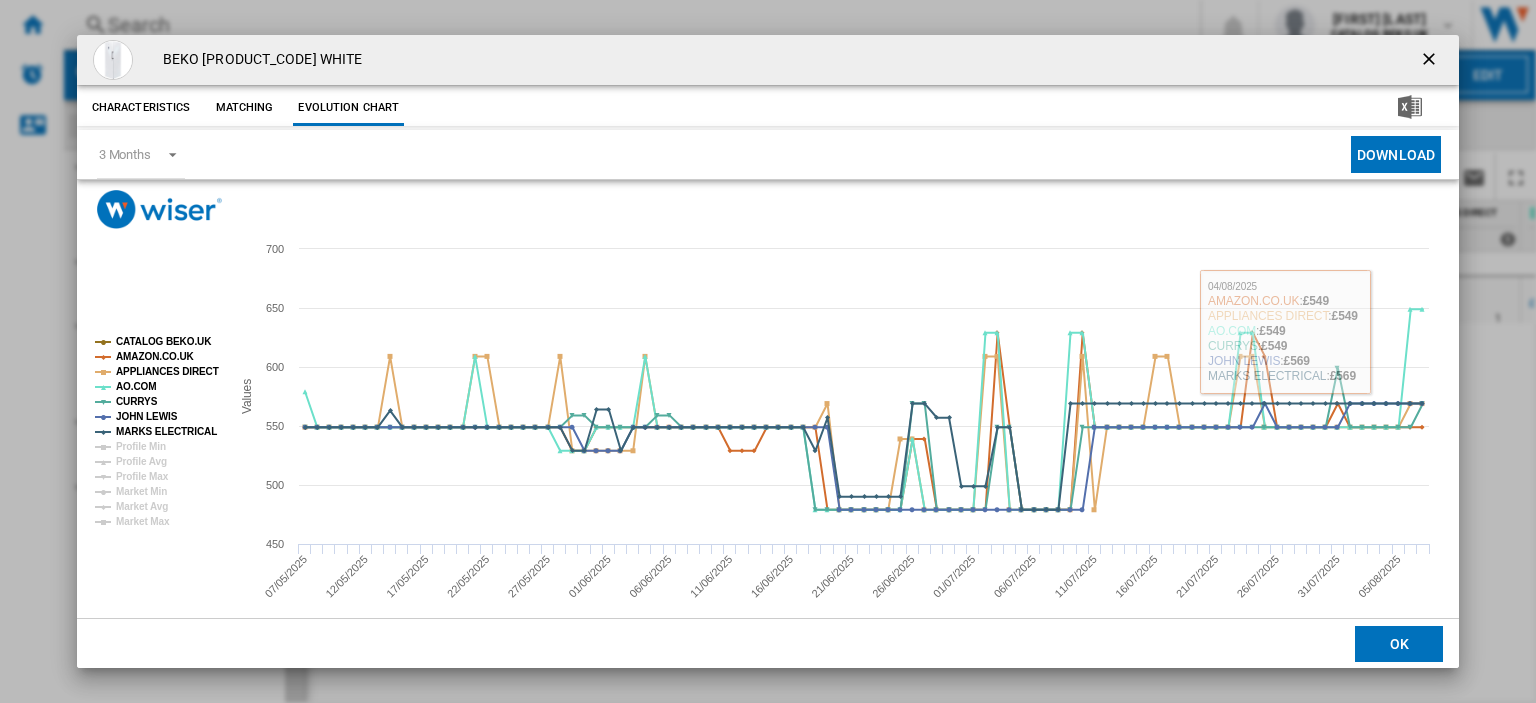 click at bounding box center (1431, 61) 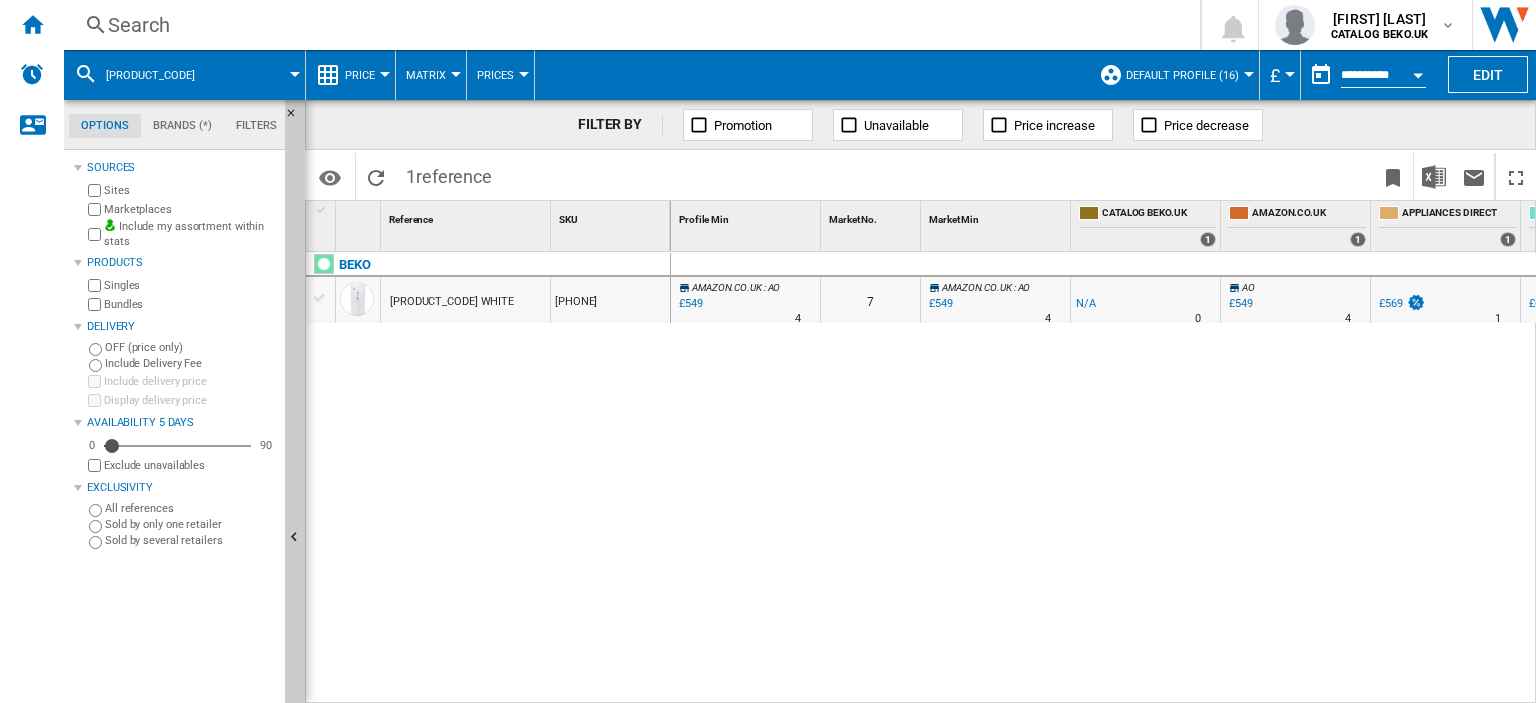 click on "£549" at bounding box center (689, 304) 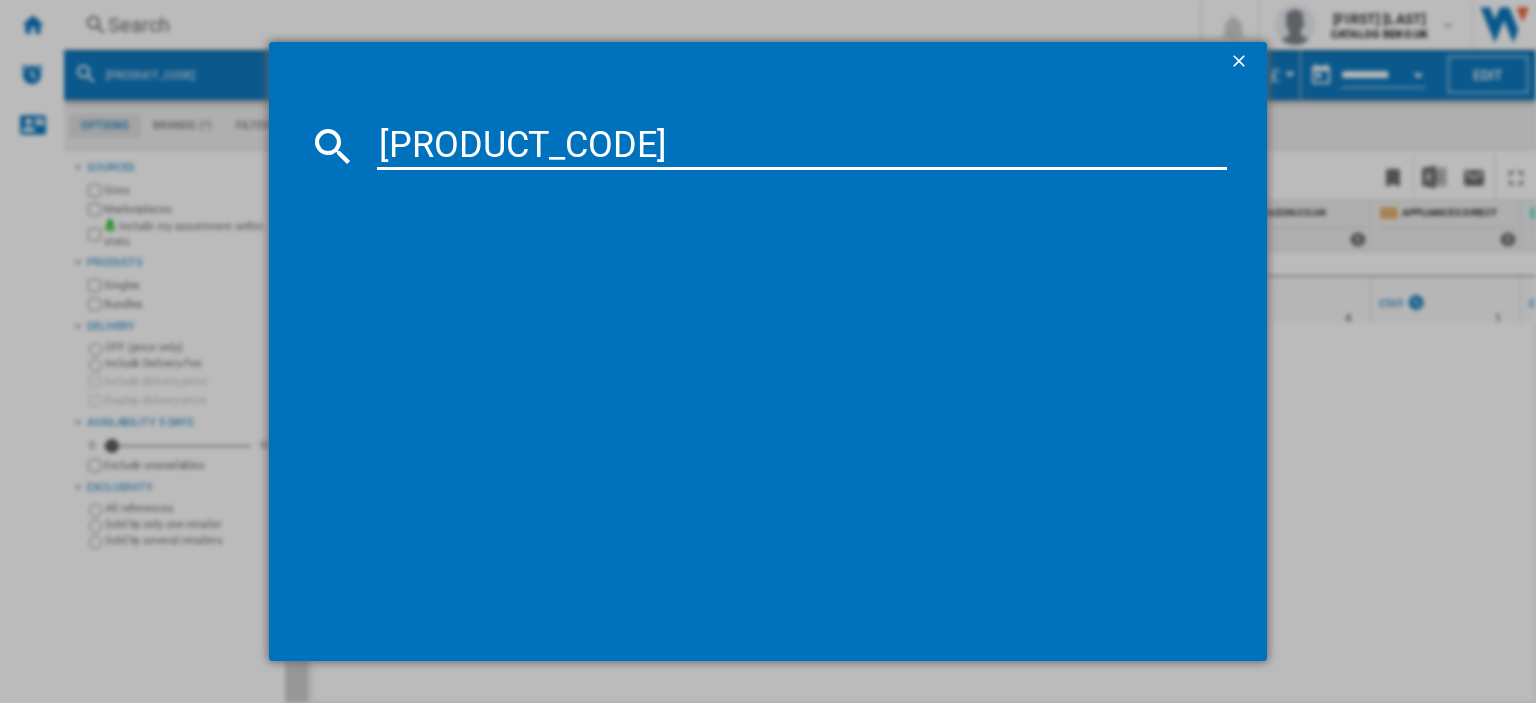 type on "B3W31041A" 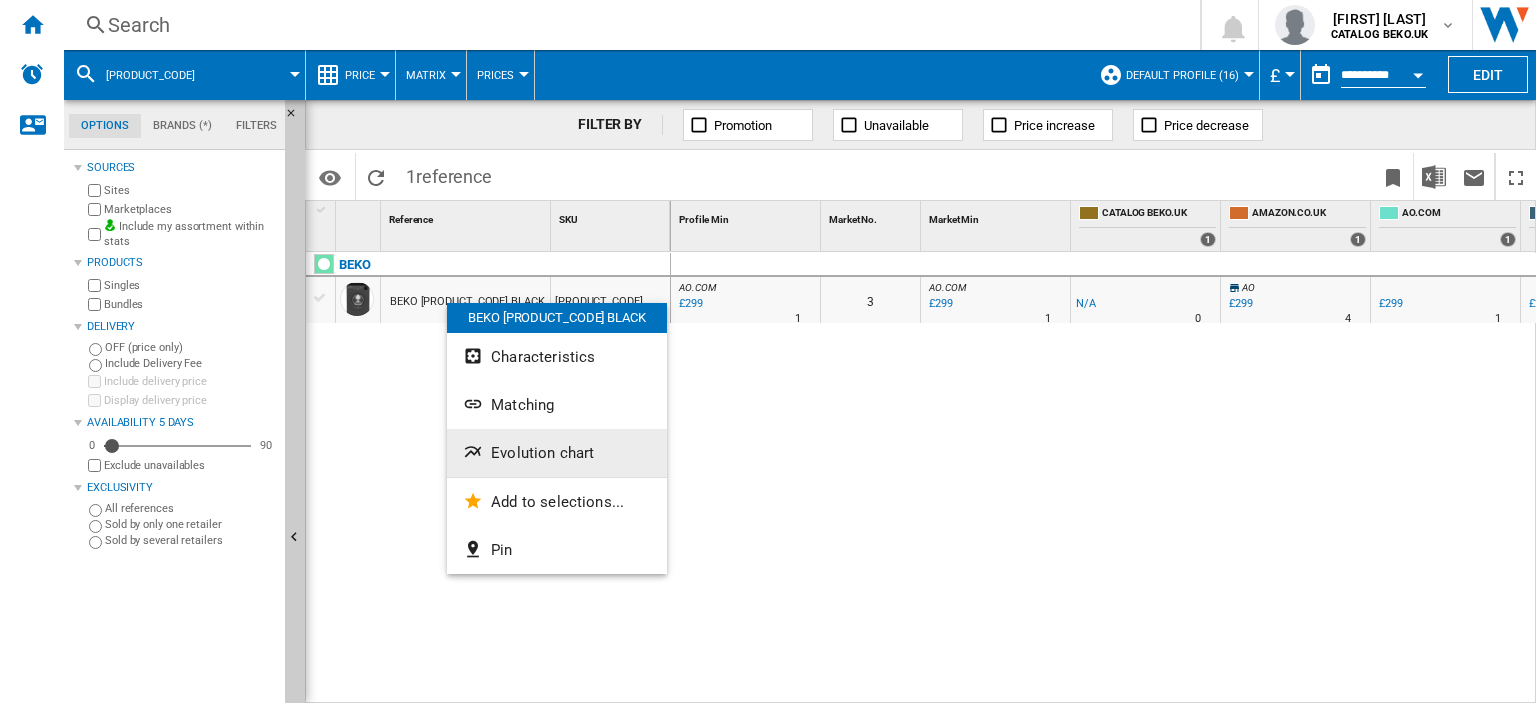 click on "Evolution chart" at bounding box center [542, 453] 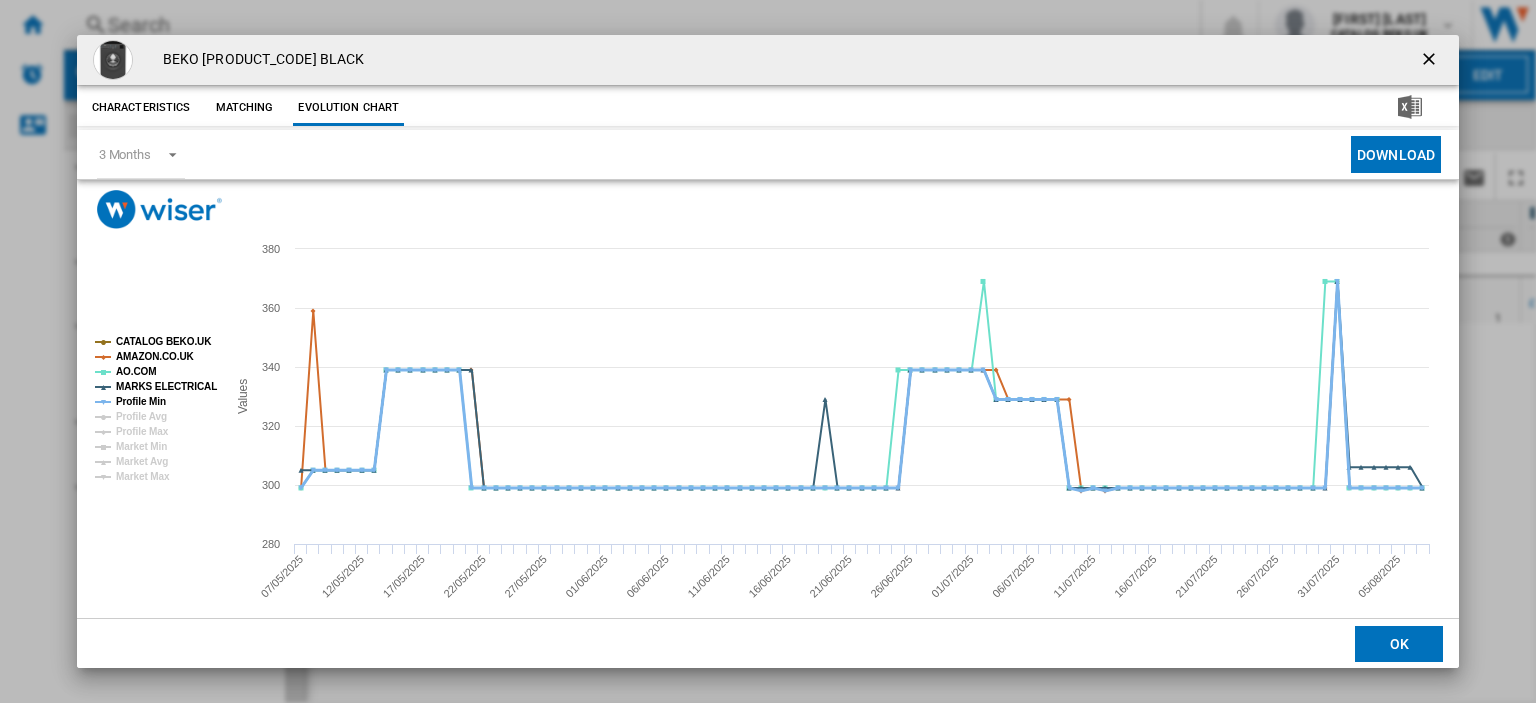 click on "Profile Min" 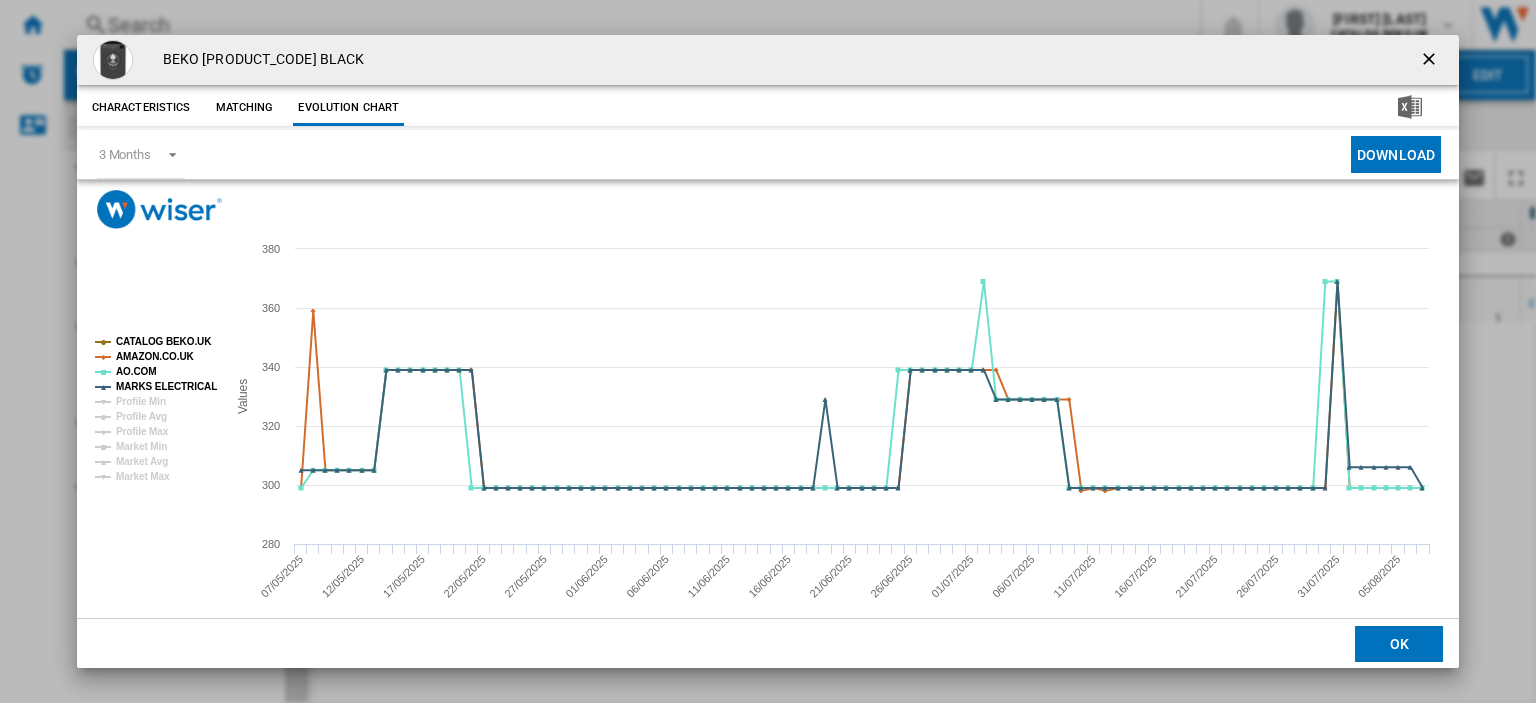click on "BEKO B3W31041A BLACK" at bounding box center [768, 60] 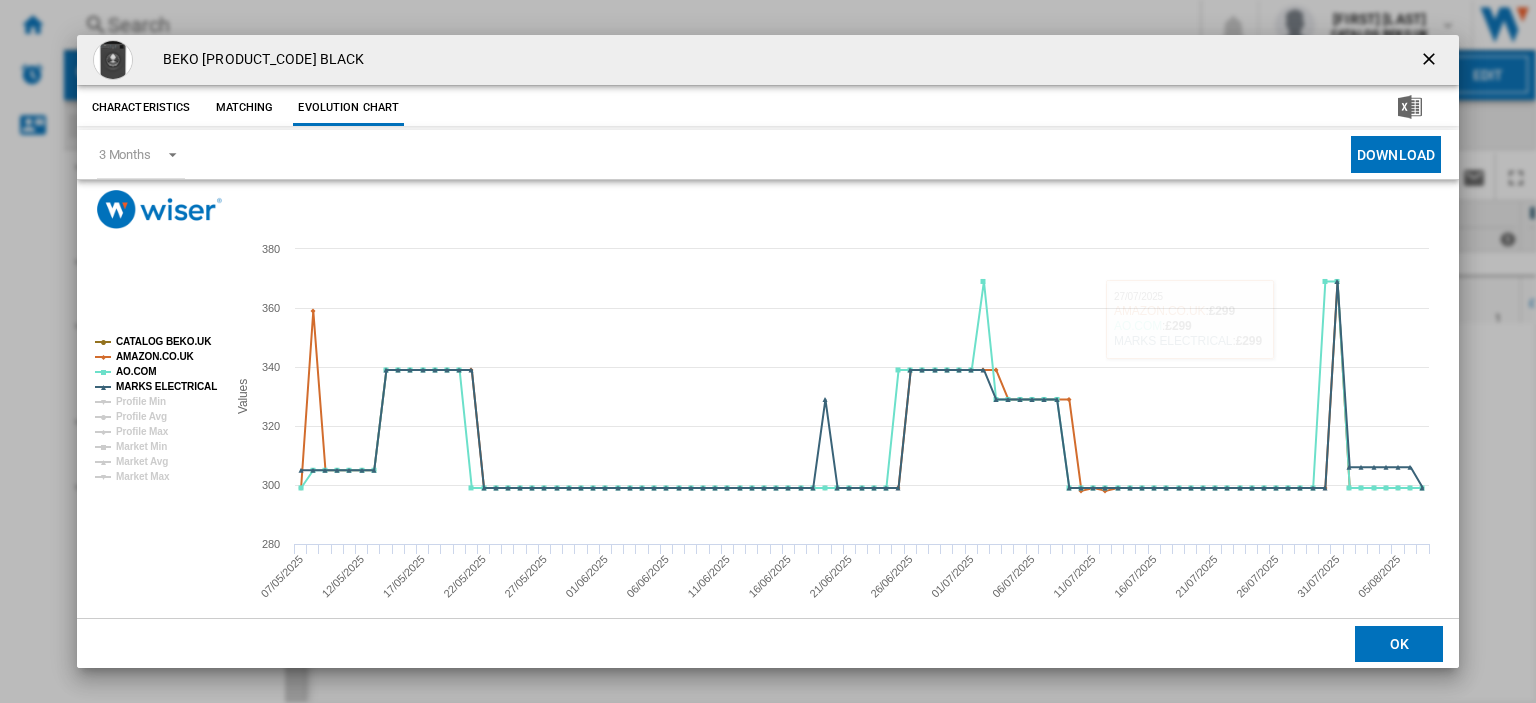 click at bounding box center (1431, 61) 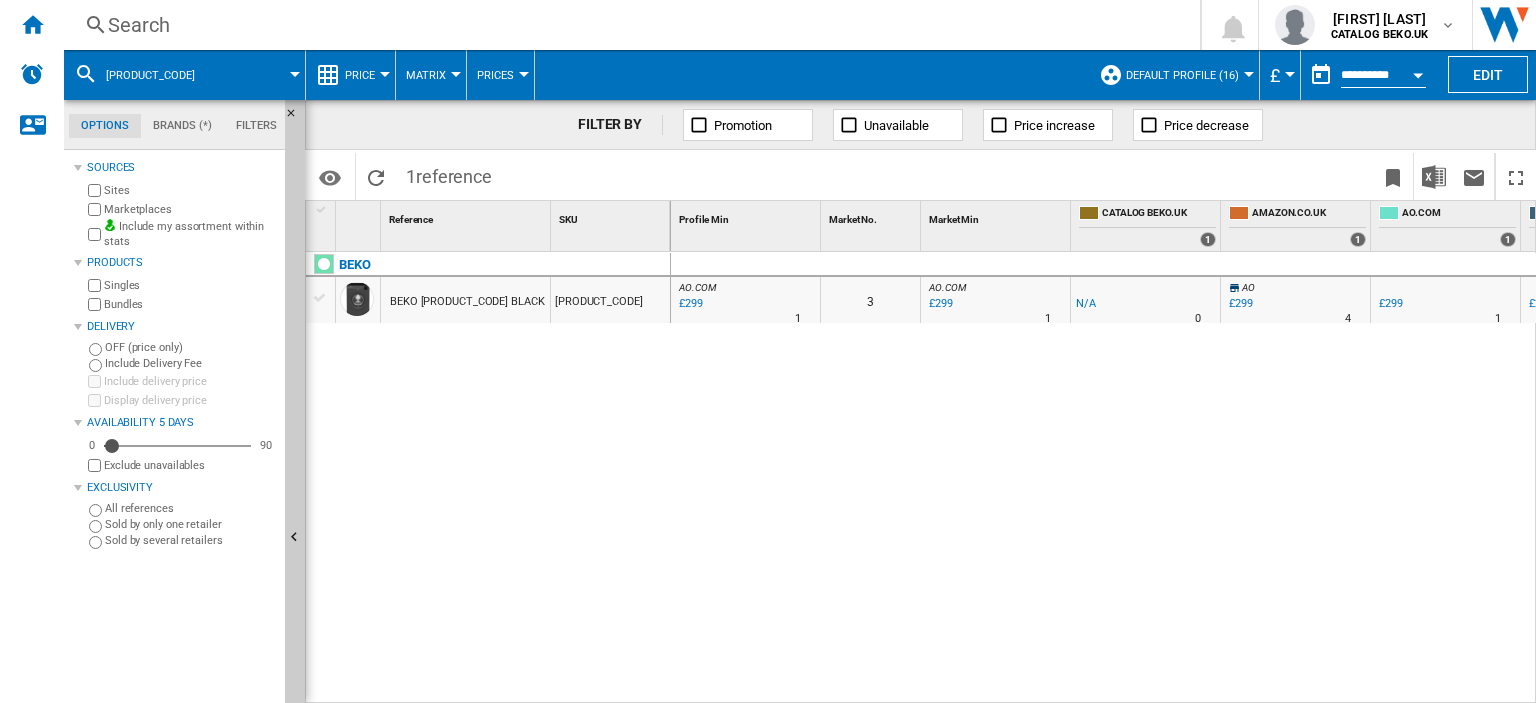 click on "Search" at bounding box center (628, 25) 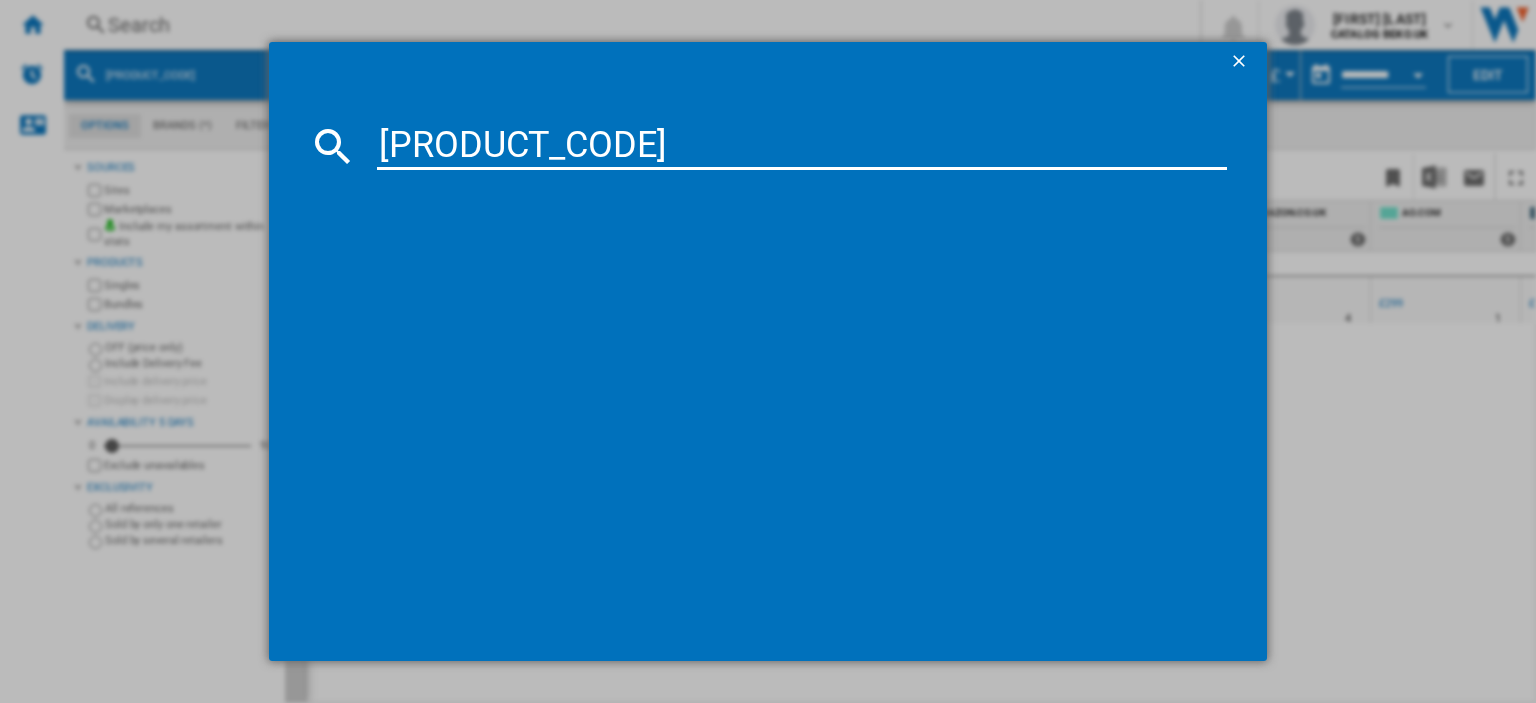 type on "BM3WT31041A" 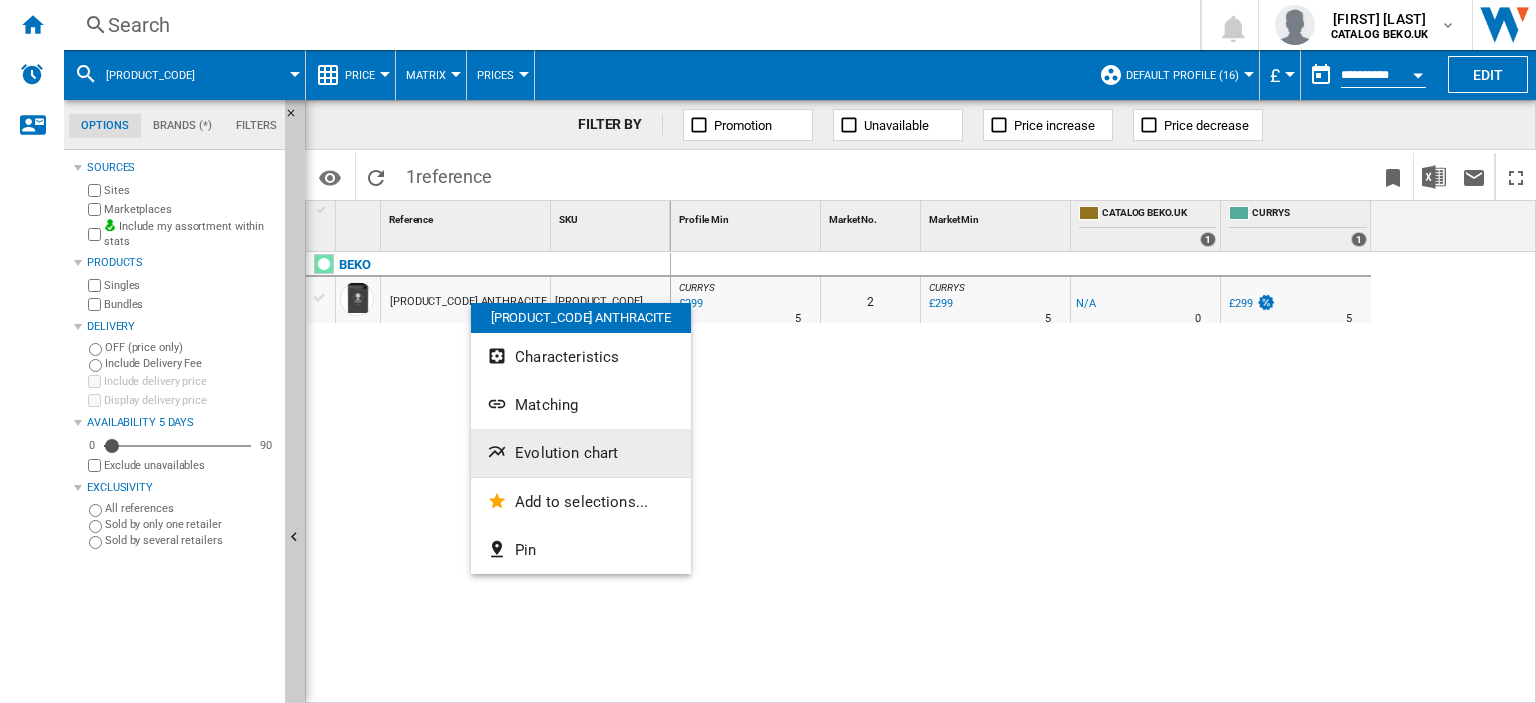 click on "Evolution chart" at bounding box center [566, 453] 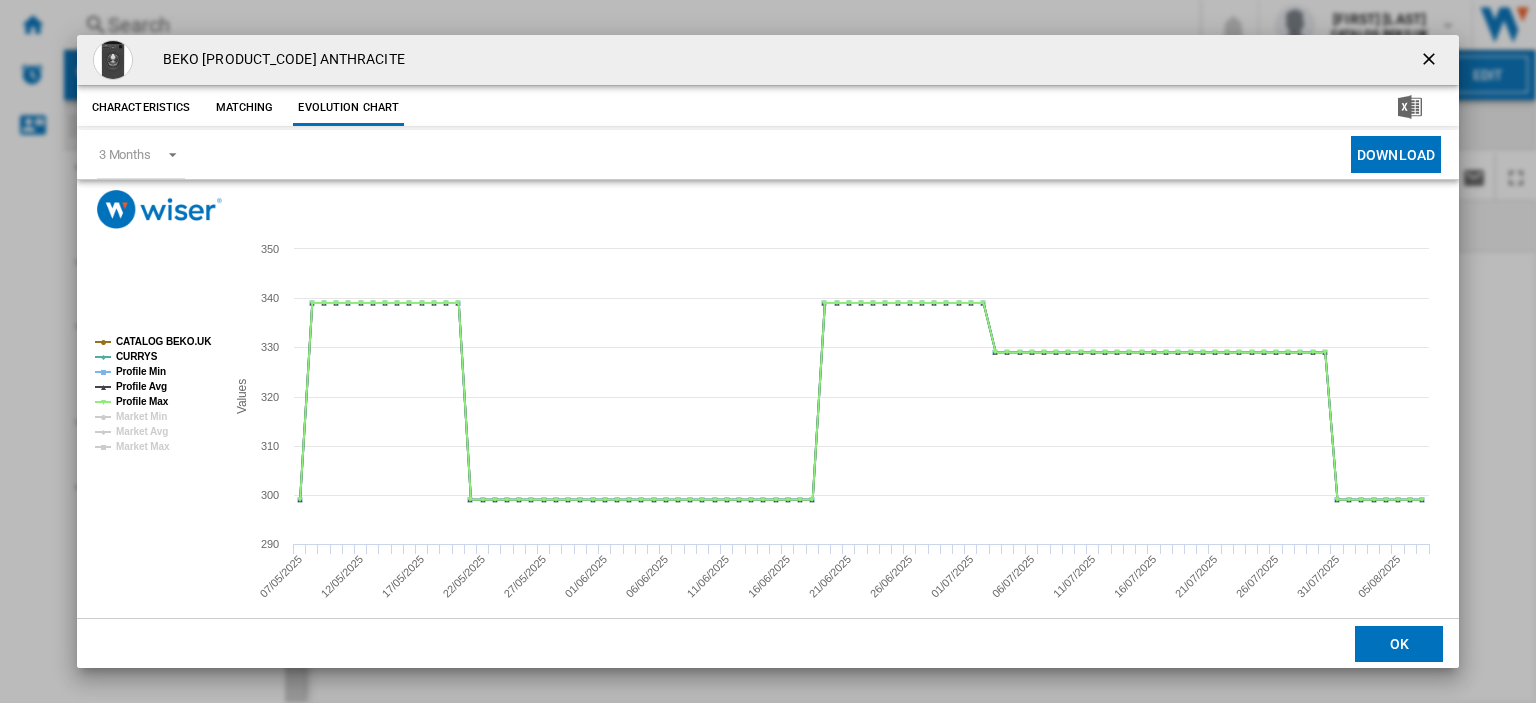 click at bounding box center (1431, 61) 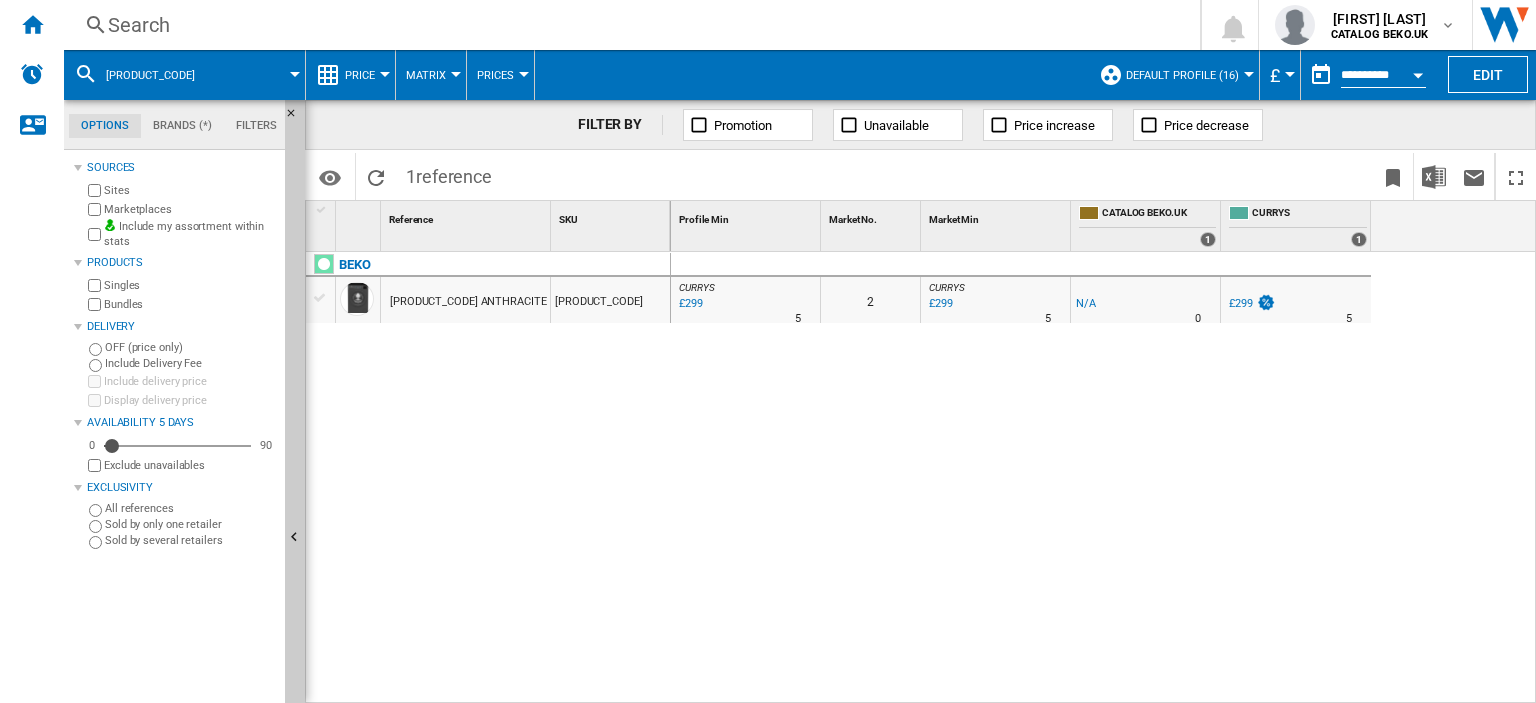click on "Search" at bounding box center [628, 25] 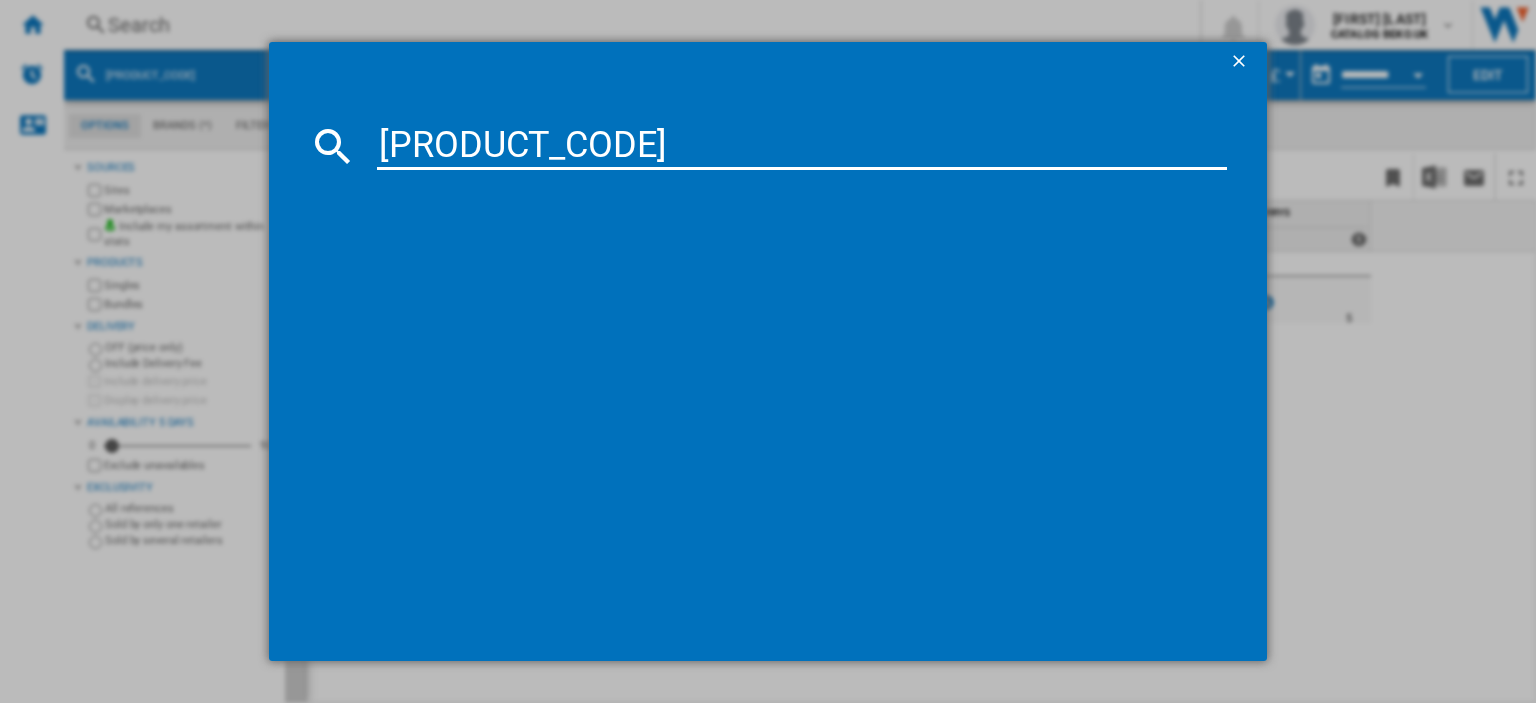 type on "BCFD473" 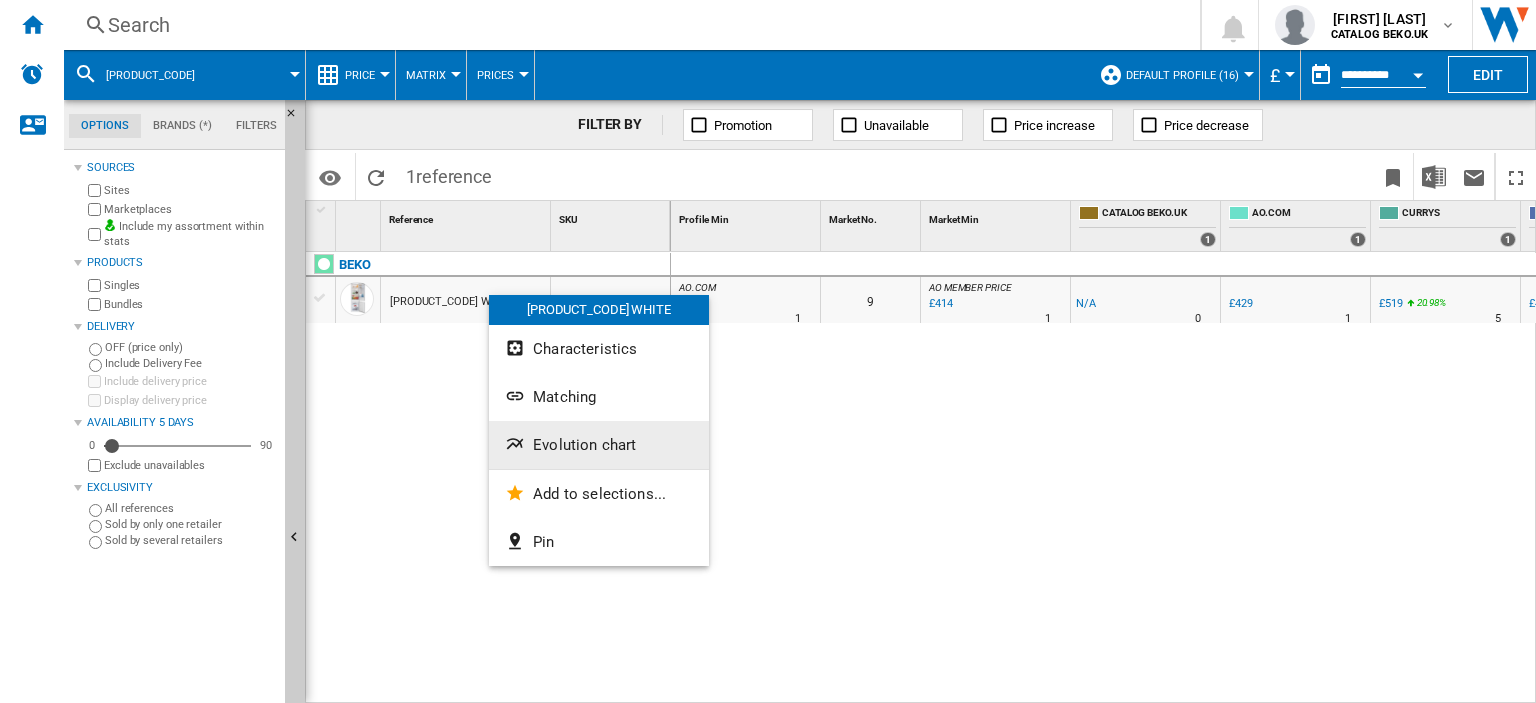 click on "Evolution chart" at bounding box center [584, 445] 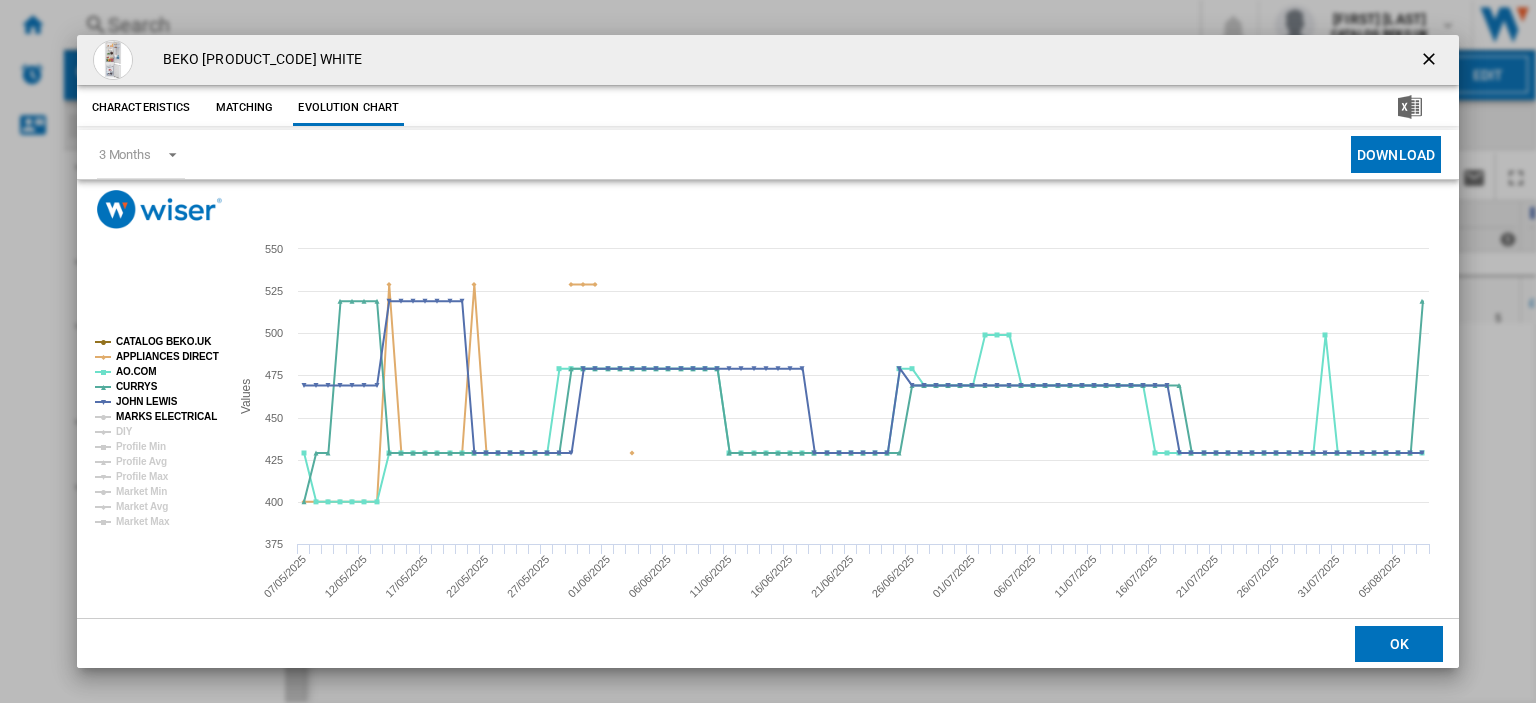 click on "MARKS ELECTRICAL" 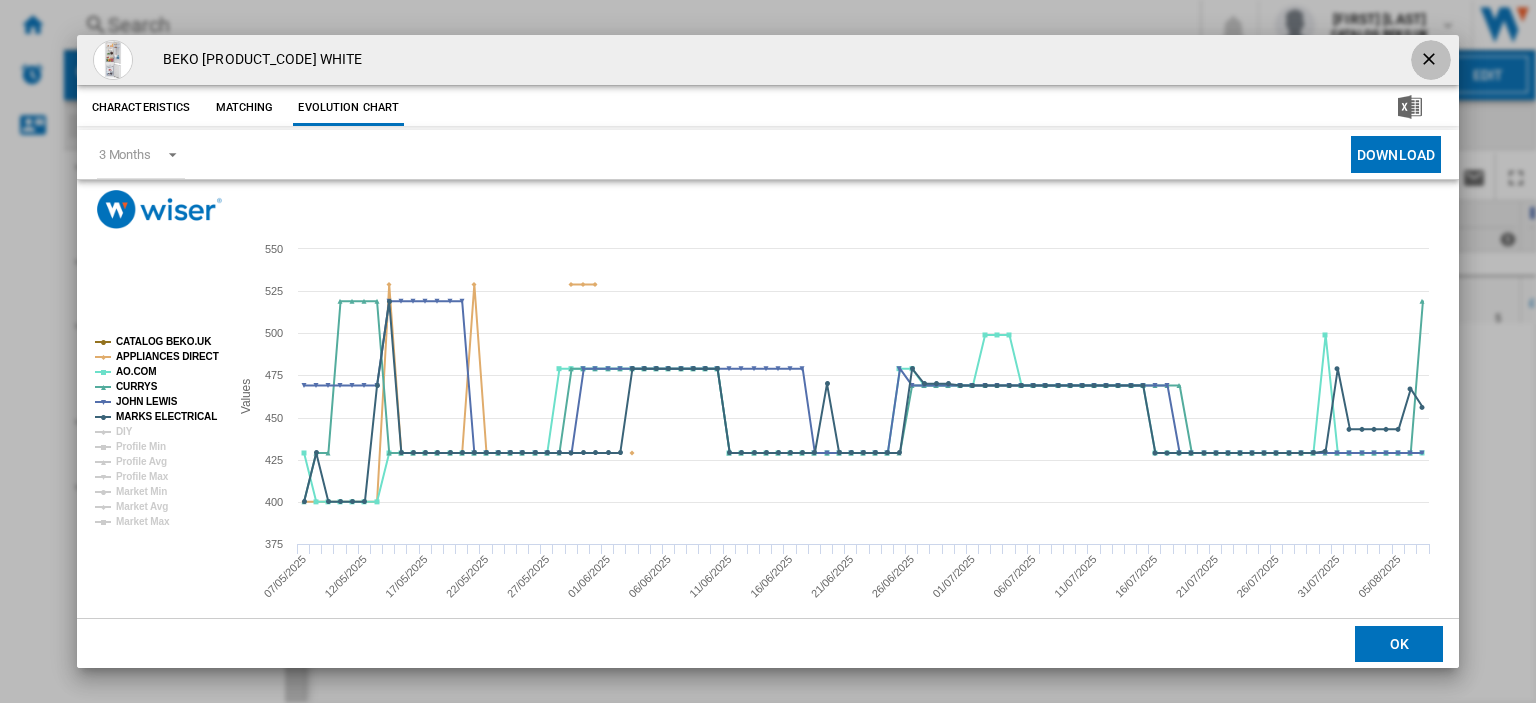 click at bounding box center [1431, 61] 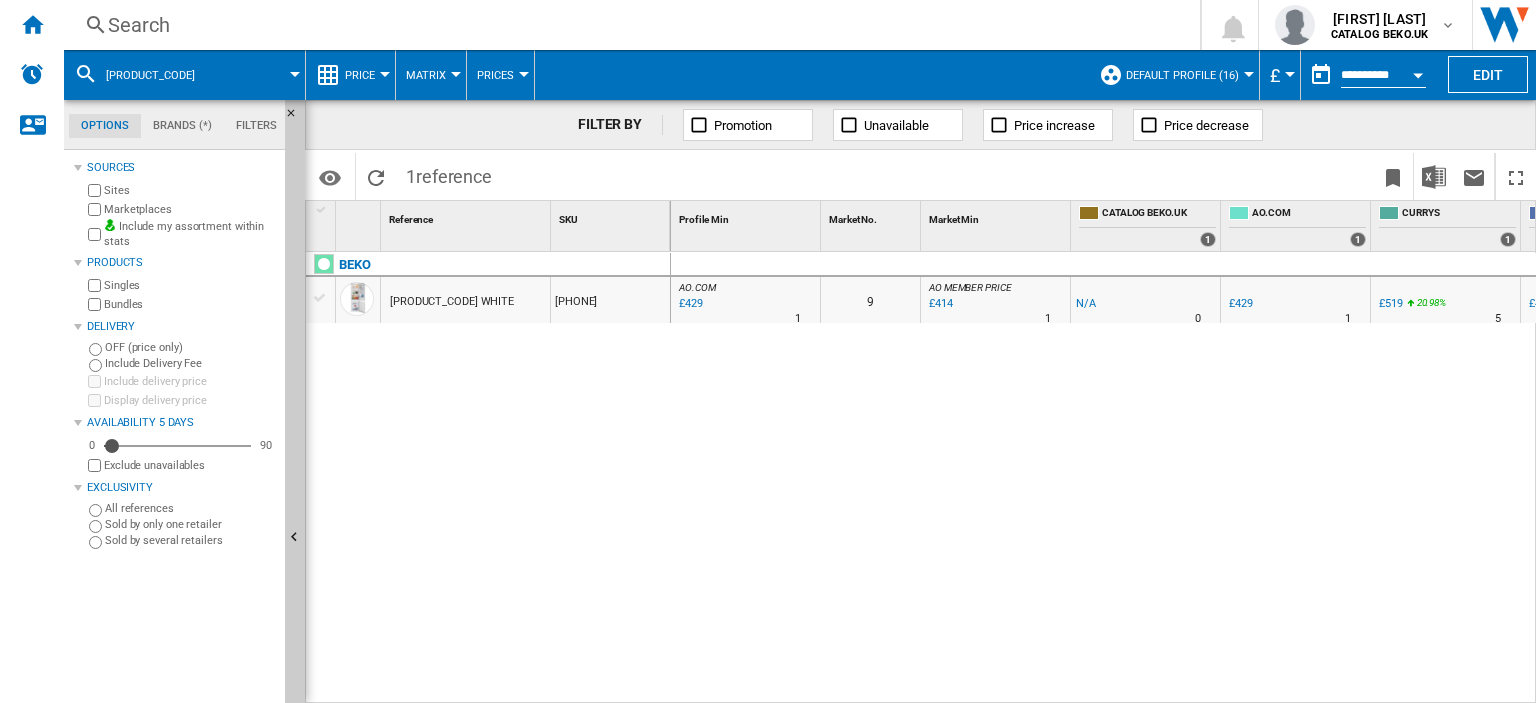 click on "Search" at bounding box center [628, 25] 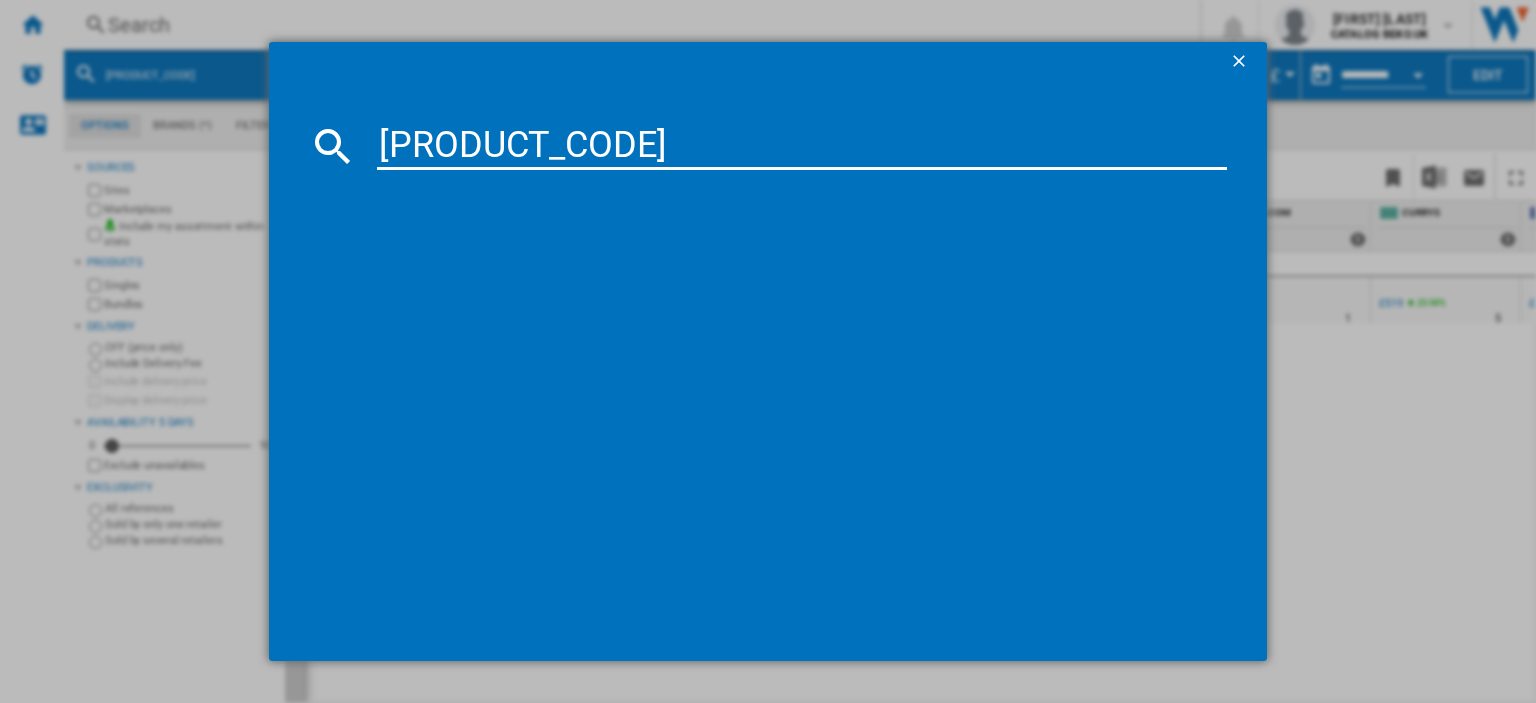 type on "KDVC90X" 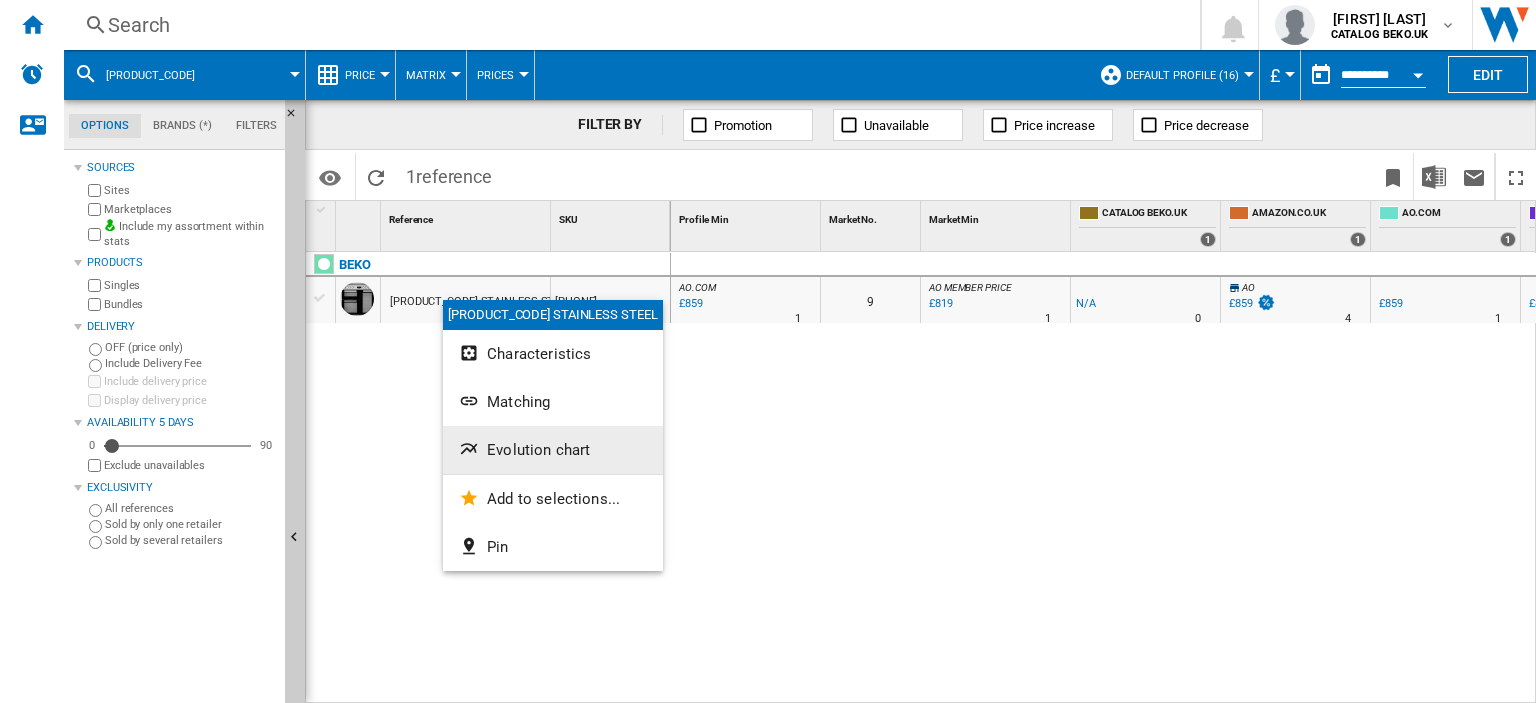 click on "Evolution chart" at bounding box center (538, 450) 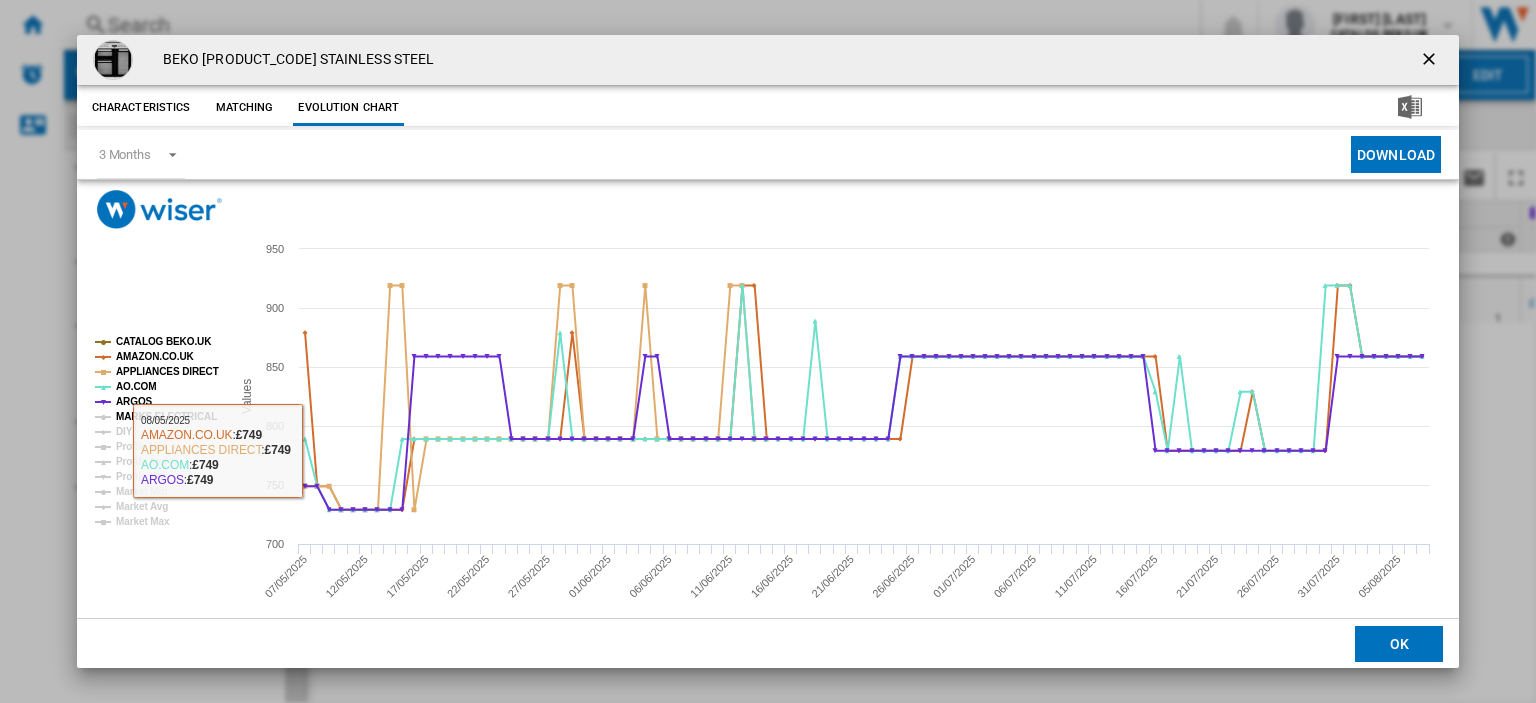 click on "MARKS ELECTRICAL" 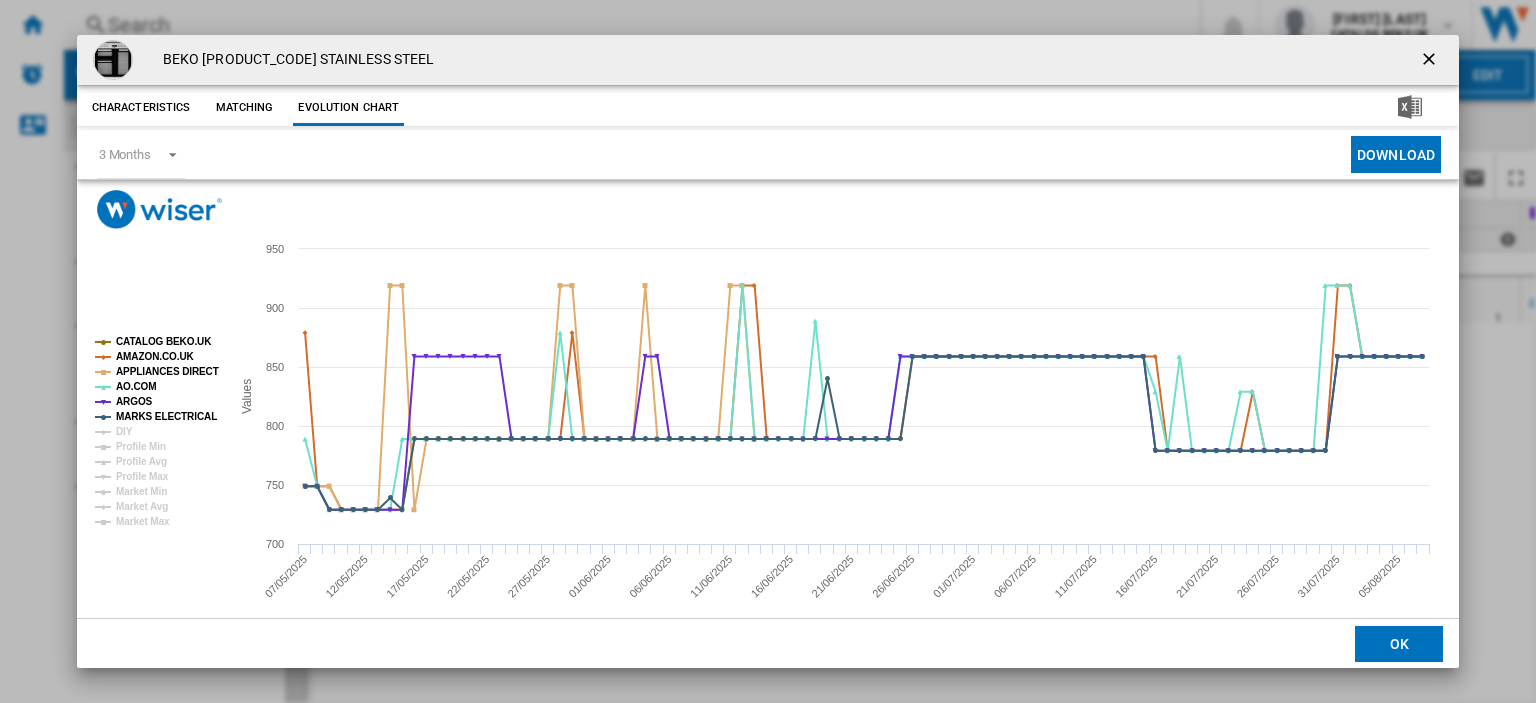 click at bounding box center (1431, 61) 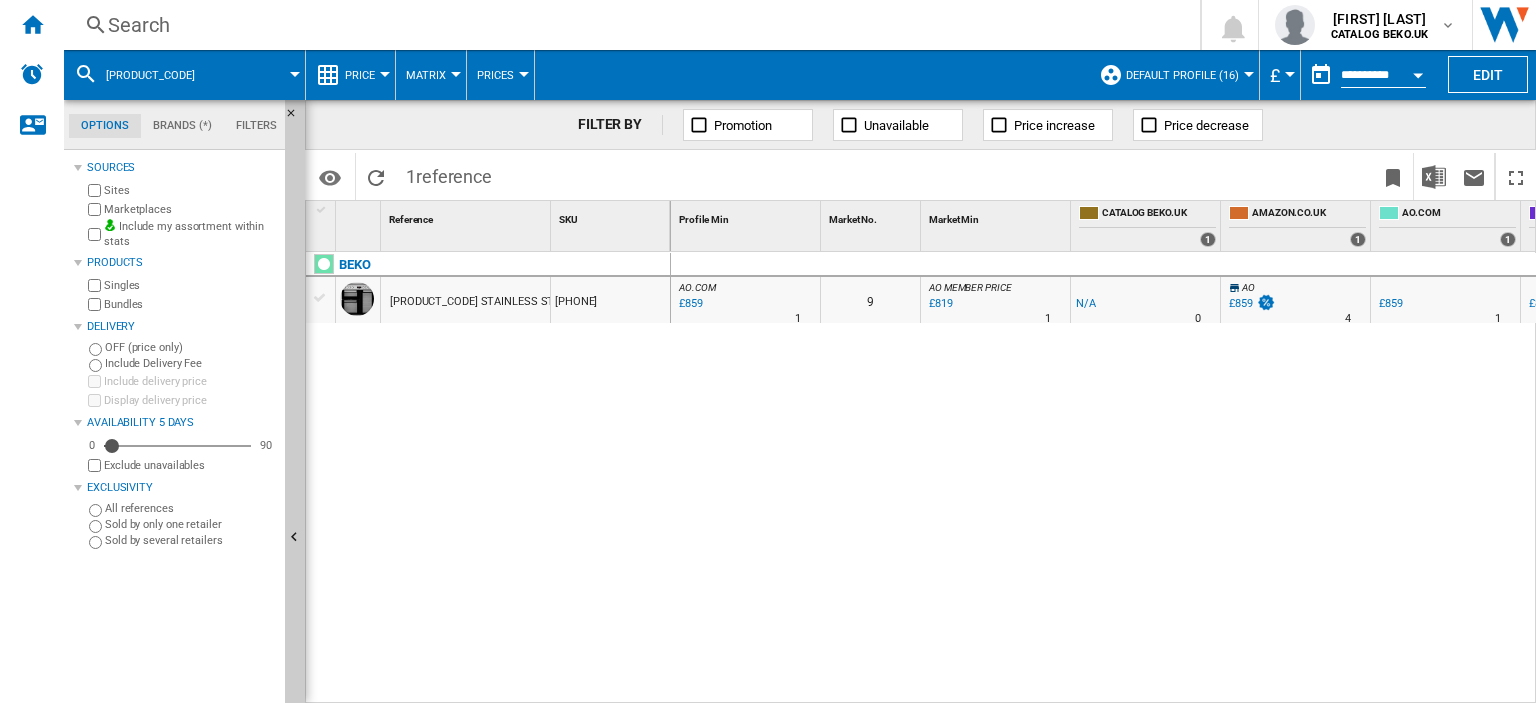 click on "Search" at bounding box center [628, 25] 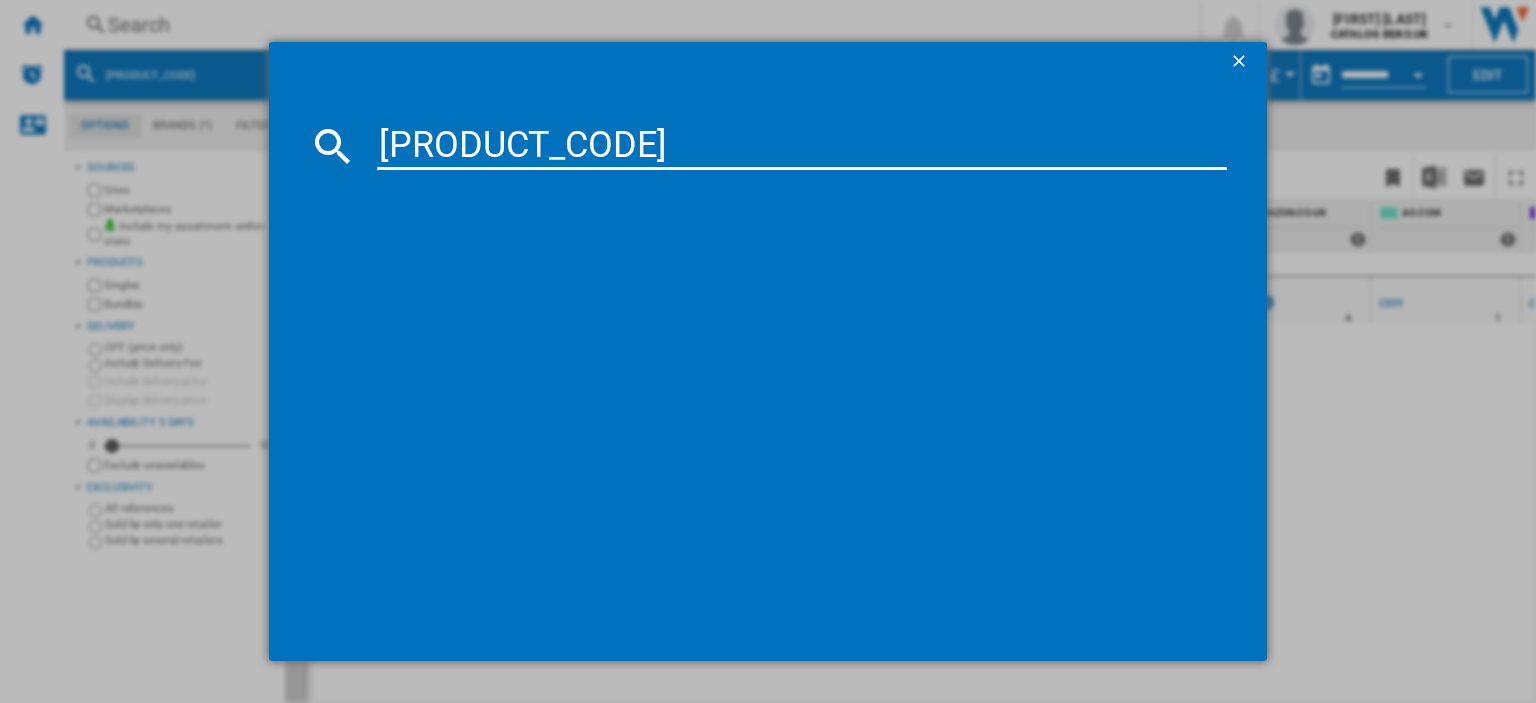 type on "DTLCE80051W" 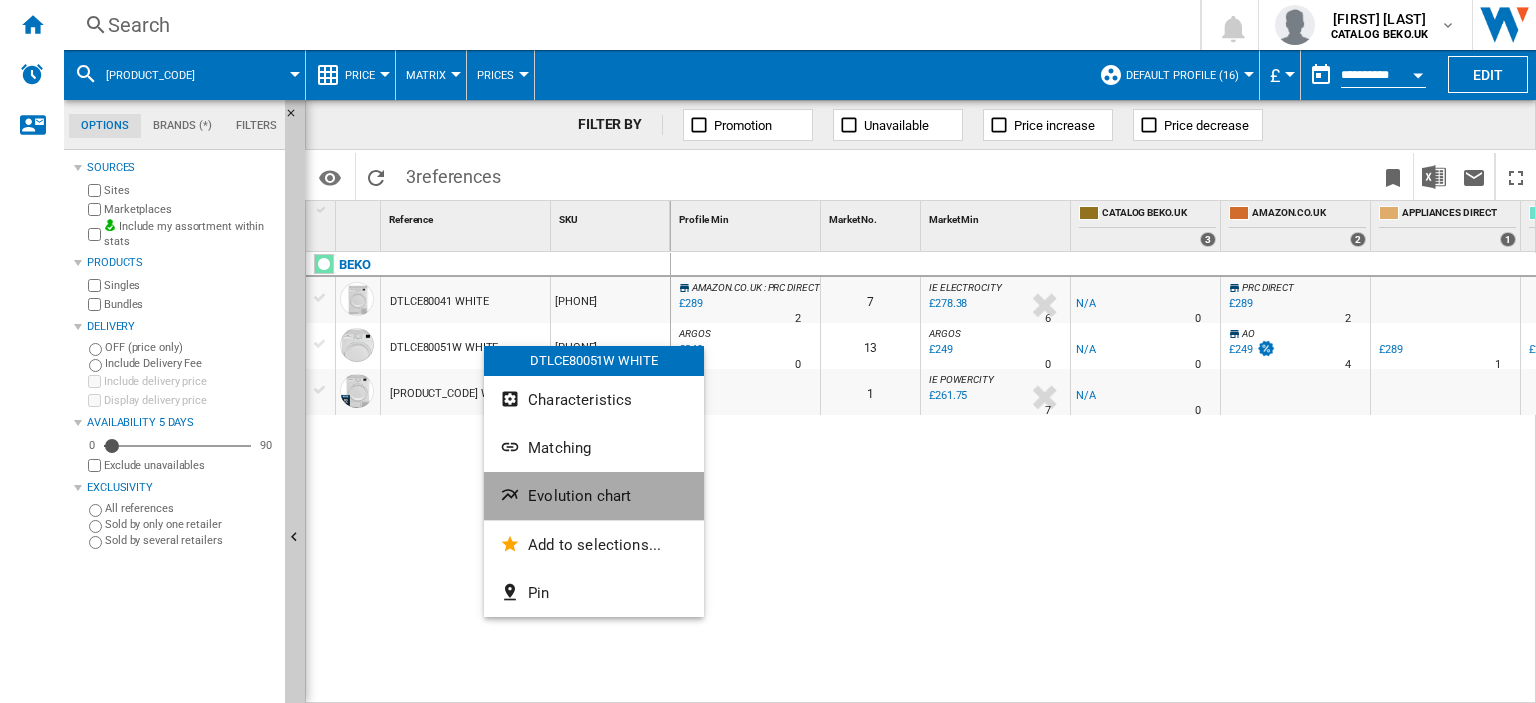 click on "Evolution chart" at bounding box center (579, 496) 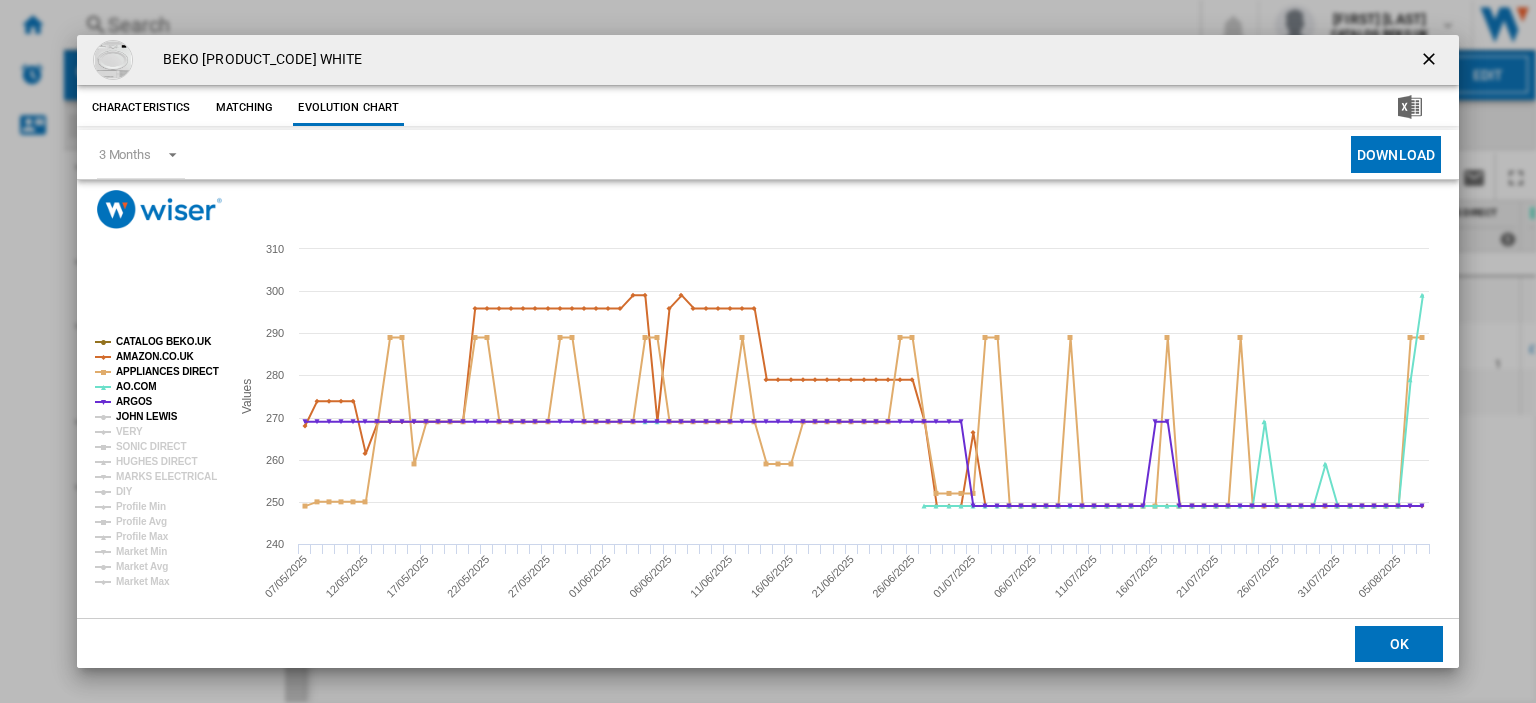 click on "JOHN LEWIS" 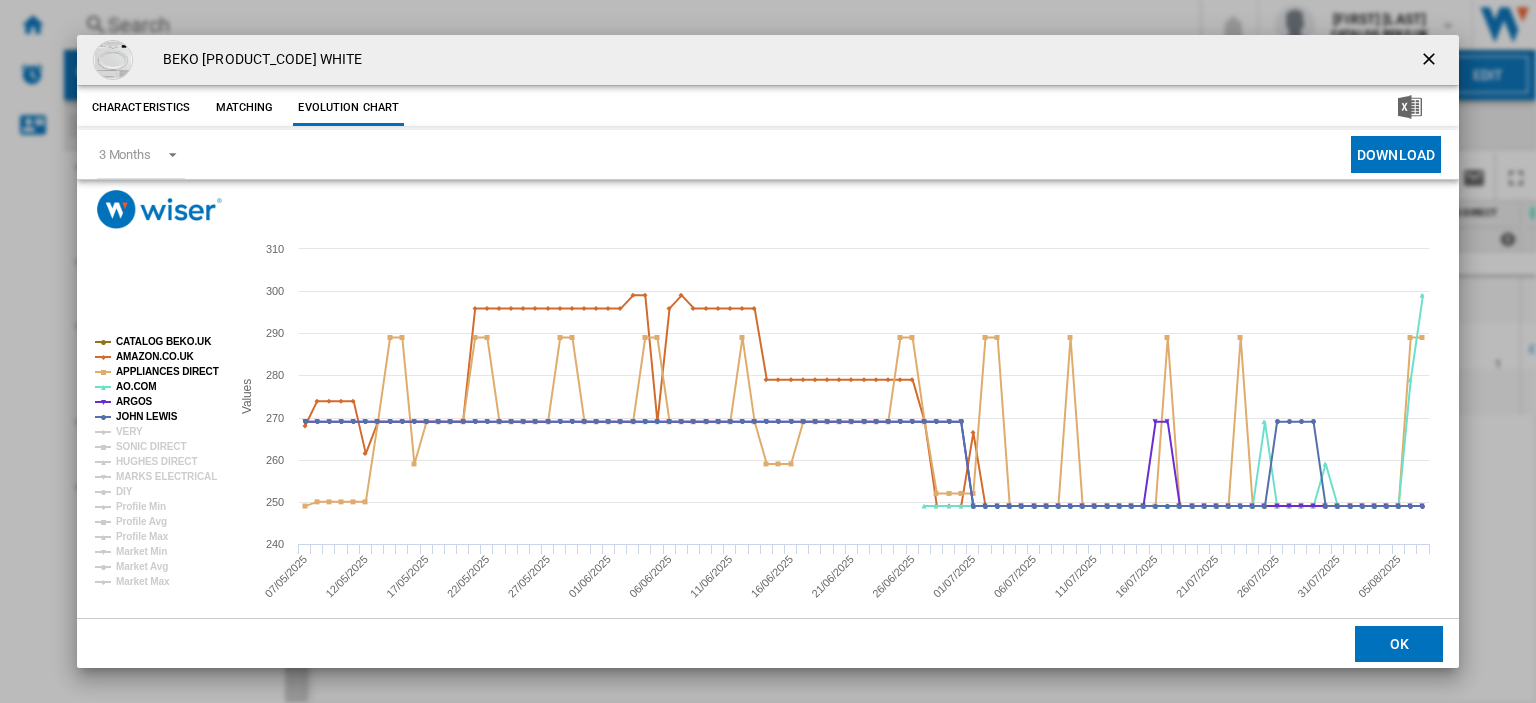 click 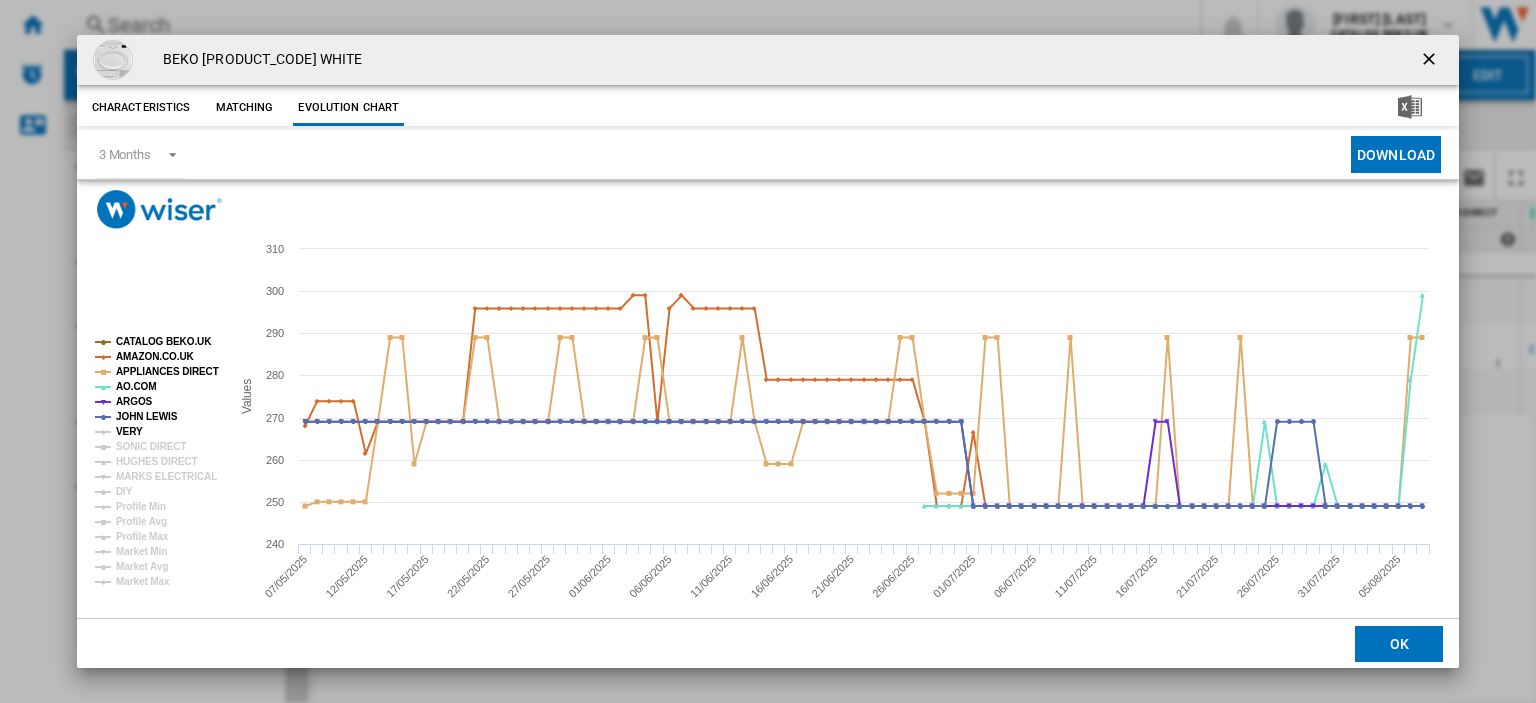 click on "VERY" 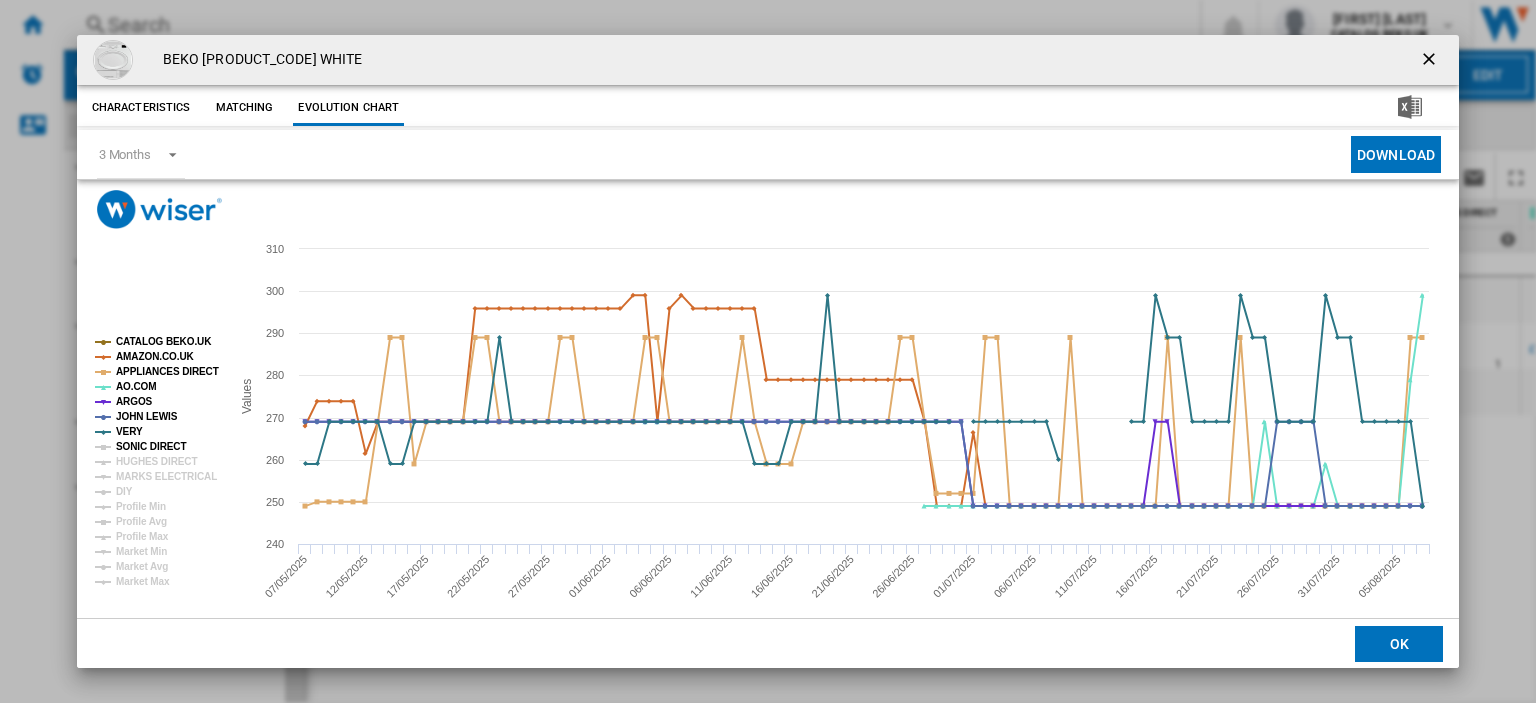 click on "SONIC DIRECT" 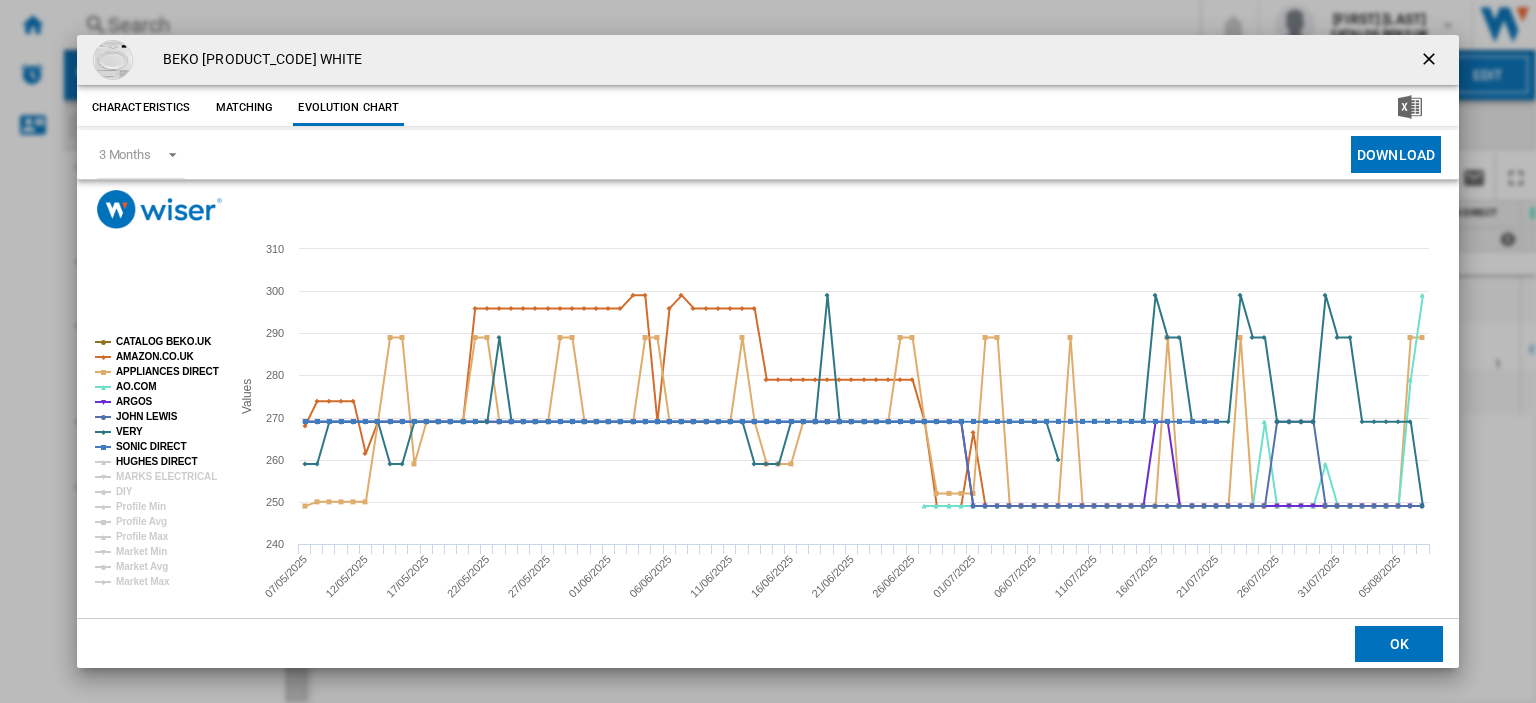 click on "HUGHES DIRECT" 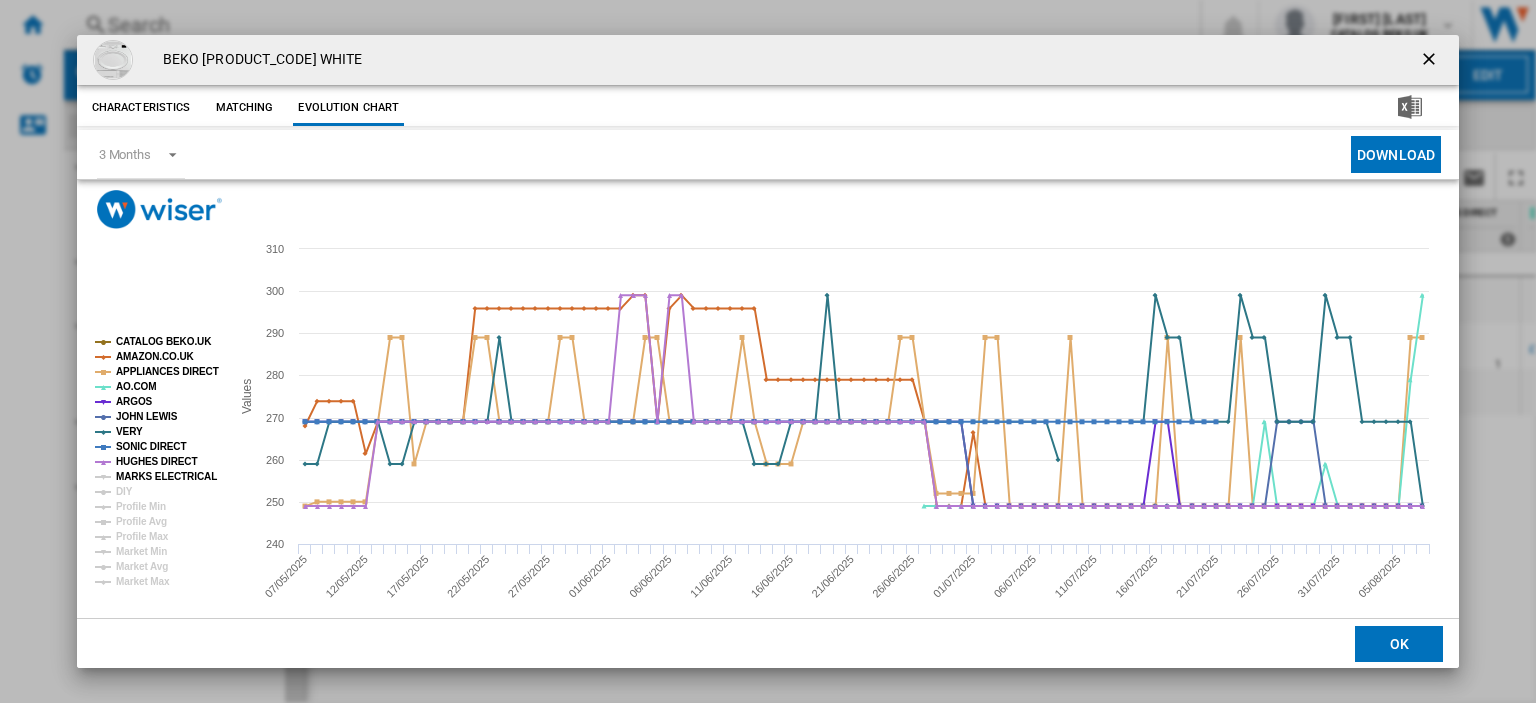 drag, startPoint x: 140, startPoint y: 473, endPoint x: 192, endPoint y: 479, distance: 52.34501 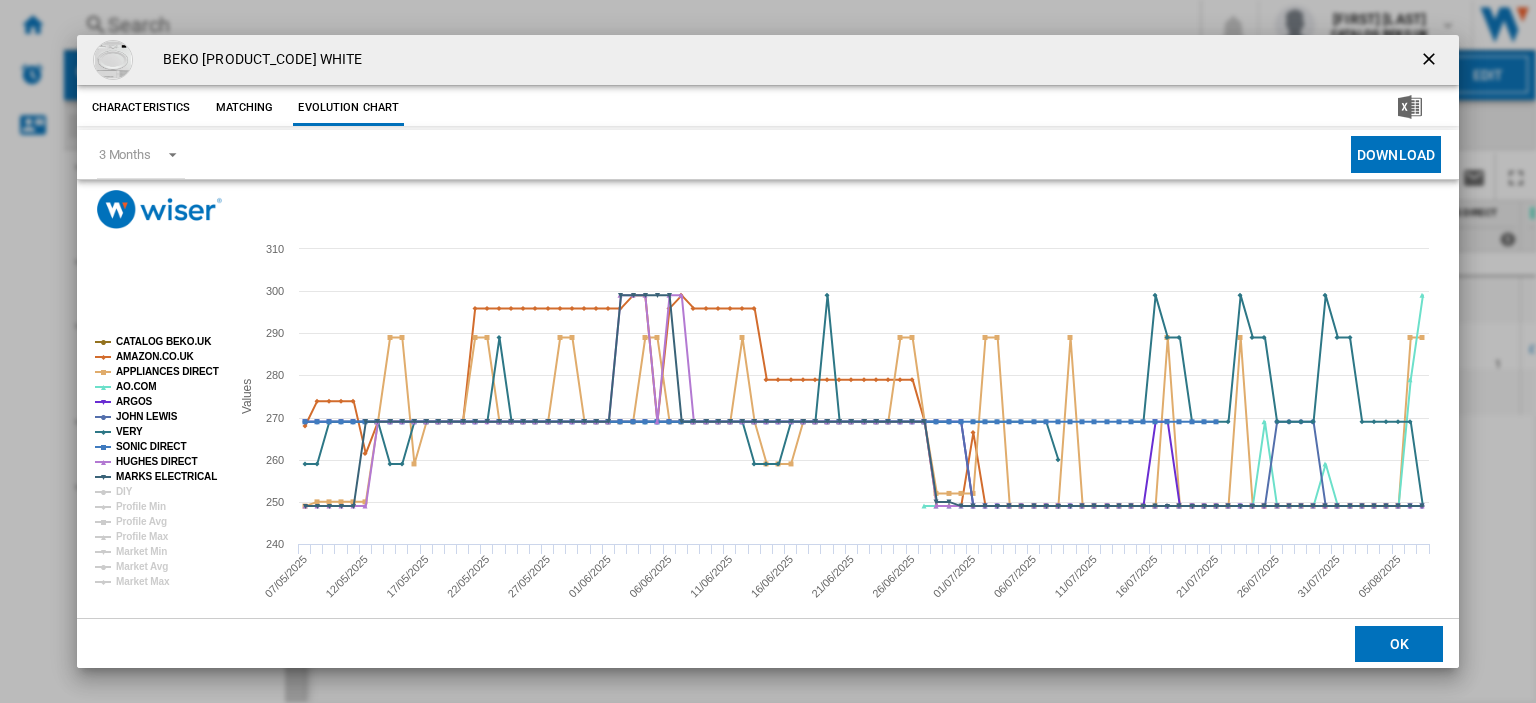 click at bounding box center (1431, 61) 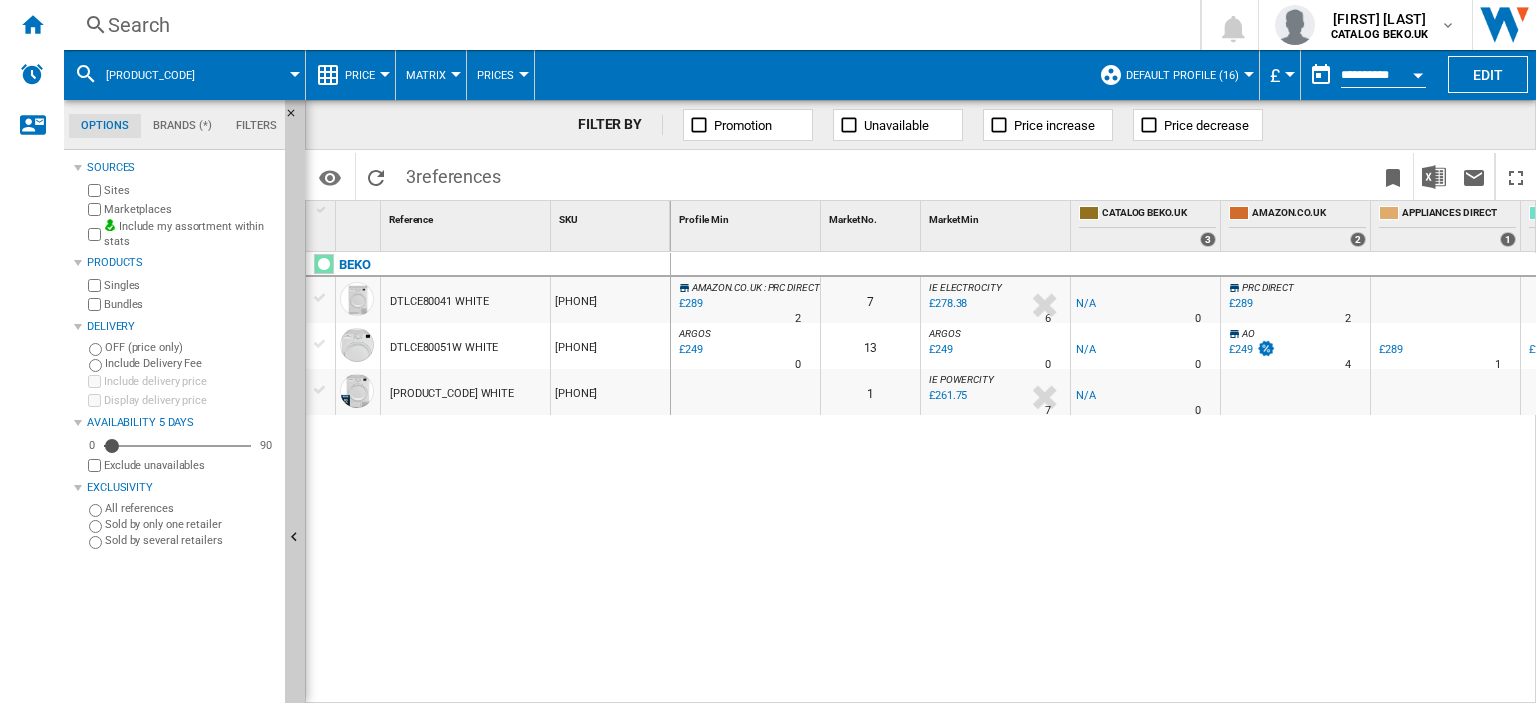 click on "Search" at bounding box center (628, 25) 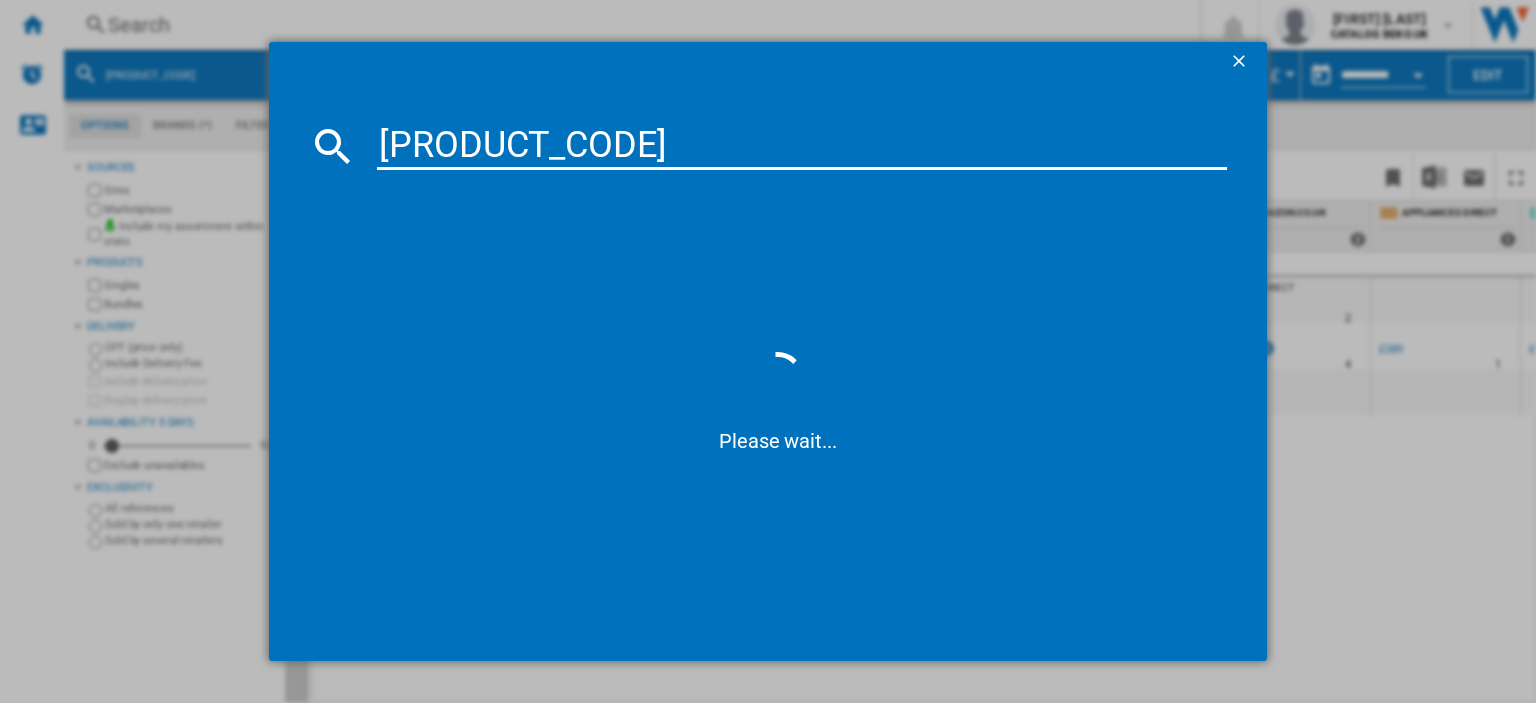 type on "CFG4582DS" 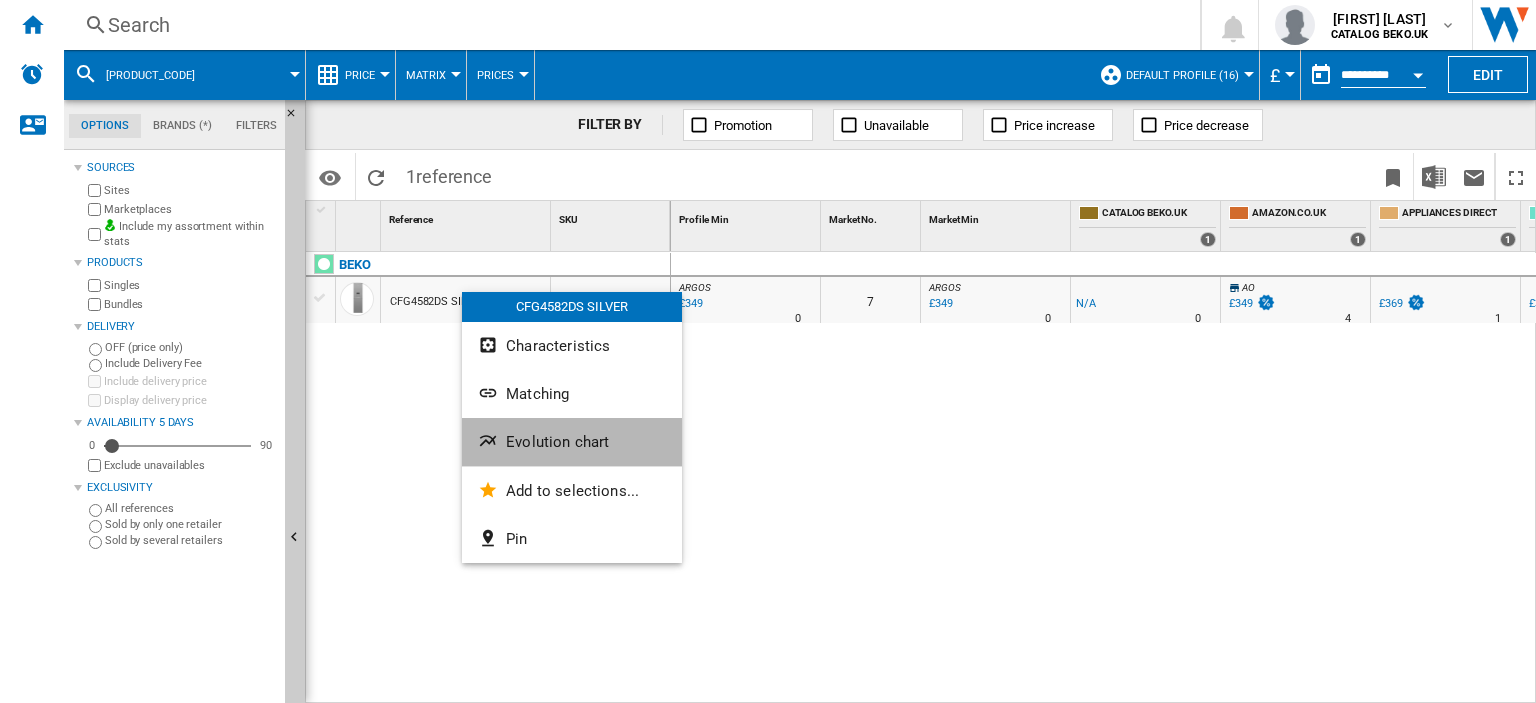click on "Evolution chart" at bounding box center (557, 442) 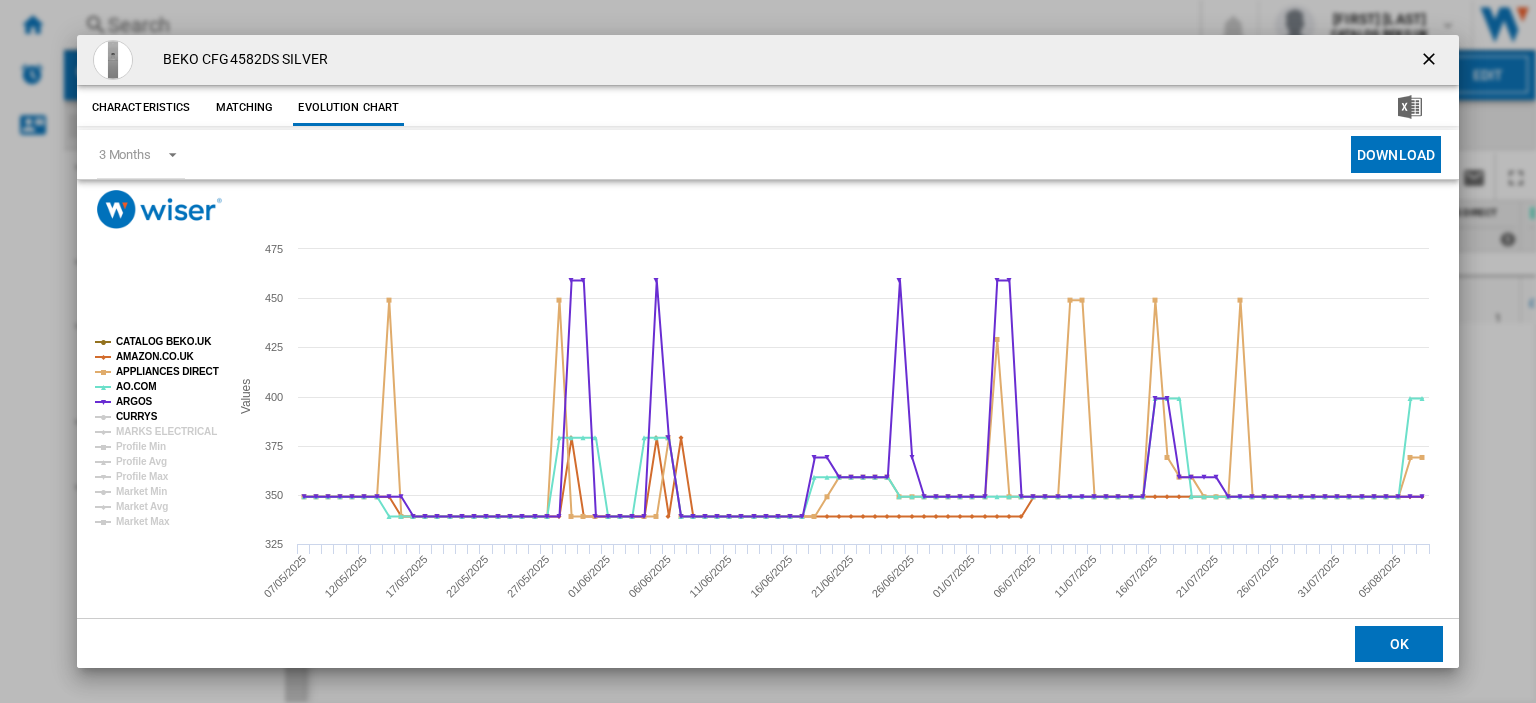 click on "CURRYS" 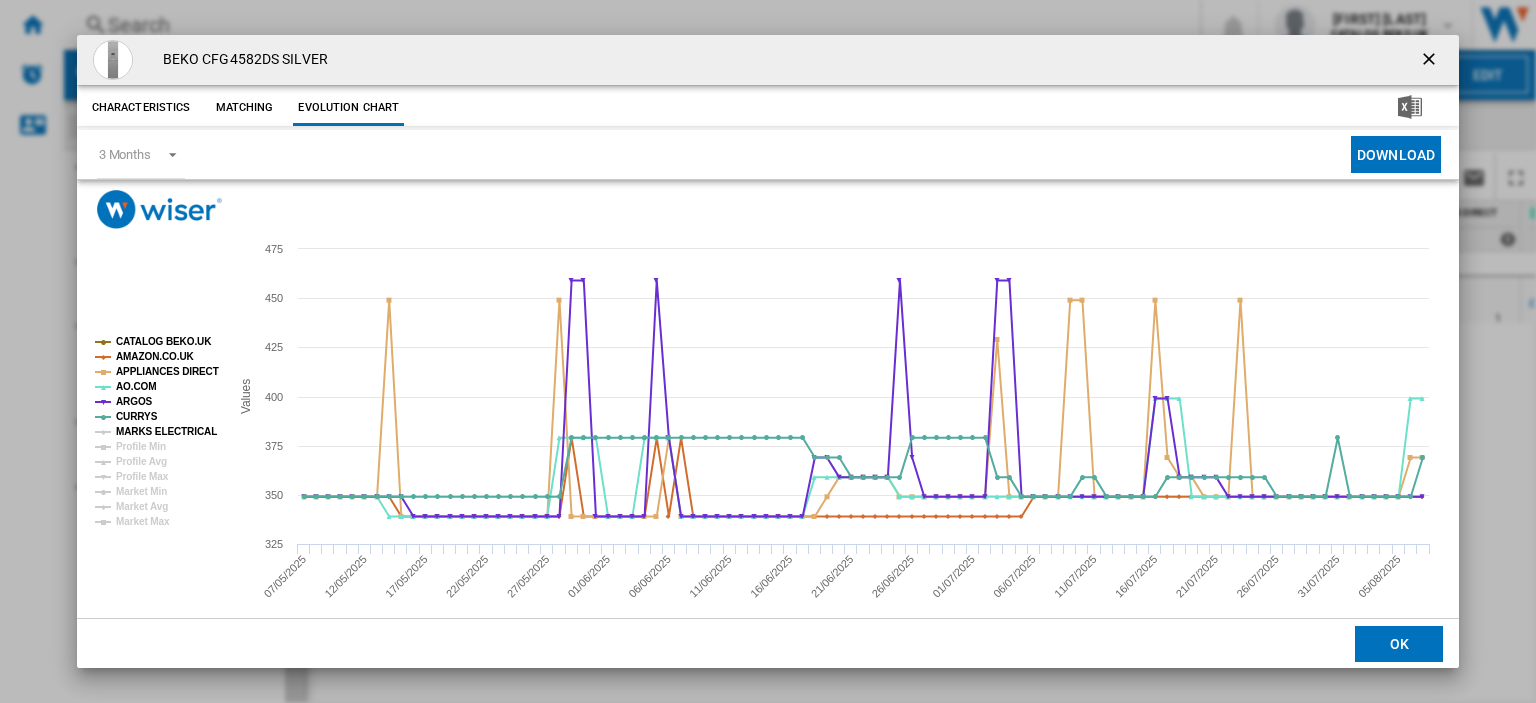 click on "MARKS ELECTRICAL" 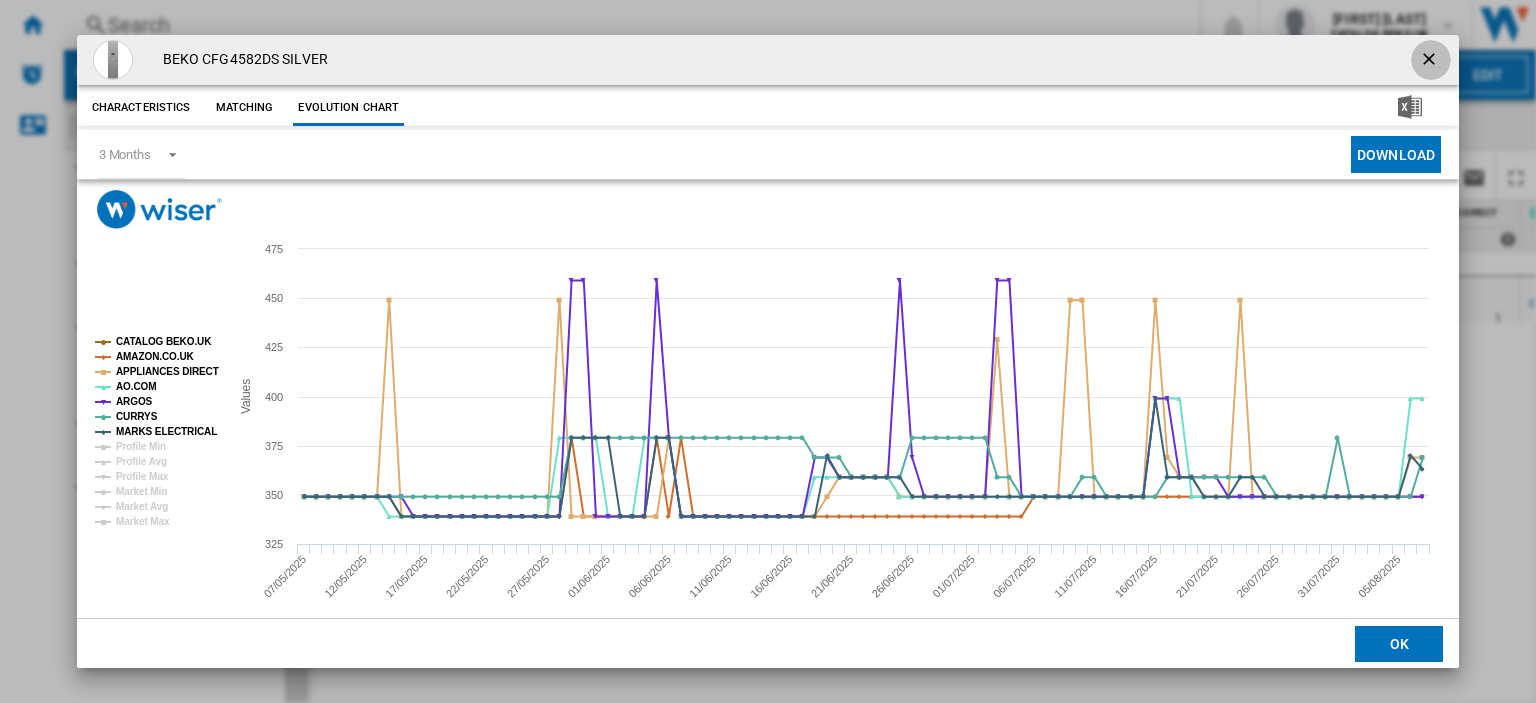 click at bounding box center [1431, 61] 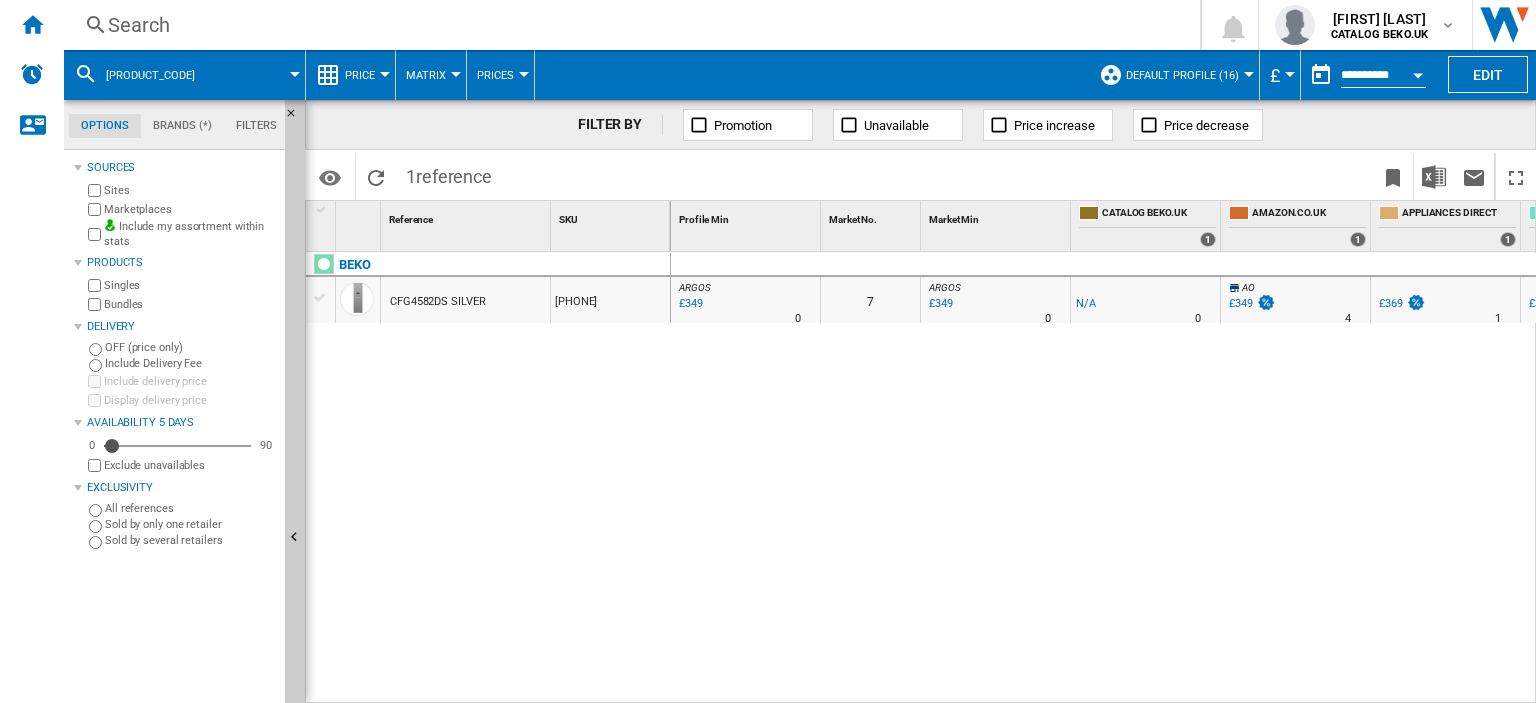 click on "Search" at bounding box center [628, 25] 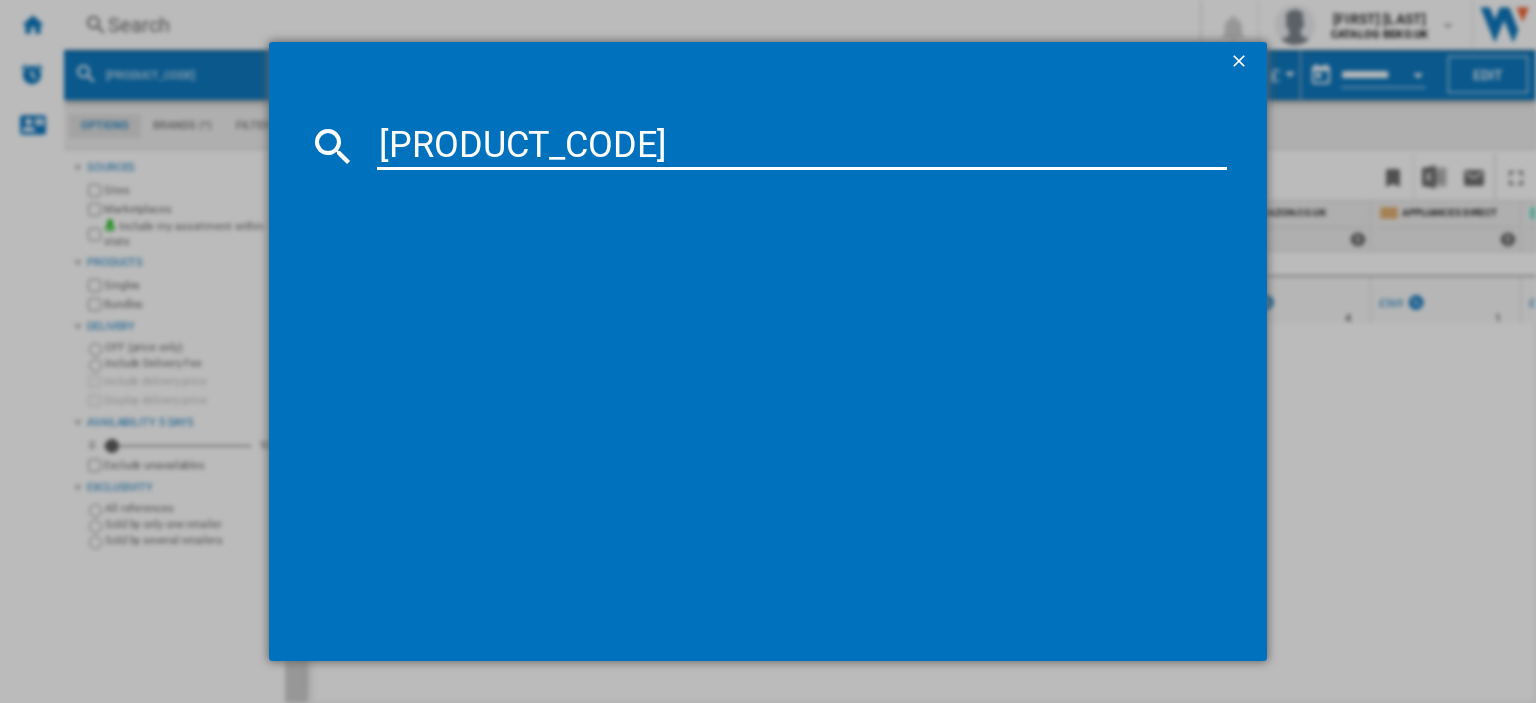 type on "CFG4582B" 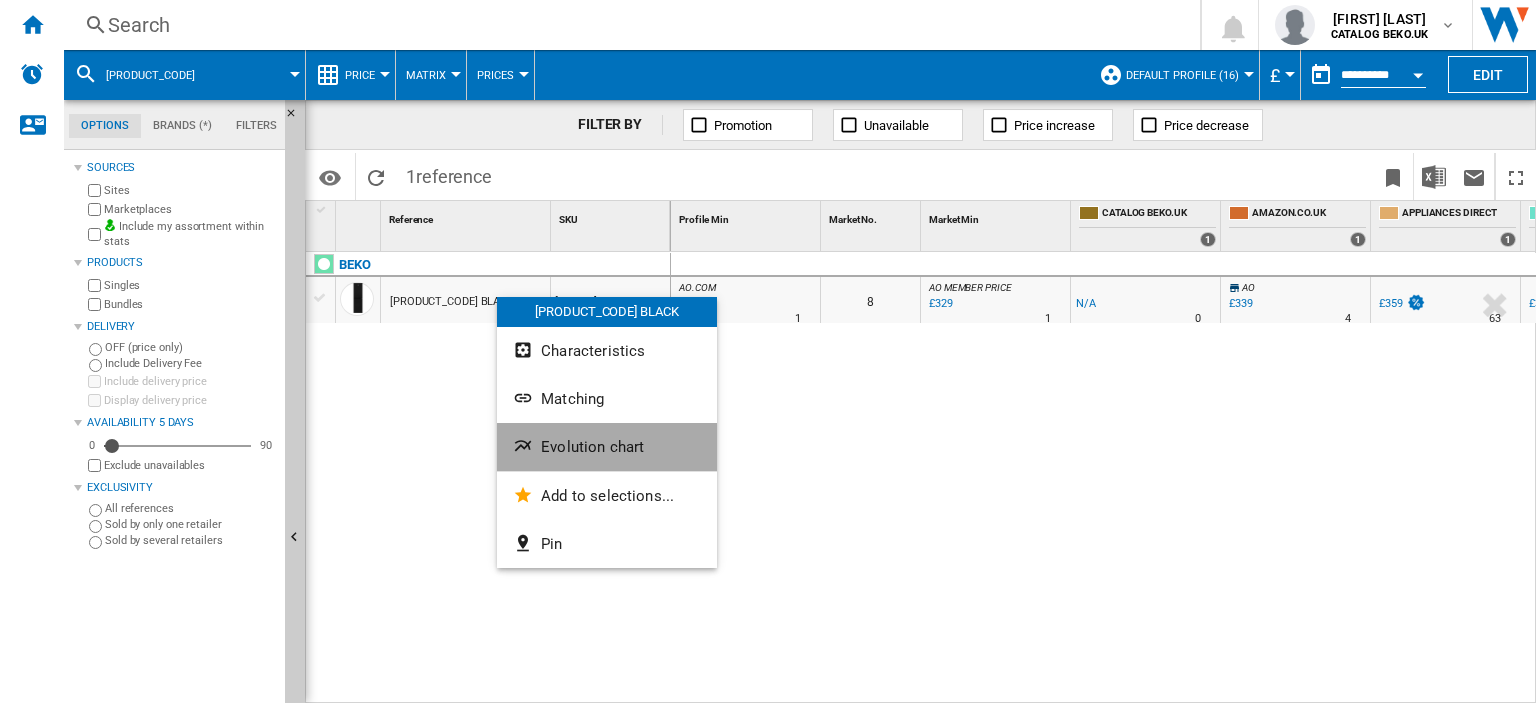 click on "Evolution chart" at bounding box center [592, 447] 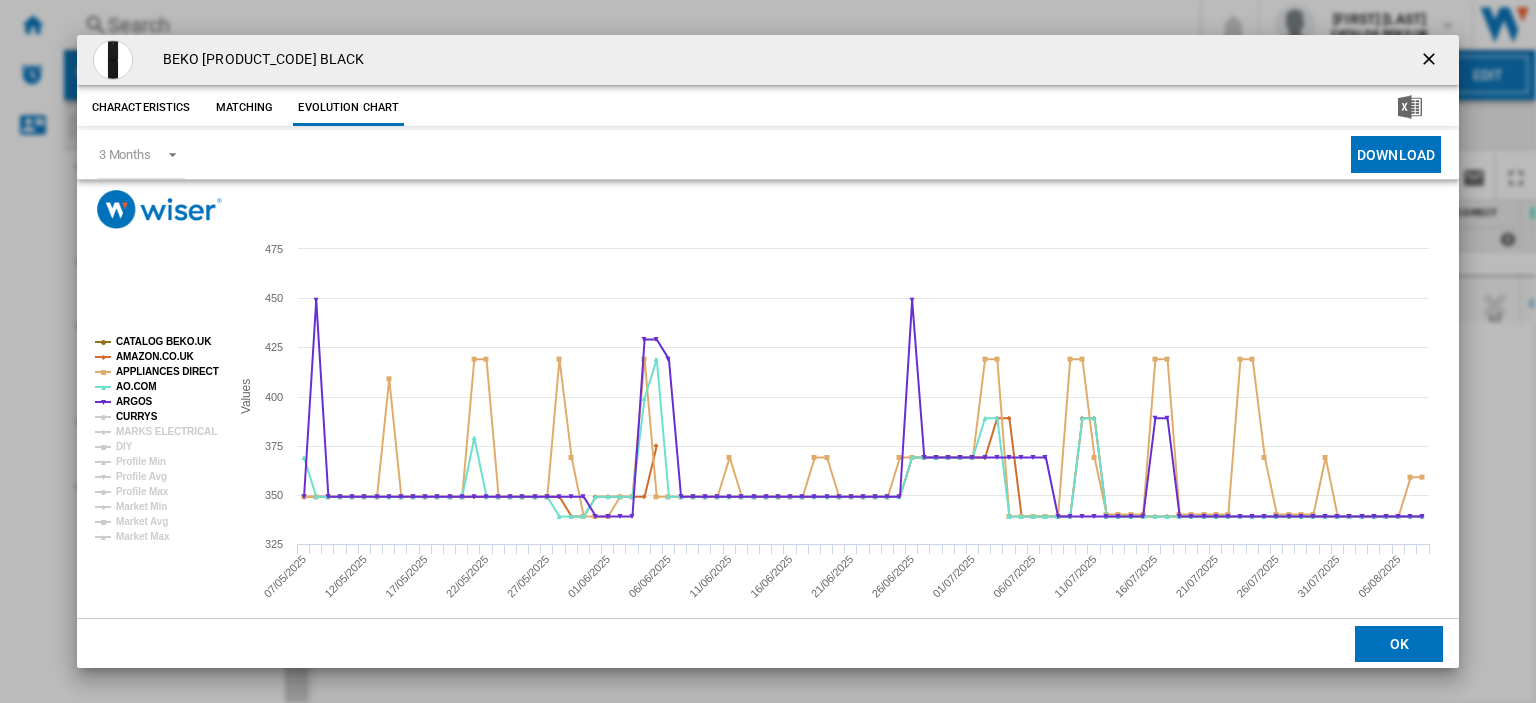 click on "CURRYS" 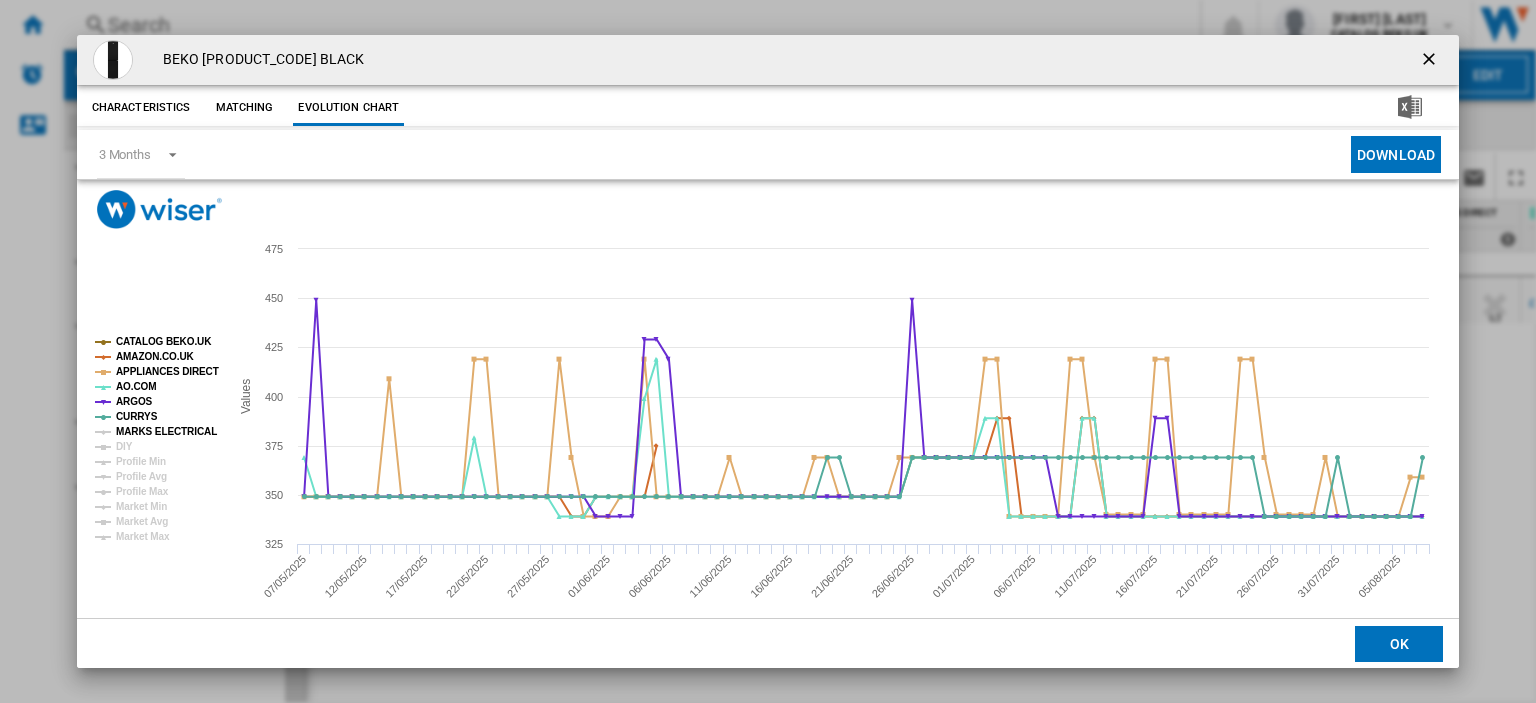 click on "MARKS ELECTRICAL" 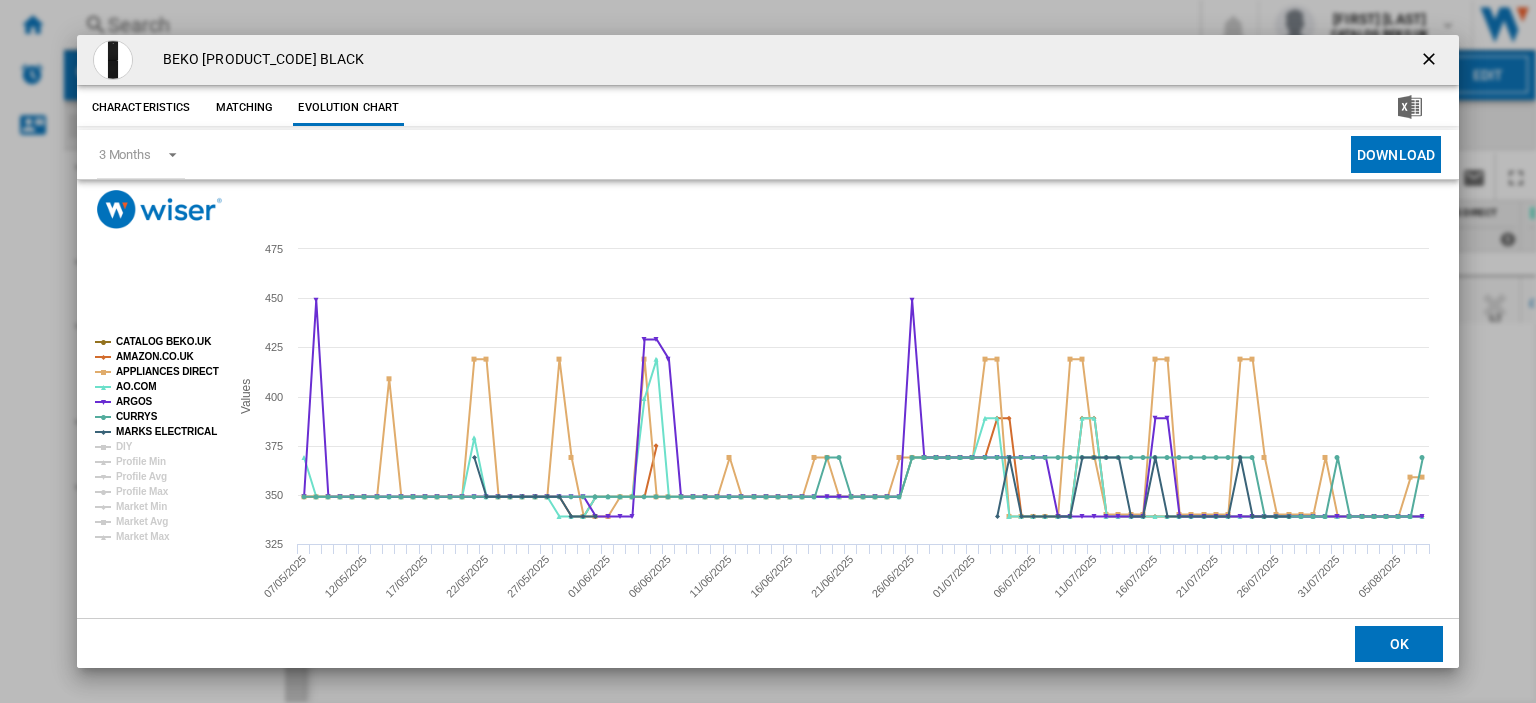 click at bounding box center [1431, 61] 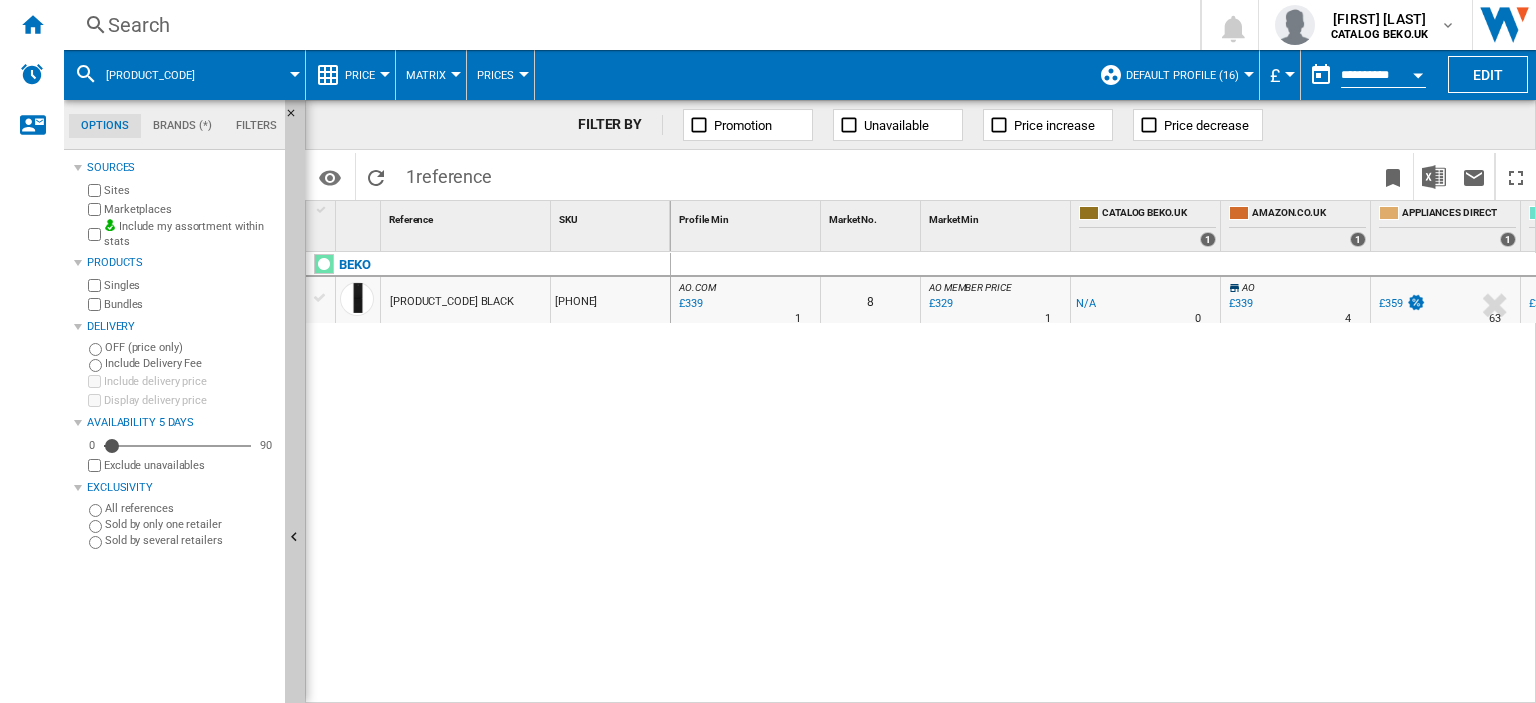 click on "Search" at bounding box center [628, 25] 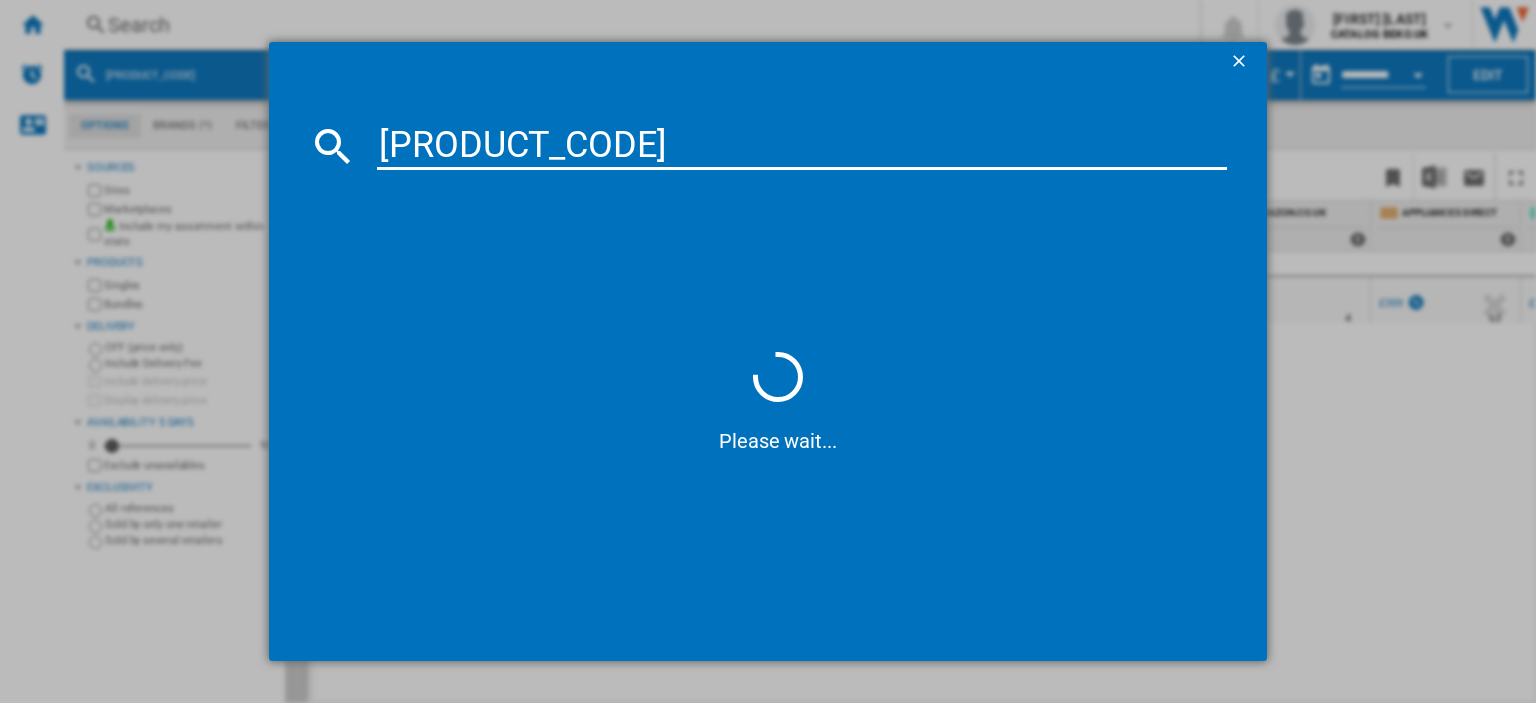 type on "CFG4552S" 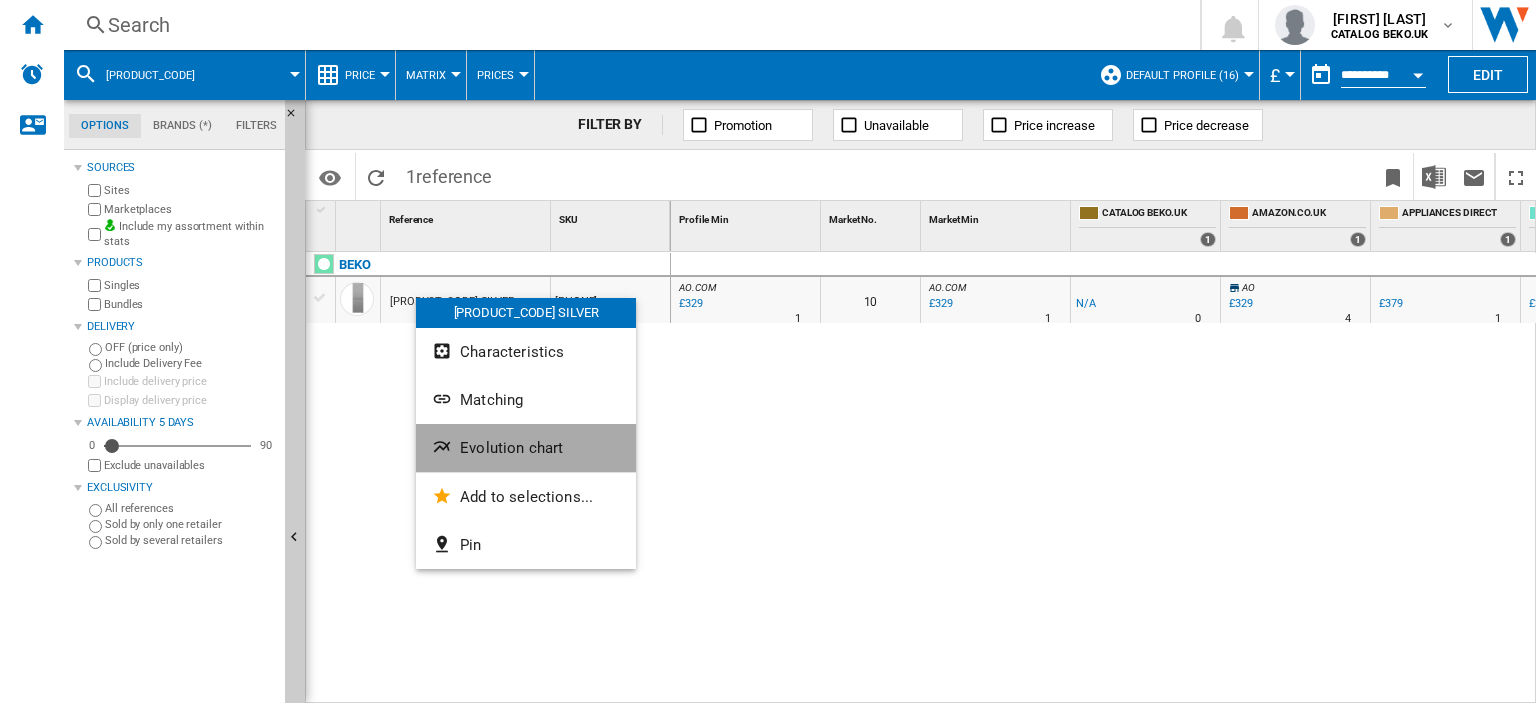 click on "Evolution chart" at bounding box center (511, 448) 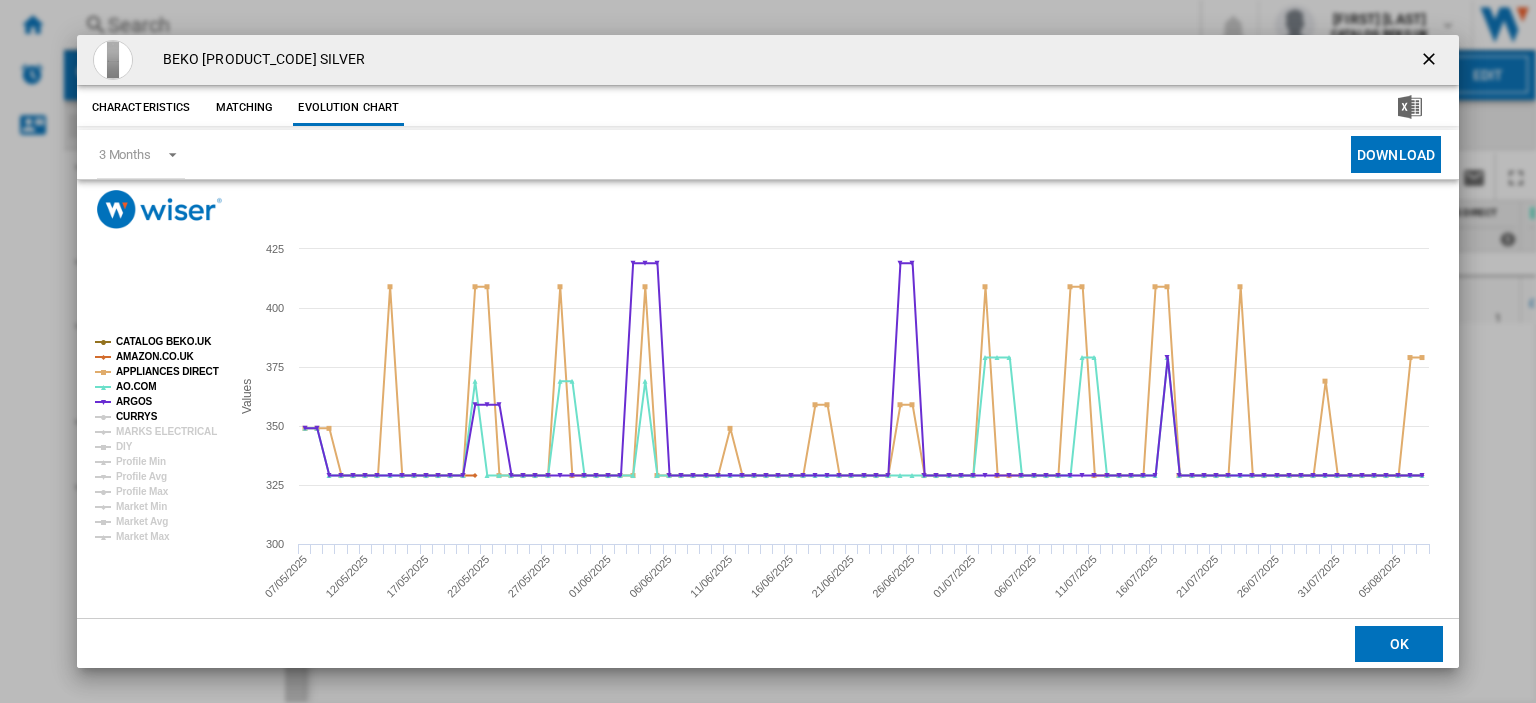 click on "CURRYS" 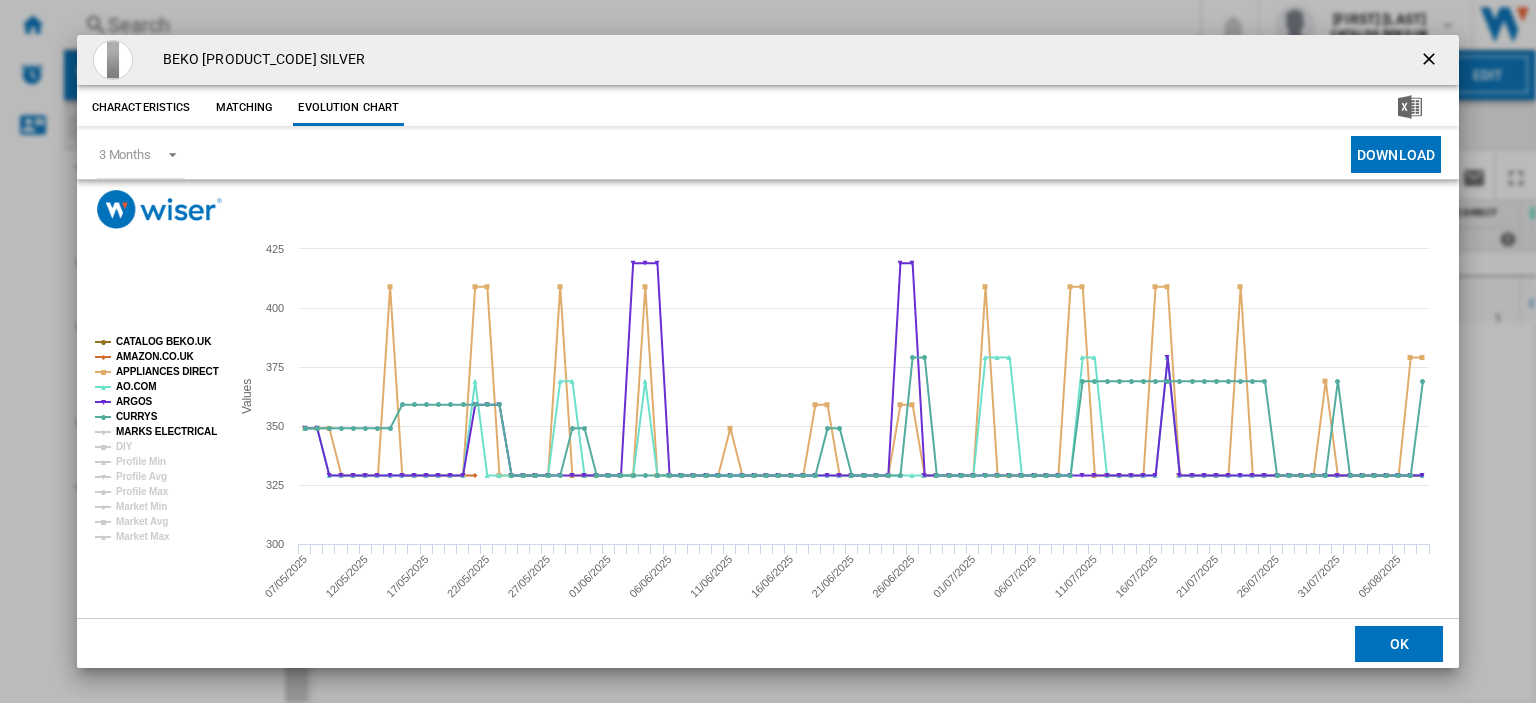 click on "MARKS ELECTRICAL" 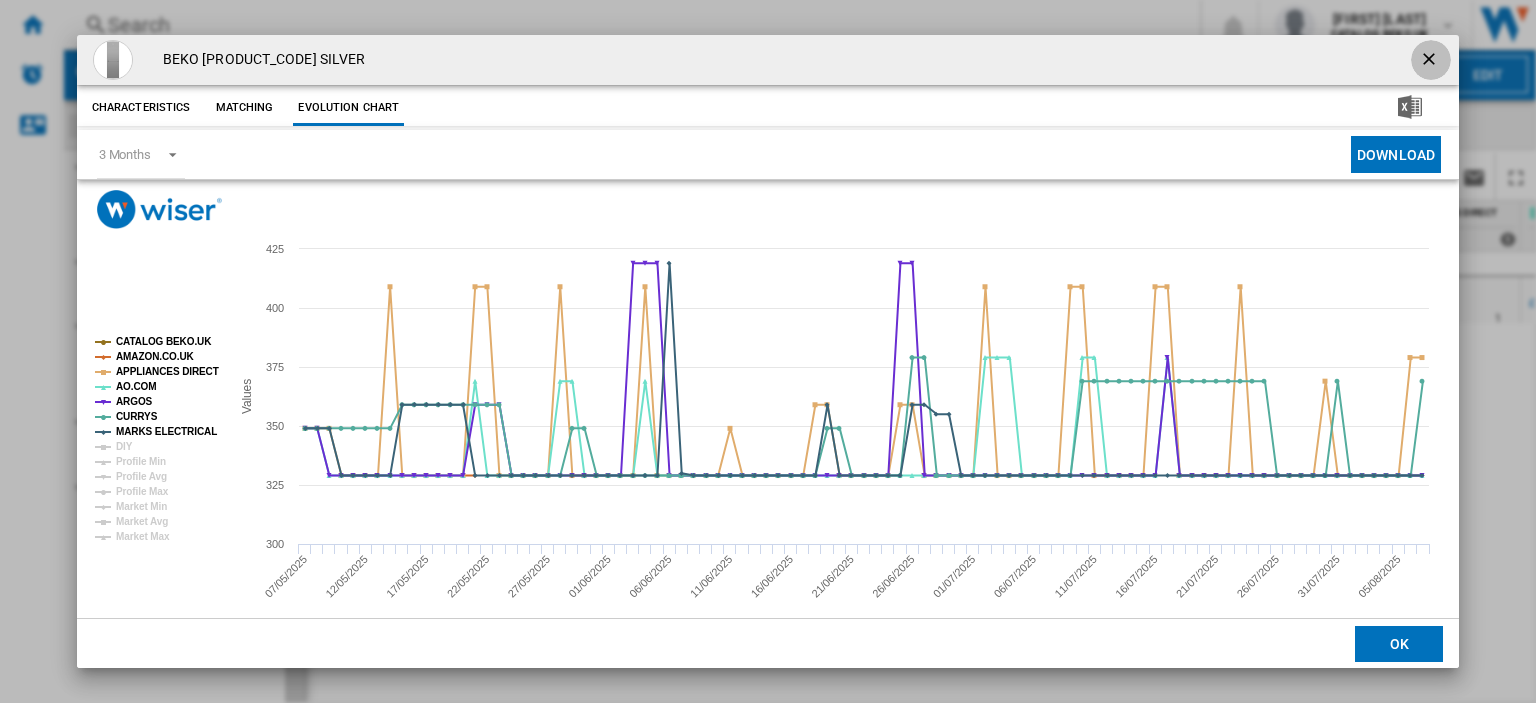 click at bounding box center [1431, 61] 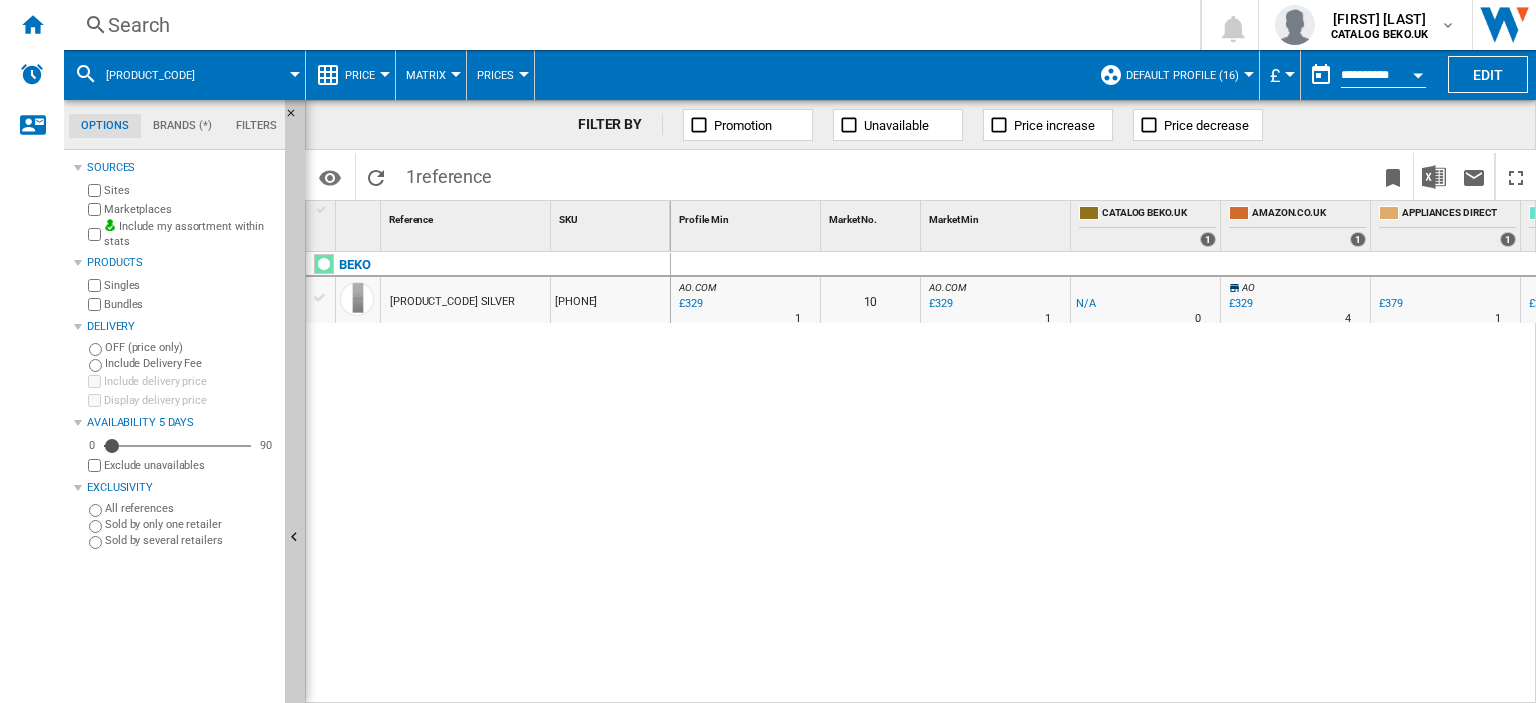 click on "Search" at bounding box center [628, 25] 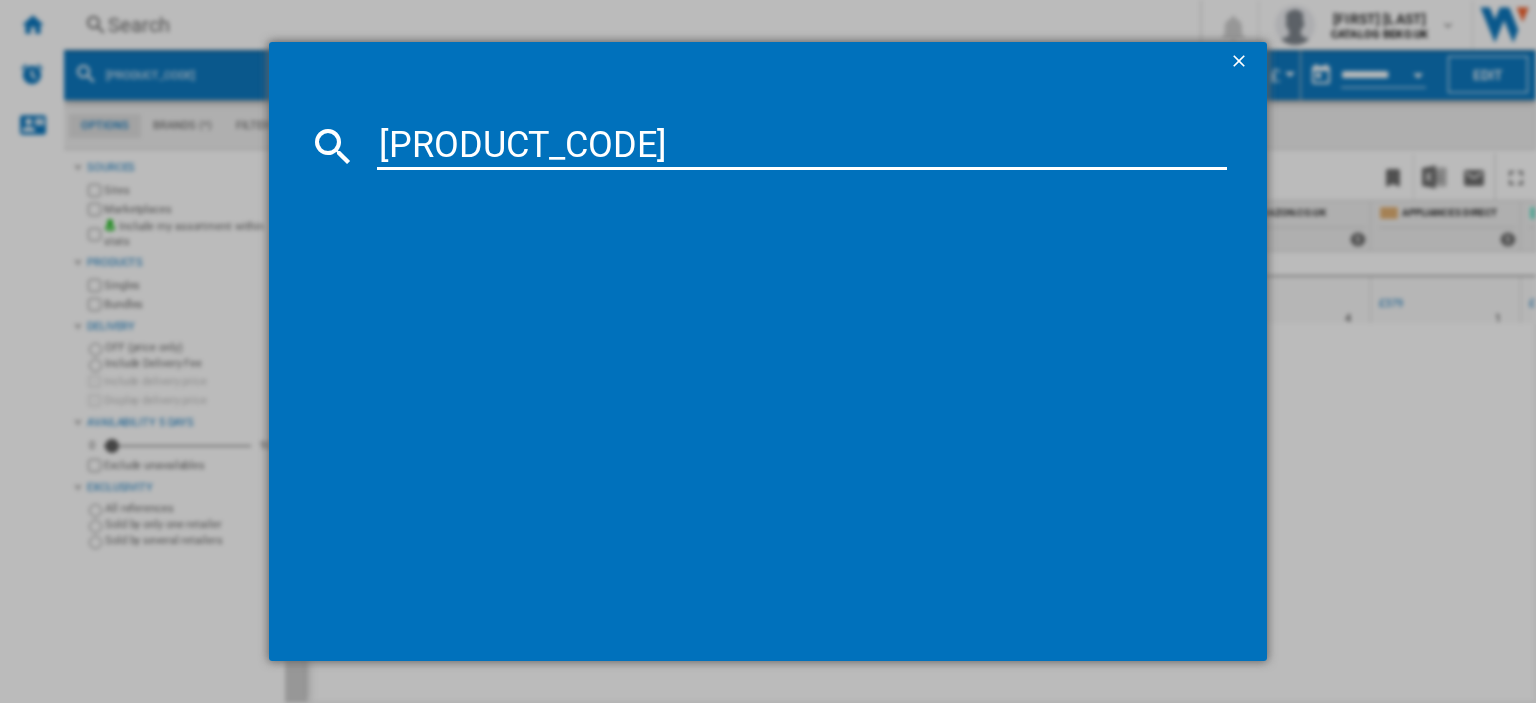 type on "BM3T31023W" 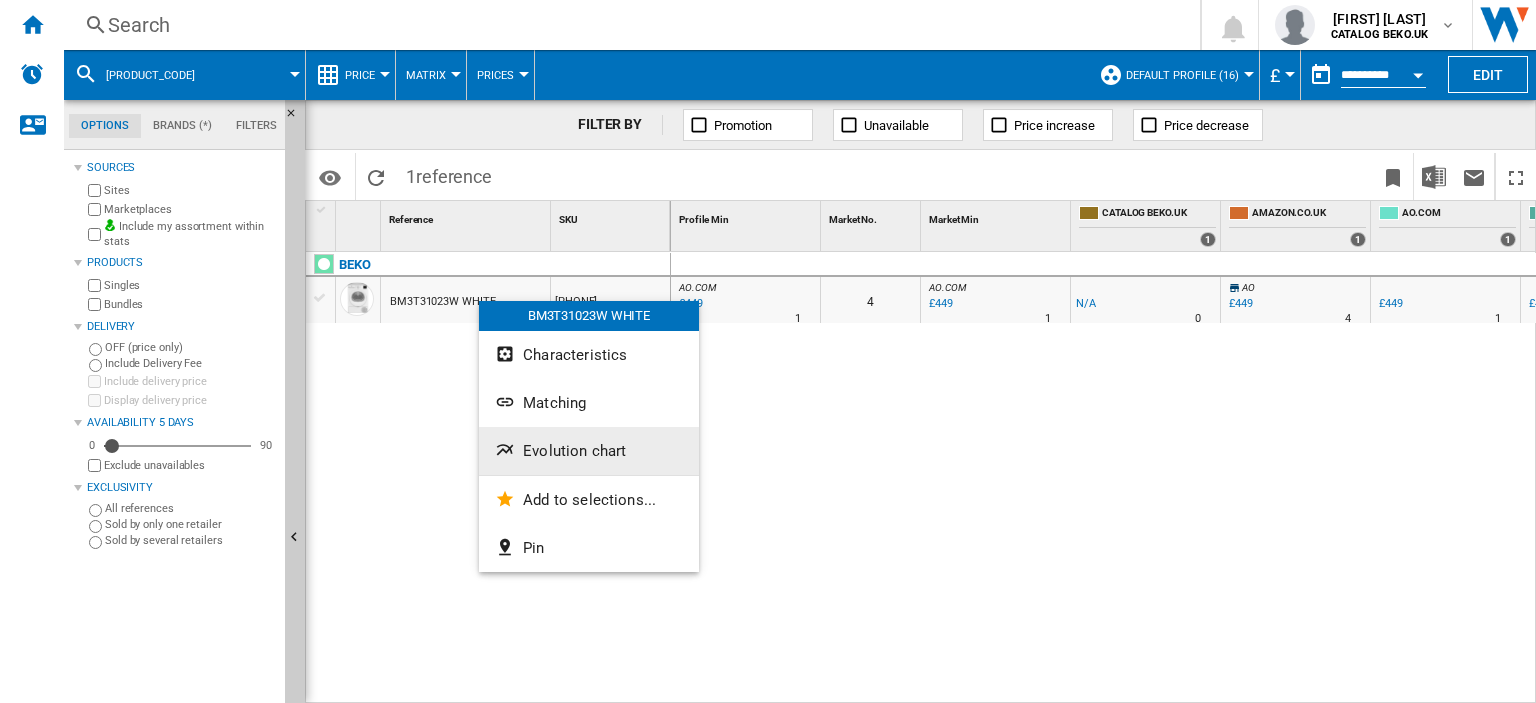 click on "Evolution chart" at bounding box center [574, 451] 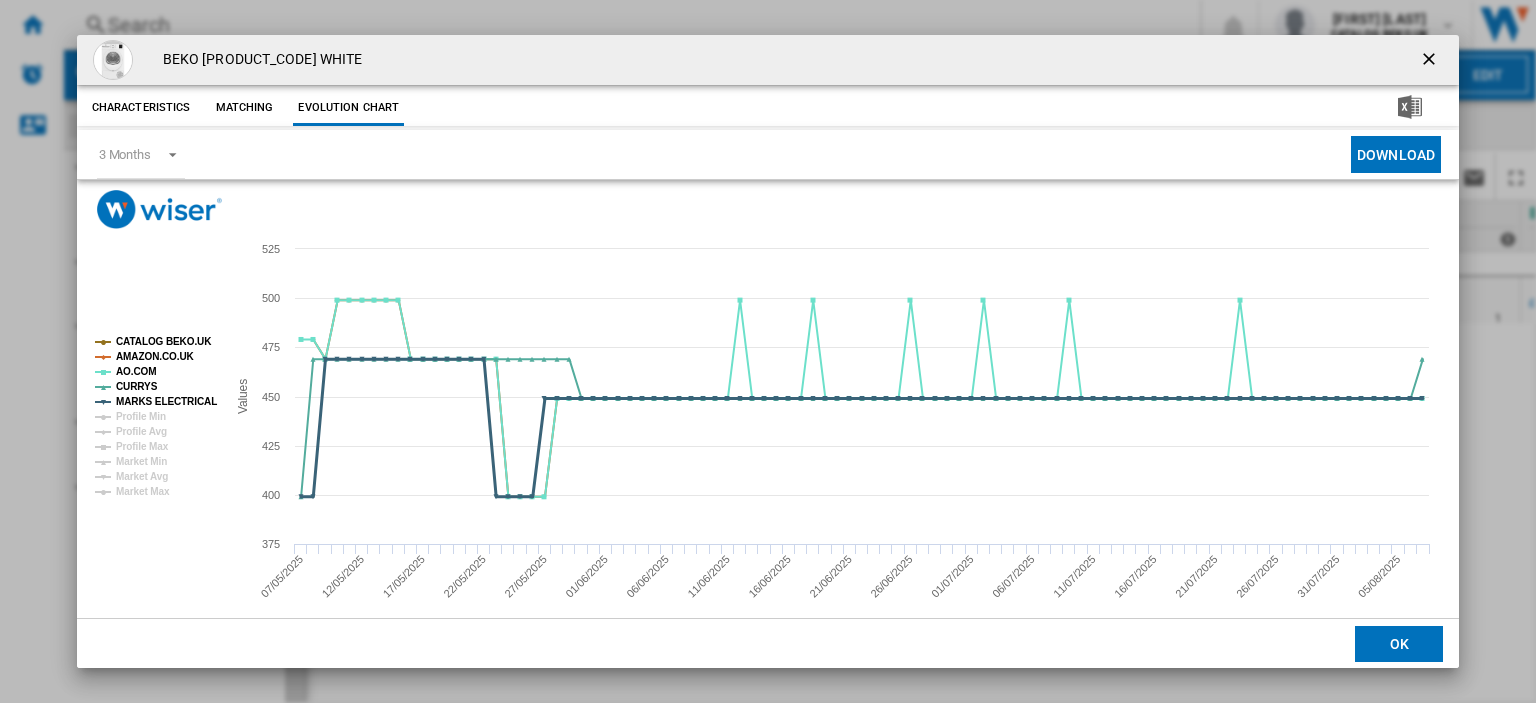 click on "MARKS ELECTRICAL" 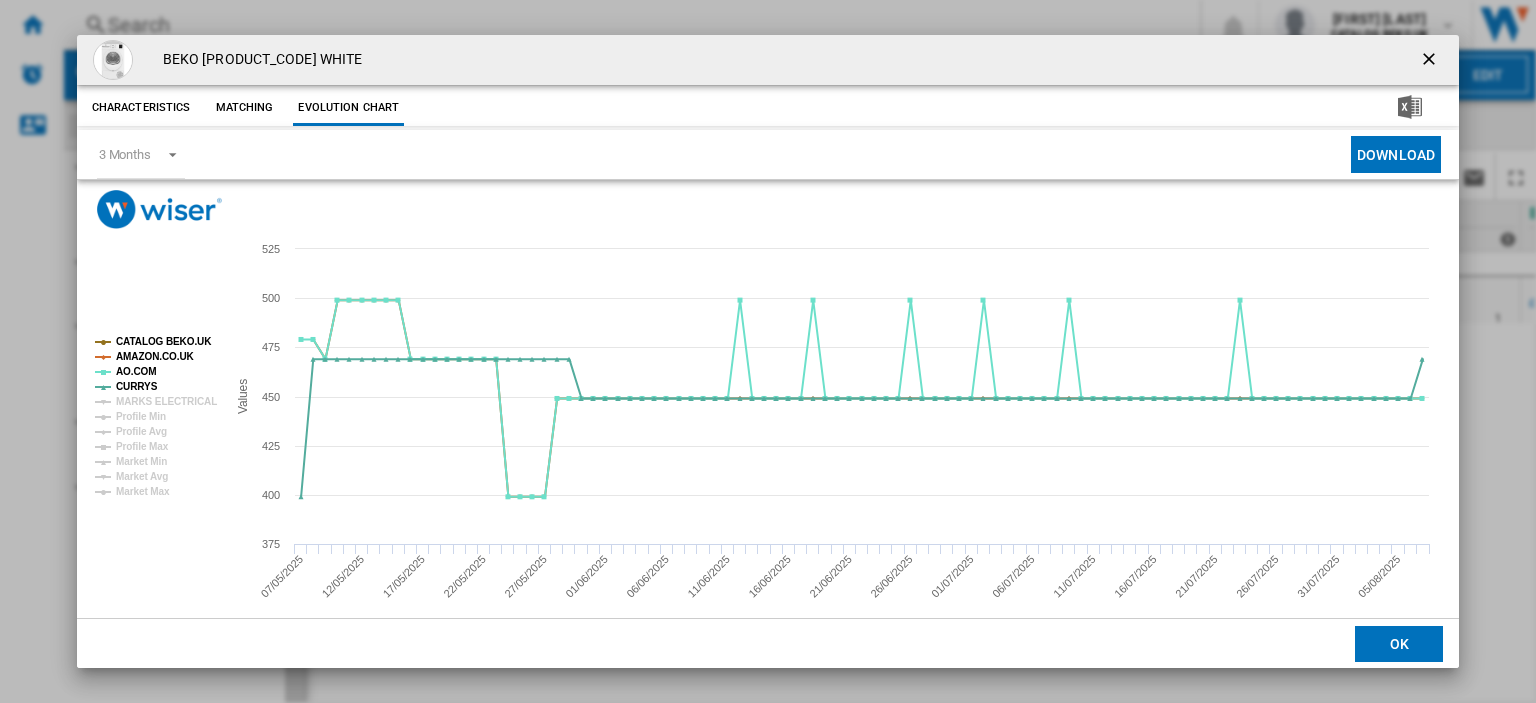 click on "MARKS ELECTRICAL" 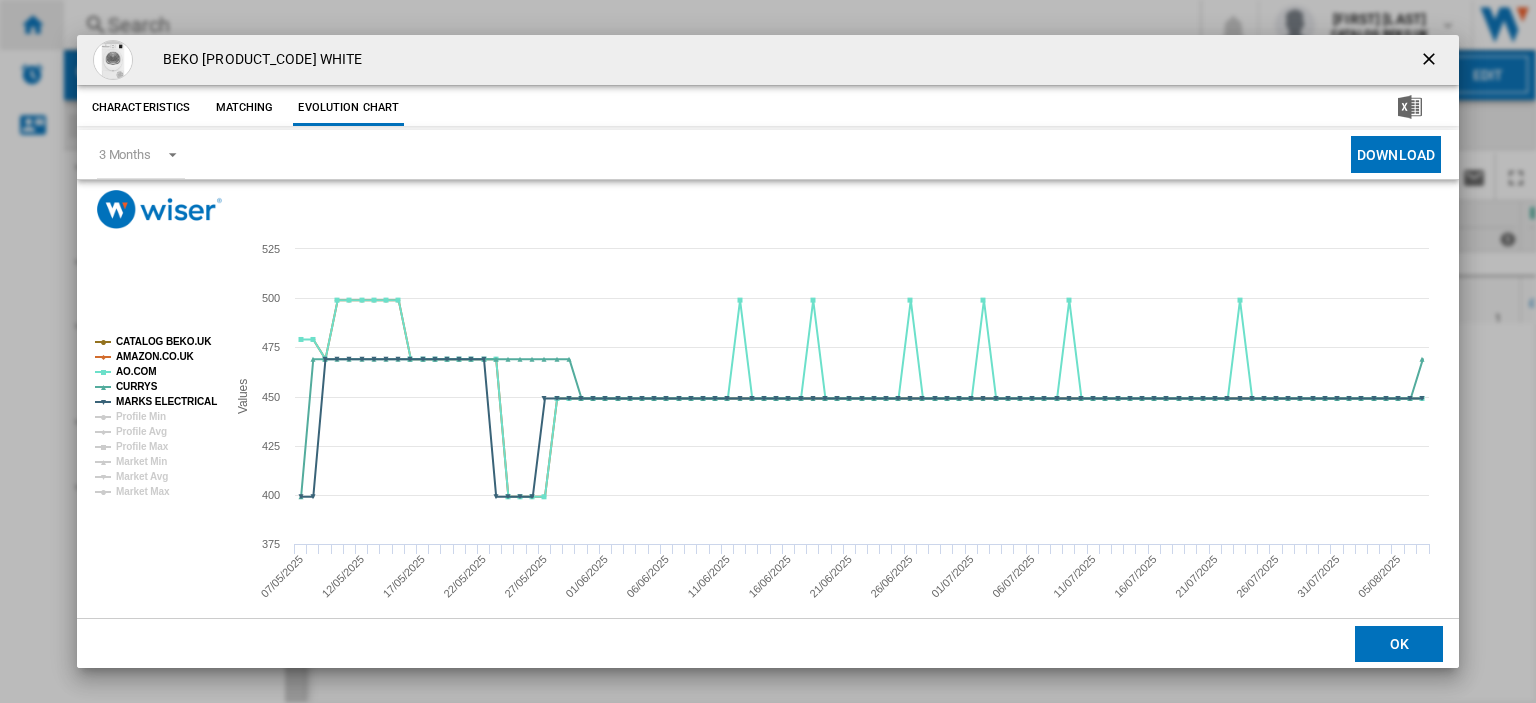 drag, startPoint x: 1406, startPoint y: 55, endPoint x: 62, endPoint y: 2, distance: 1345.0446 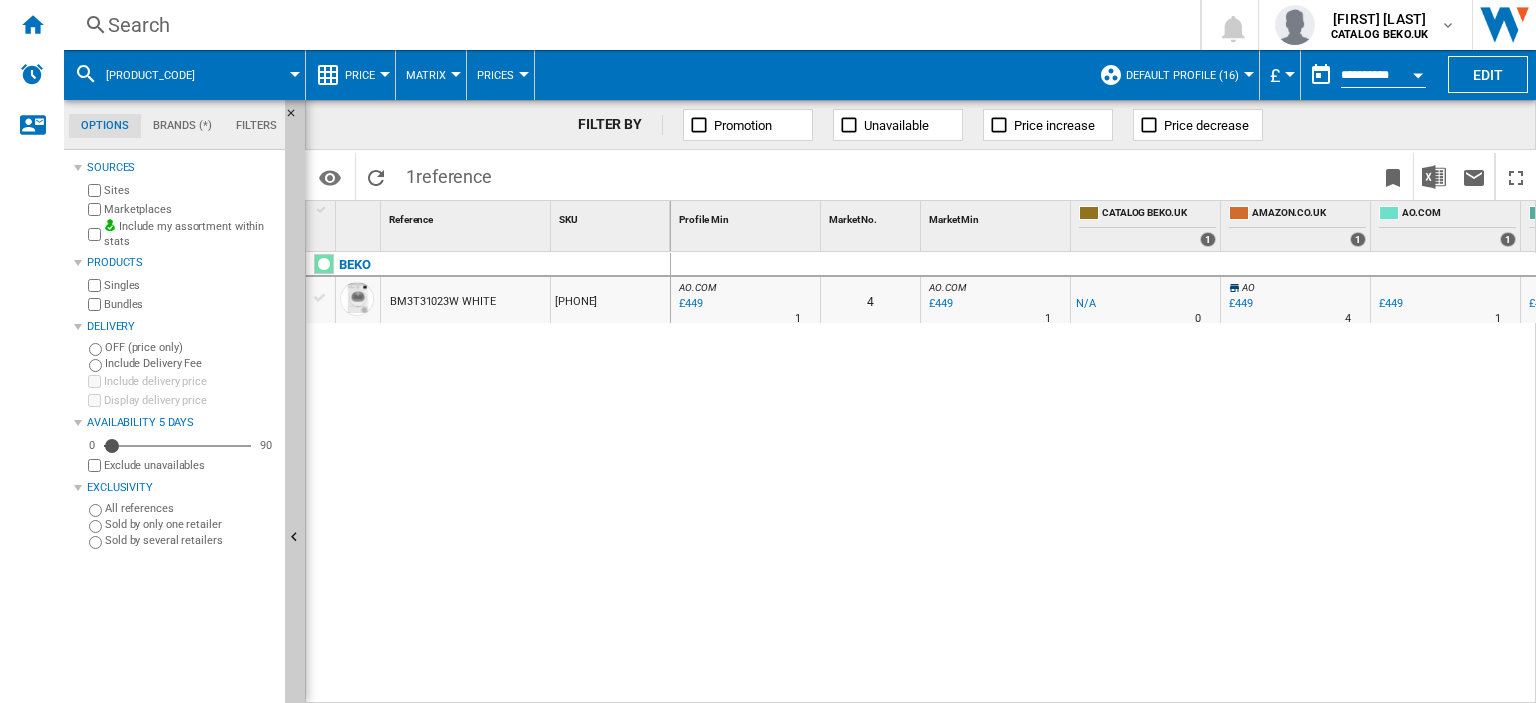 click on "Search" at bounding box center (628, 25) 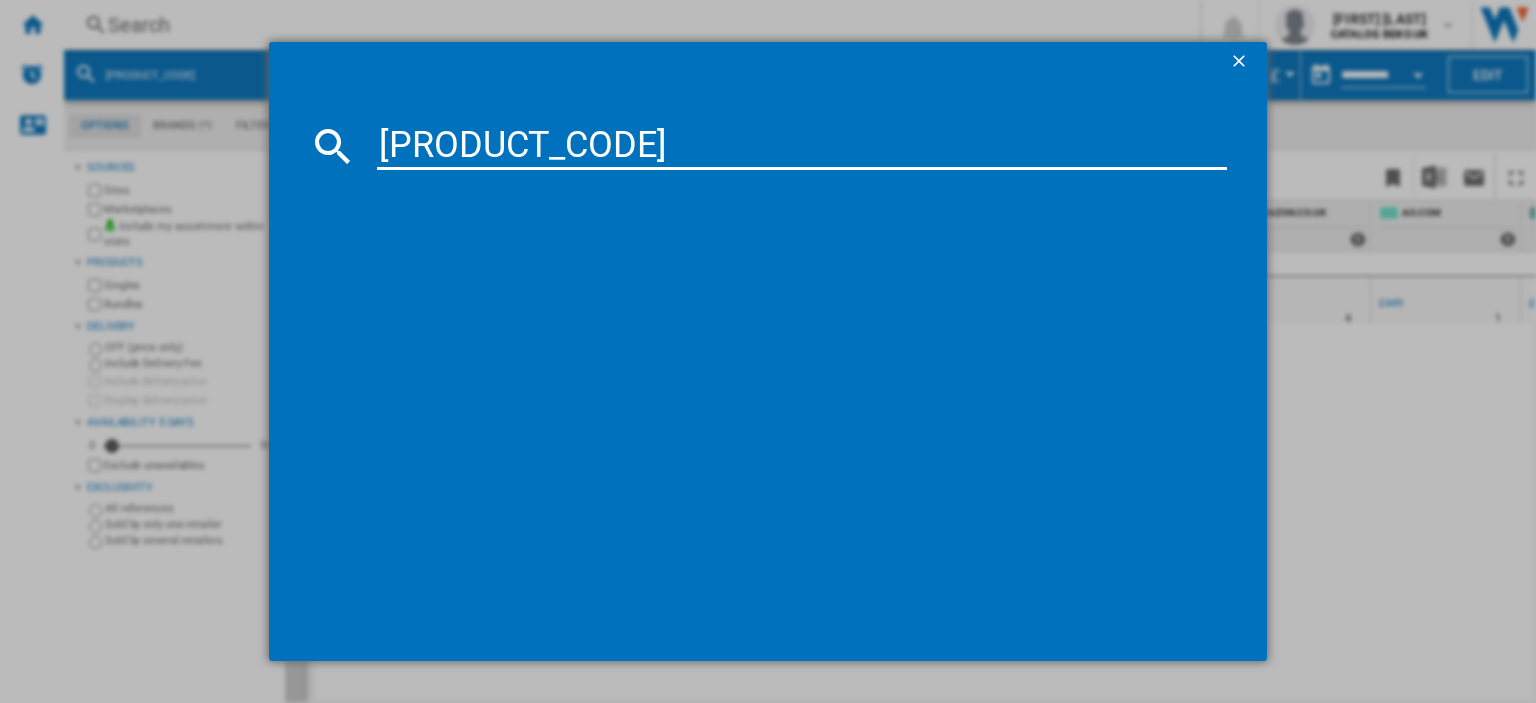 type on "CFG4582S" 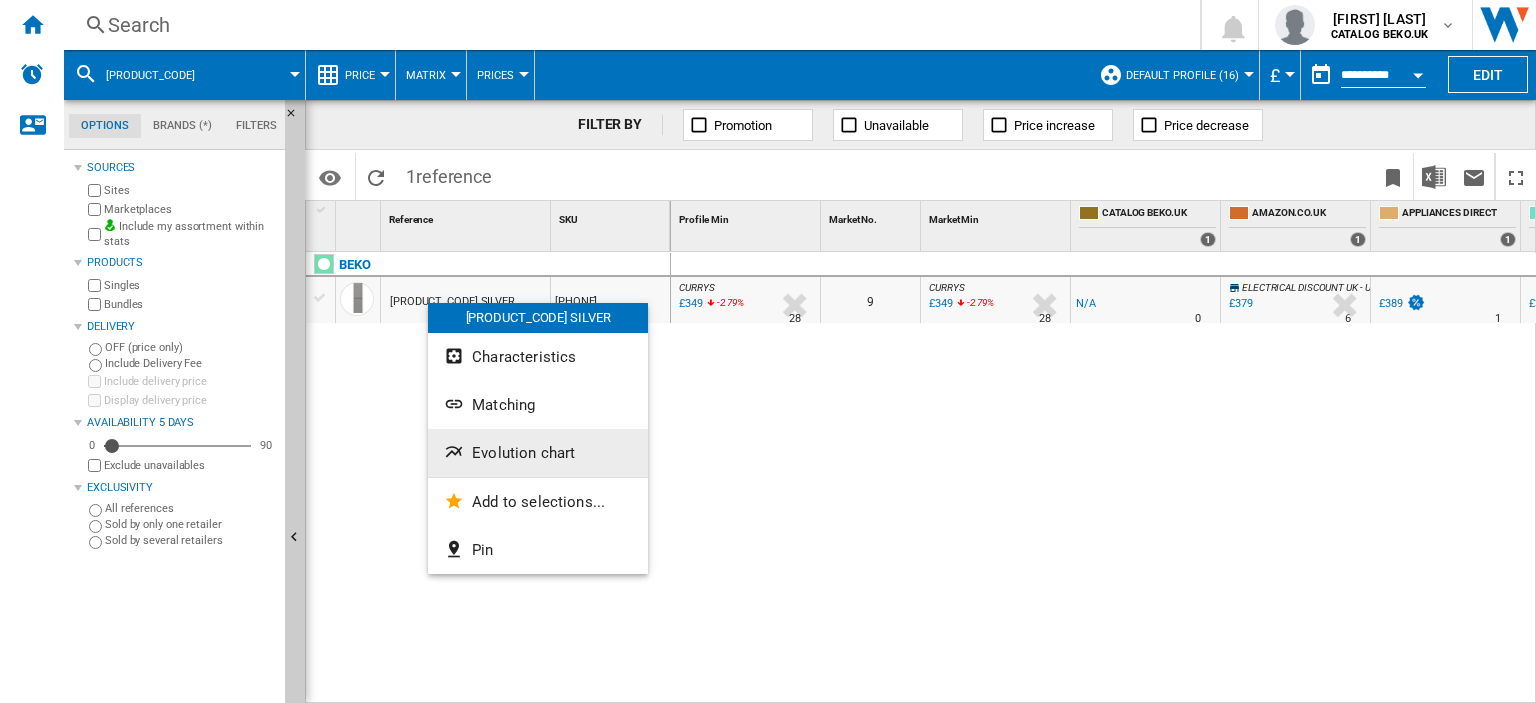 click on "Evolution chart" at bounding box center (523, 453) 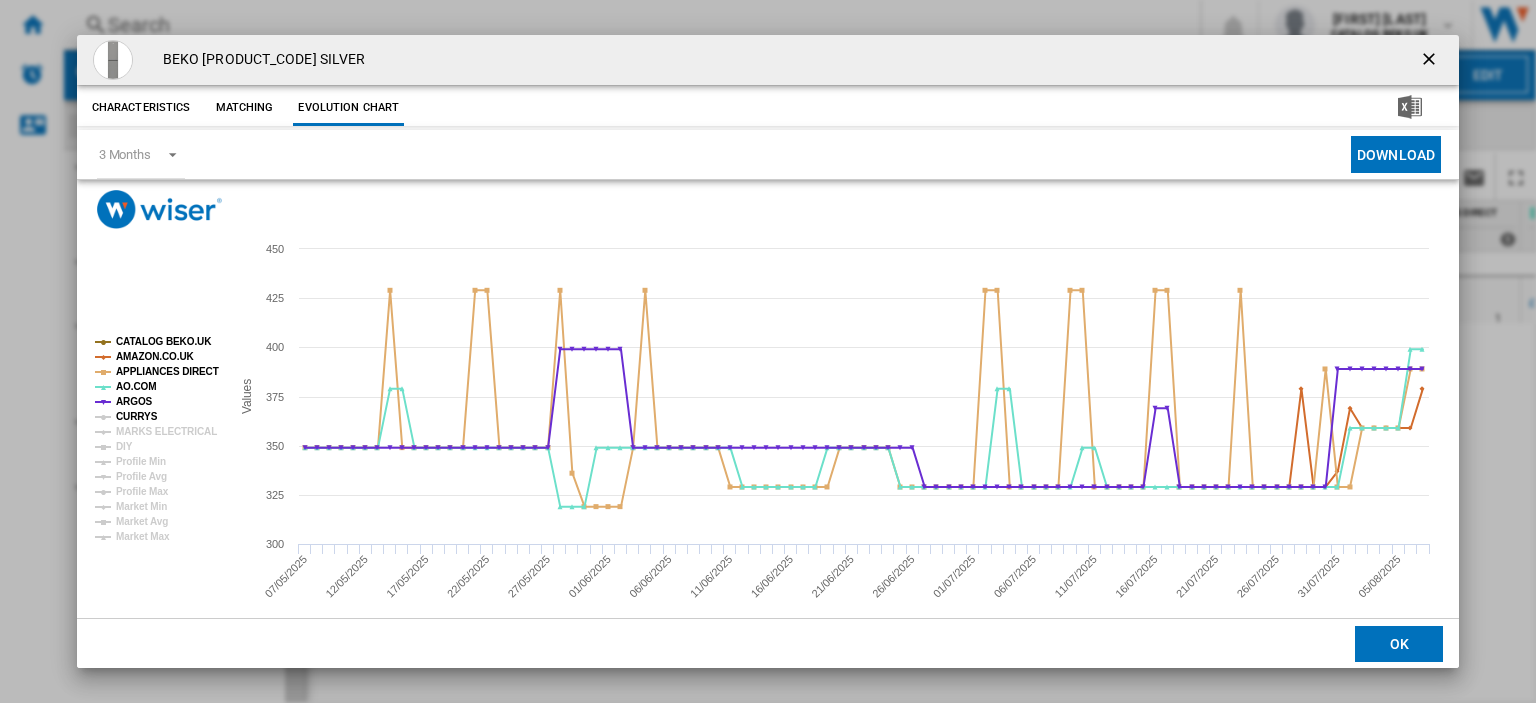 click on "CURRYS" 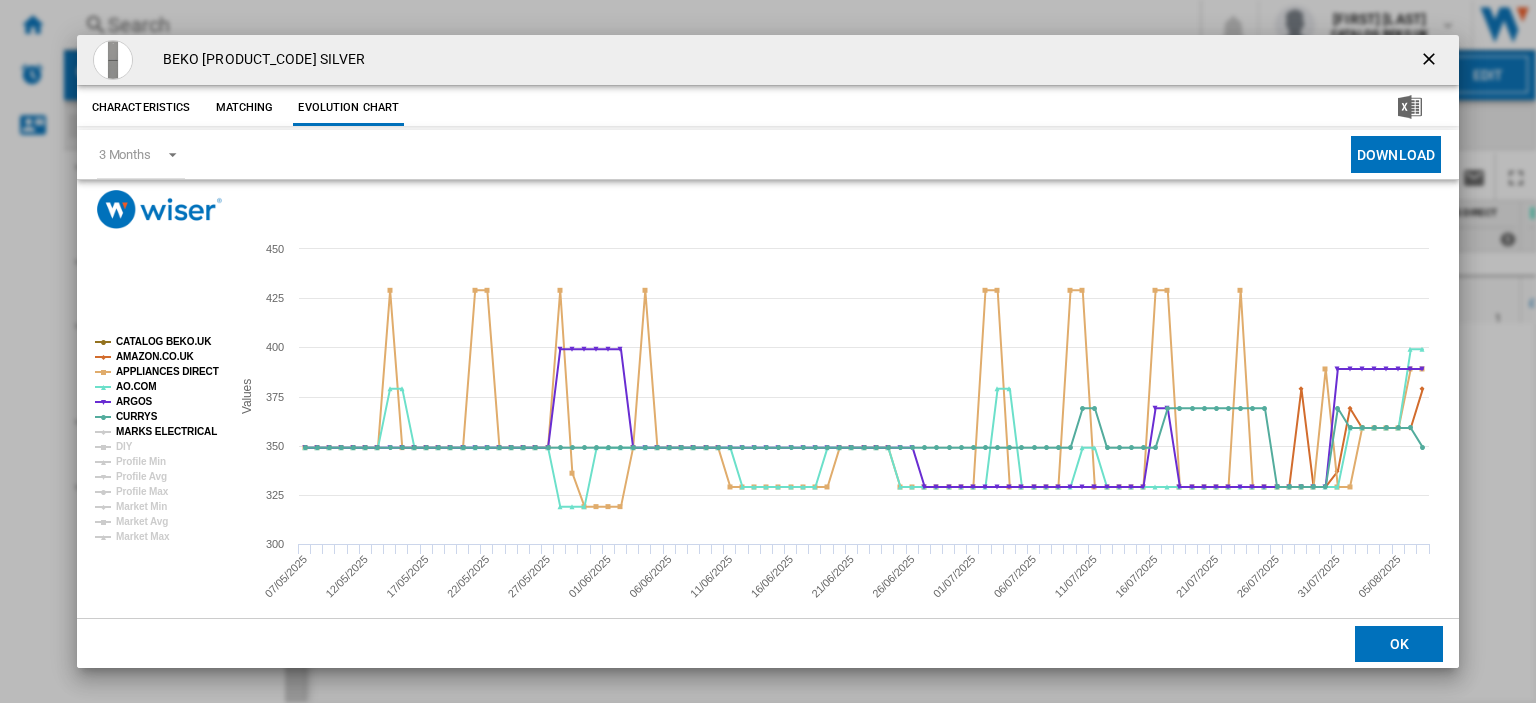 click on "MARKS ELECTRICAL" 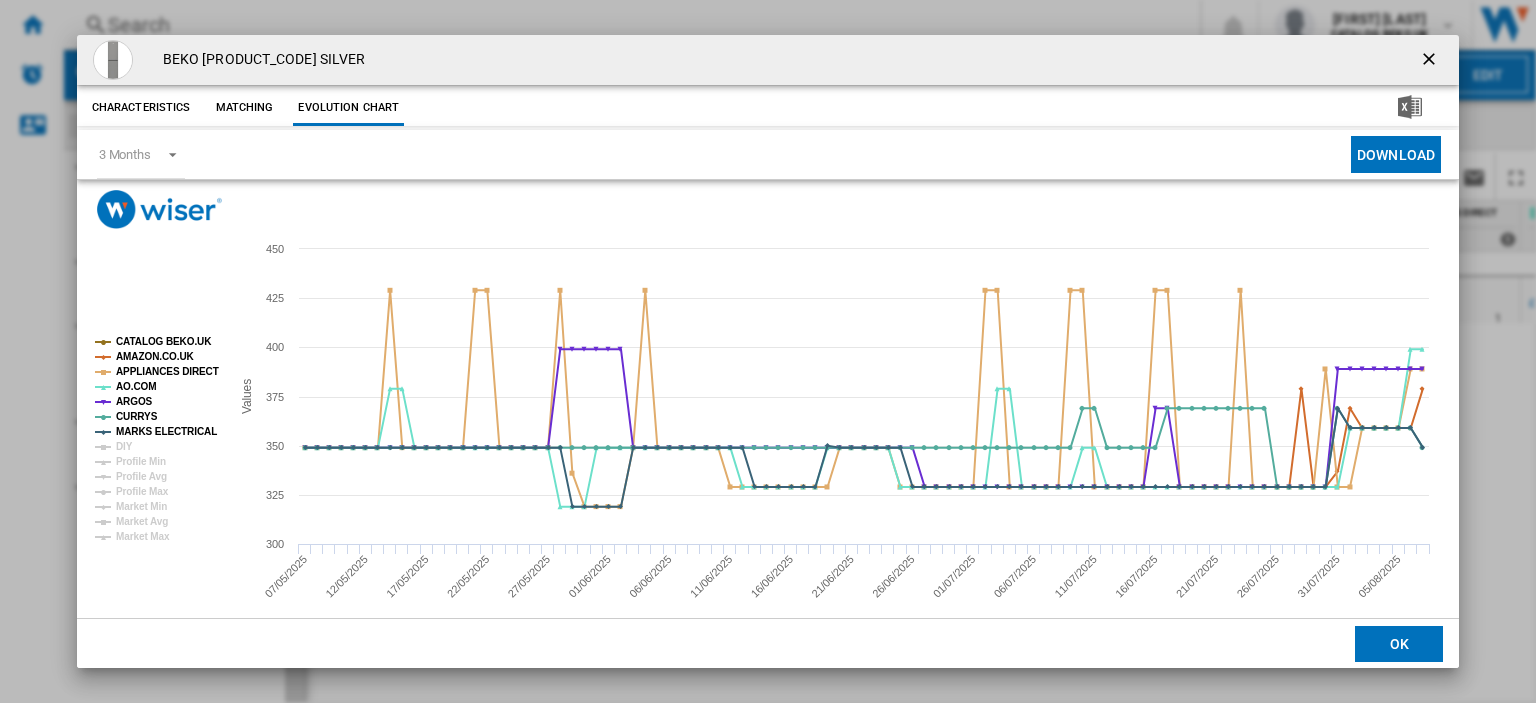 click at bounding box center (1431, 61) 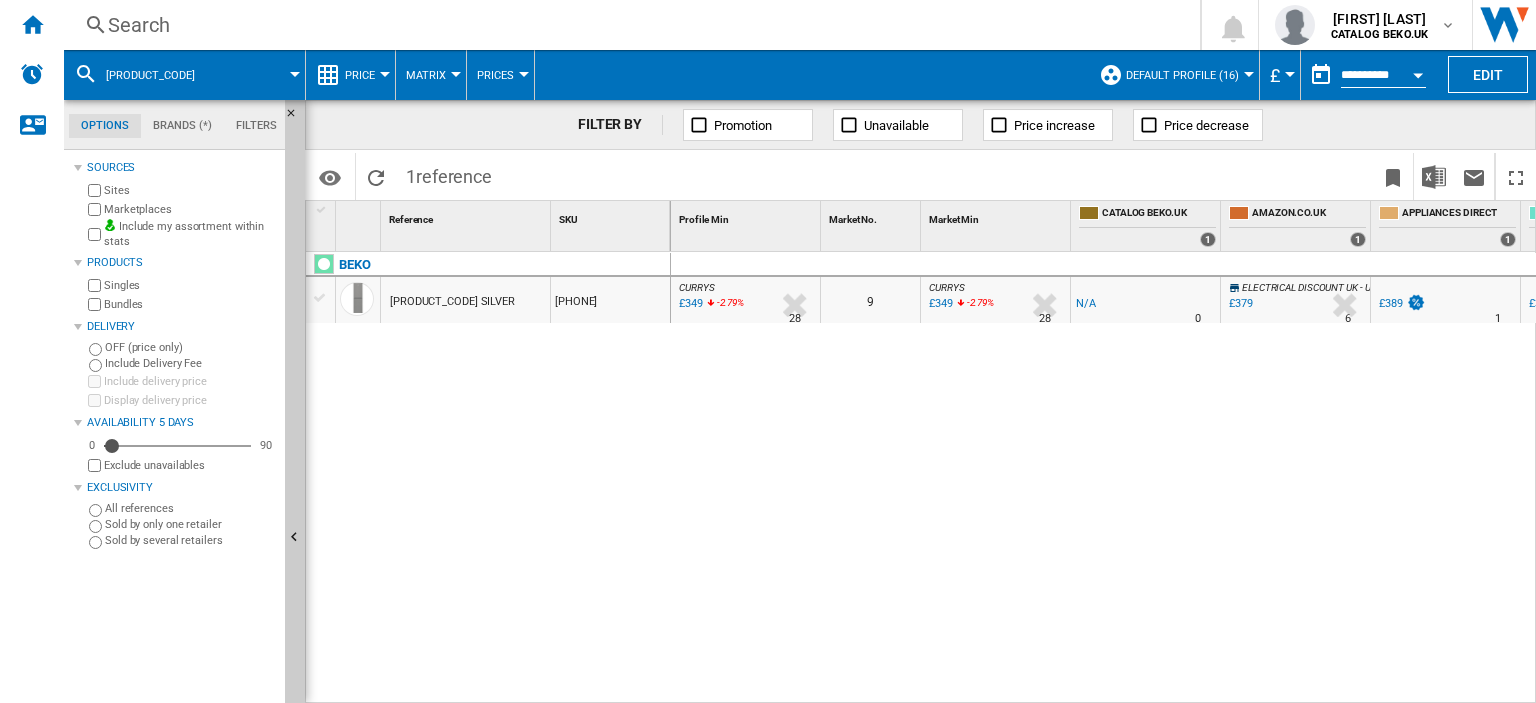 click on "Search" at bounding box center [628, 25] 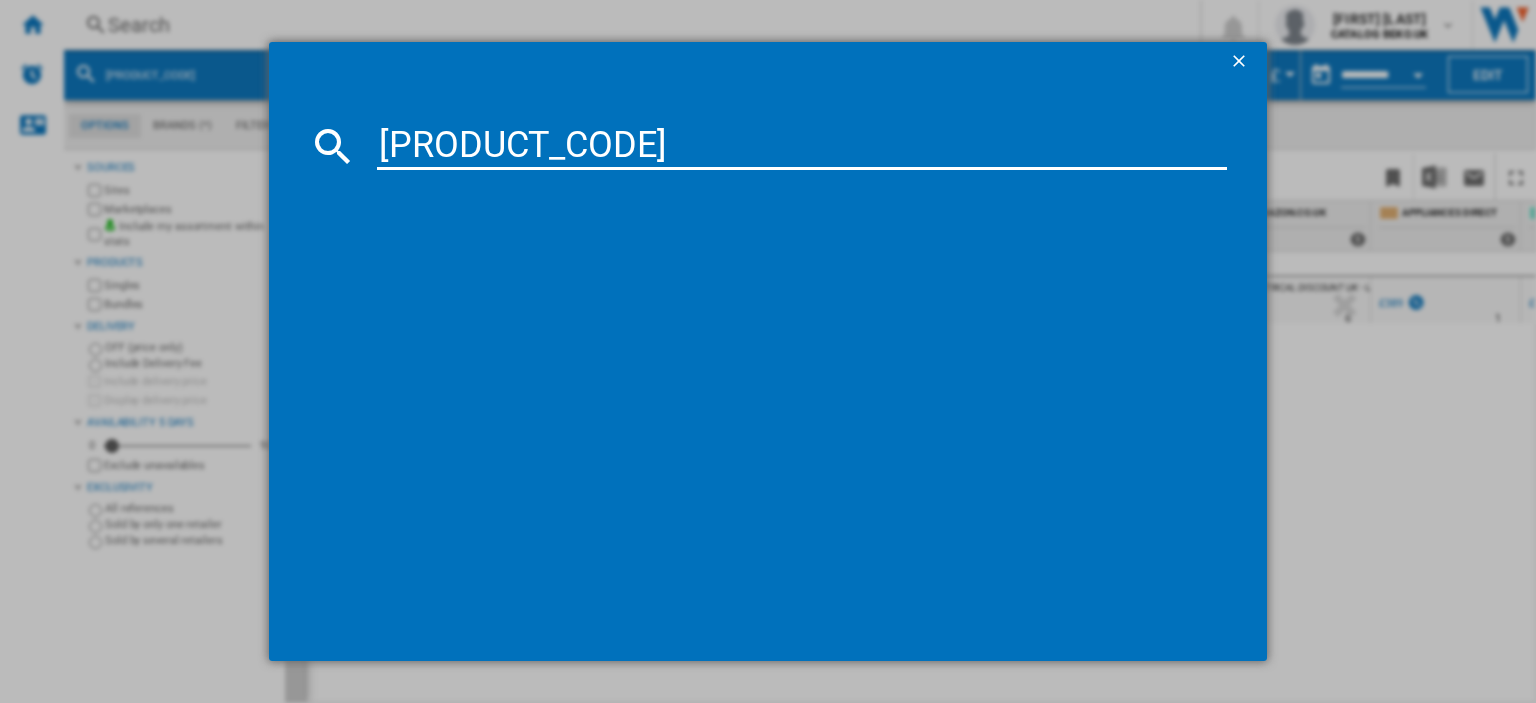 type on "DTBC10001W" 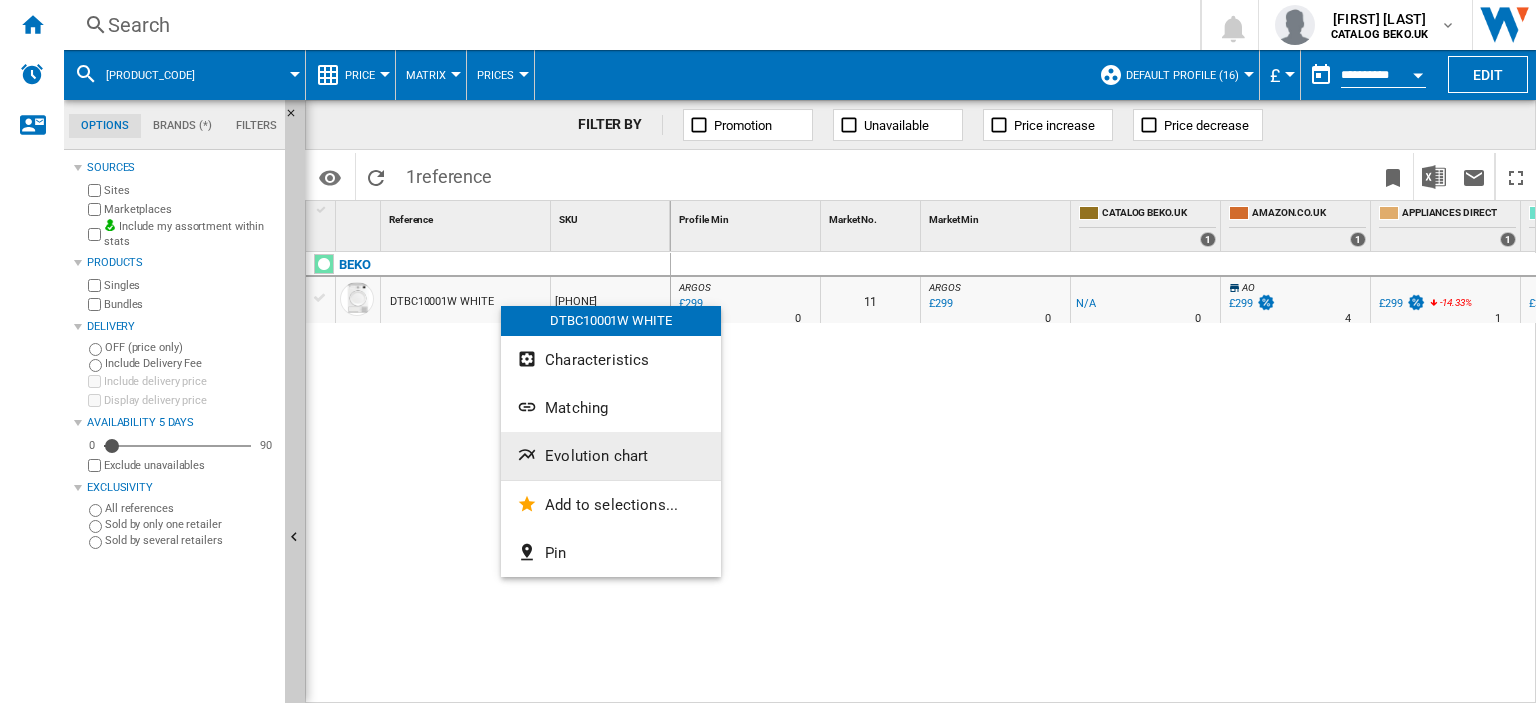 click on "Evolution chart" at bounding box center (596, 456) 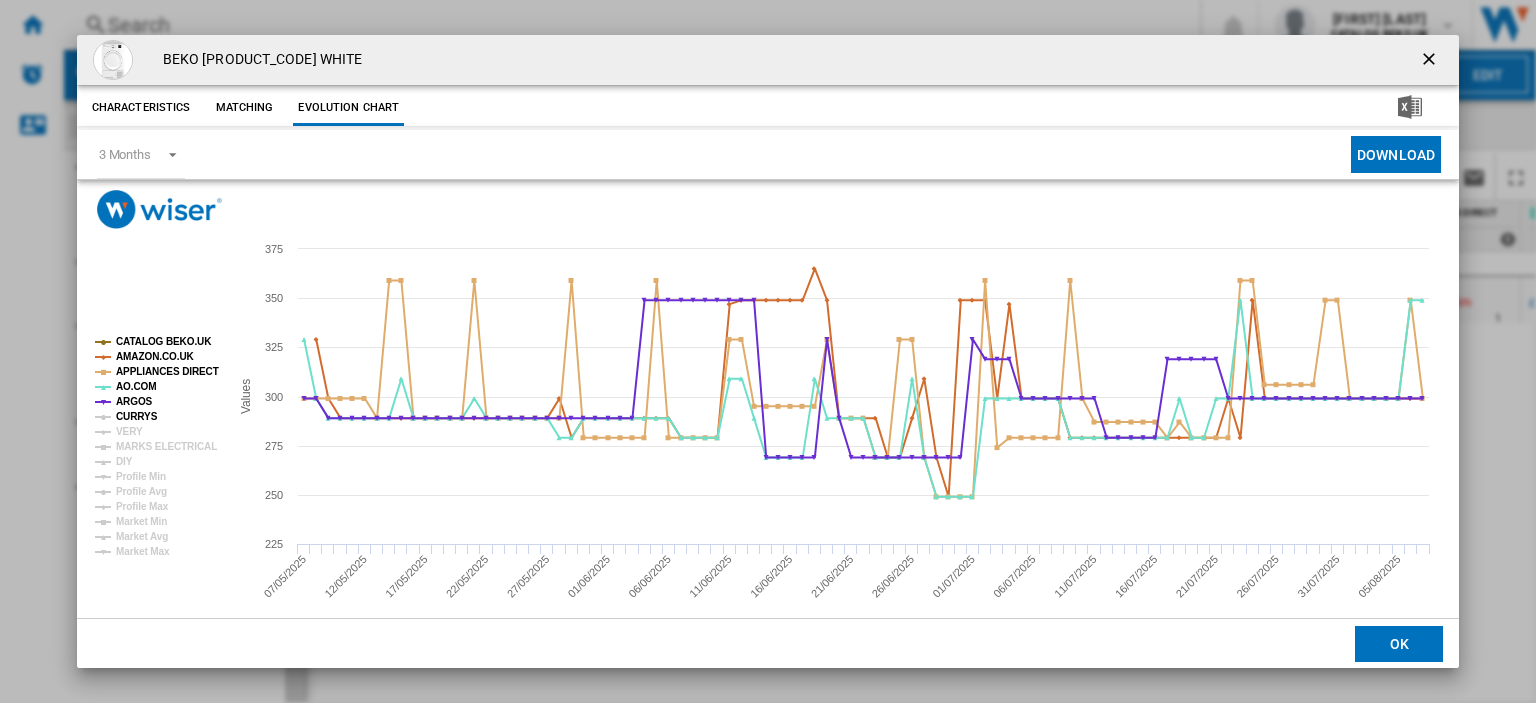 click on "CURRYS" 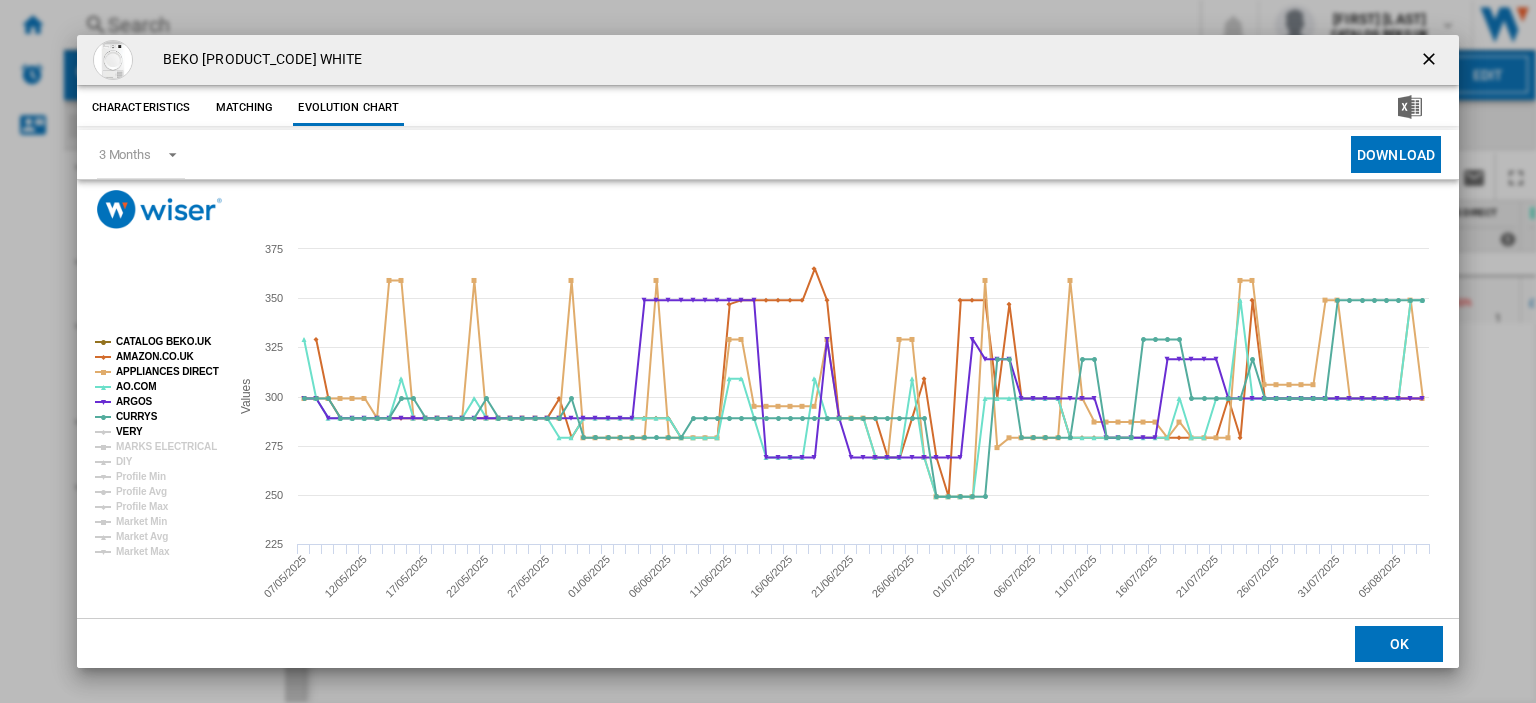 click on "VERY" 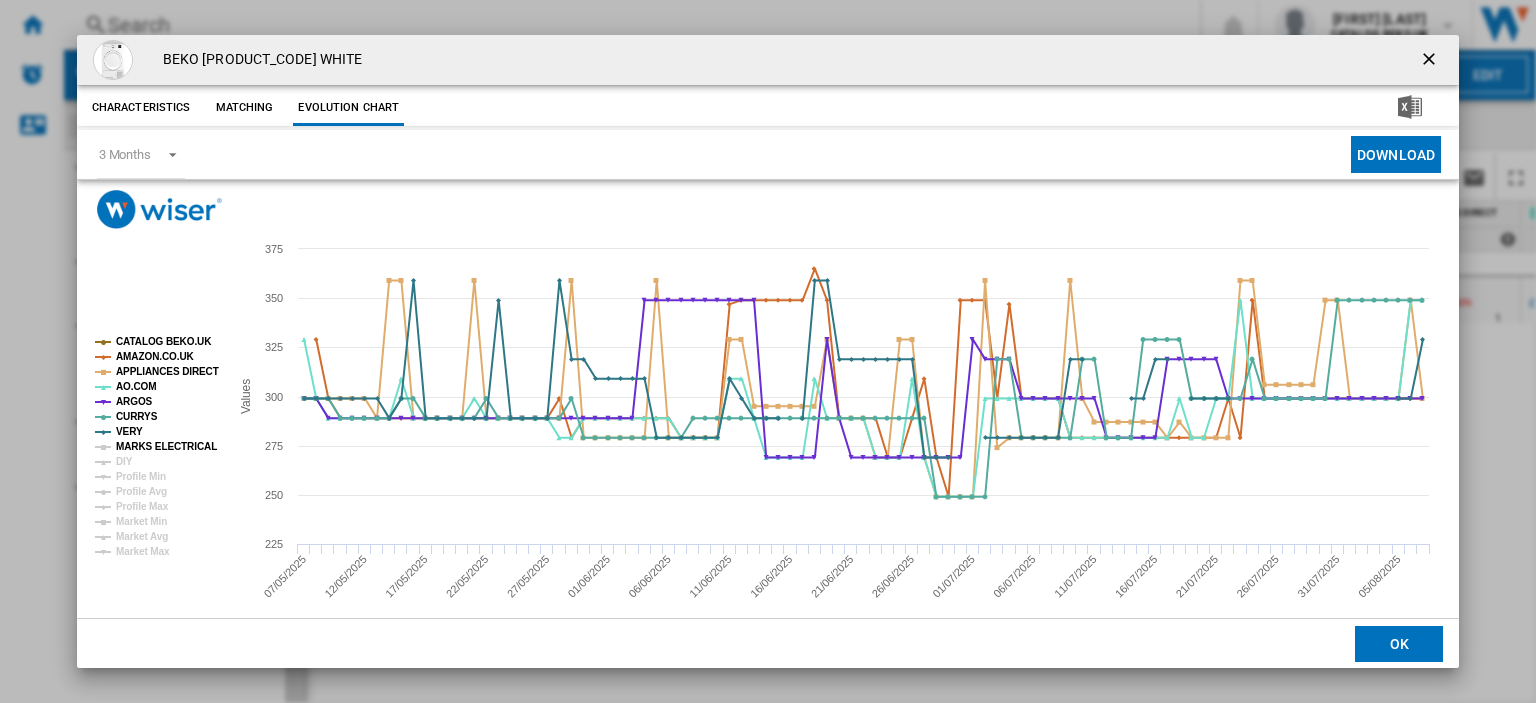 click on "MARKS ELECTRICAL" 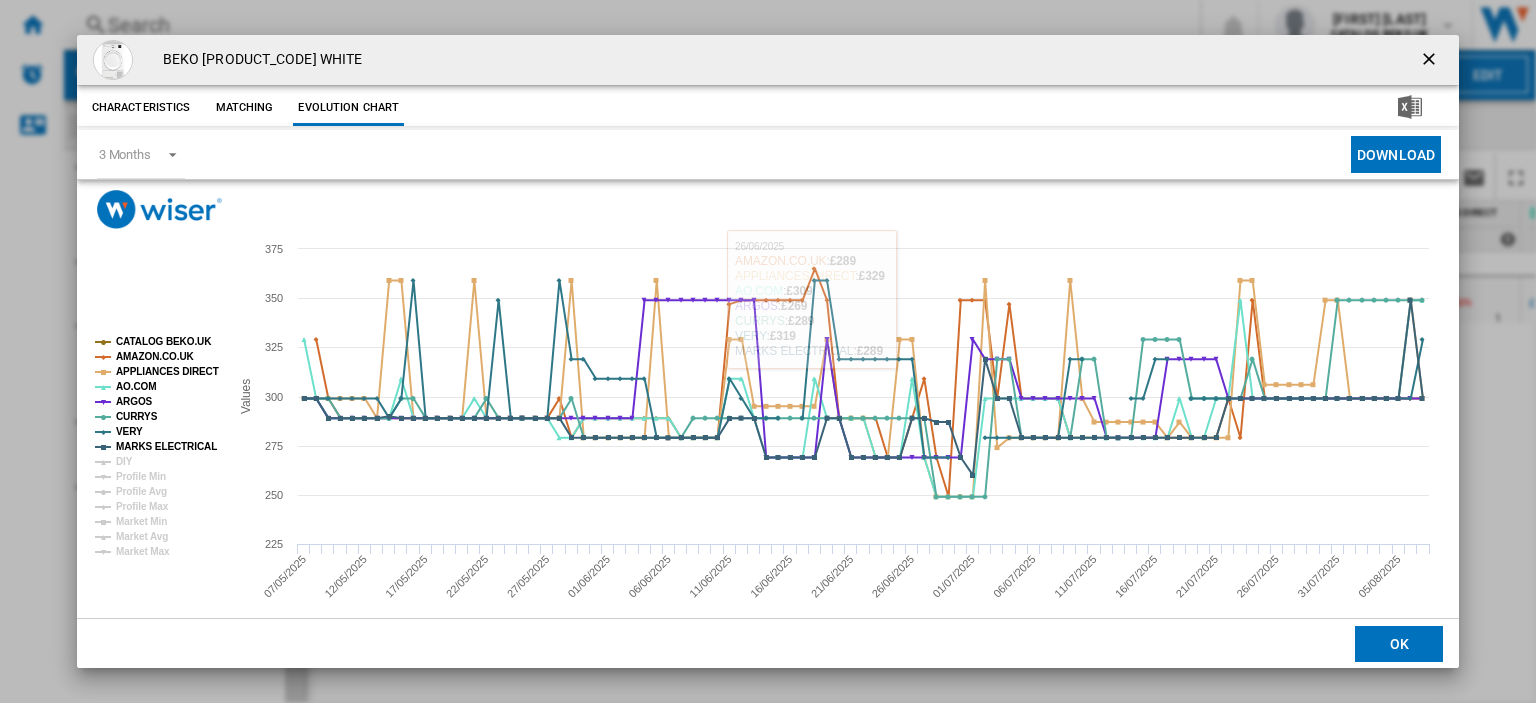 drag, startPoint x: 1421, startPoint y: 52, endPoint x: 1040, endPoint y: 7, distance: 383.6483 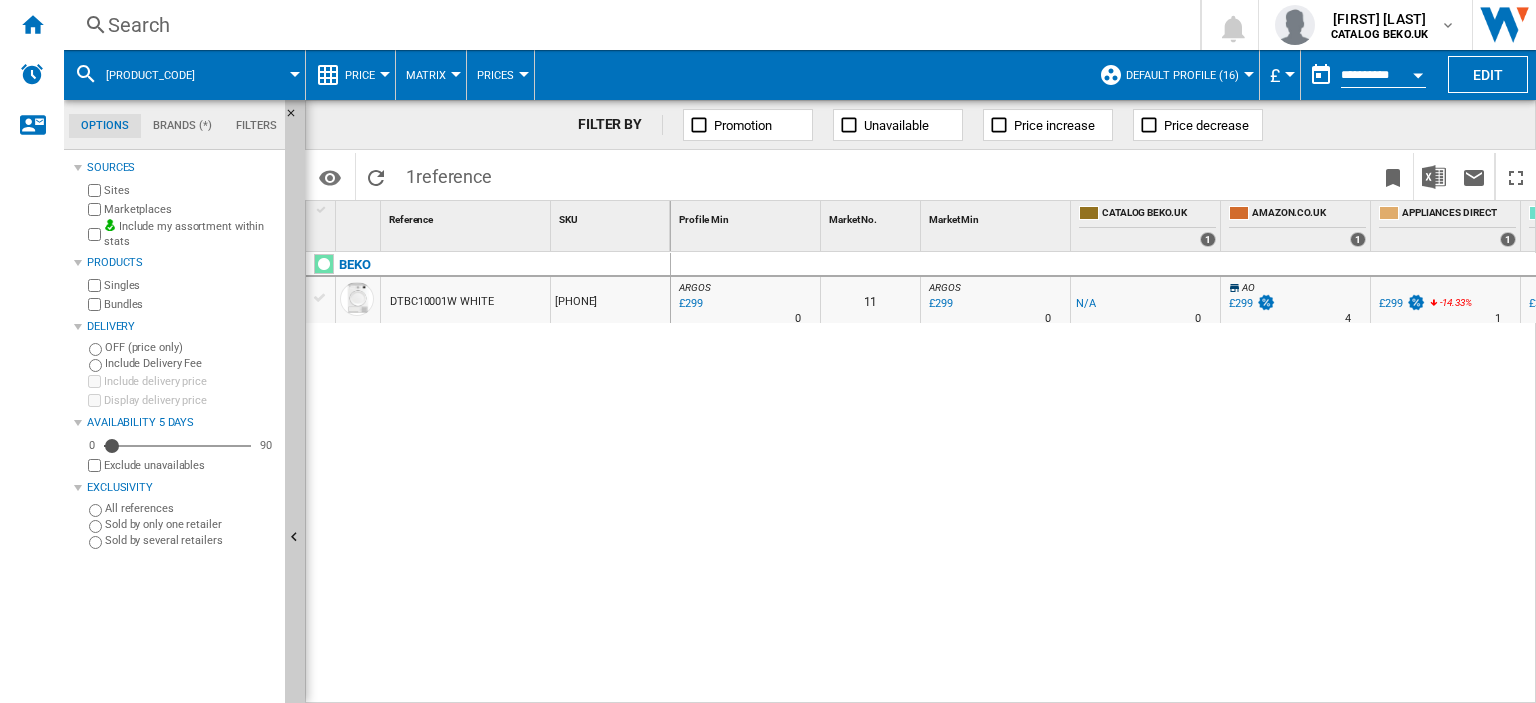 click on "Search" at bounding box center (628, 25) 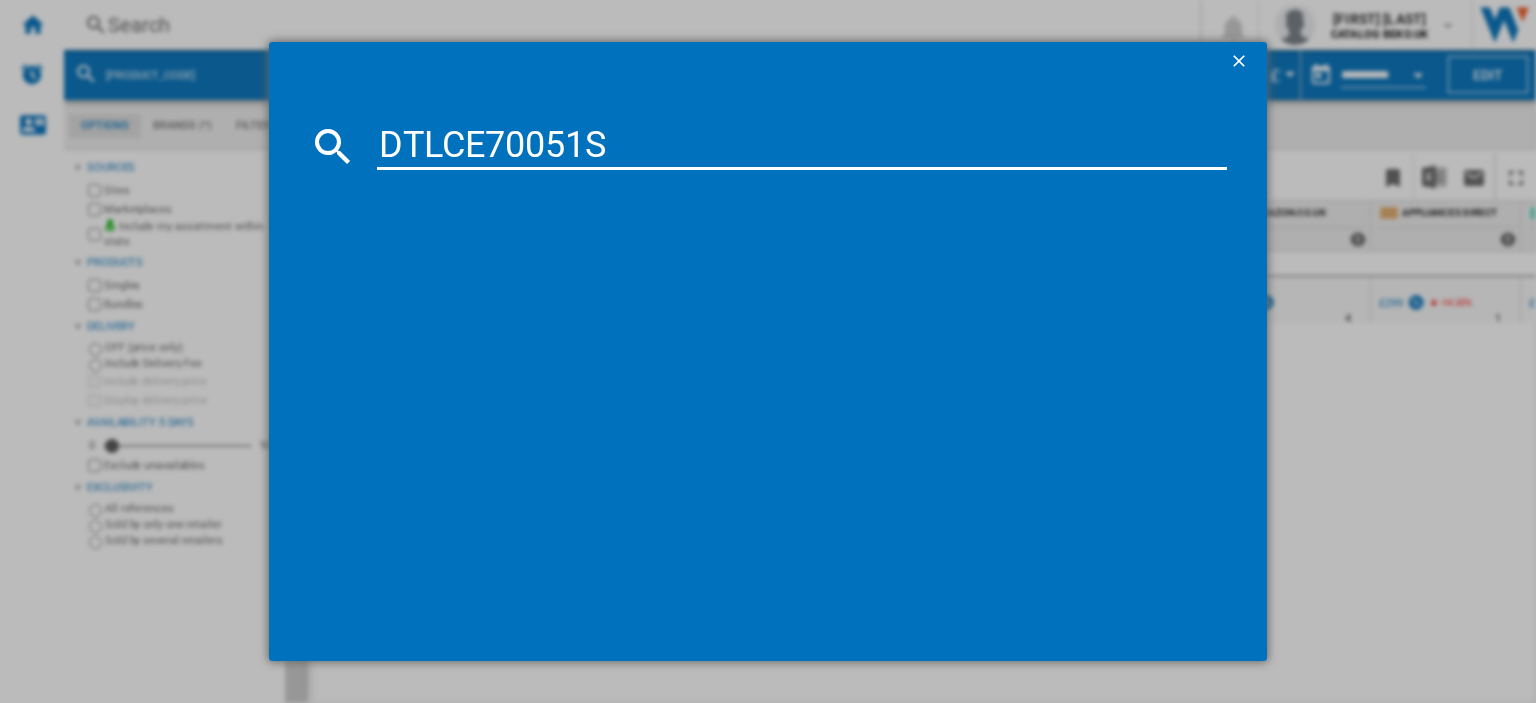 type on "DTLCE70051S" 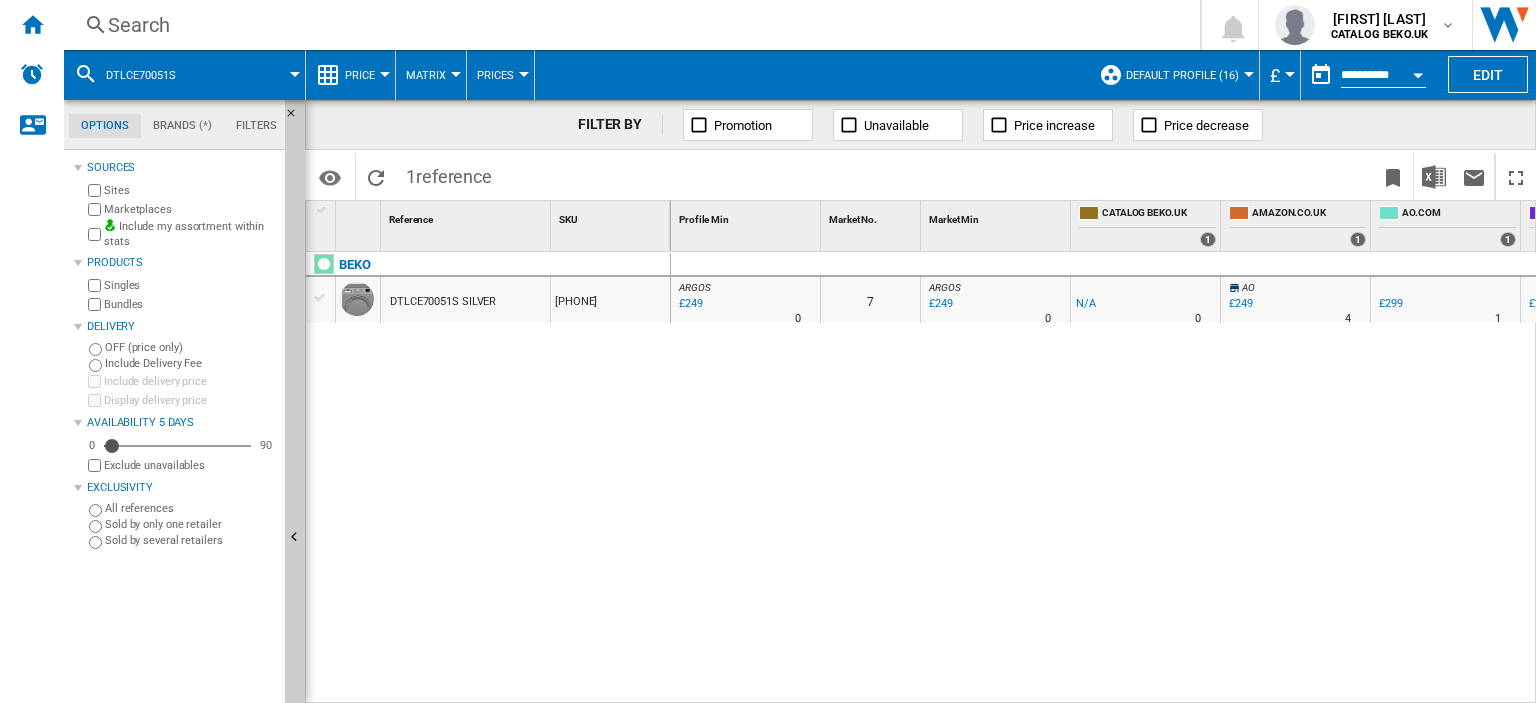 drag, startPoint x: 444, startPoint y: 299, endPoint x: 456, endPoint y: 302, distance: 12.369317 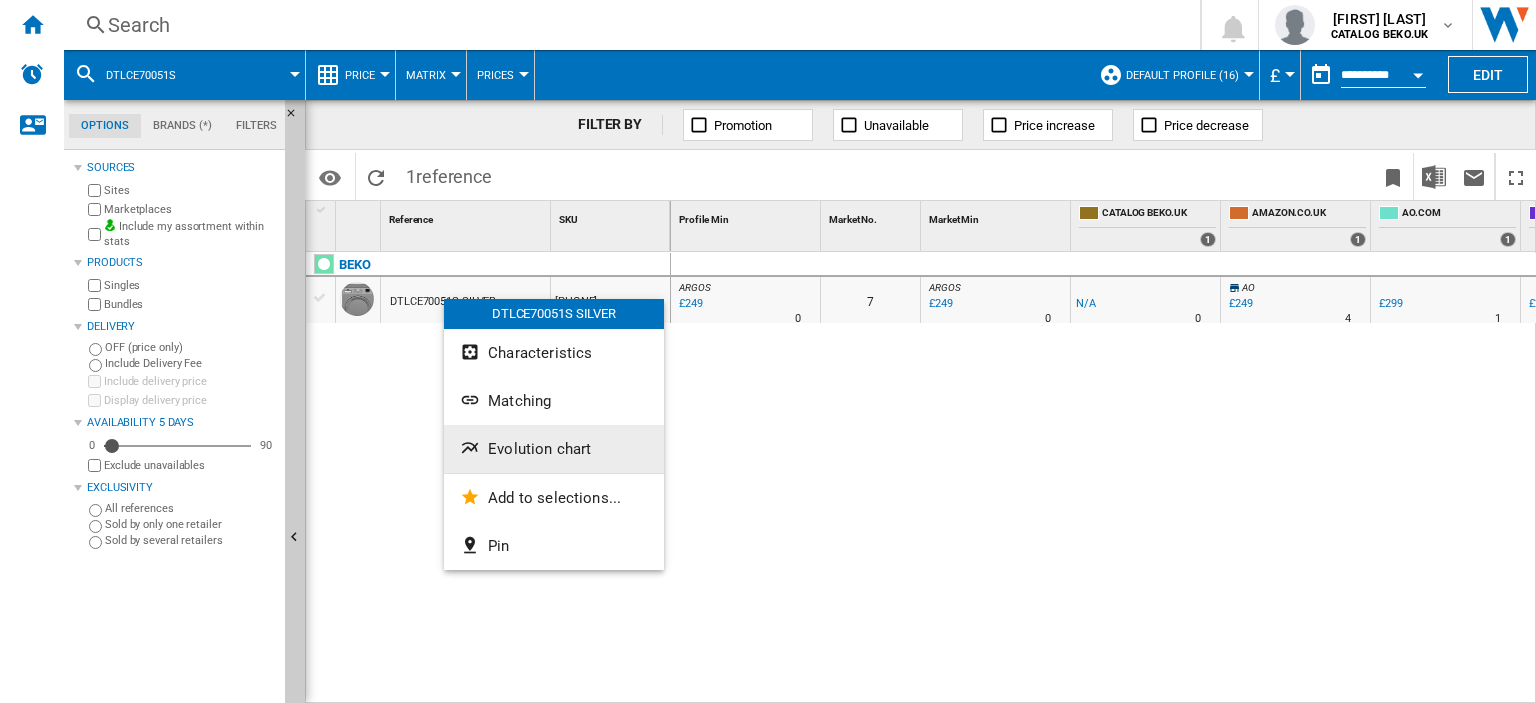 click on "Evolution chart" at bounding box center (539, 449) 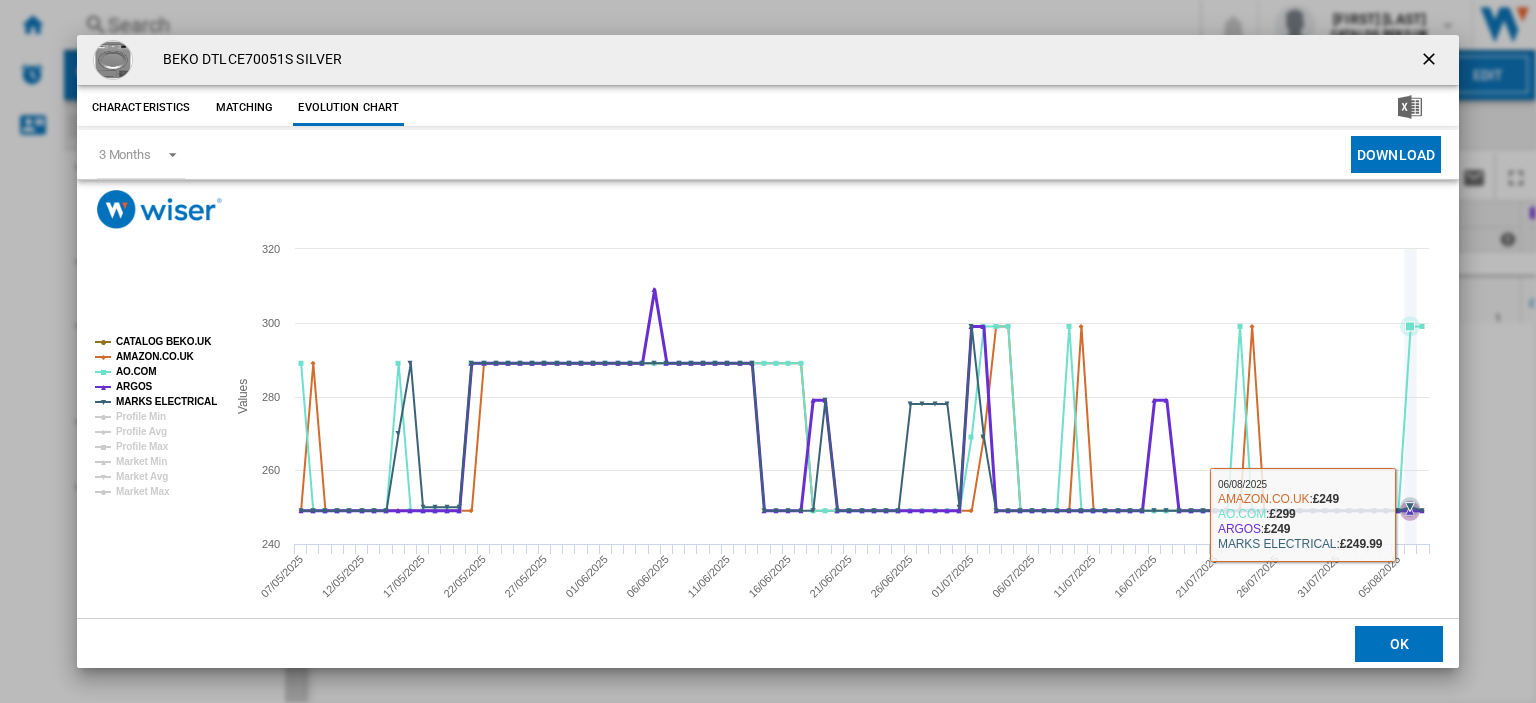 scroll, scrollTop: 0, scrollLeft: 0, axis: both 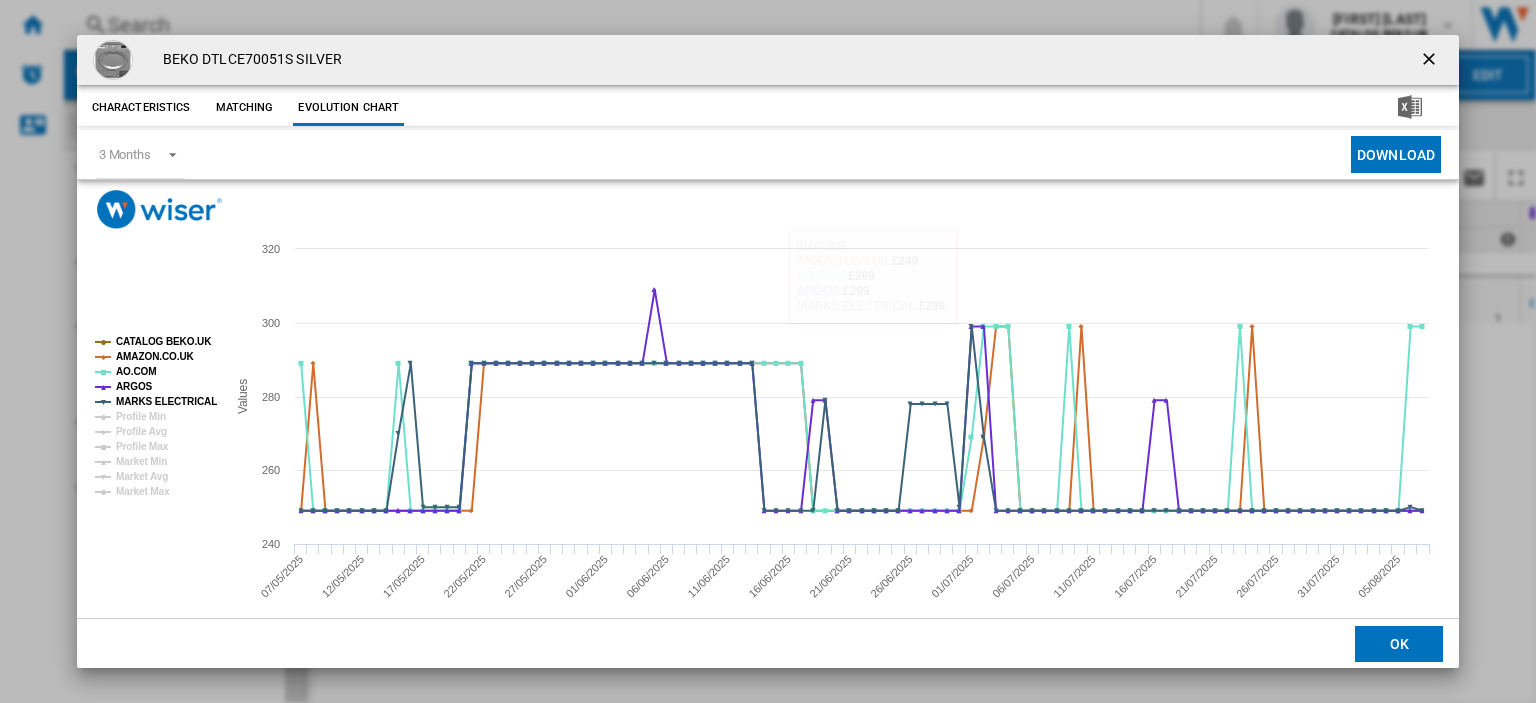 click at bounding box center (1431, 61) 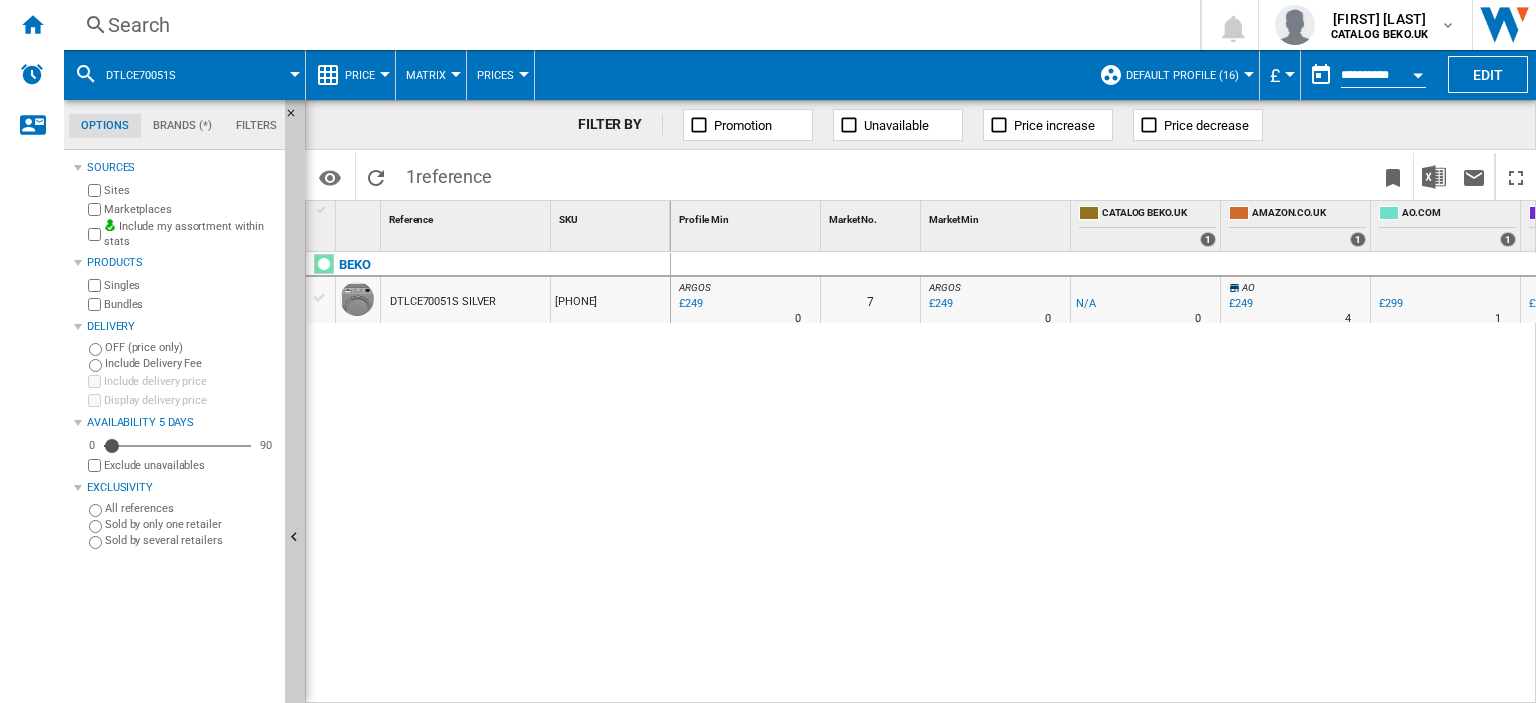 click on "Search" at bounding box center [628, 25] 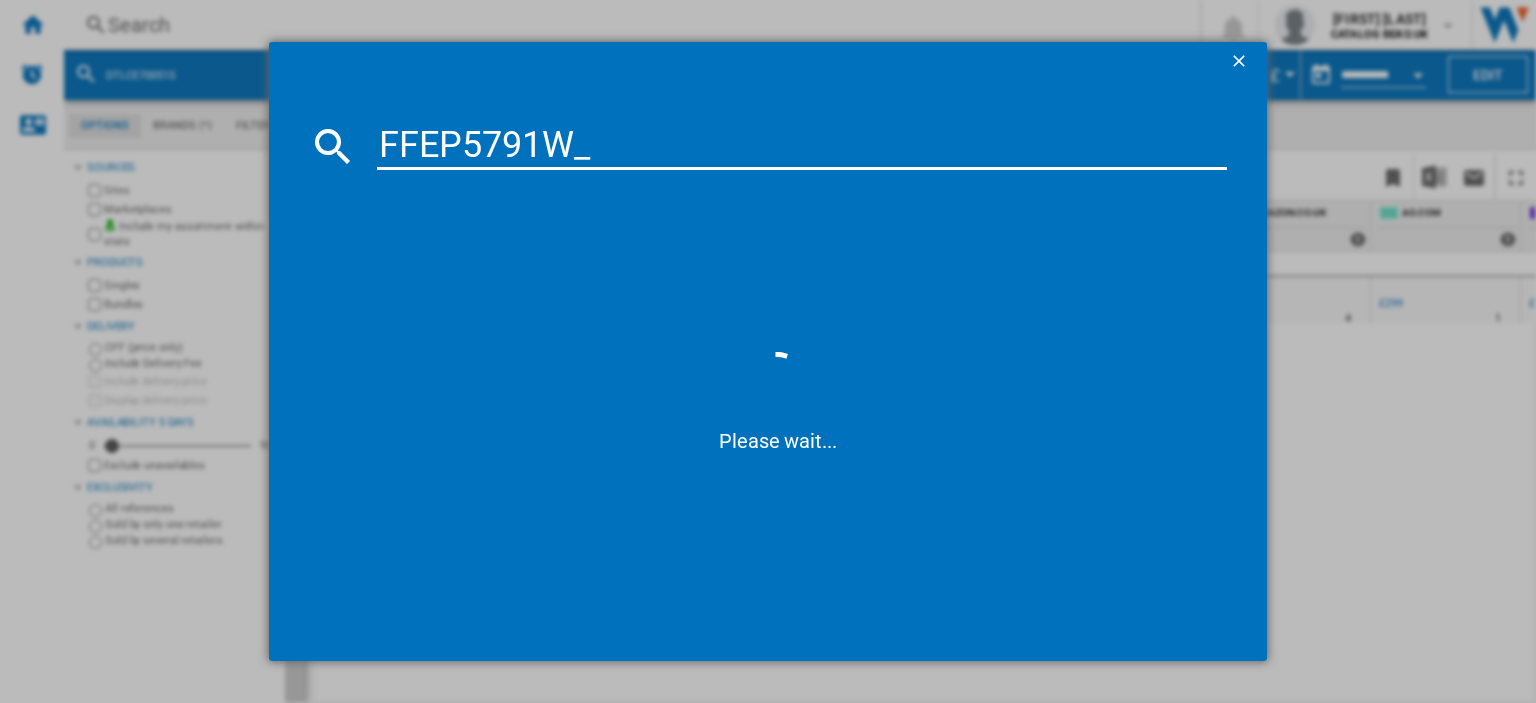 type on "FFEP5791W" 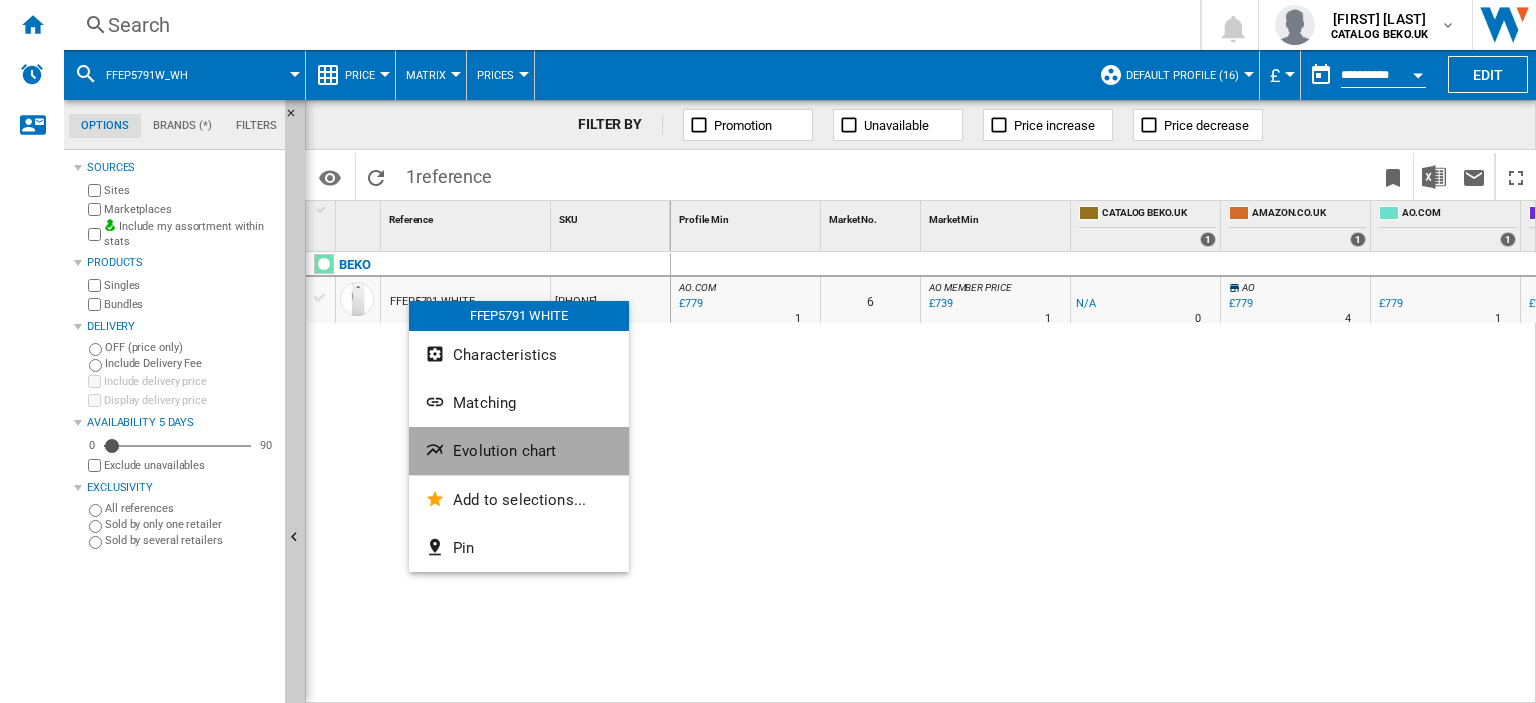 click on "Evolution chart" at bounding box center (504, 451) 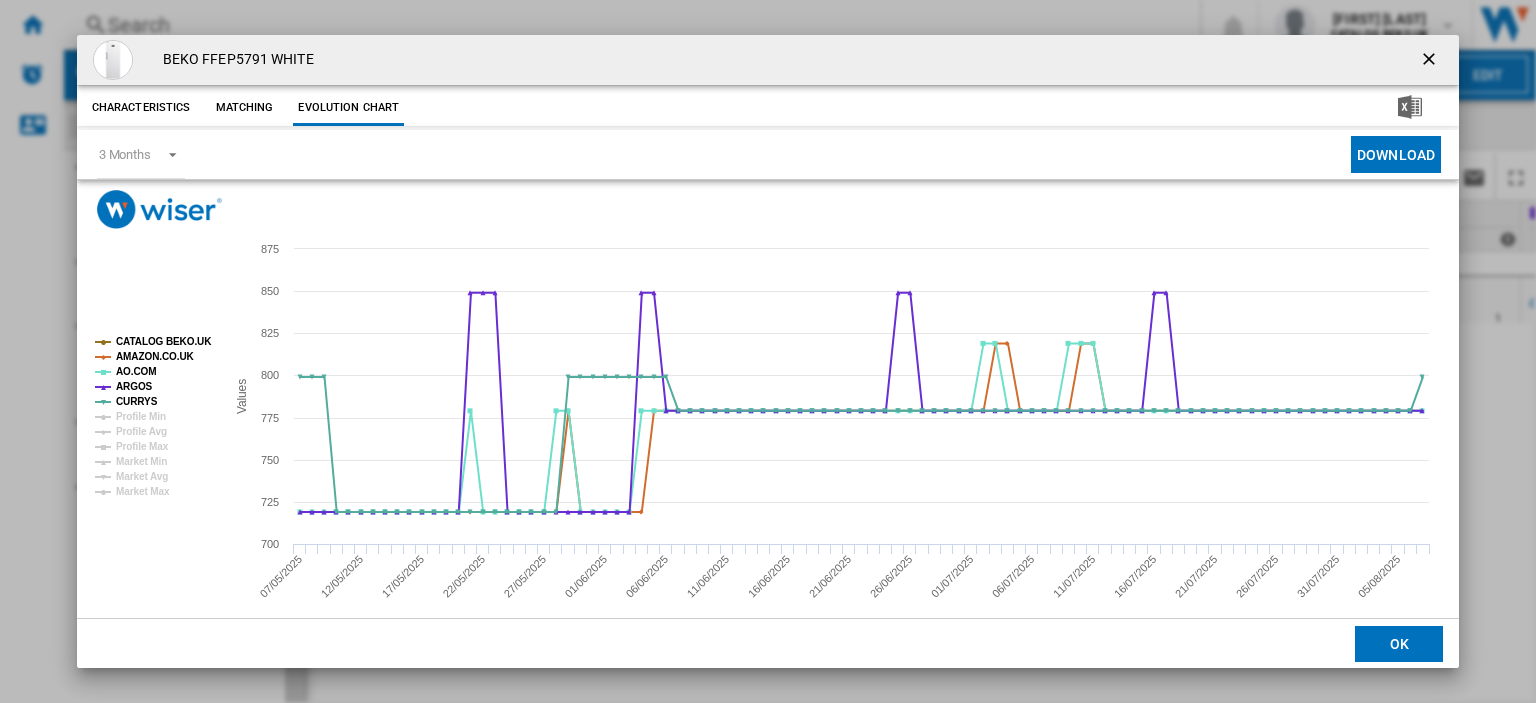 click at bounding box center [1431, 61] 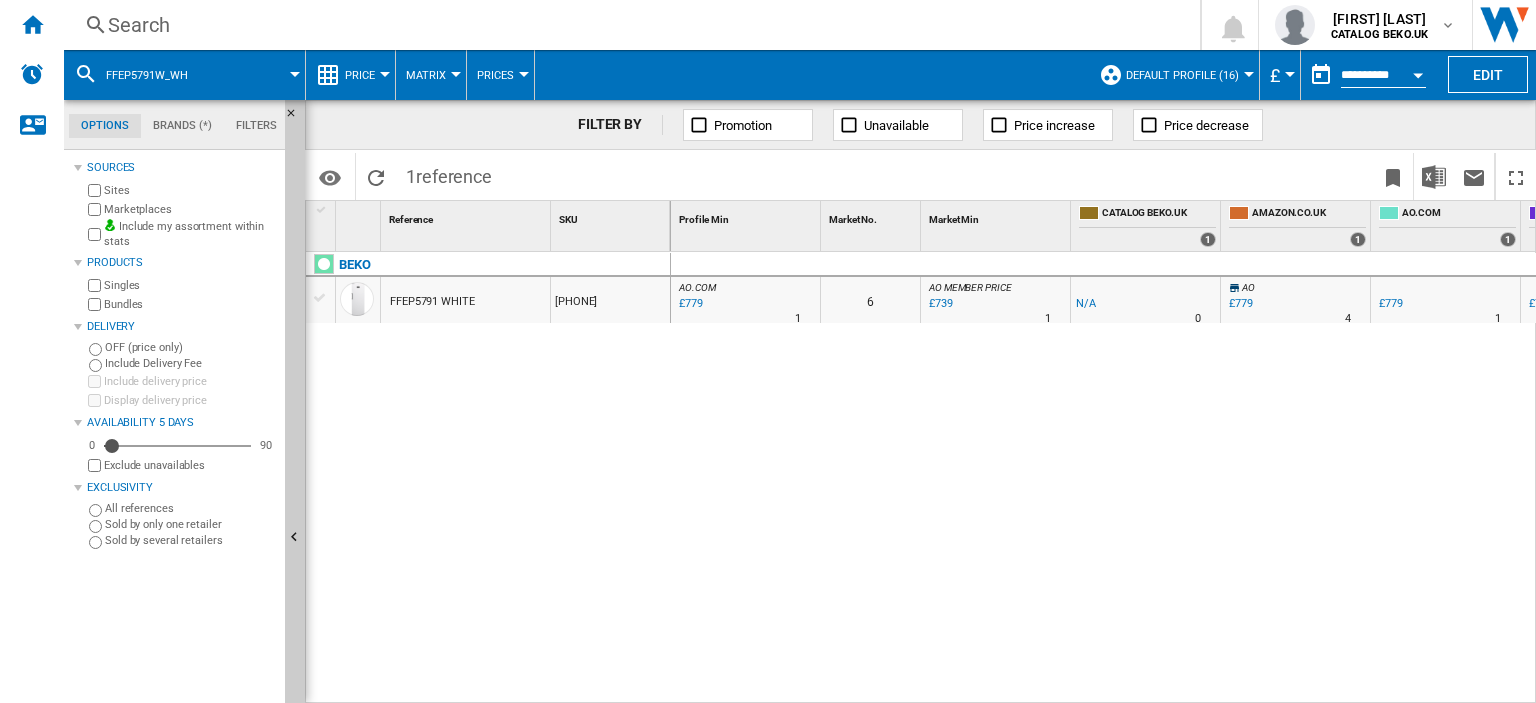 click on "Search" at bounding box center [628, 25] 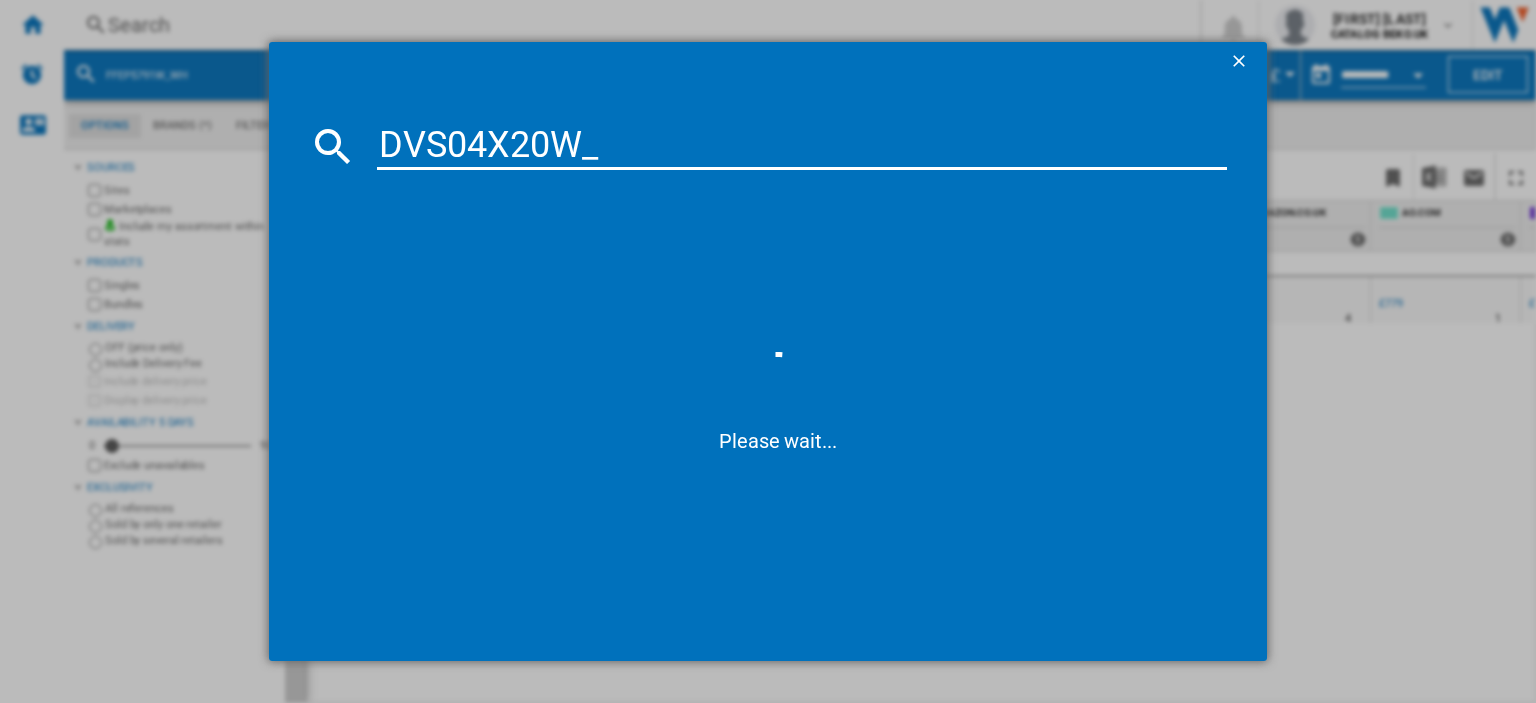 type on "DVS04X20W" 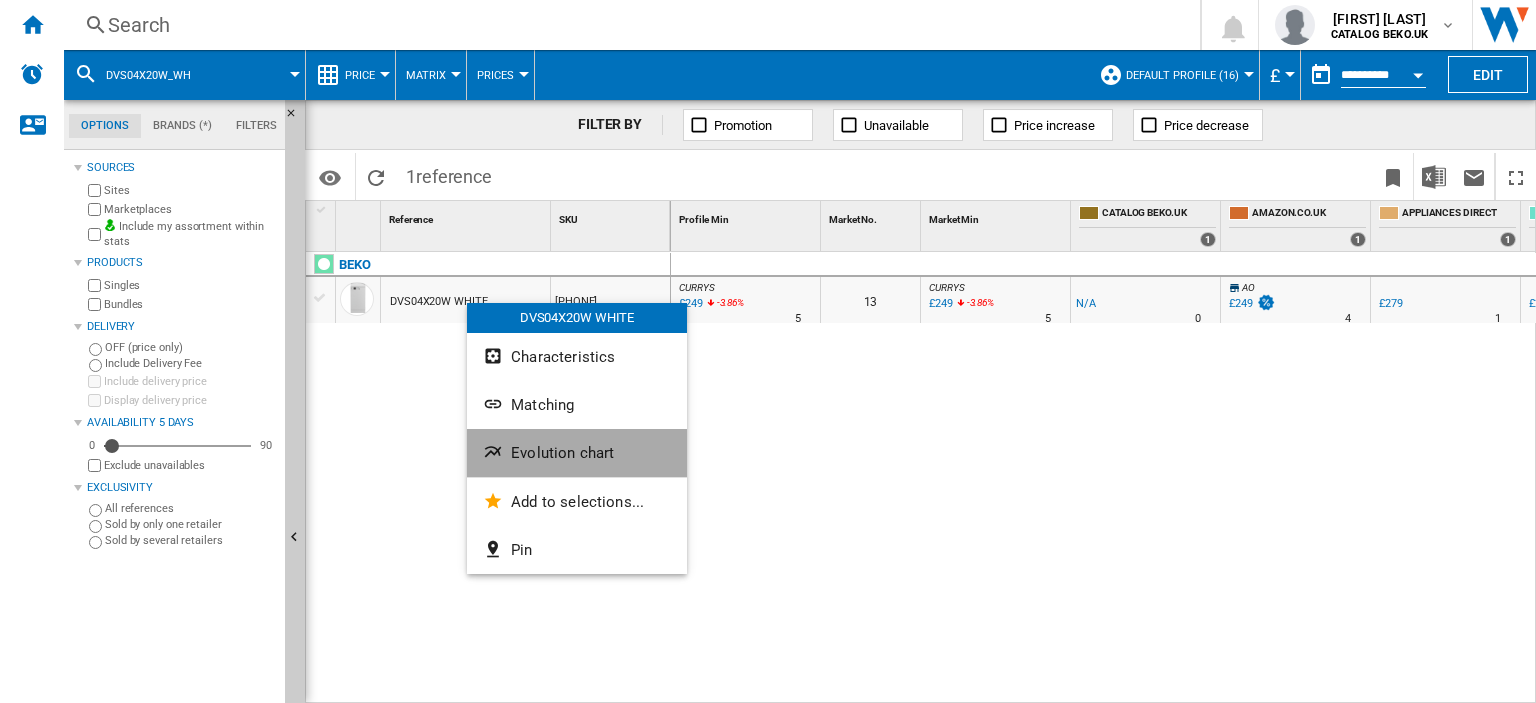 click on "Evolution chart" at bounding box center (562, 453) 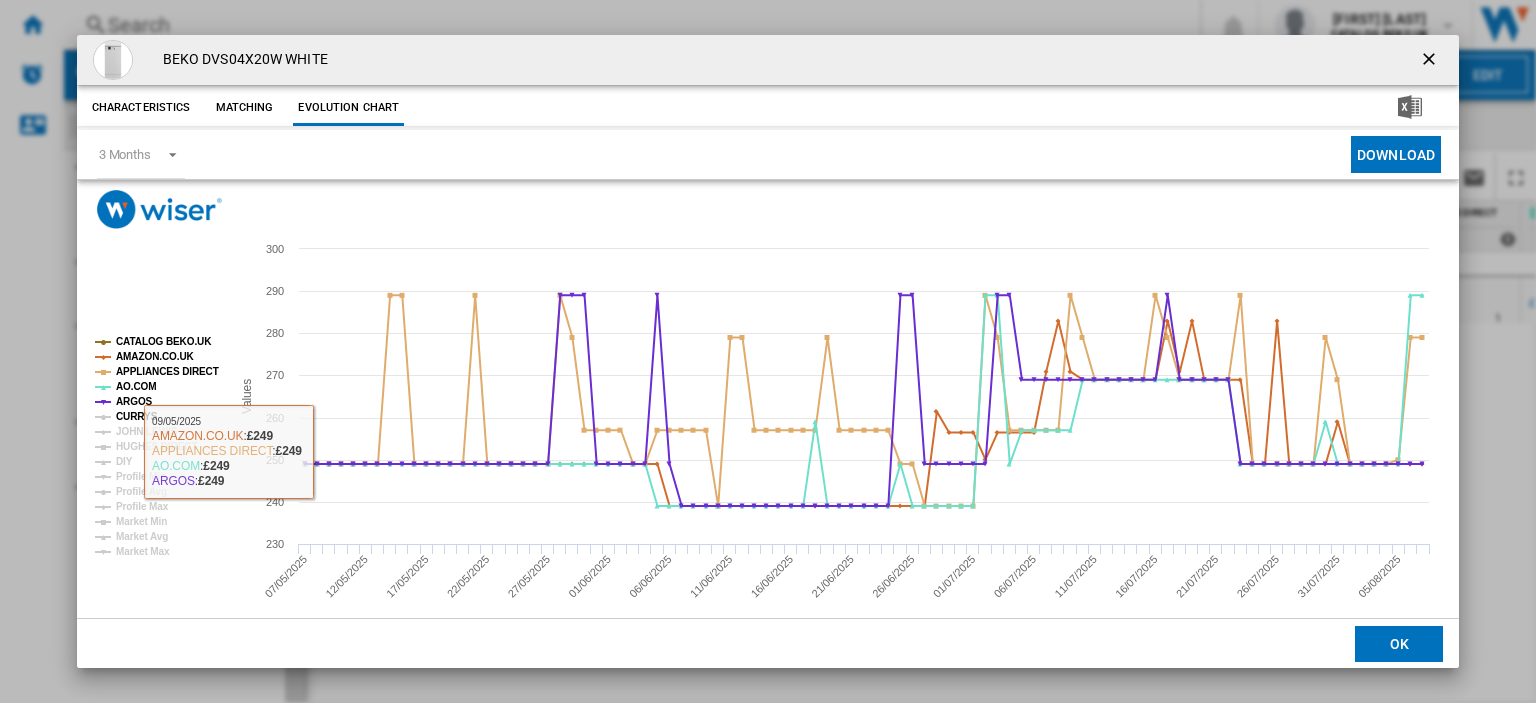 click on "CURRYS" 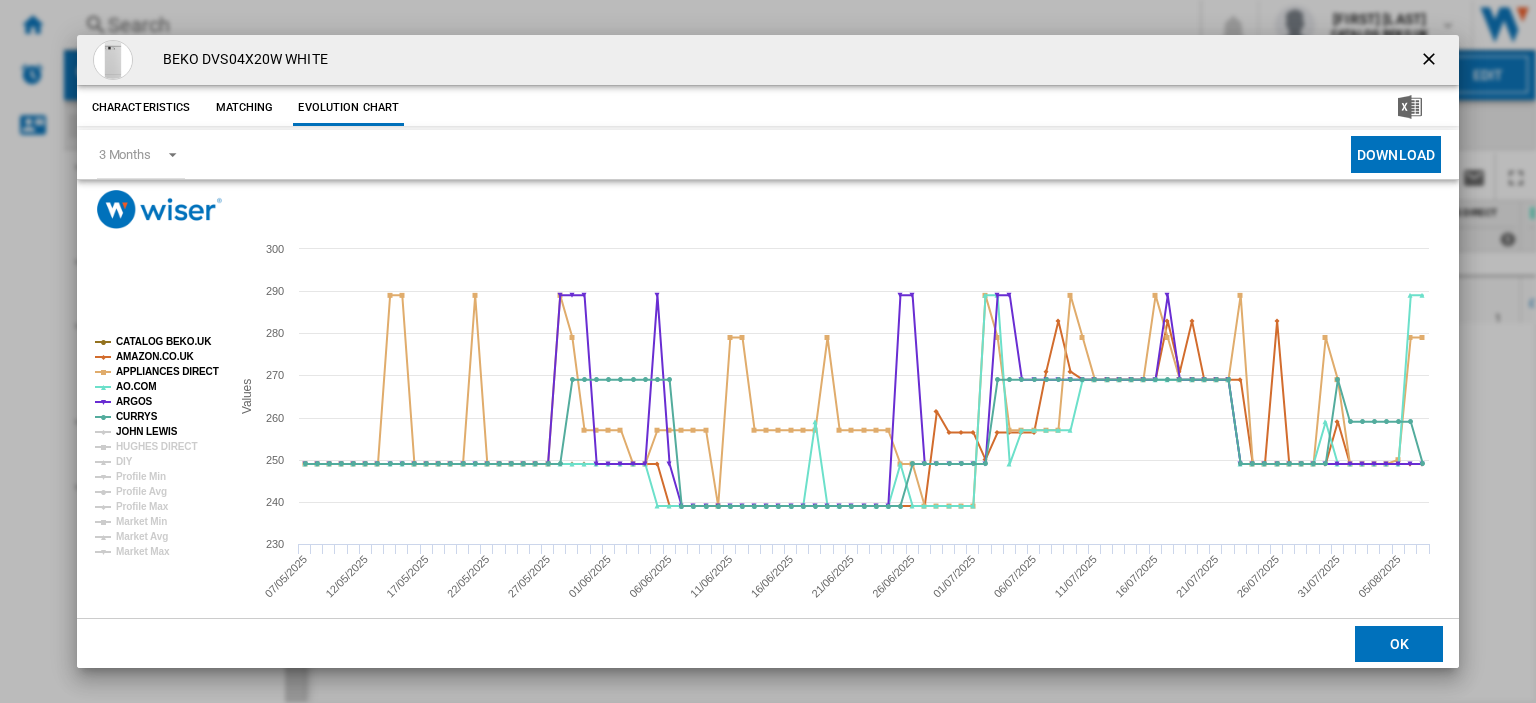 click on "JOHN LEWIS" 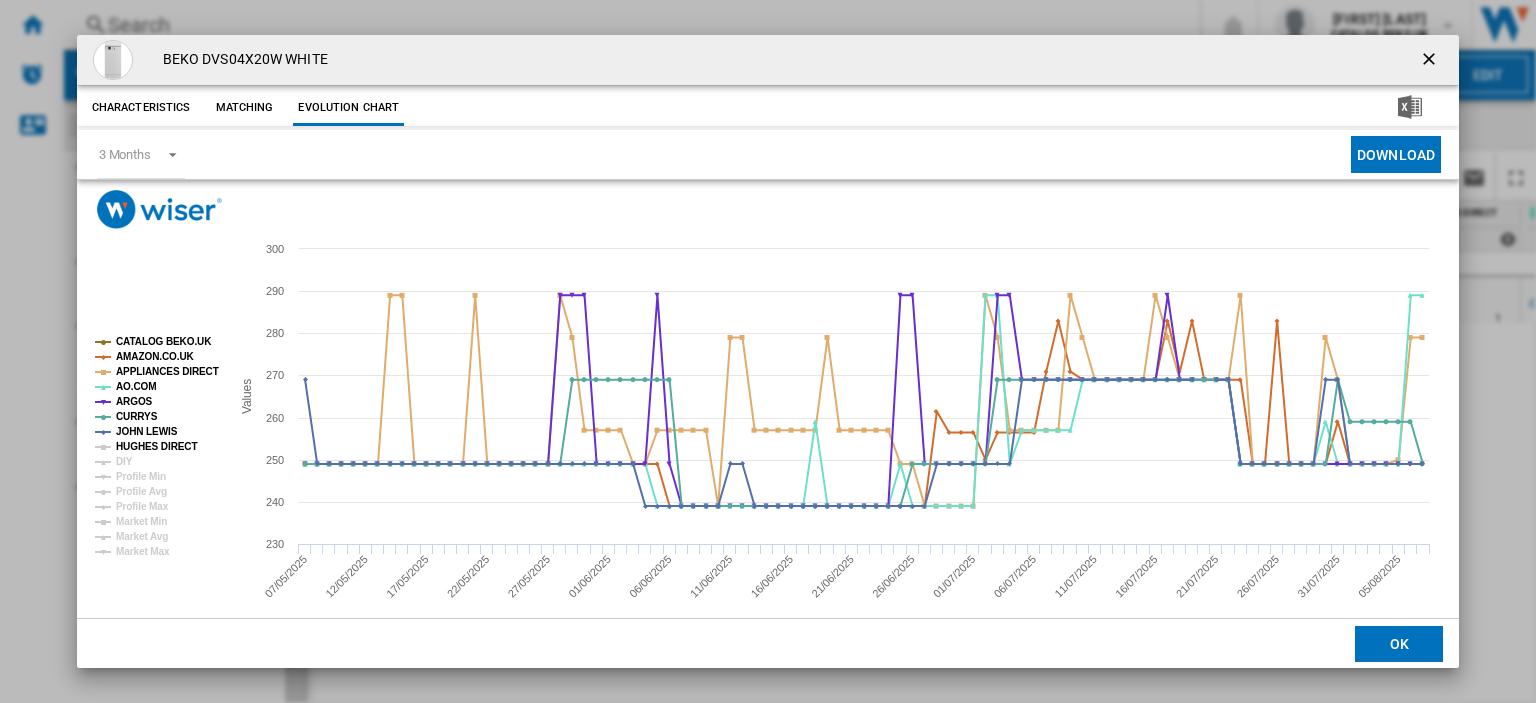 click on "HUGHES DIRECT" 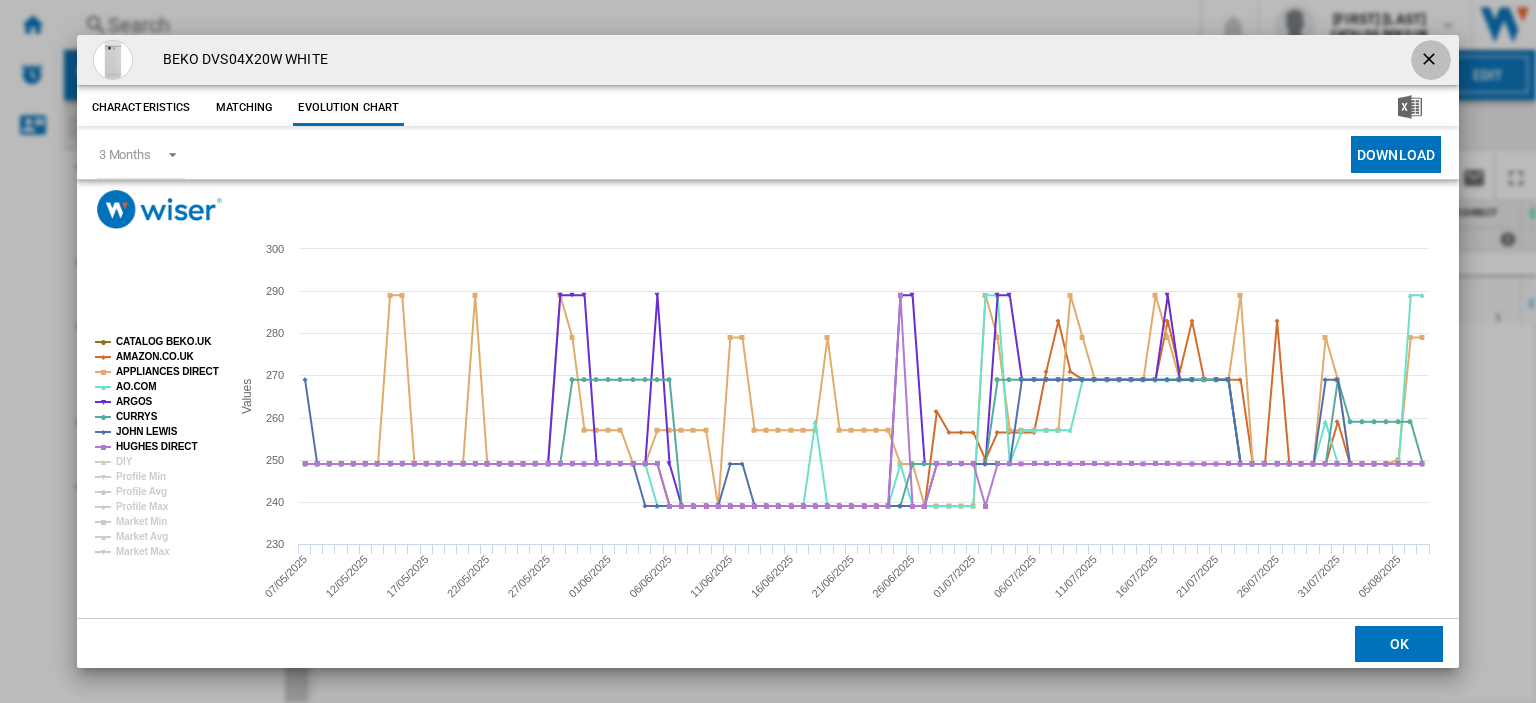 click at bounding box center (1431, 61) 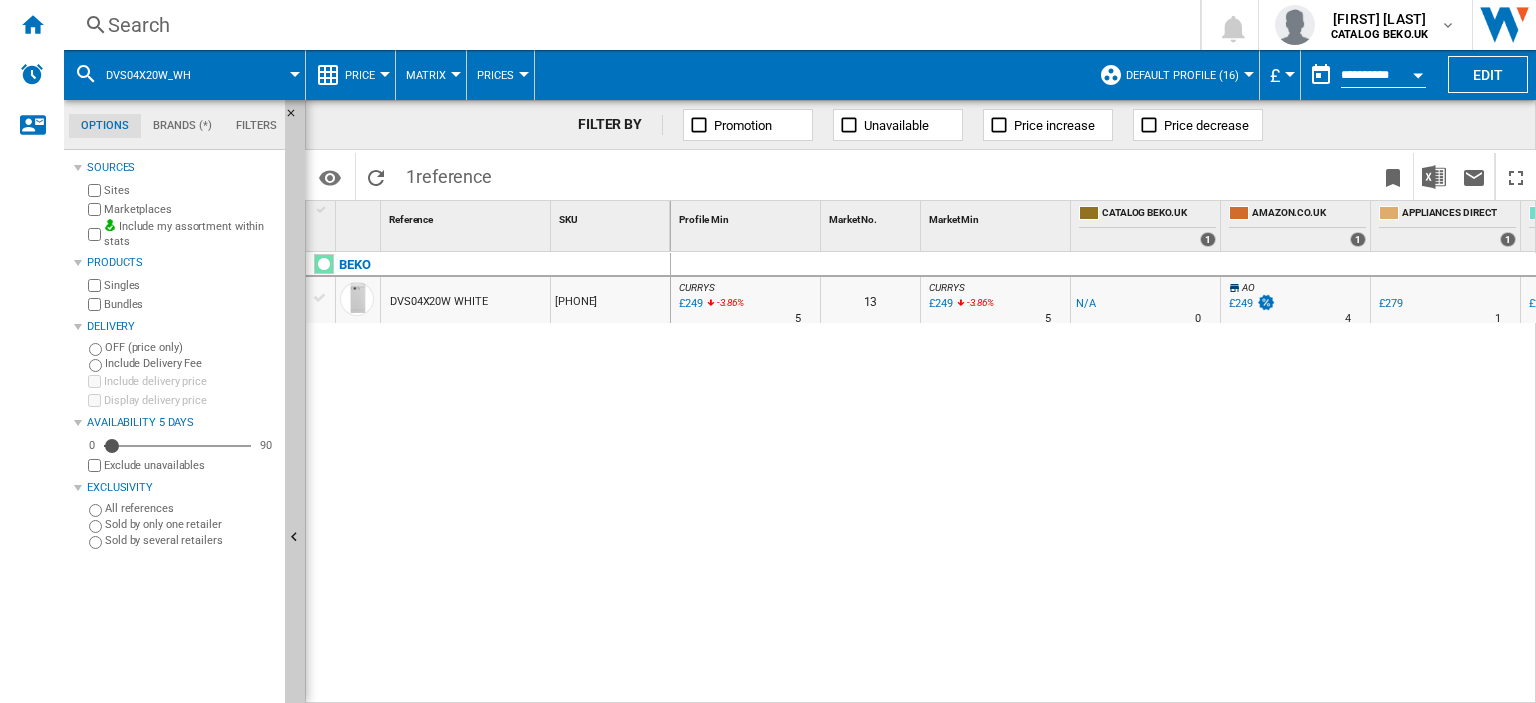click on "Search" at bounding box center (628, 25) 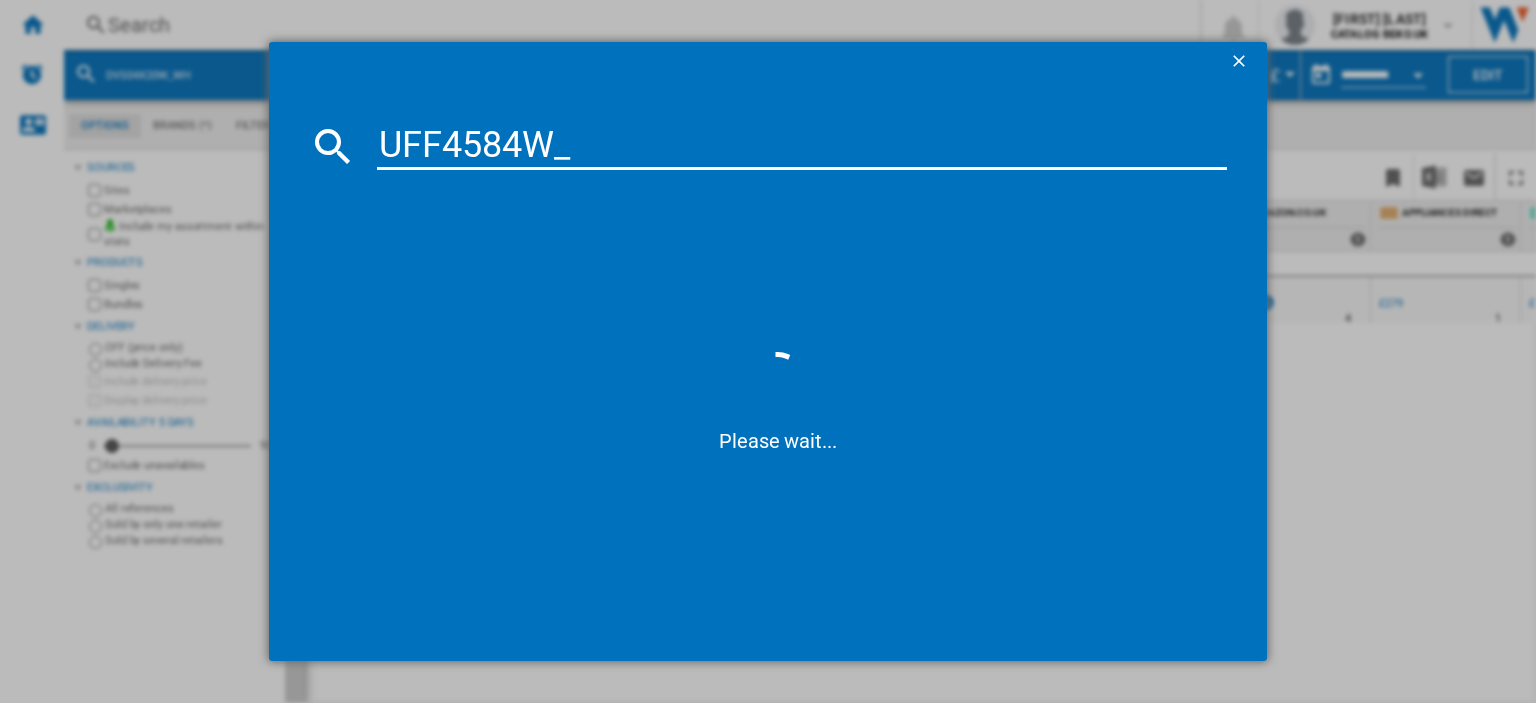 type on "UFF4584W" 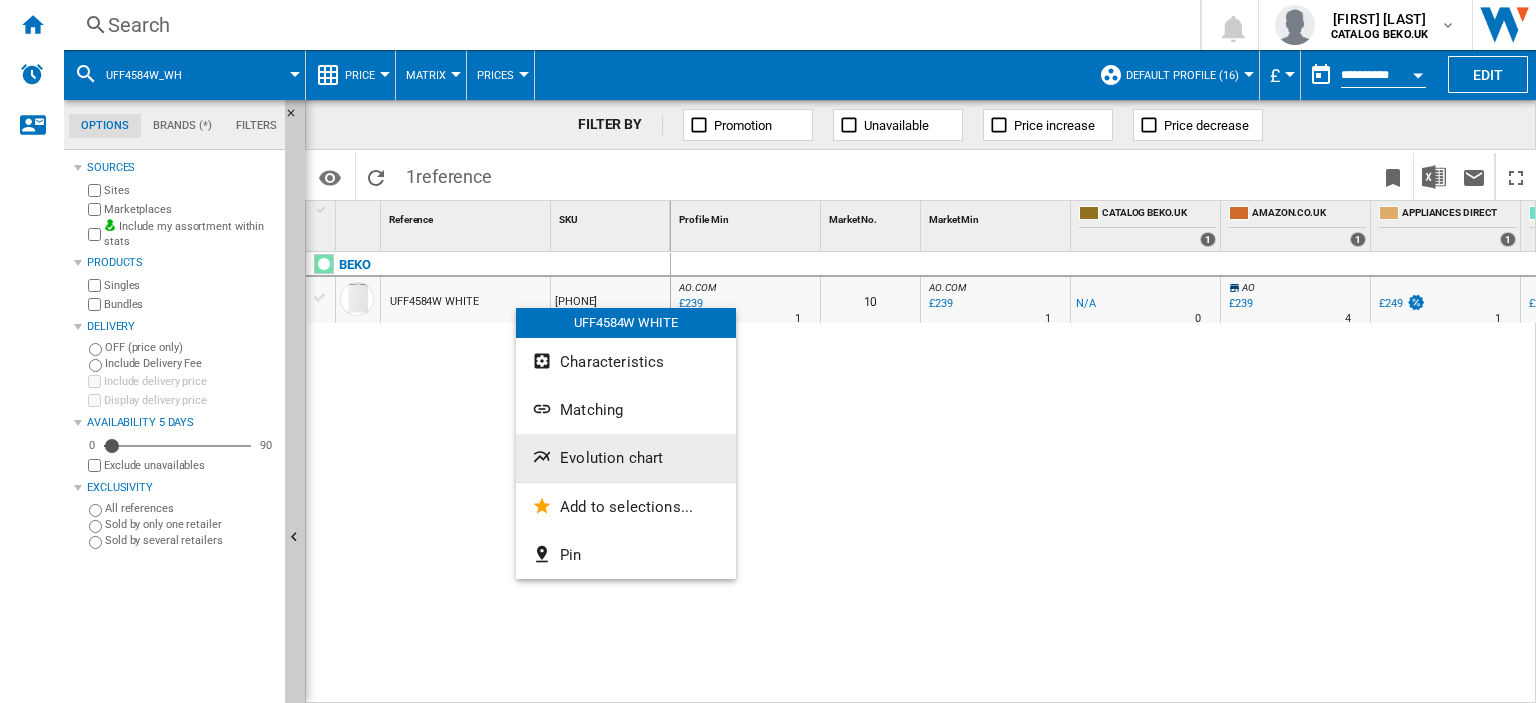 click on "Evolution chart" at bounding box center (611, 458) 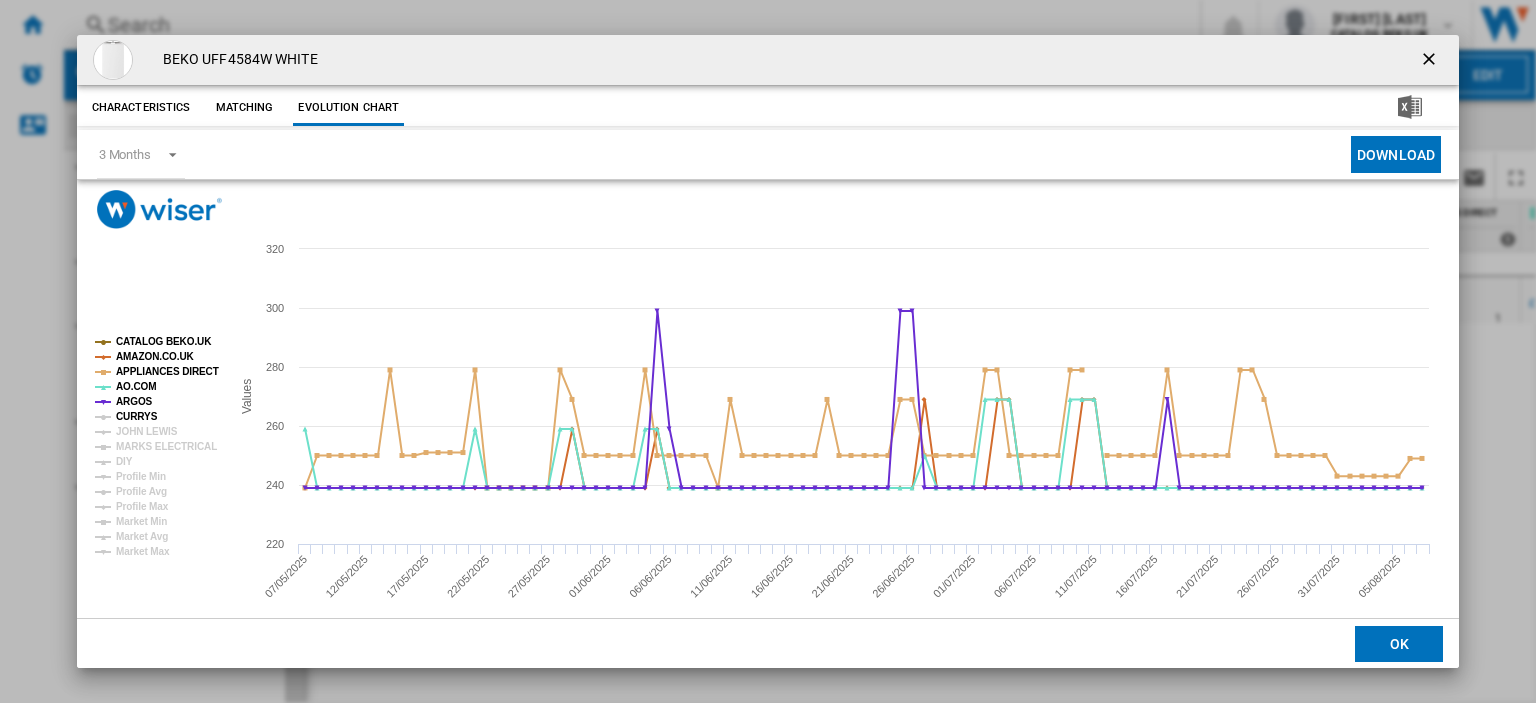 click on "CURRYS" 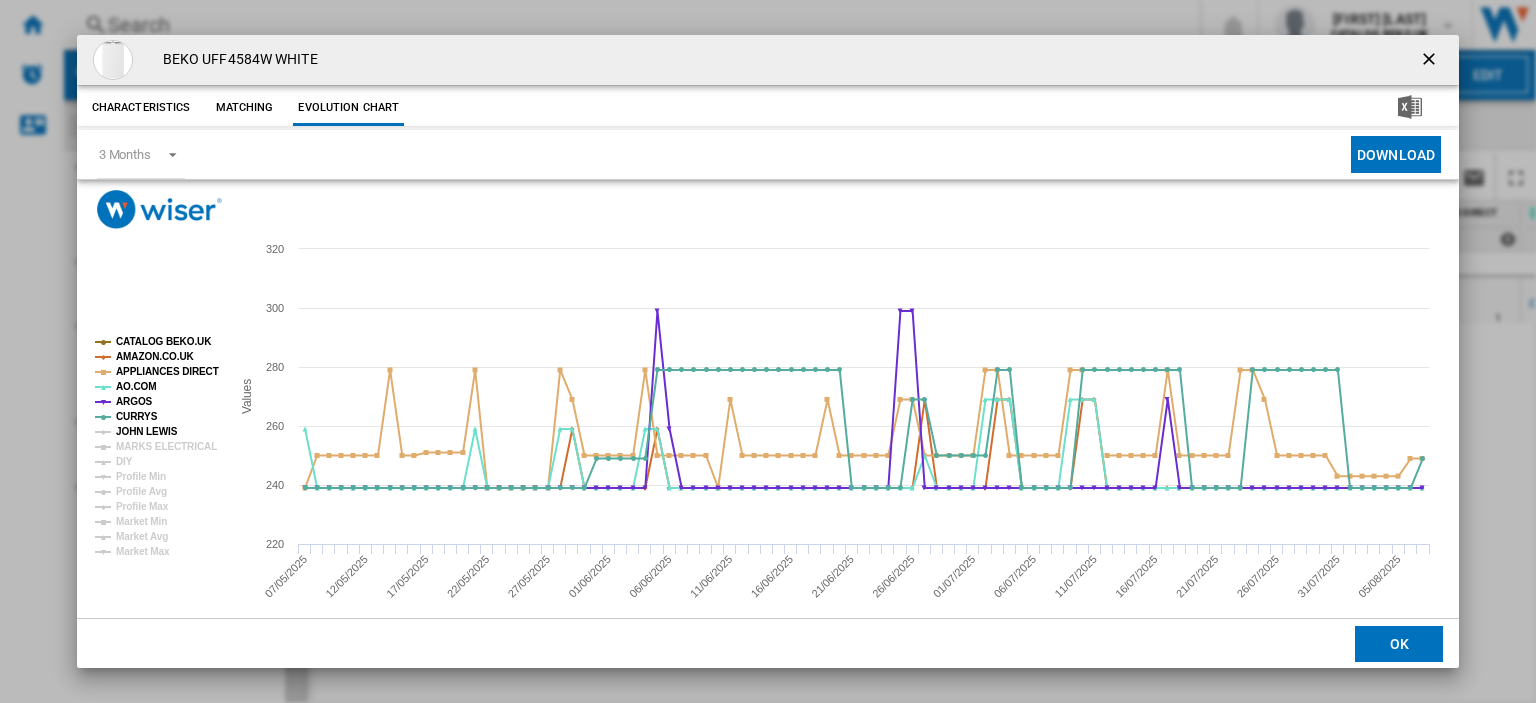 click on "JOHN LEWIS" 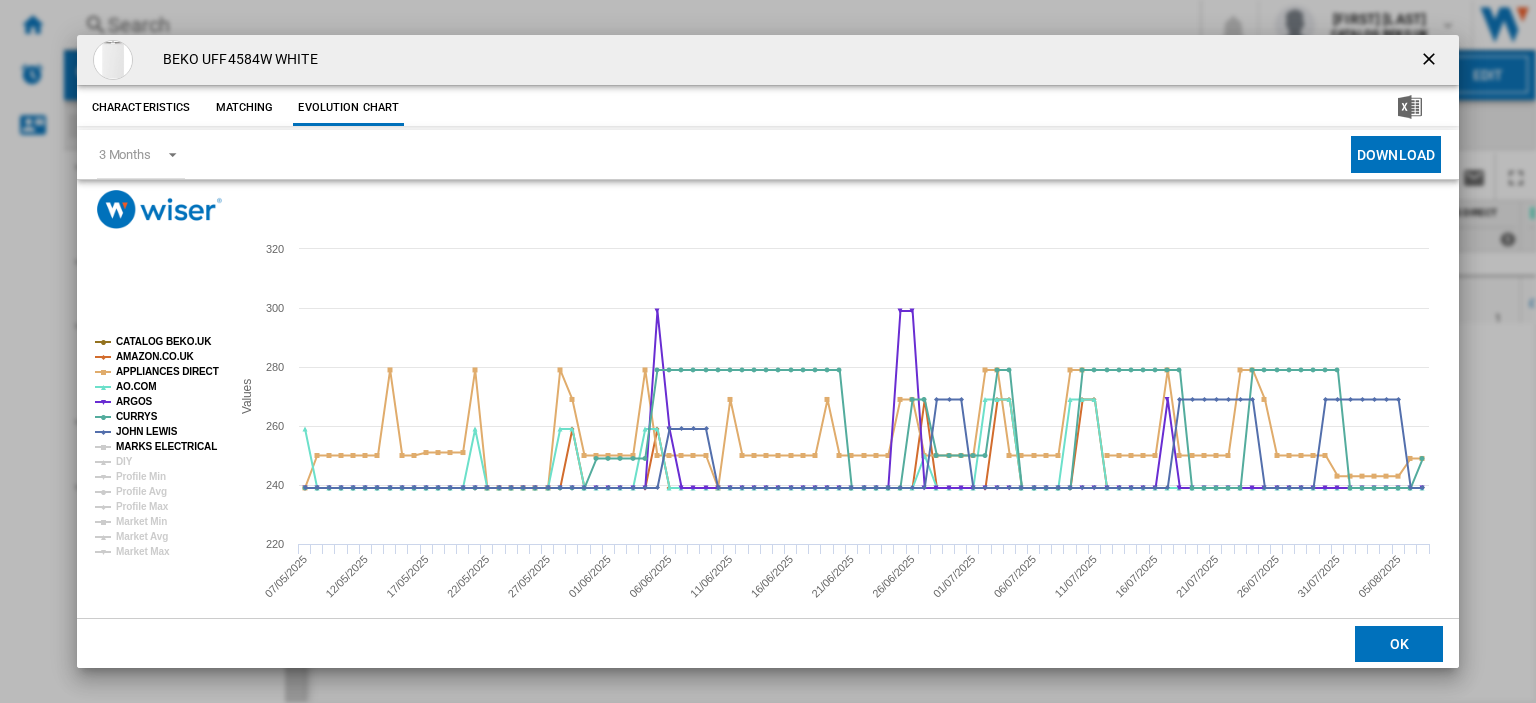 click on "MARKS ELECTRICAL" 